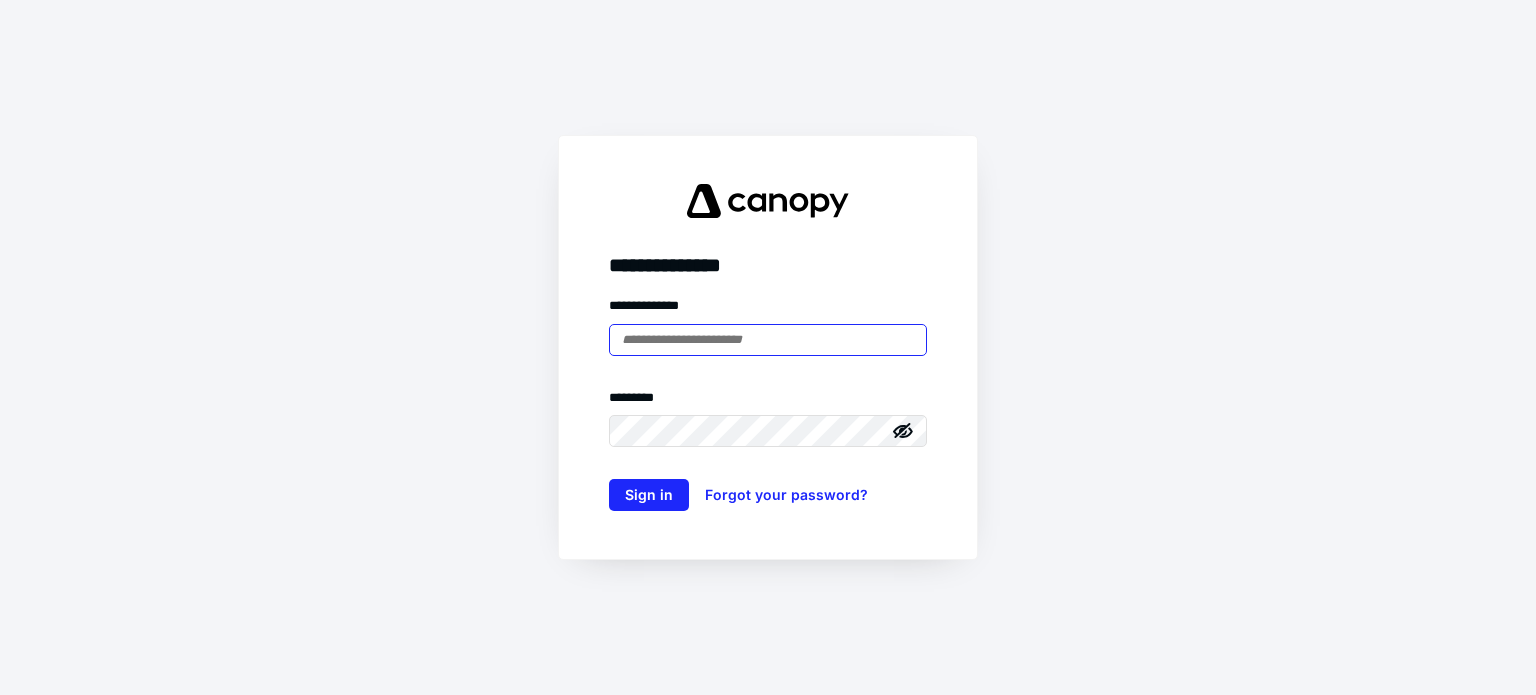 scroll, scrollTop: 0, scrollLeft: 0, axis: both 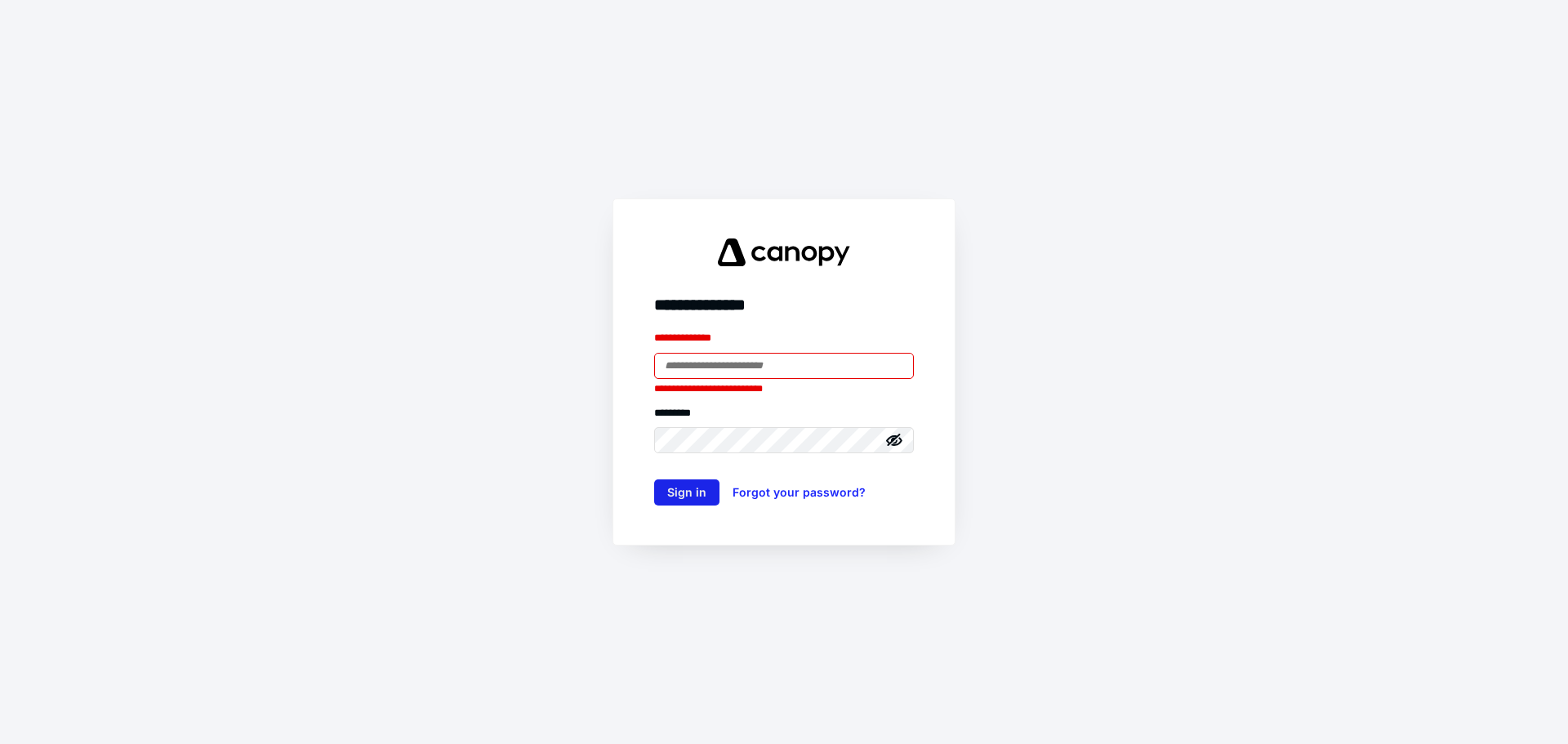 type on "**********" 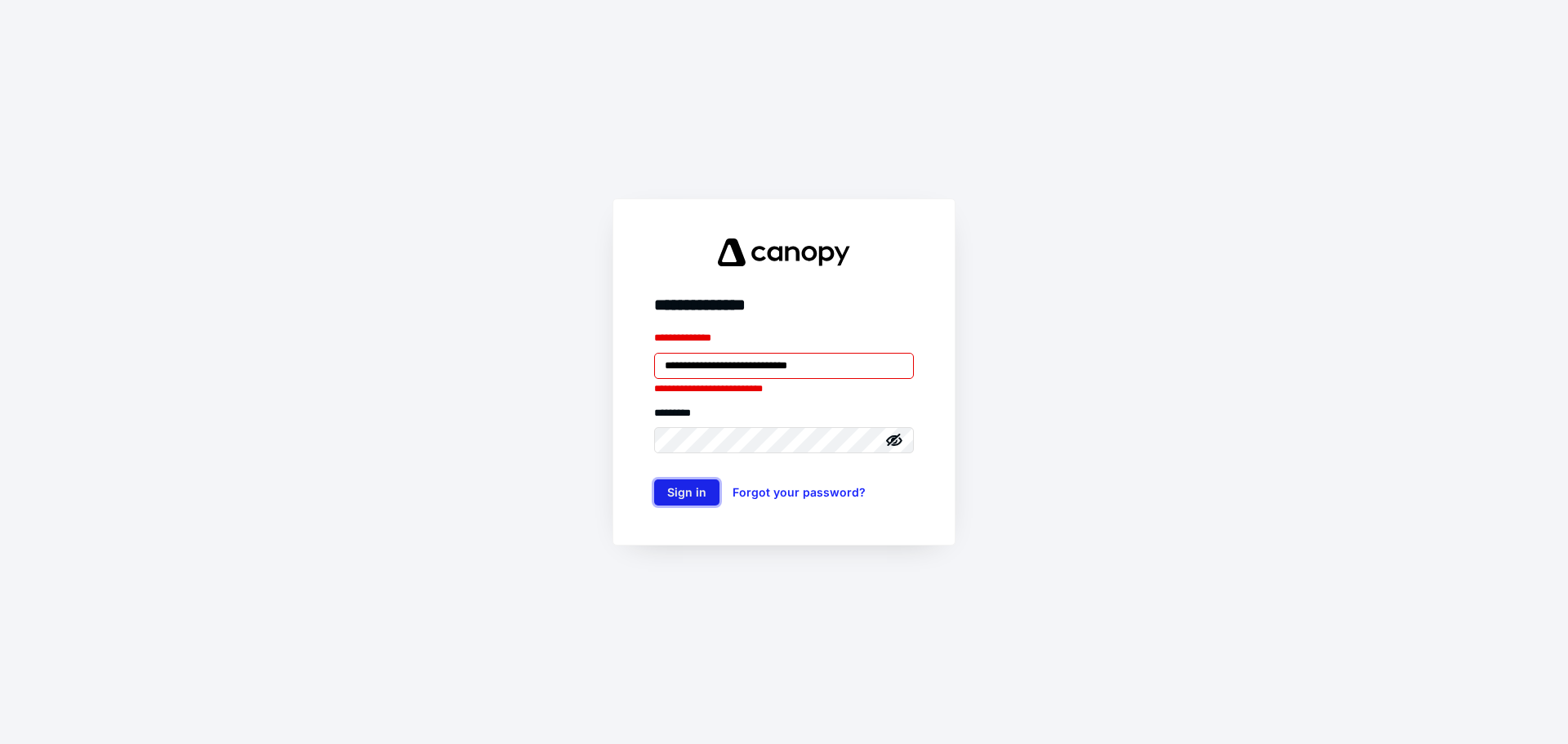 click on "Sign in" at bounding box center (687, 492) 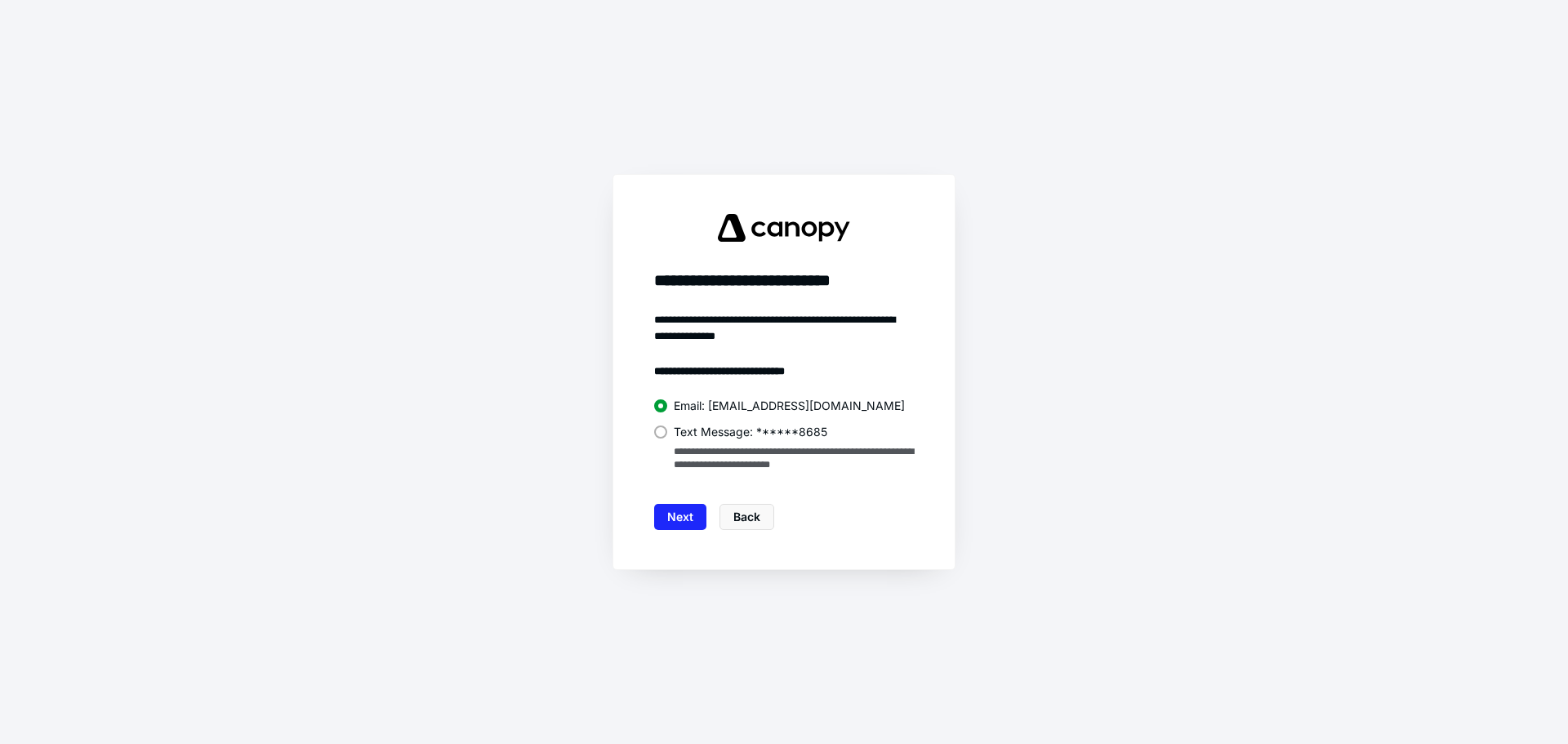 click at bounding box center (661, 432) 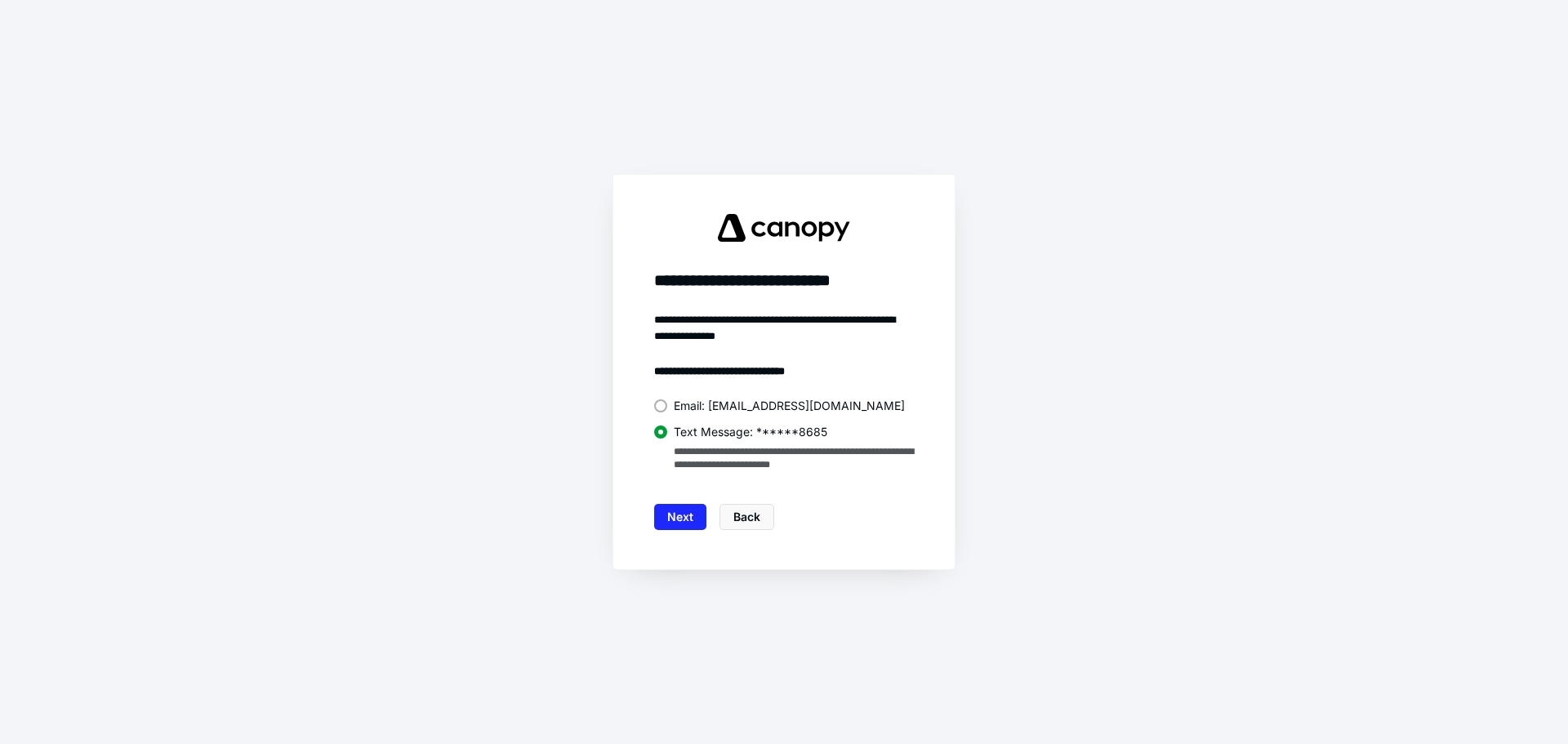 drag, startPoint x: 685, startPoint y: 516, endPoint x: 686, endPoint y: 508, distance: 8.062258 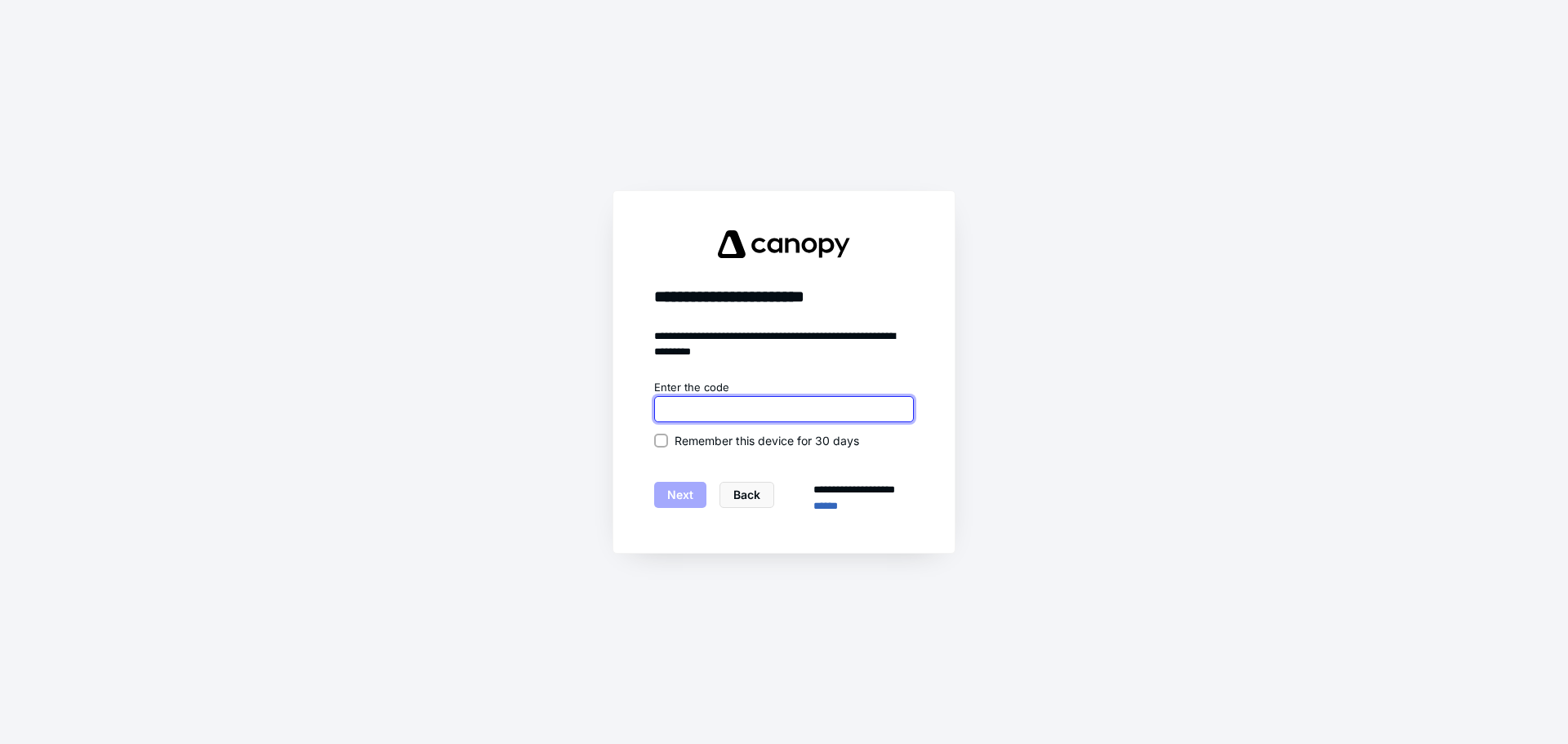 click at bounding box center (784, 409) 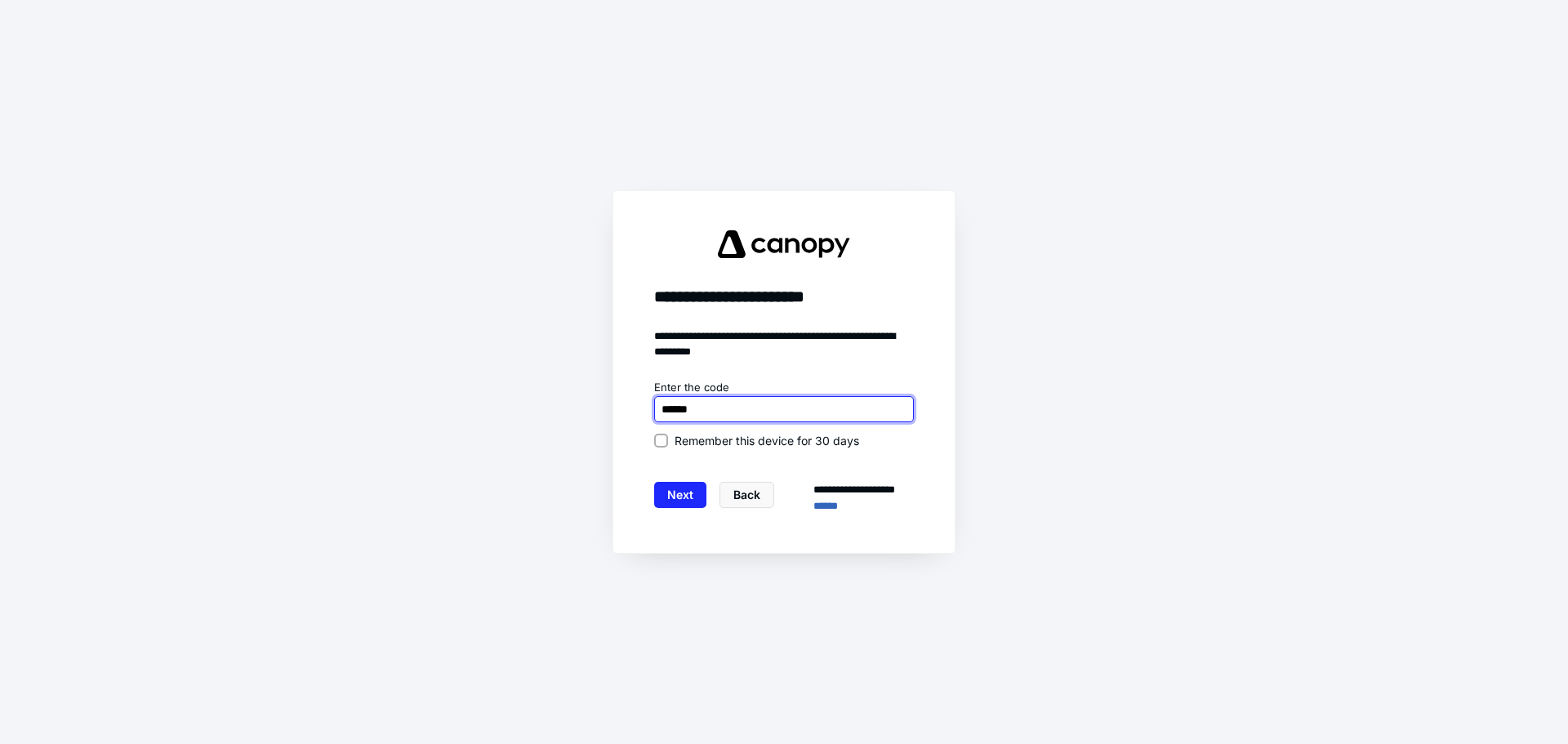 type on "******" 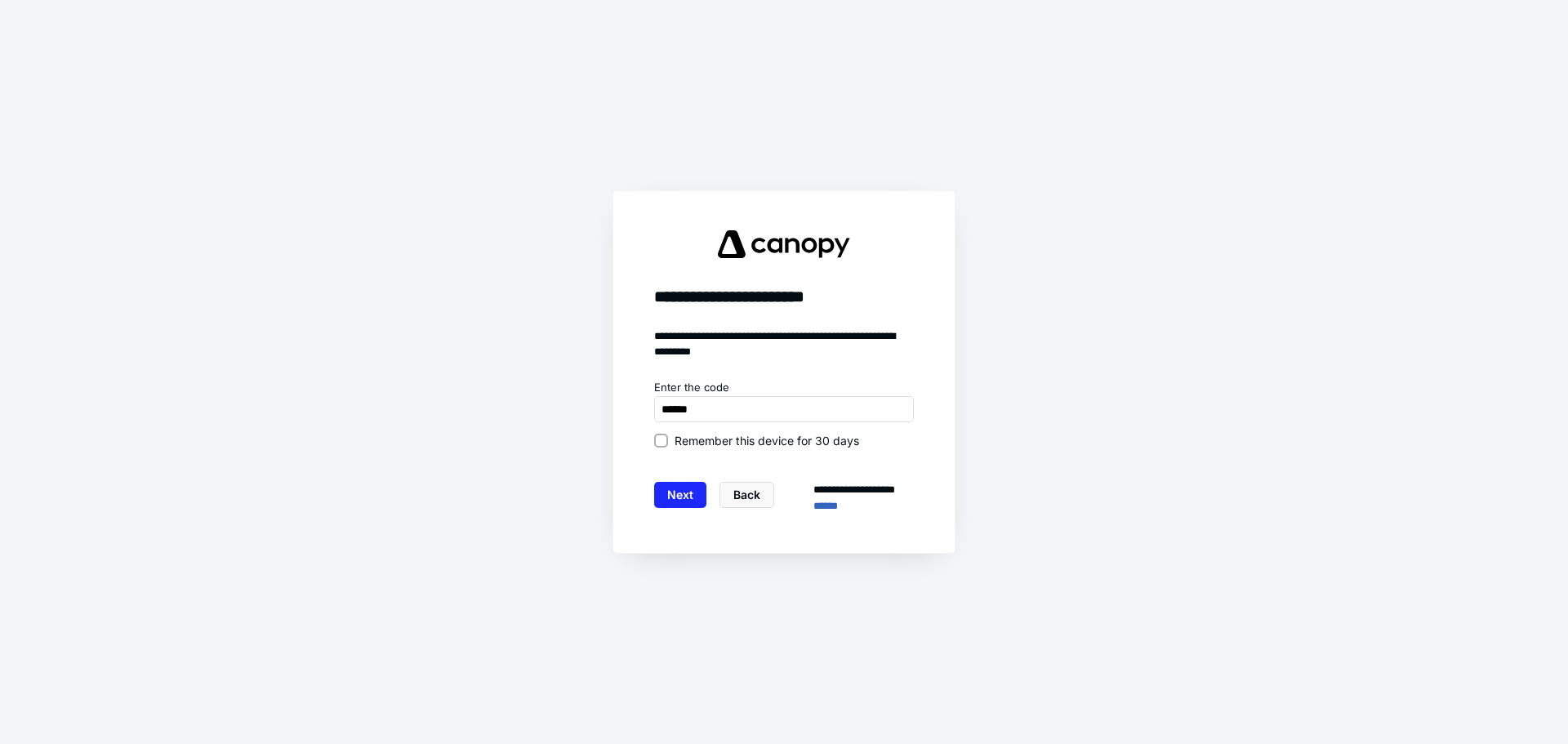 click 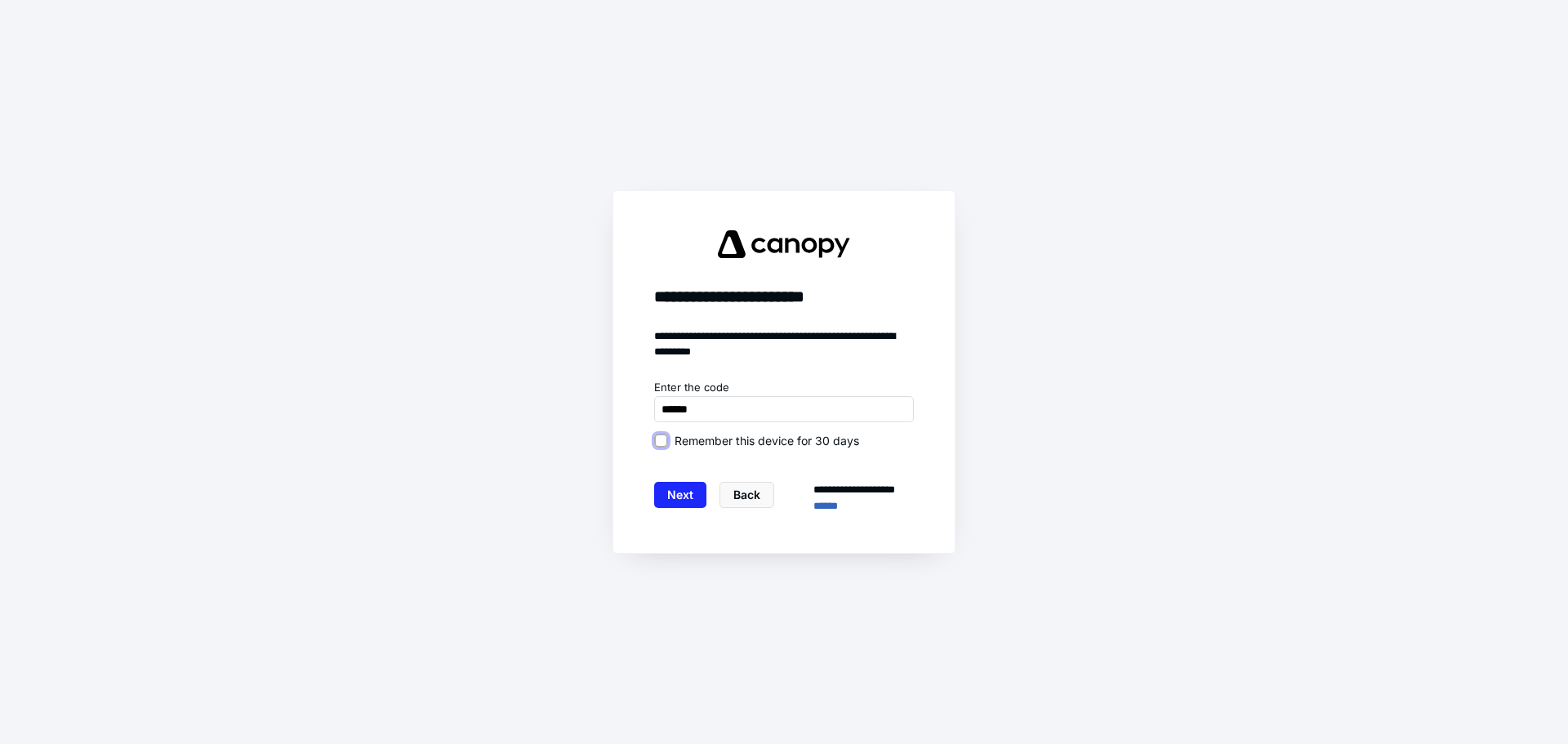 checkbox on "true" 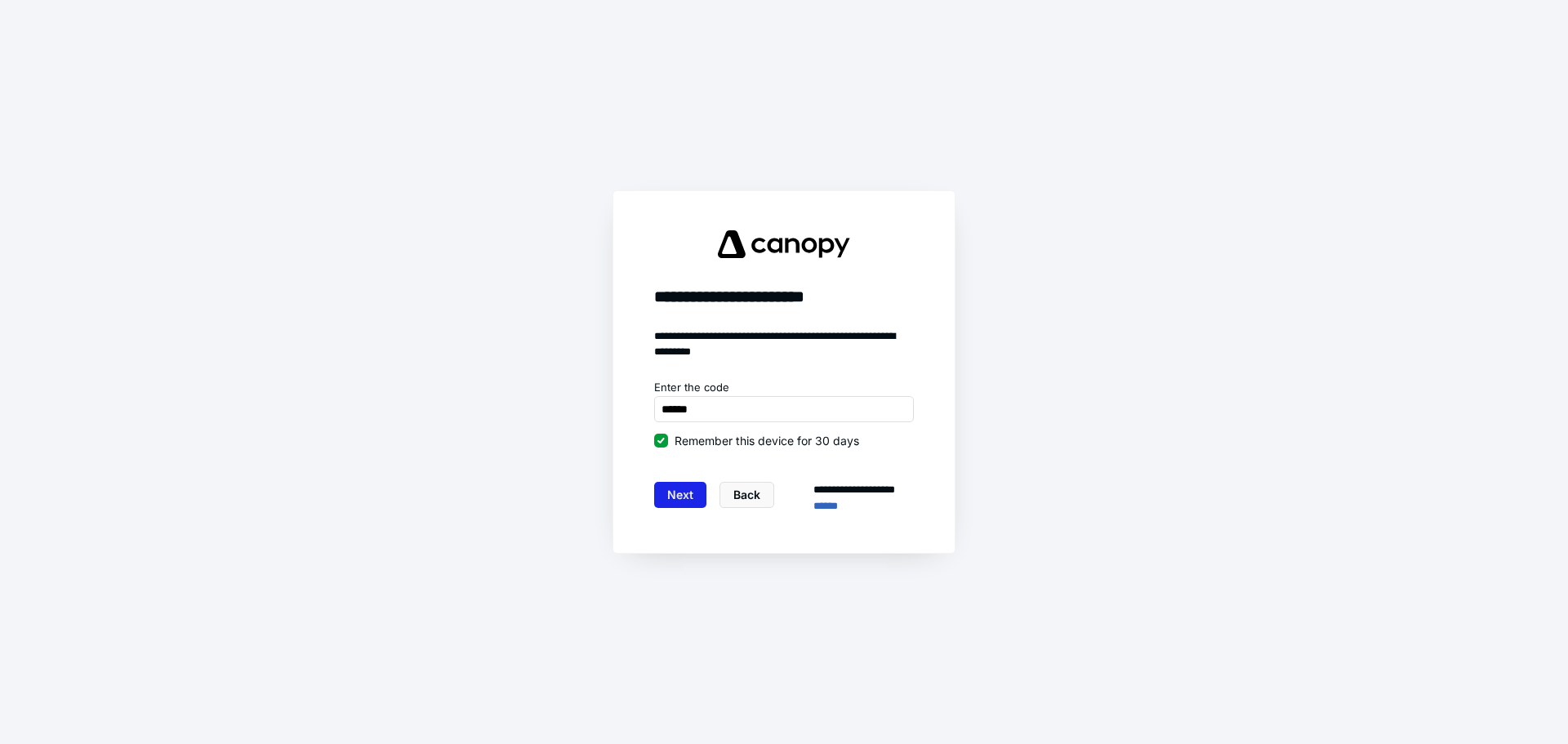 click on "Next" at bounding box center (680, 495) 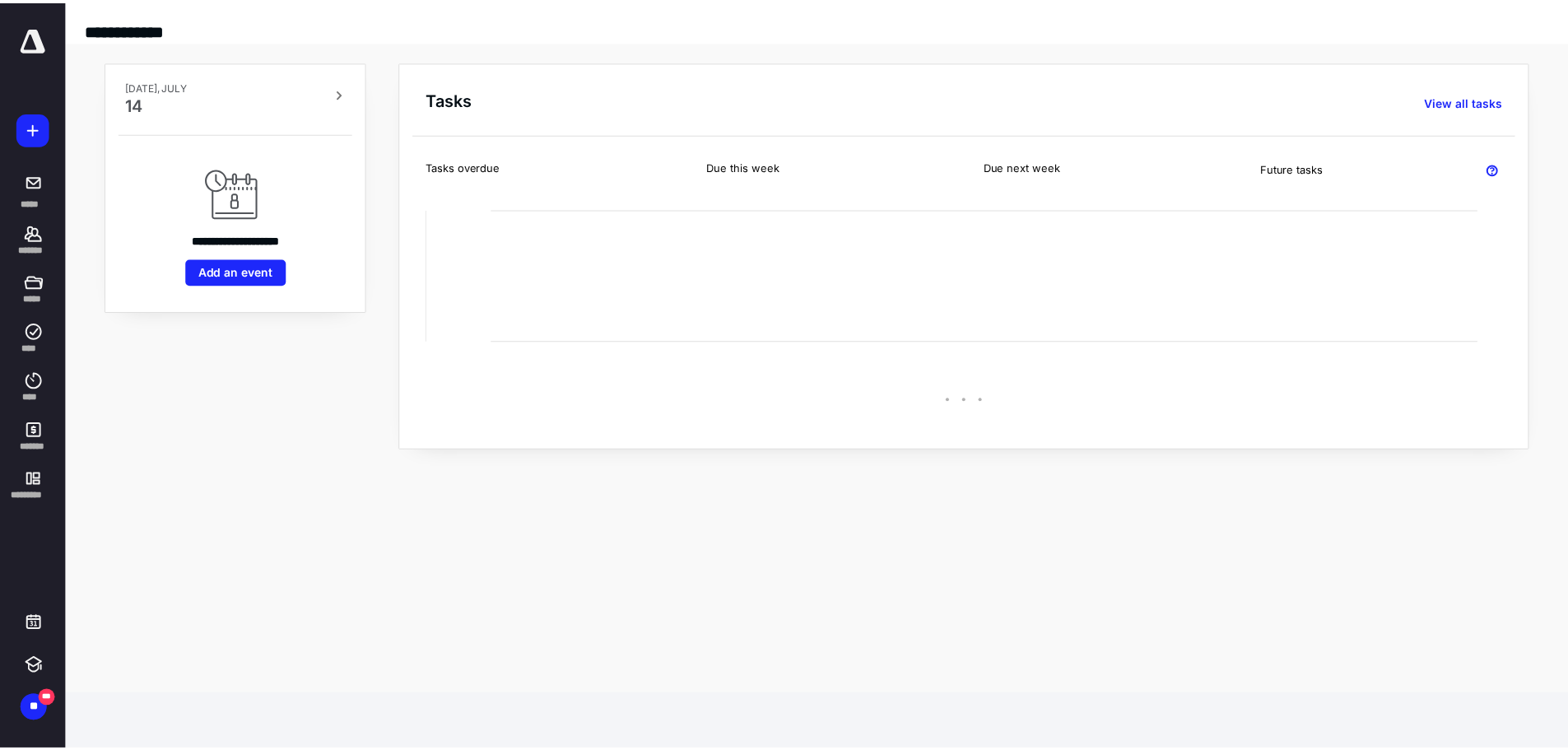 scroll, scrollTop: 0, scrollLeft: 0, axis: both 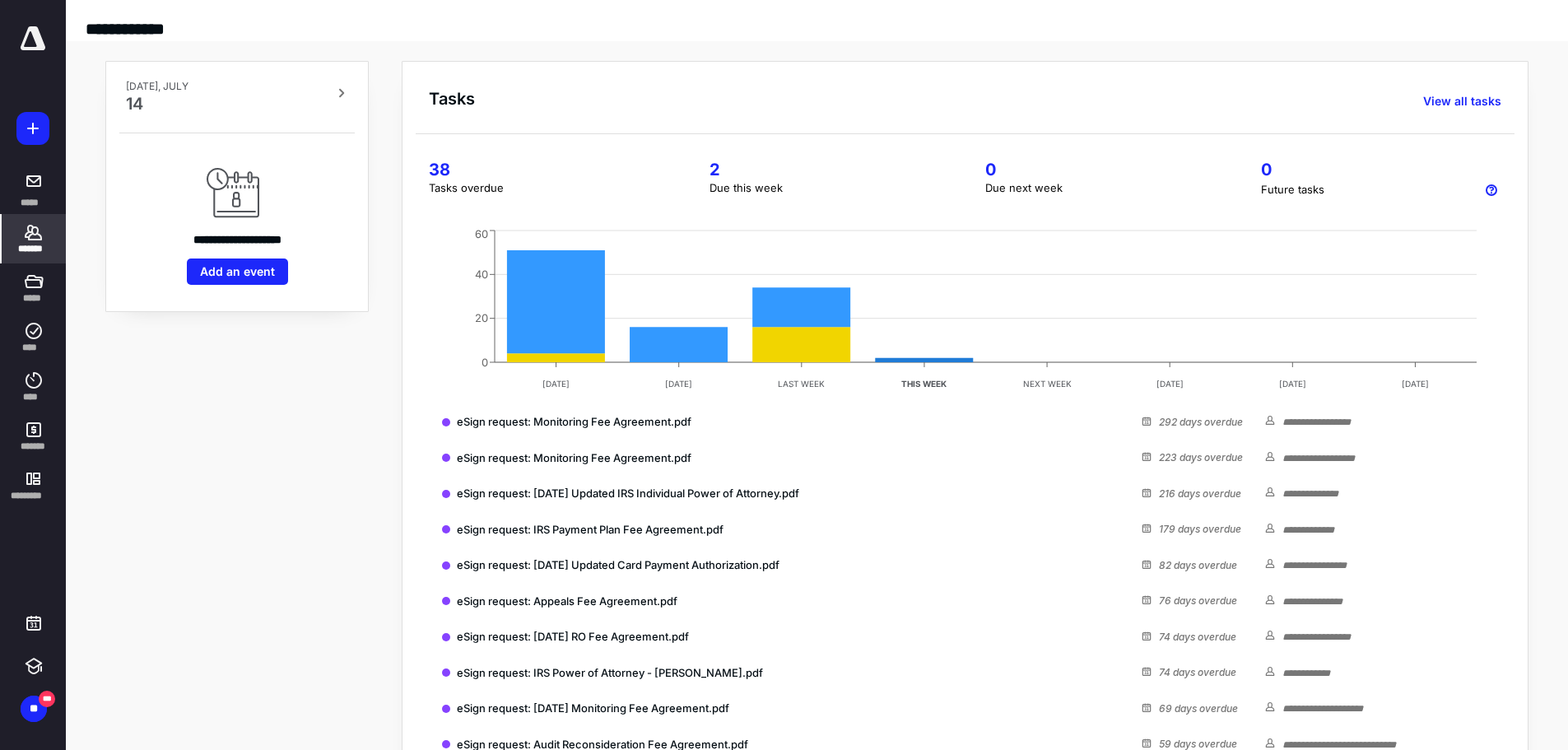click 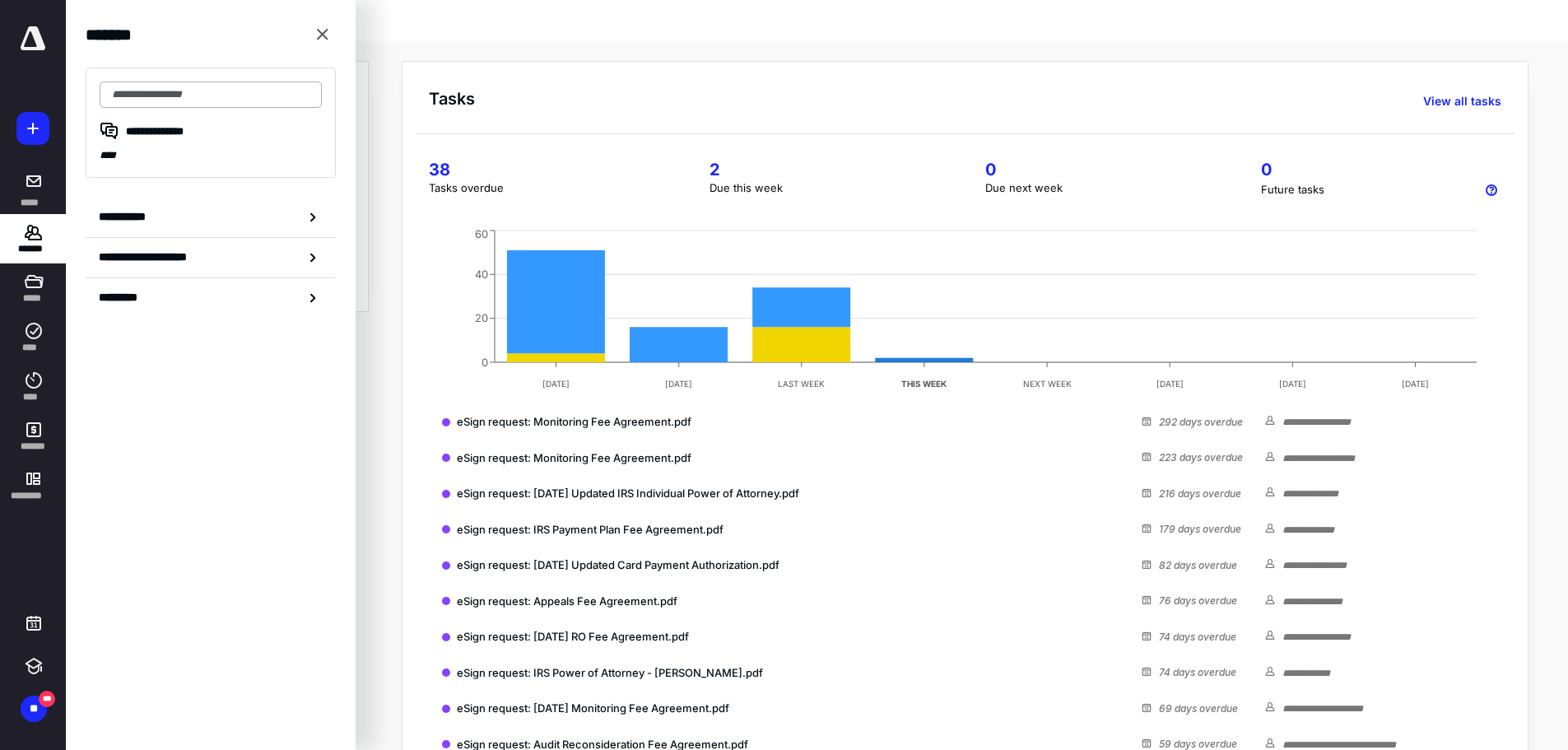 click at bounding box center (211, 95) 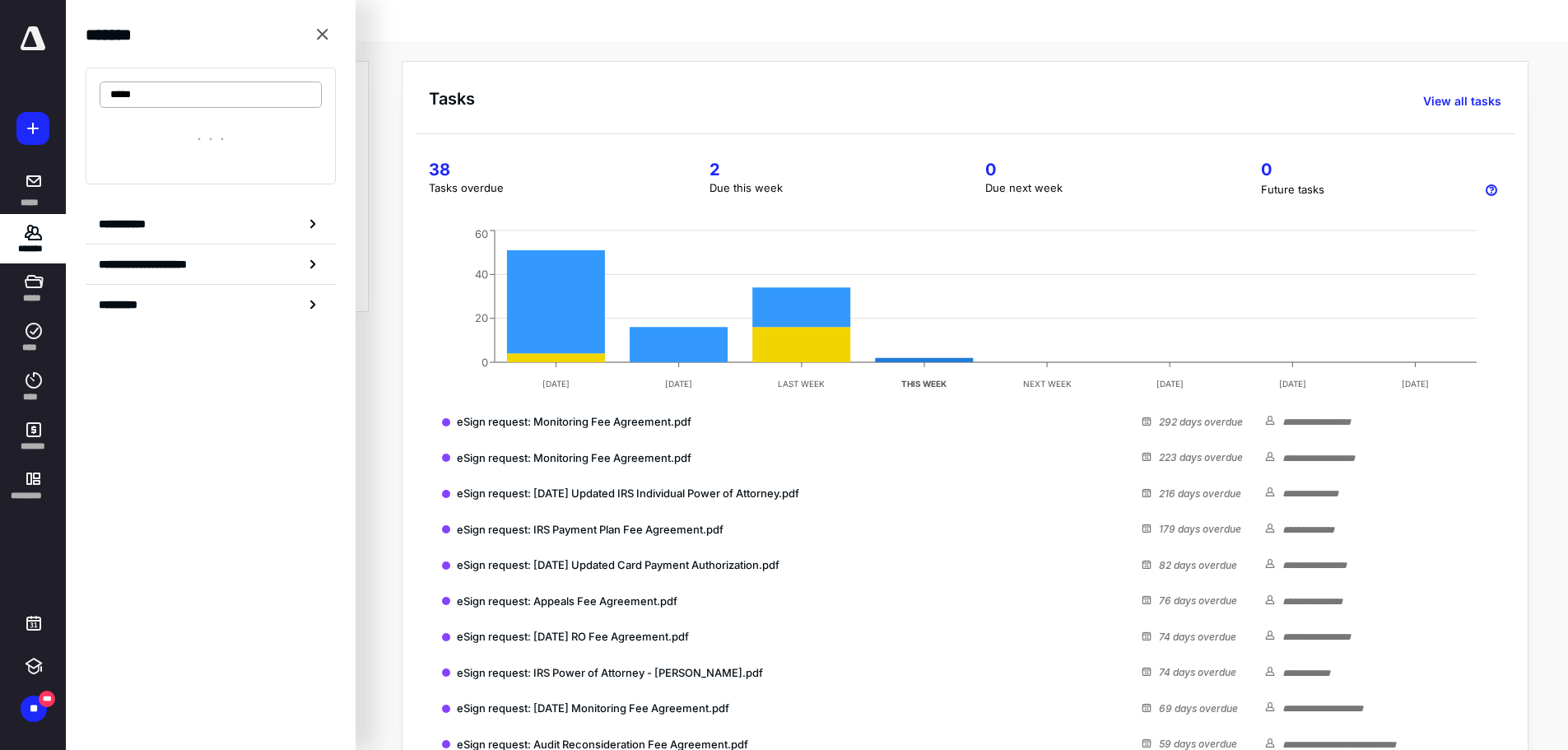 type on "*****" 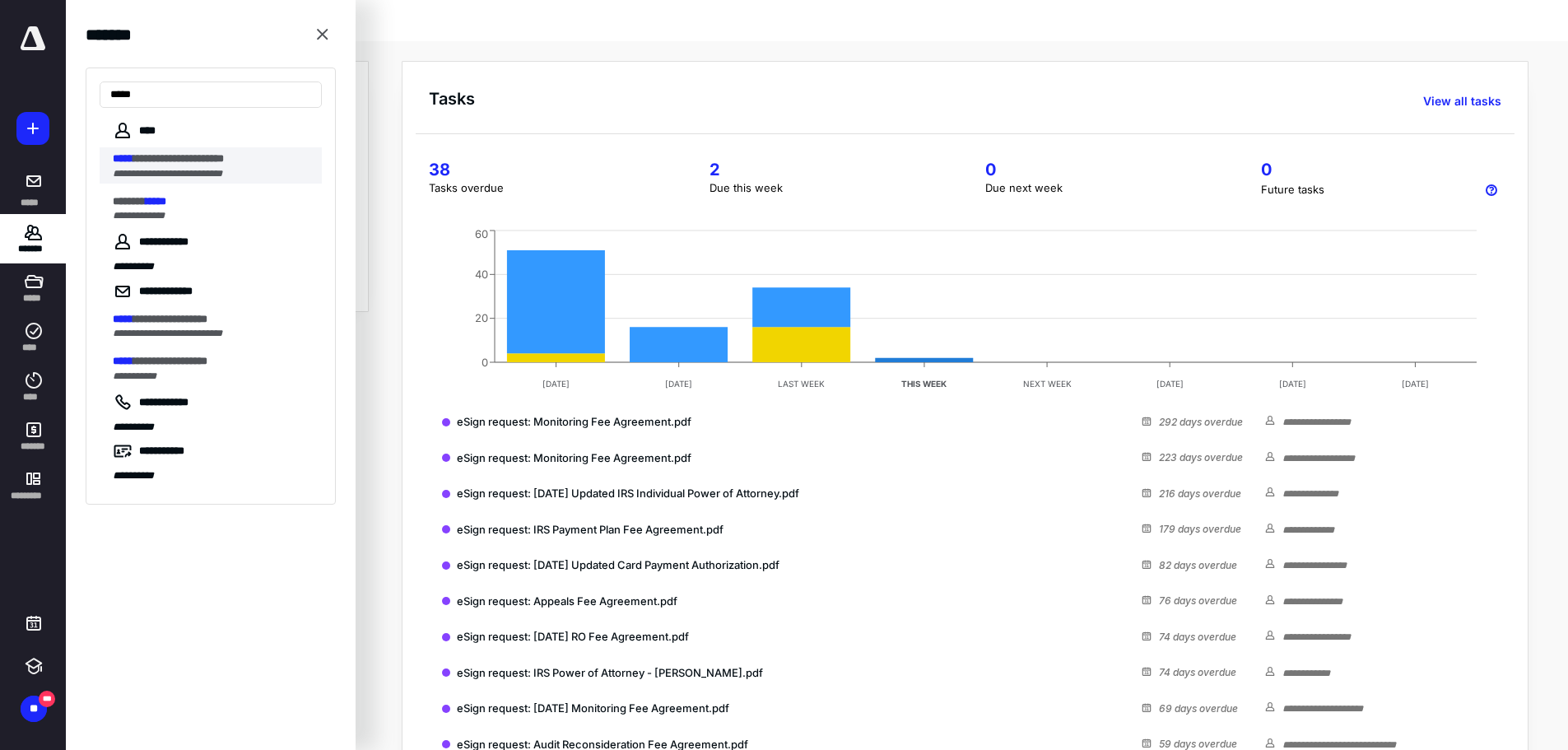 click on "**********" at bounding box center [212, 159] 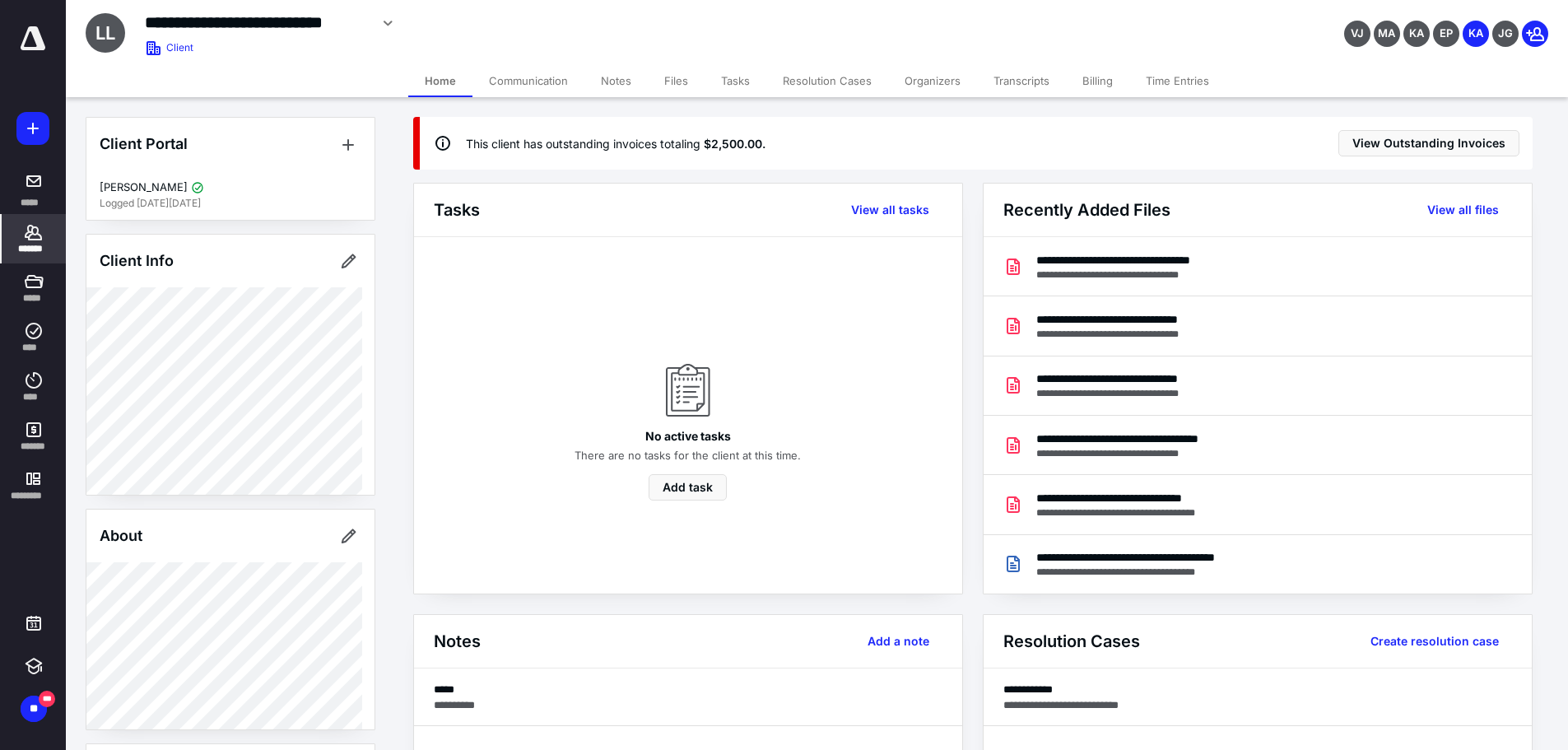 click 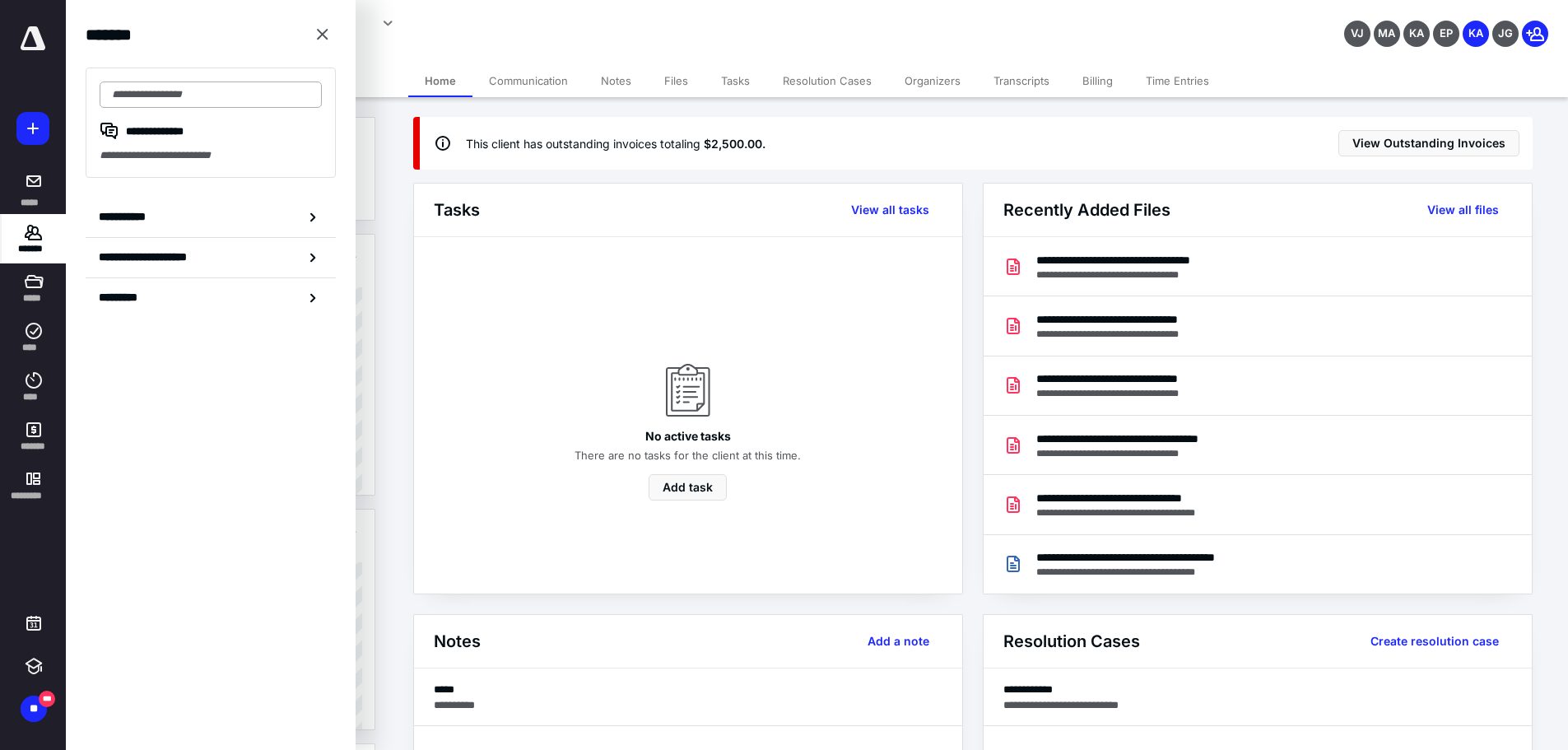 click at bounding box center (211, 95) 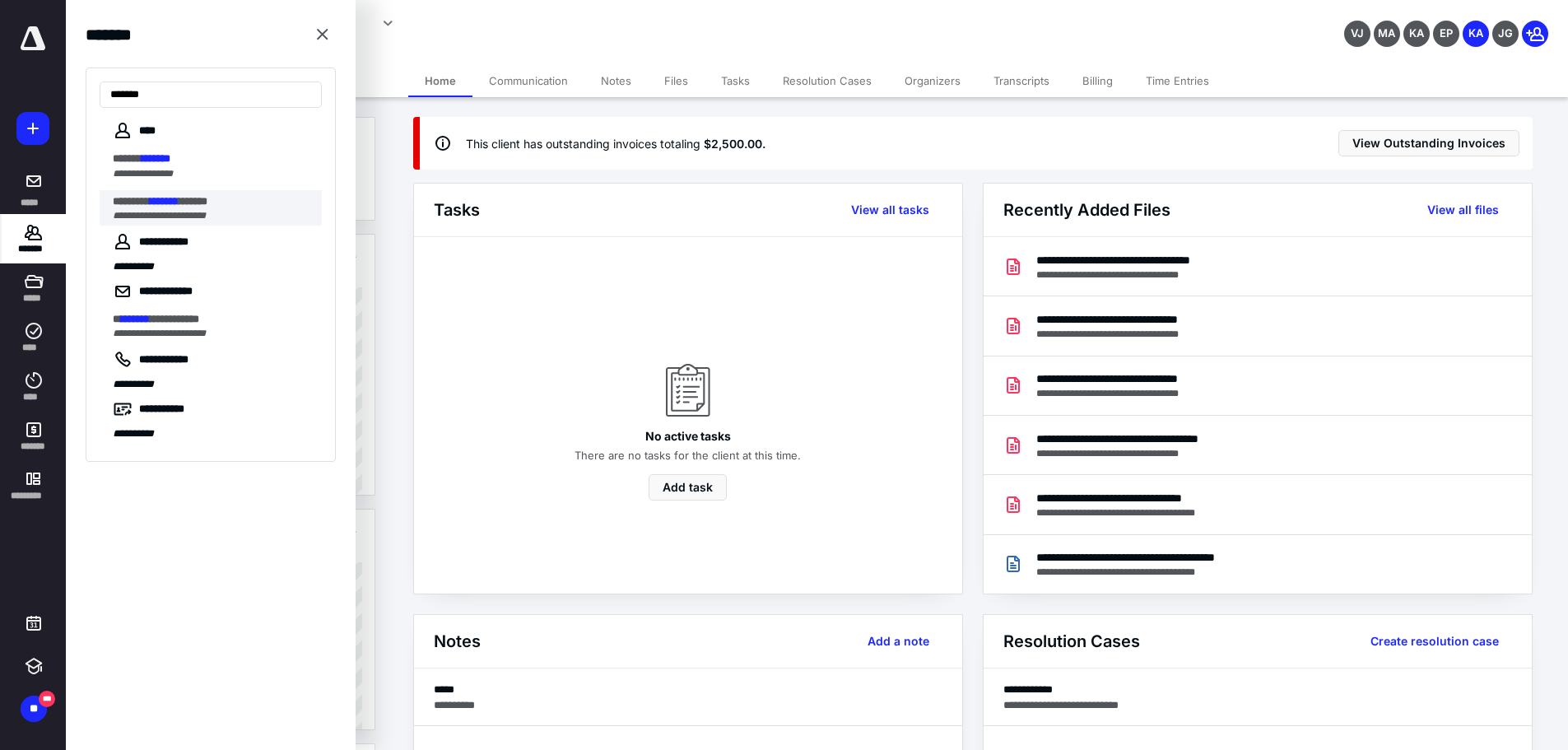 type on "*******" 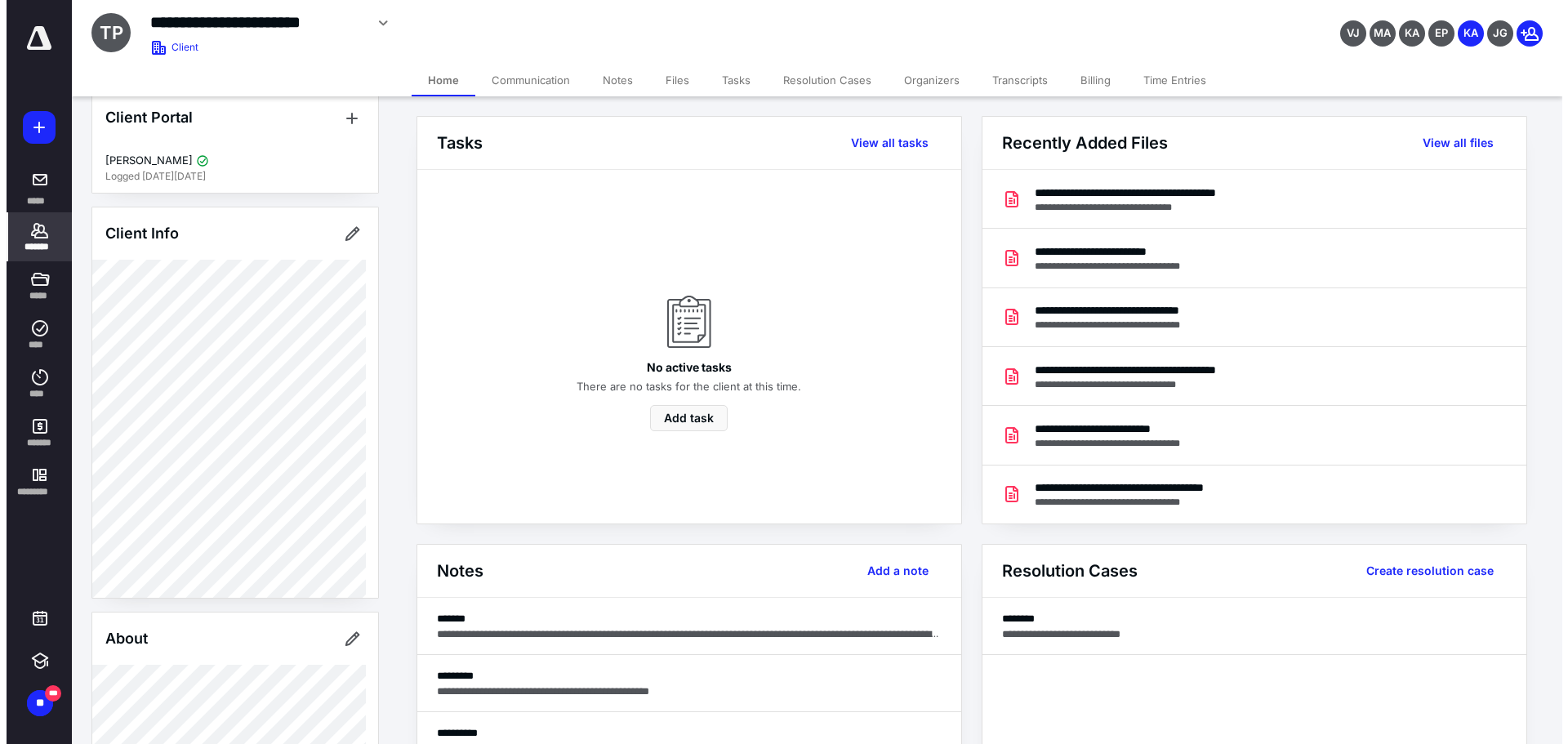 scroll, scrollTop: 0, scrollLeft: 0, axis: both 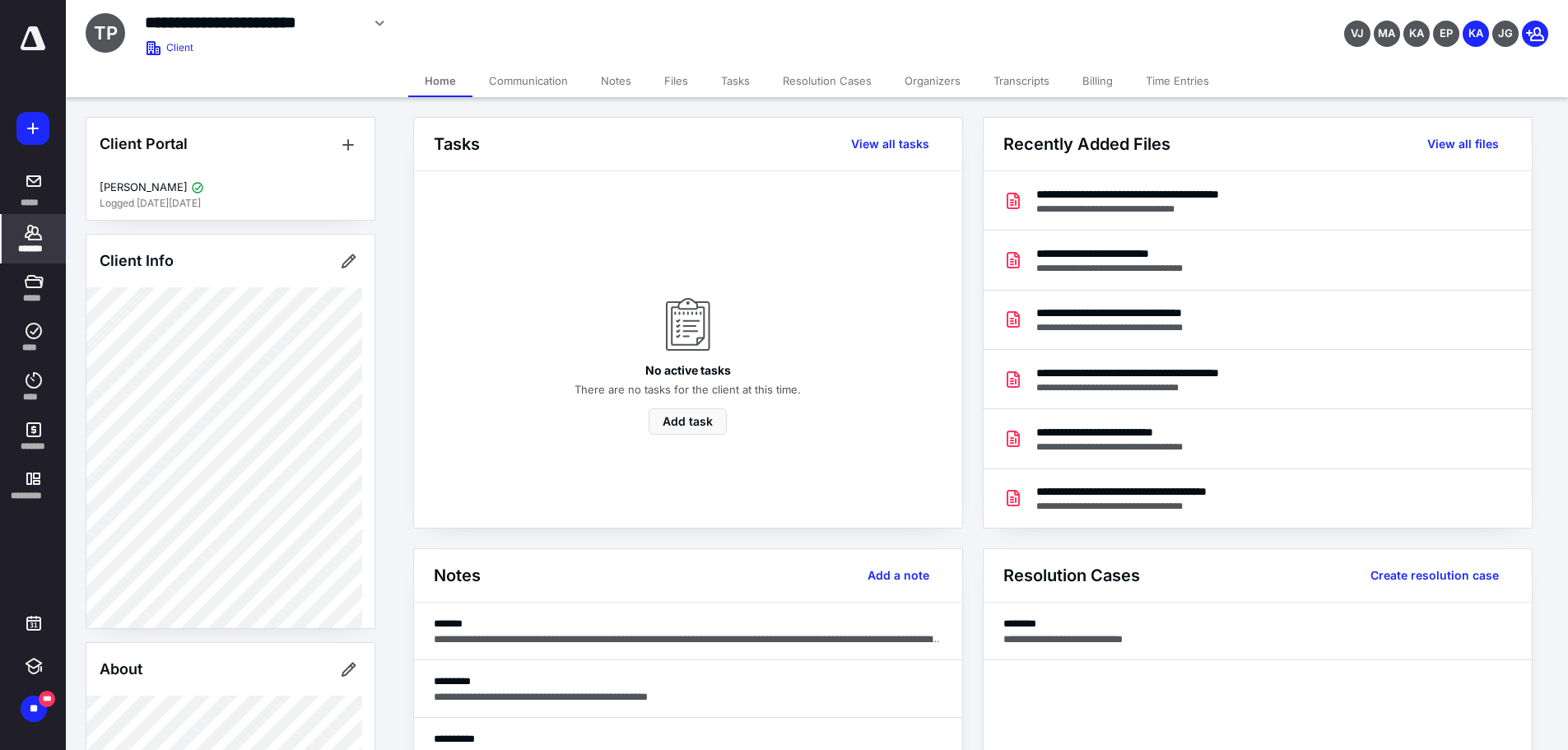 click on "Notes" at bounding box center (616, 81) 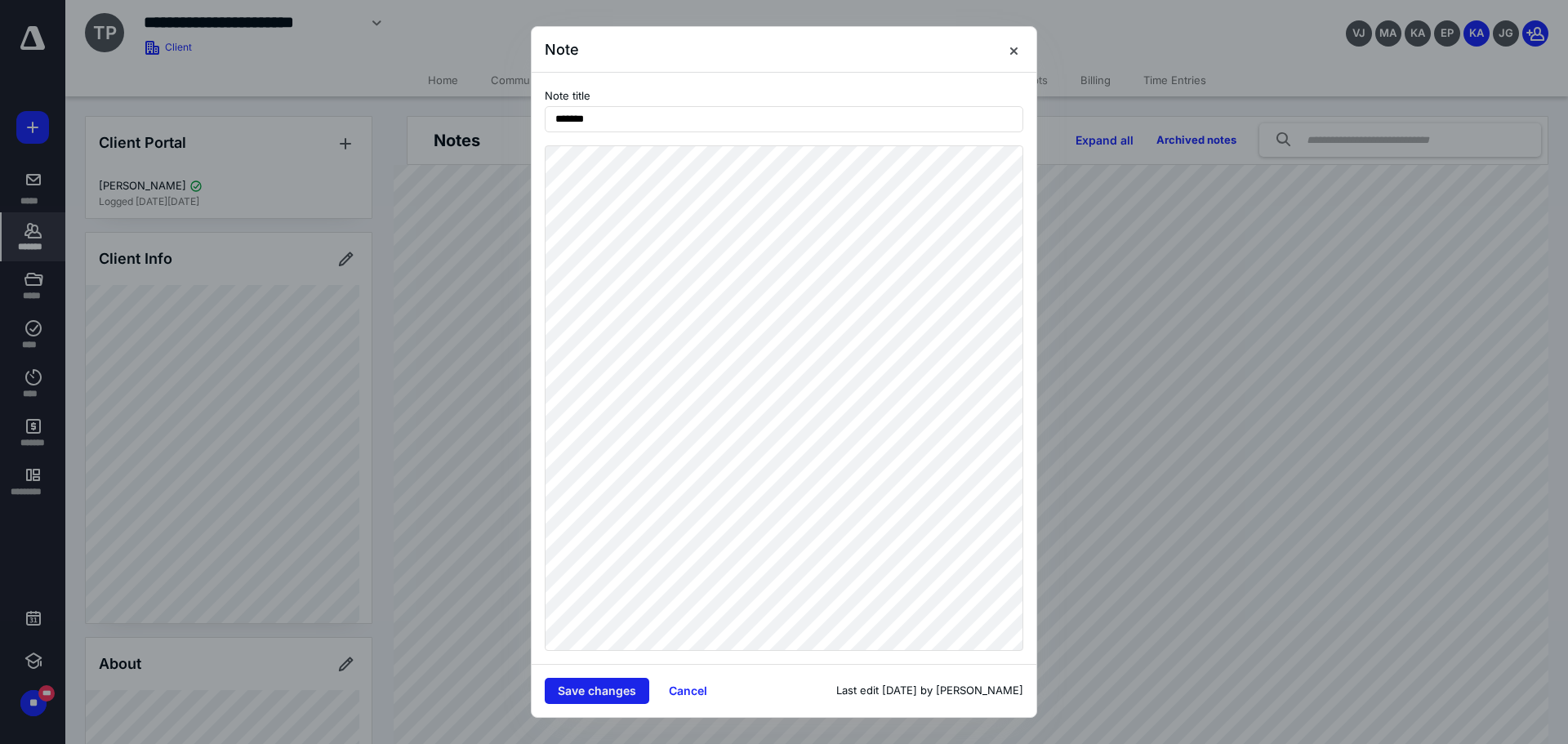 click on "Save changes" at bounding box center (597, 691) 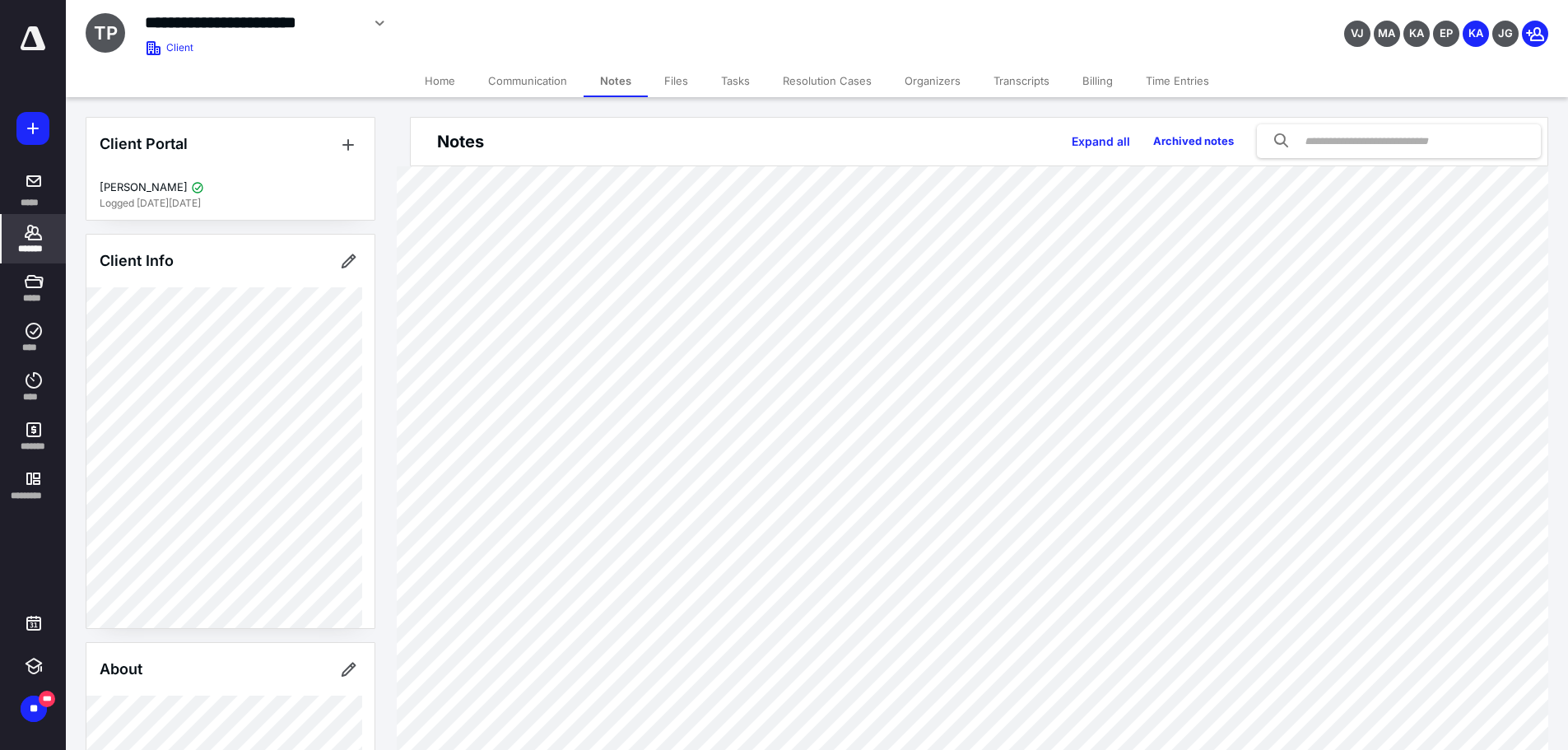 click on "Home" at bounding box center (440, 81) 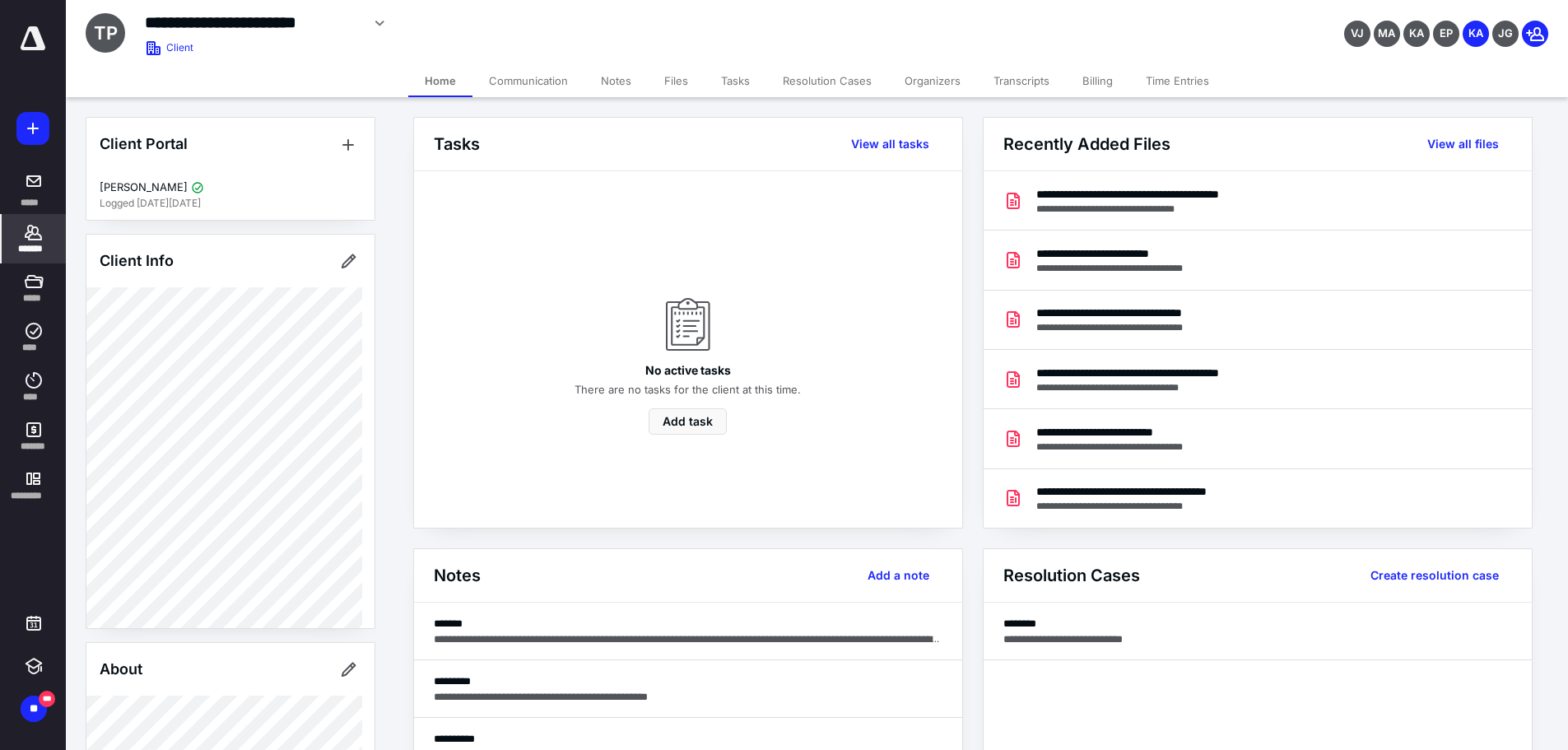 click on "Files" at bounding box center [676, 81] 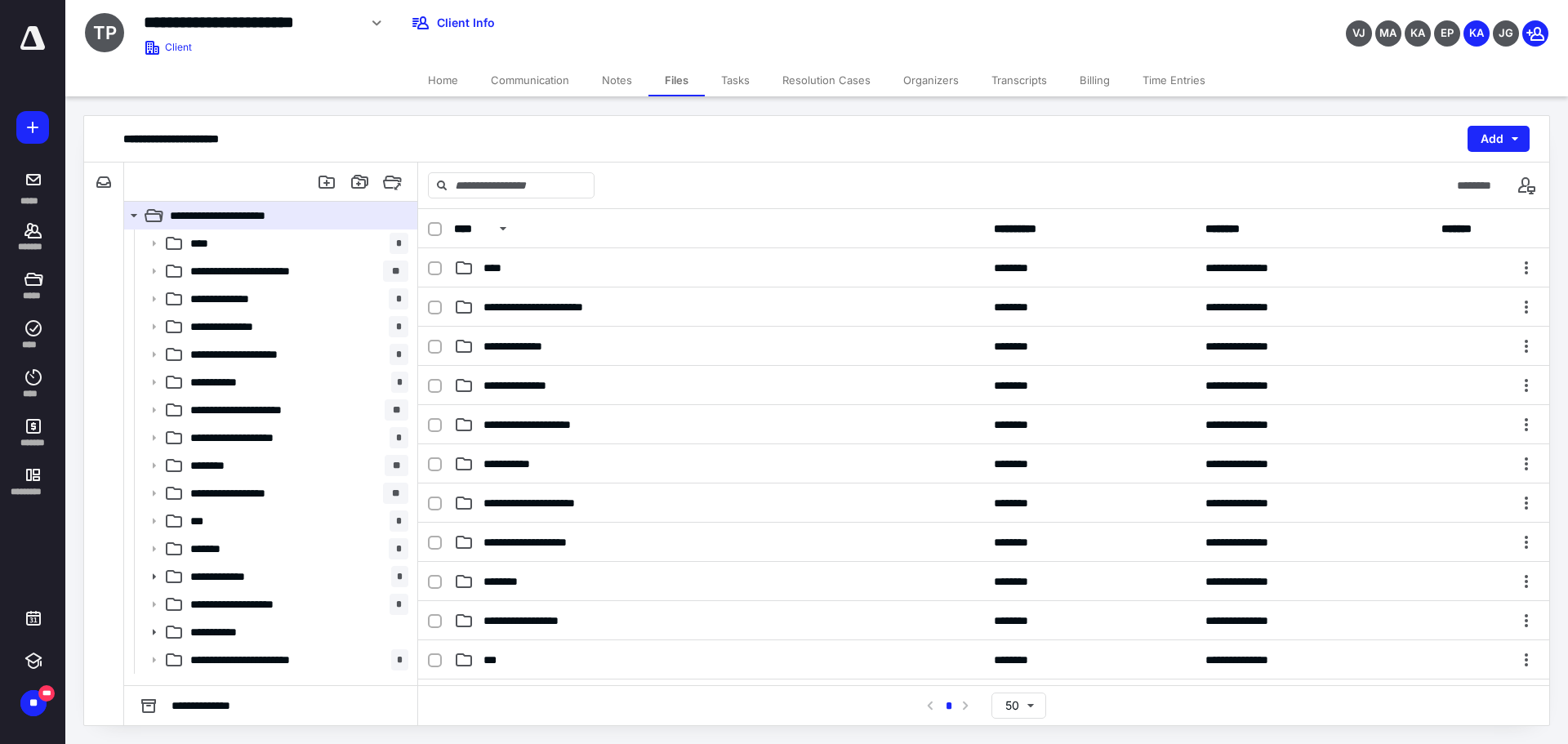 click on "Notes" at bounding box center [617, 80] 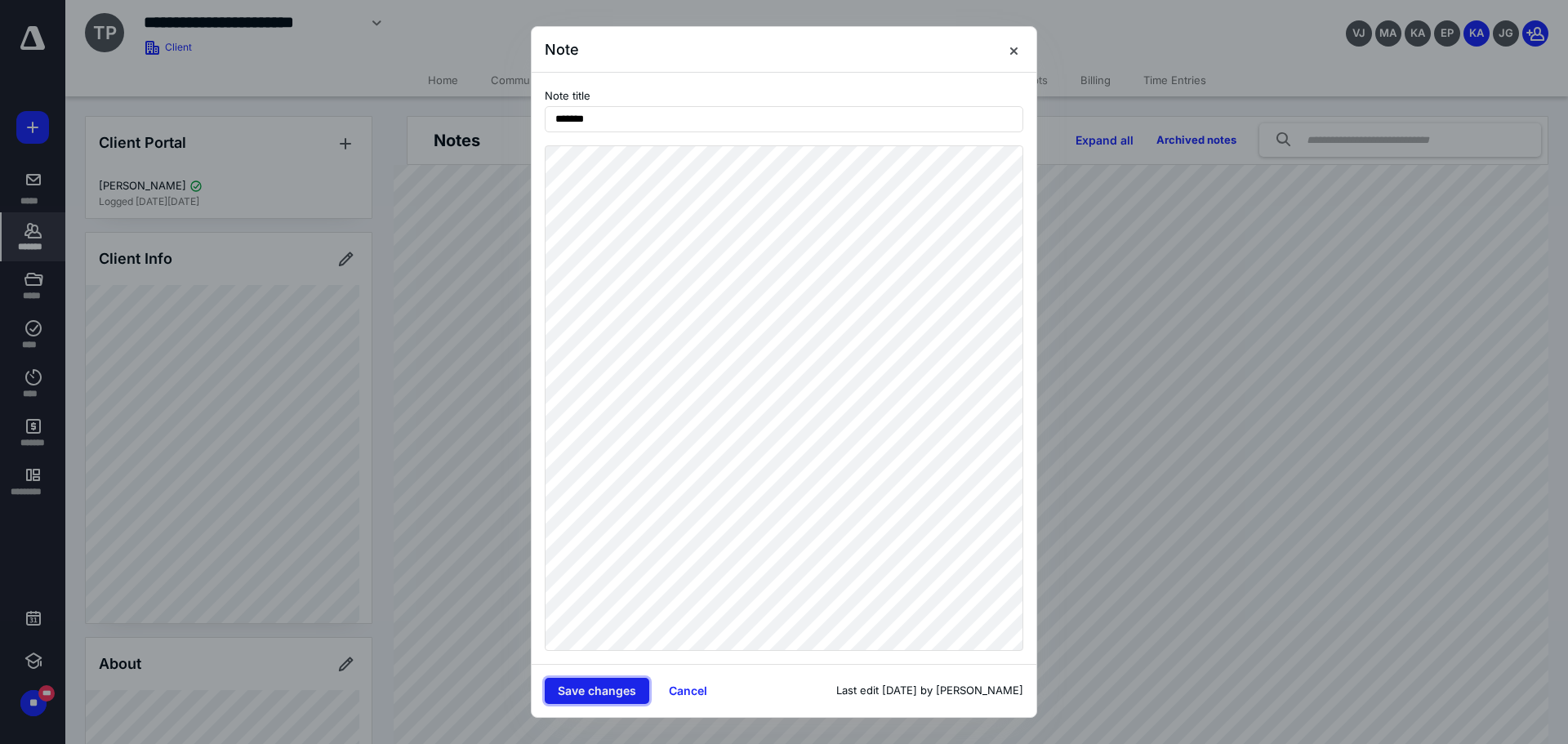 click on "Save changes" at bounding box center [597, 691] 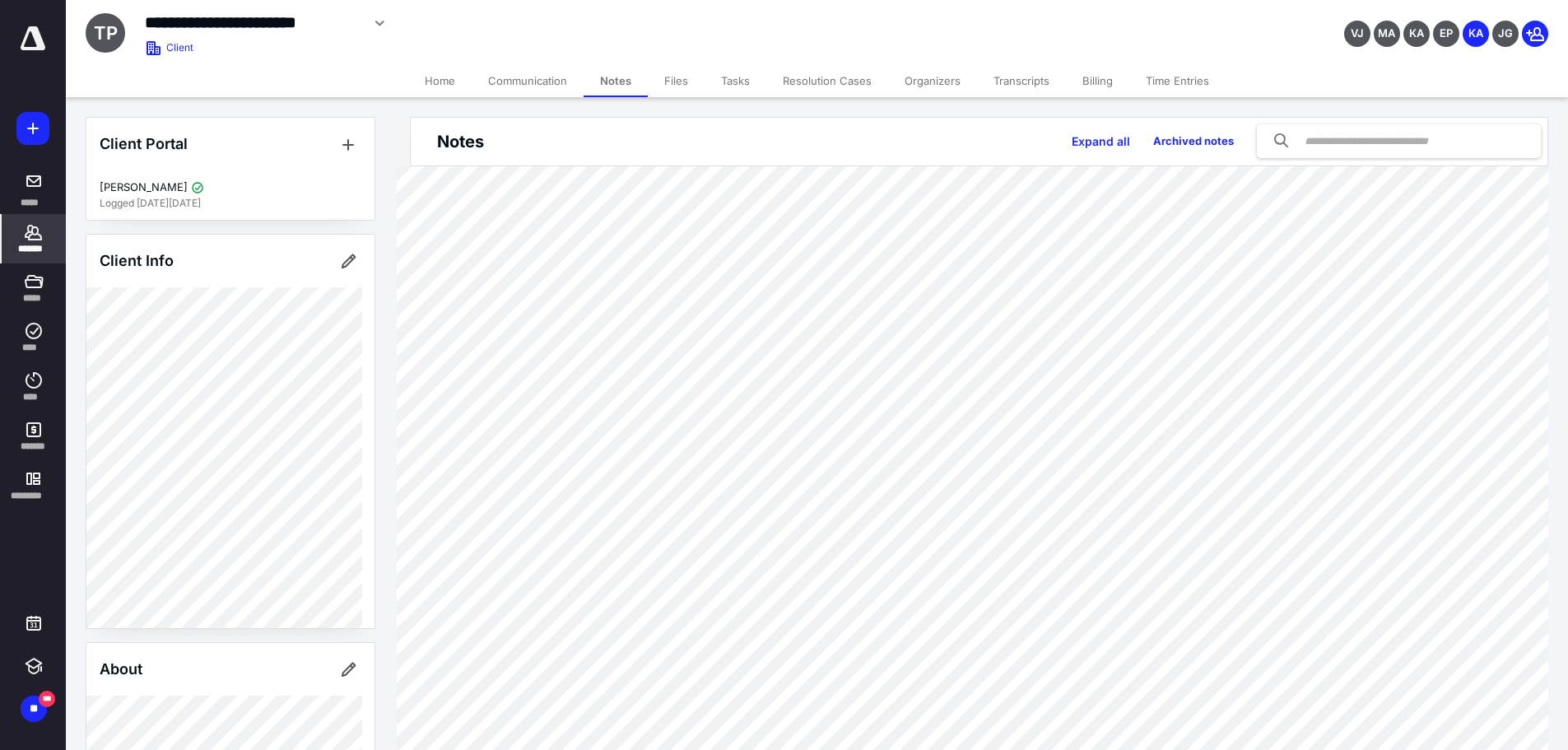 click on "Home" at bounding box center (440, 81) 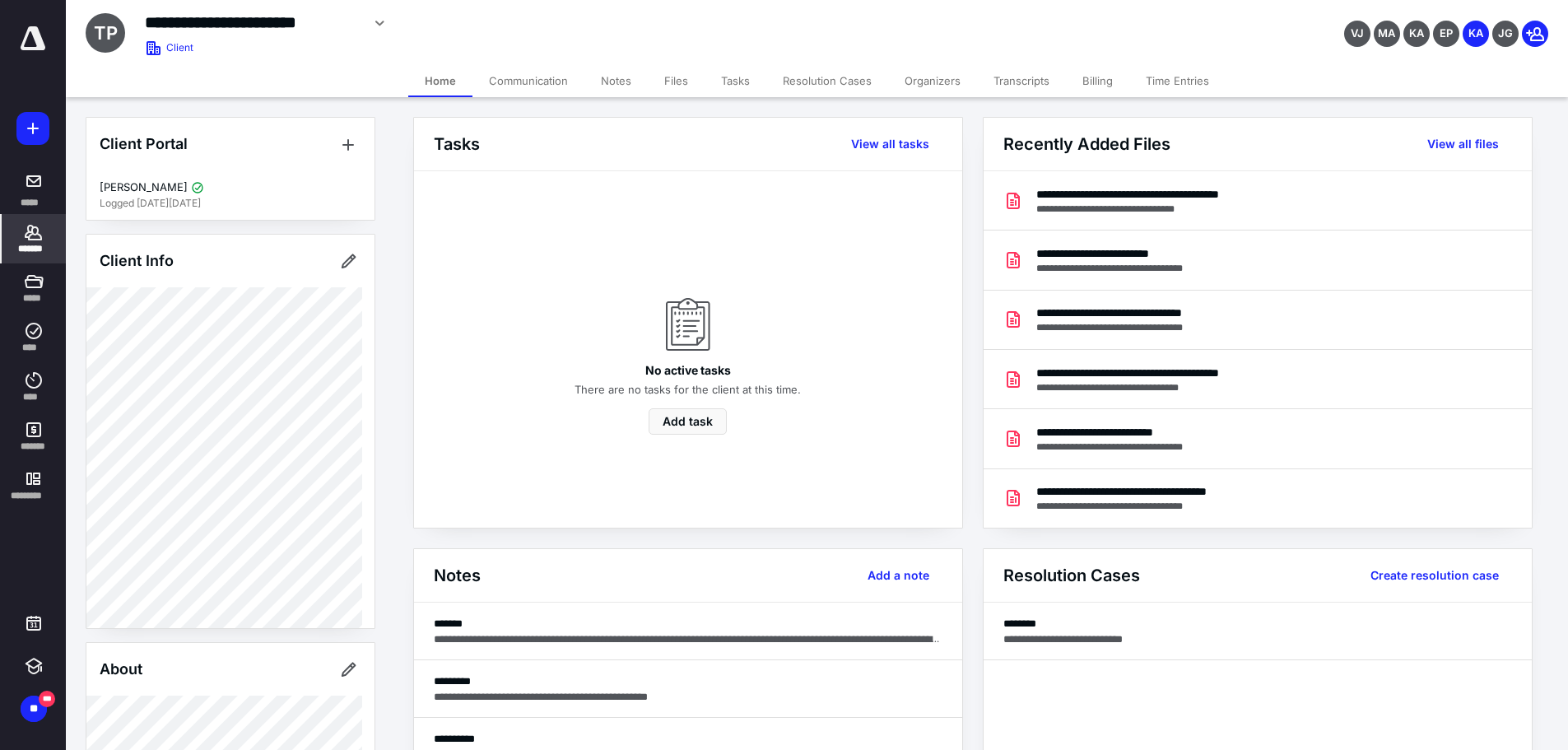 click 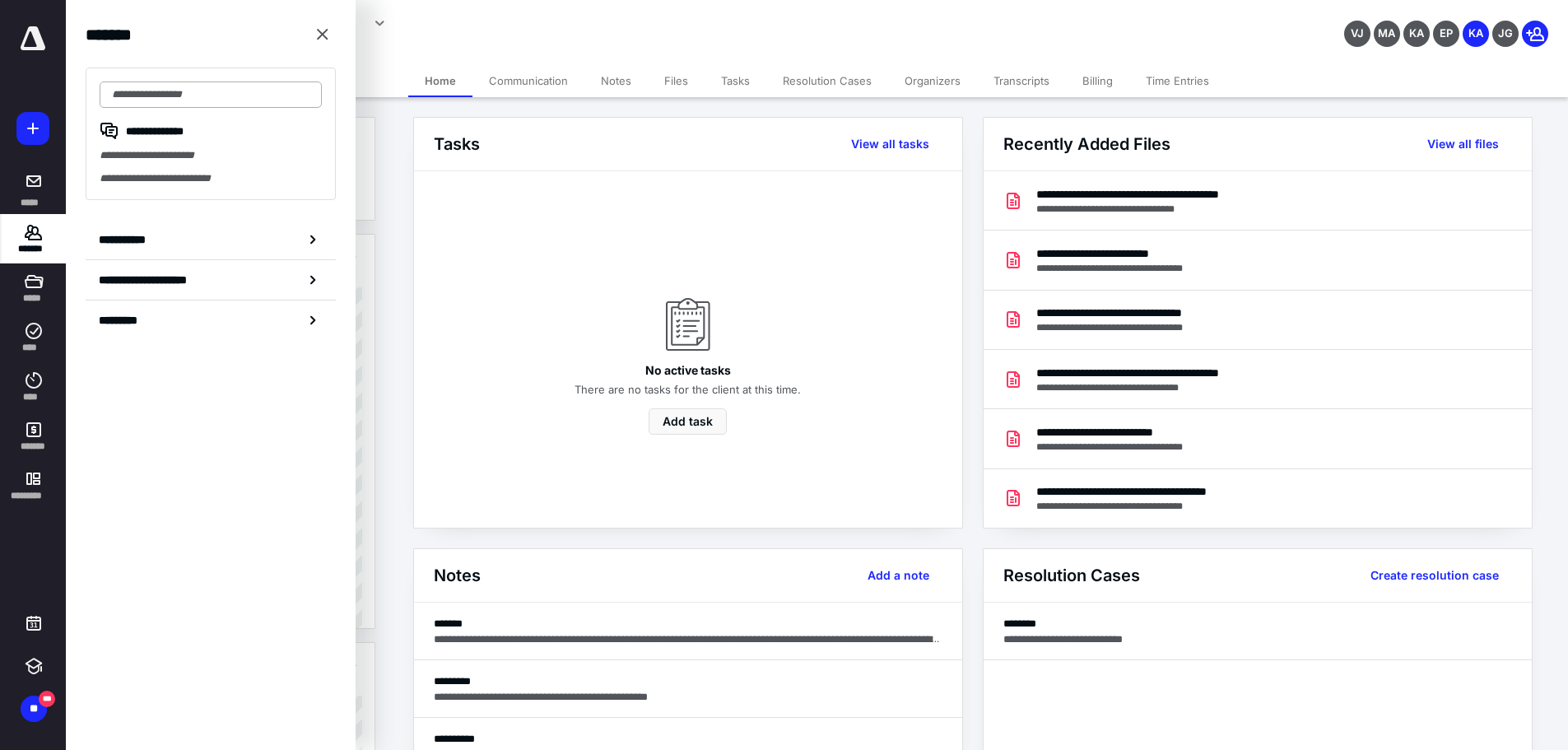 click at bounding box center (211, 95) 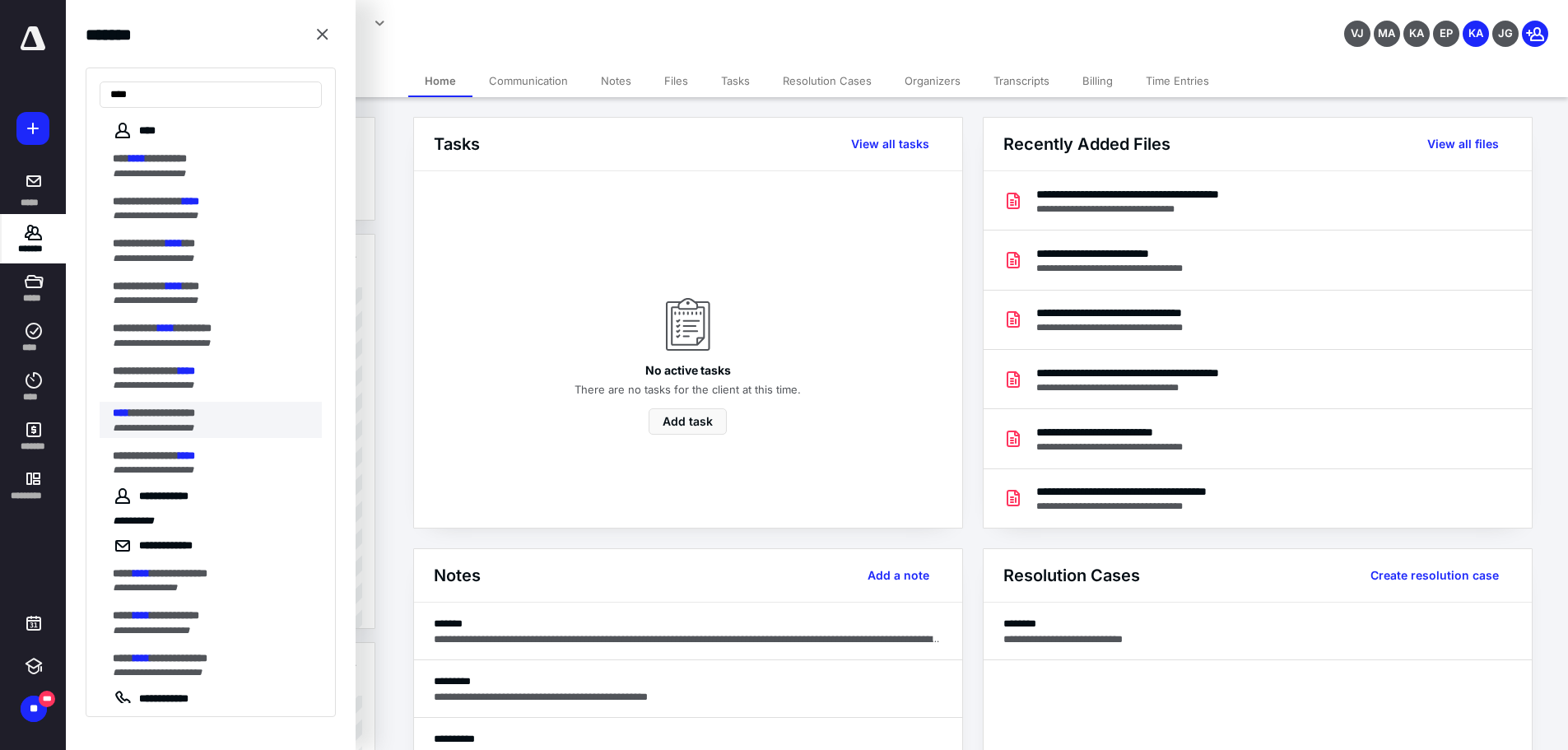 type on "****" 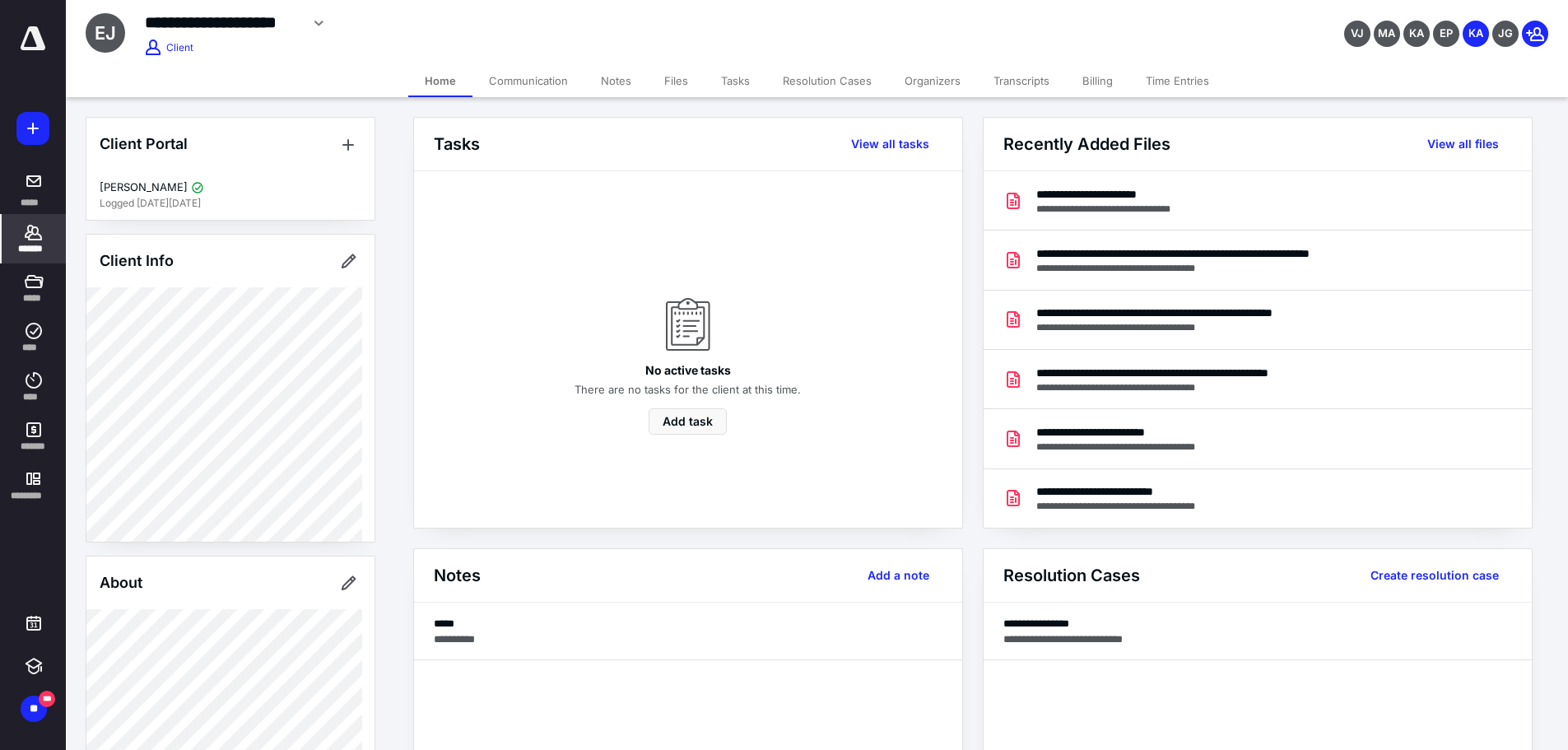 click on "Files" at bounding box center [676, 81] 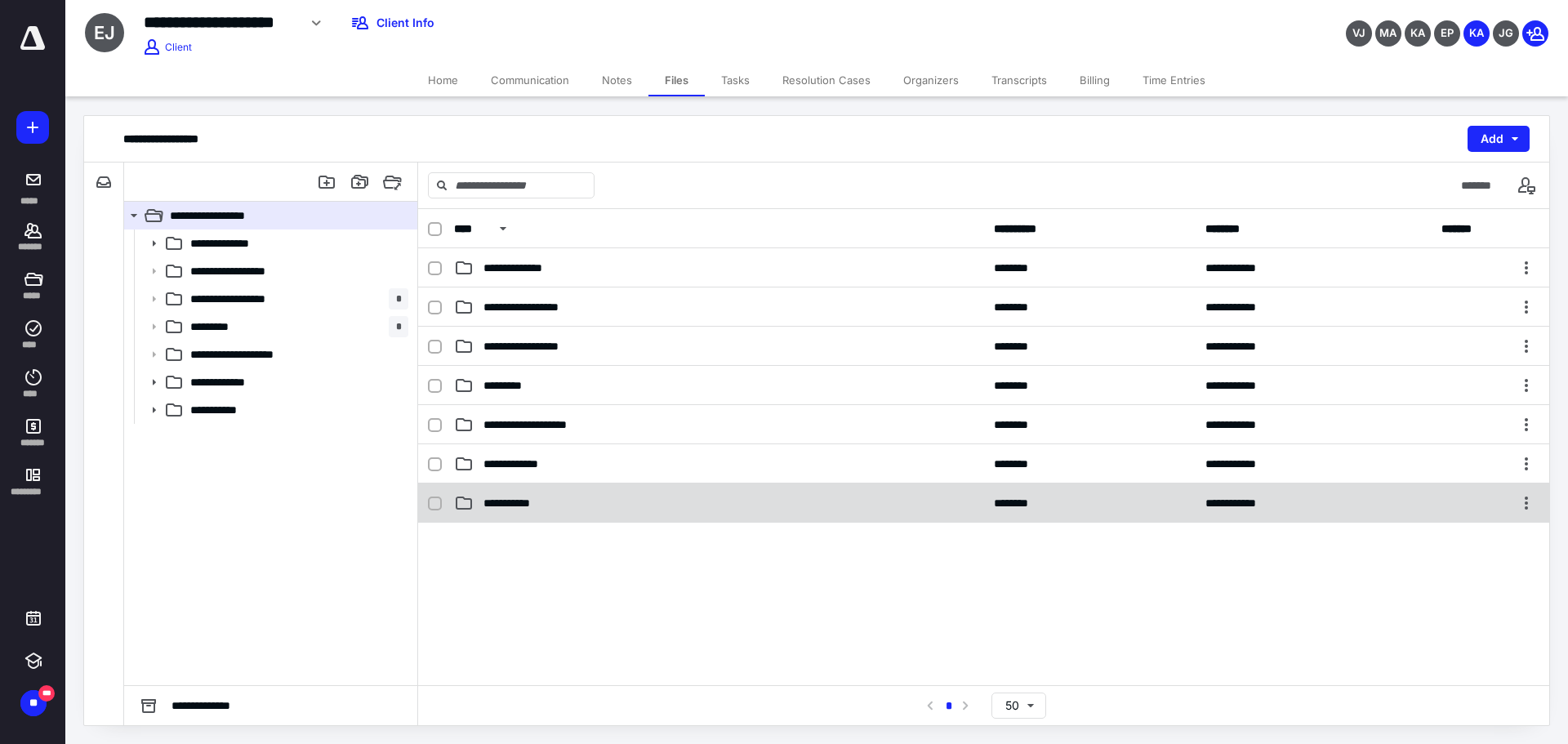 click on "**********" at bounding box center [719, 503] 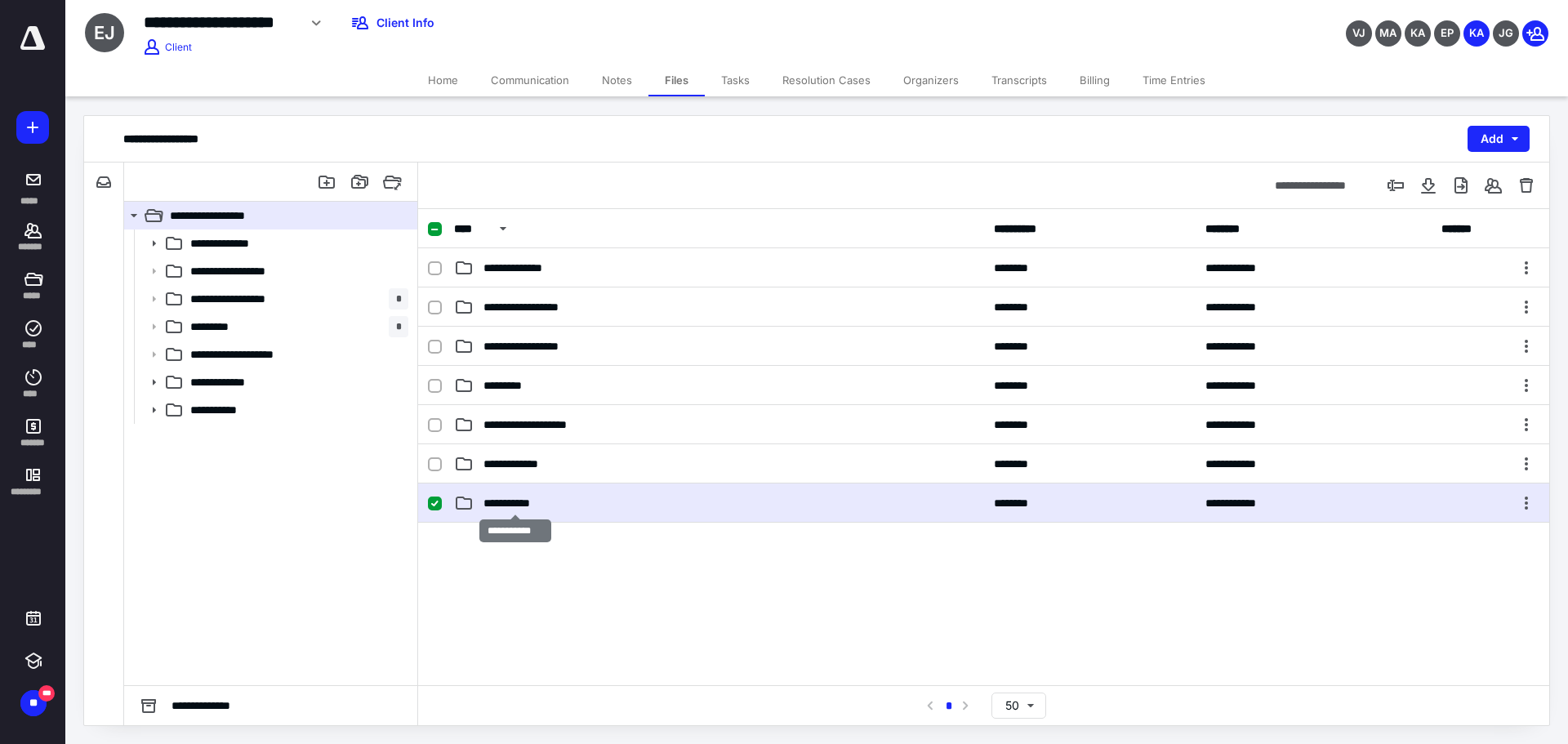 click on "**********" at bounding box center (515, 503) 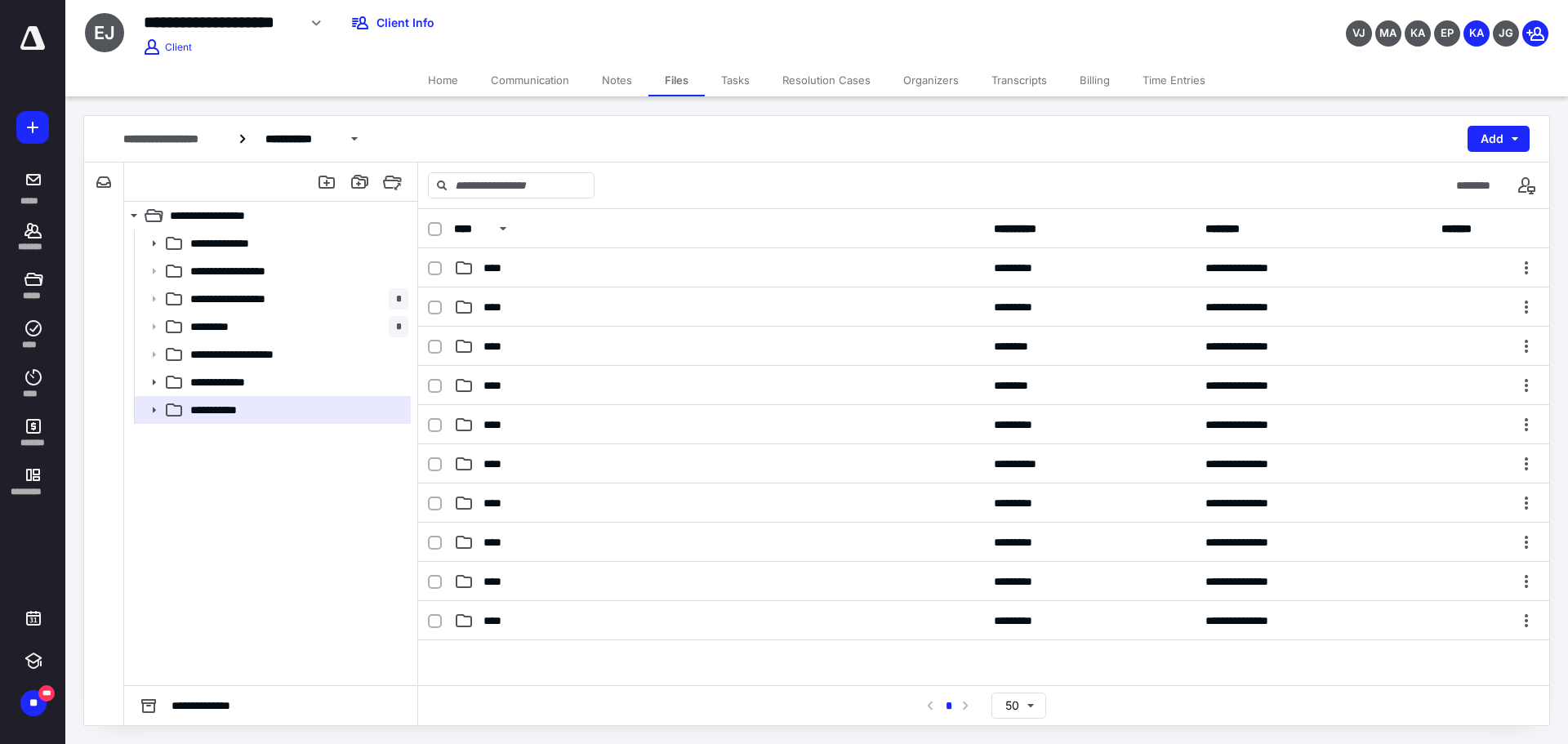 click on "Files" at bounding box center [676, 80] 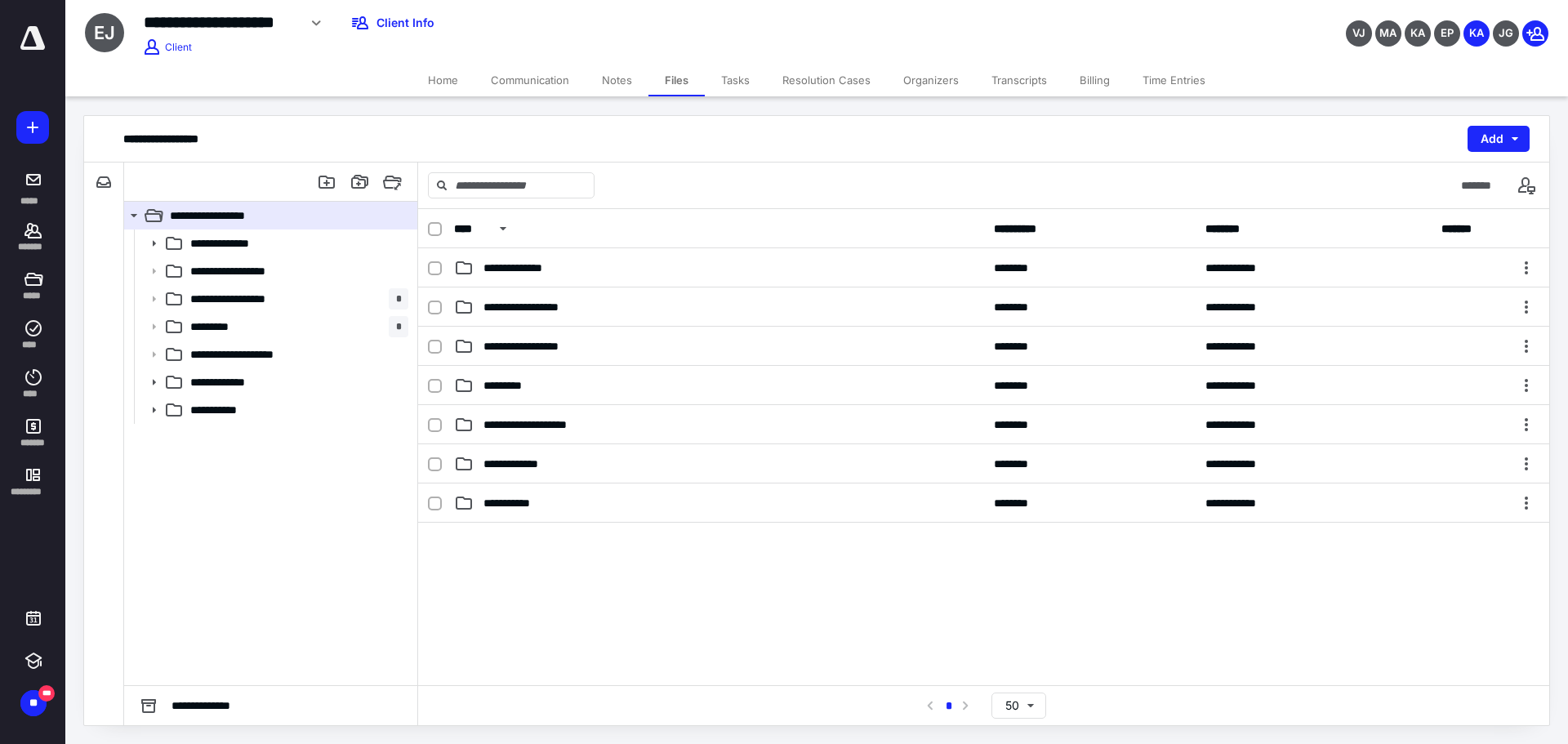 click on "Notes" at bounding box center (617, 80) 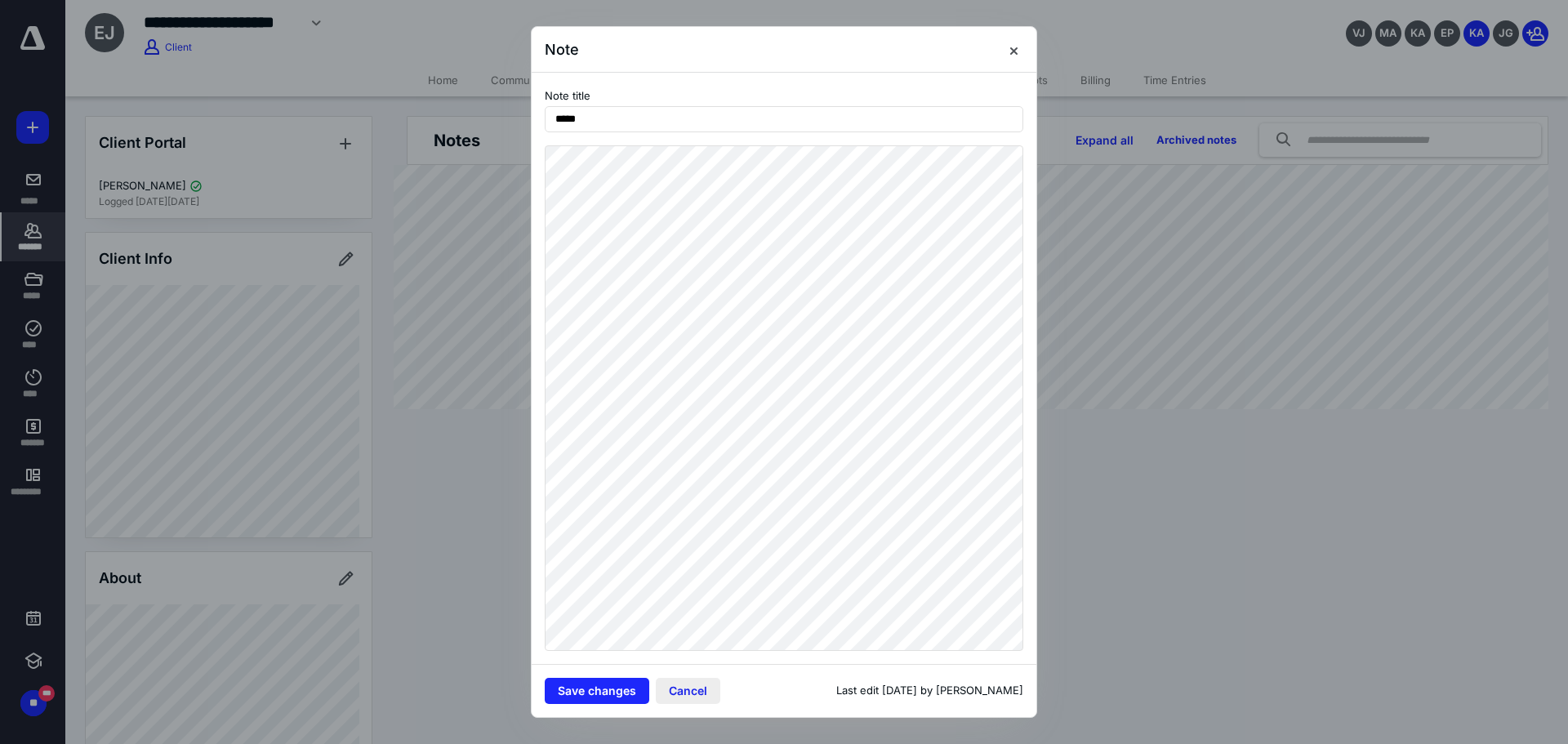 click on "Cancel" at bounding box center [688, 691] 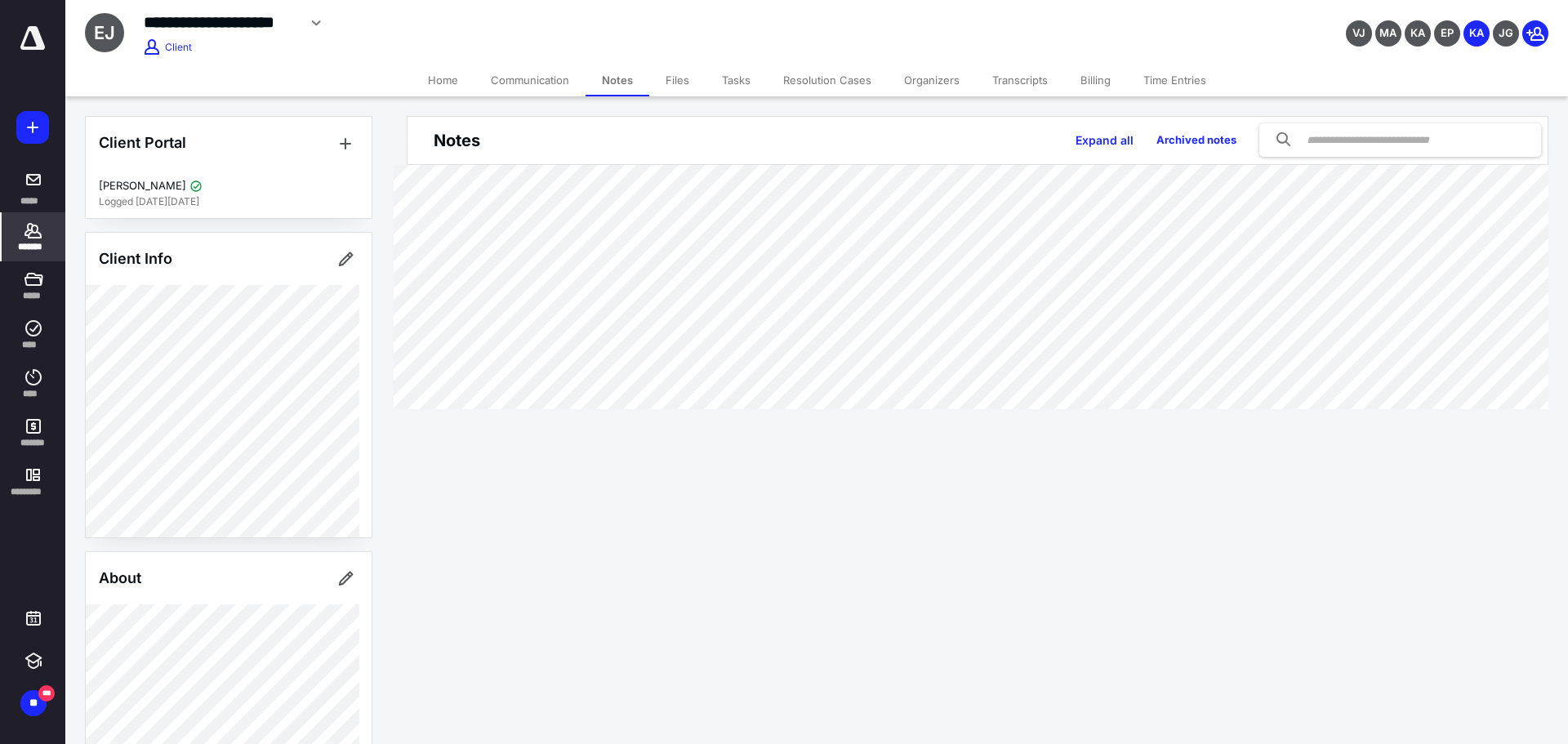 click on "Files" at bounding box center [677, 80] 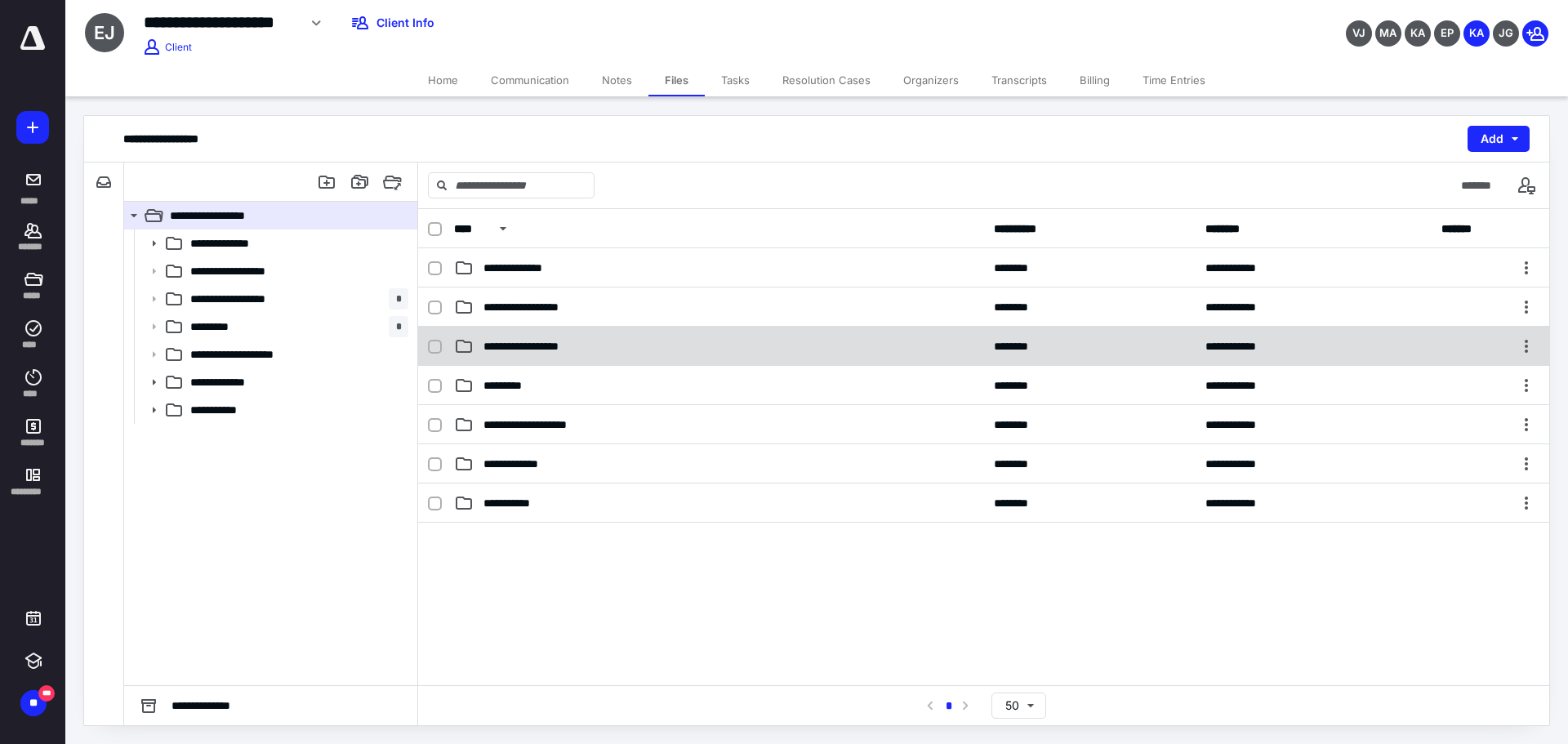 click on "**********" at bounding box center (719, 346) 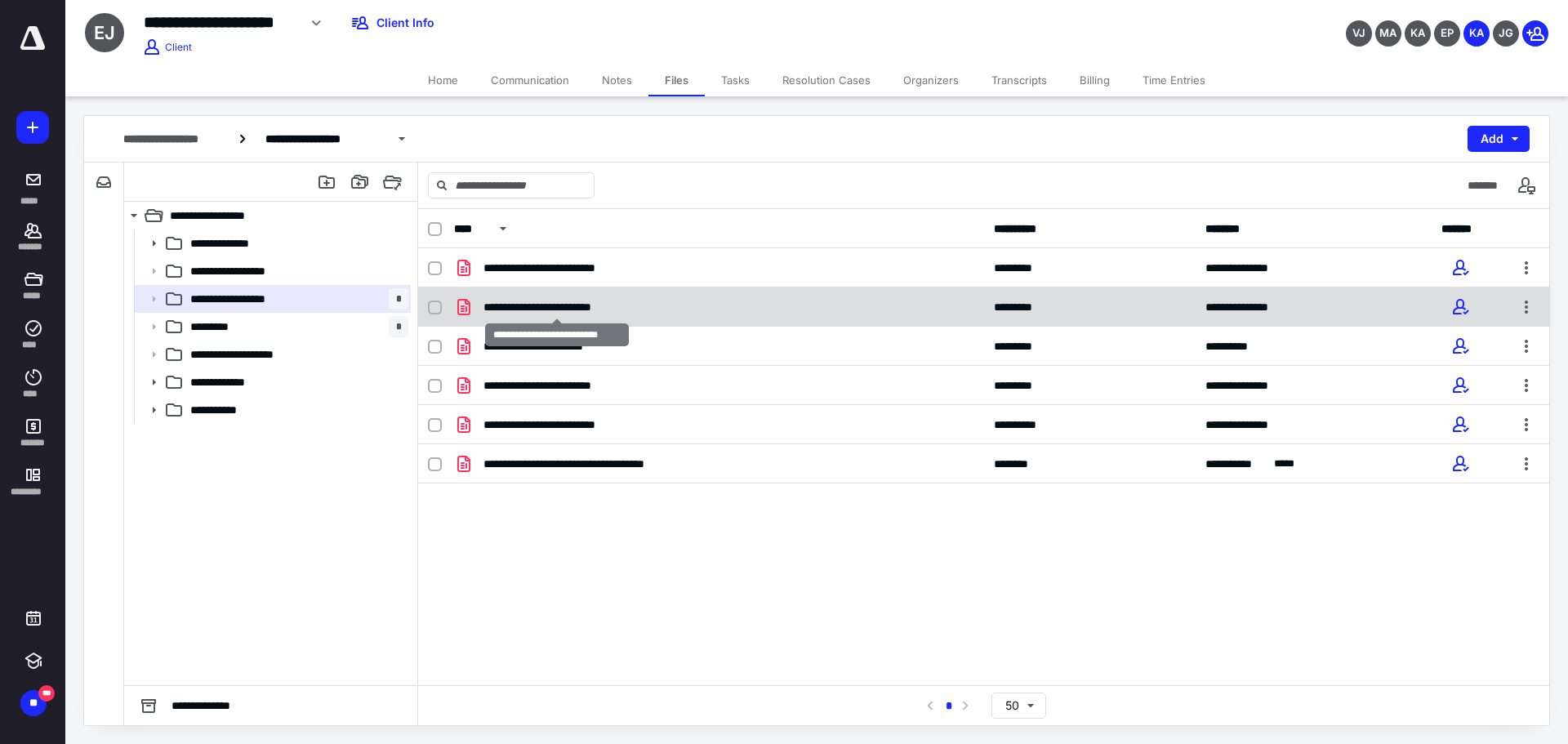 click on "**********" at bounding box center (557, 307) 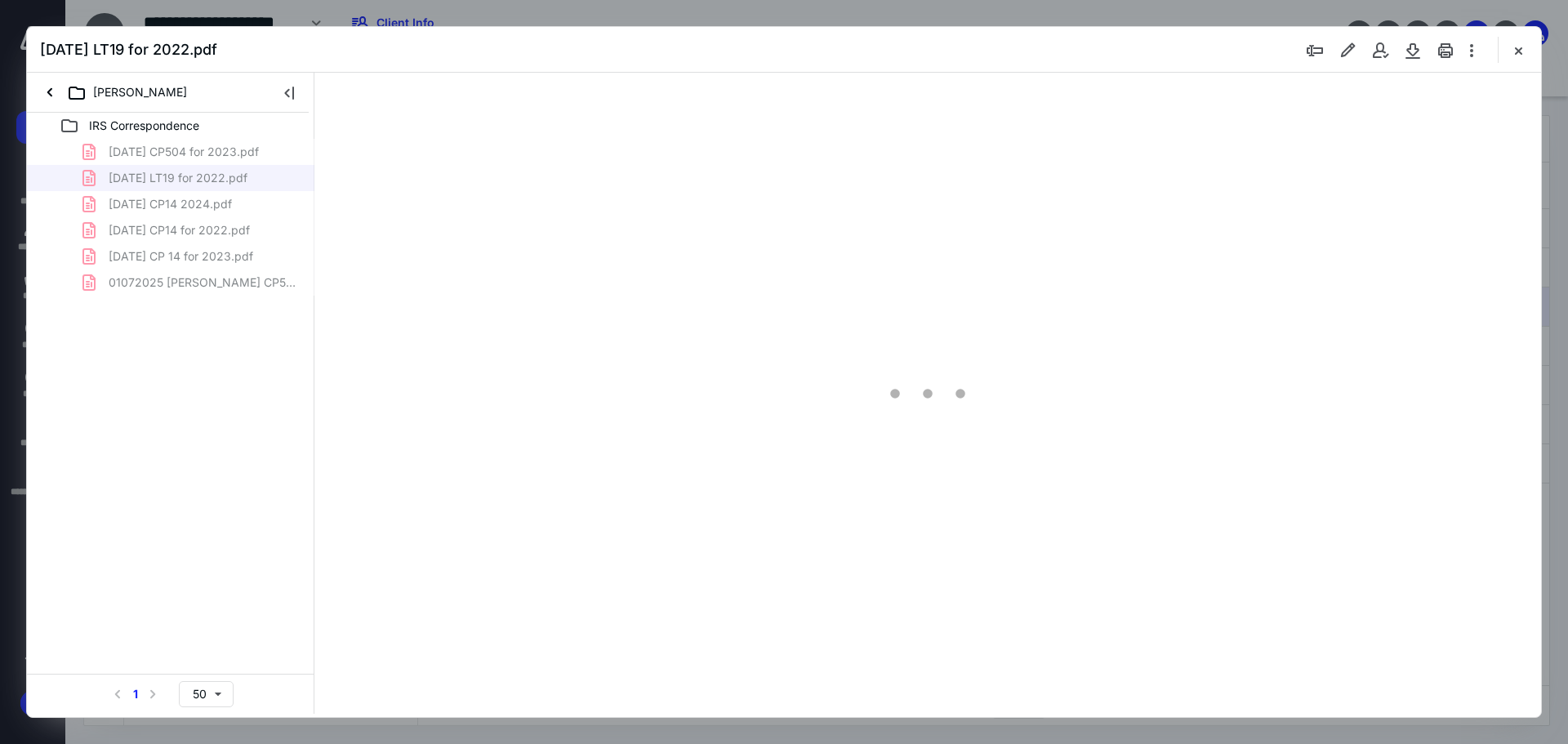scroll, scrollTop: 0, scrollLeft: 0, axis: both 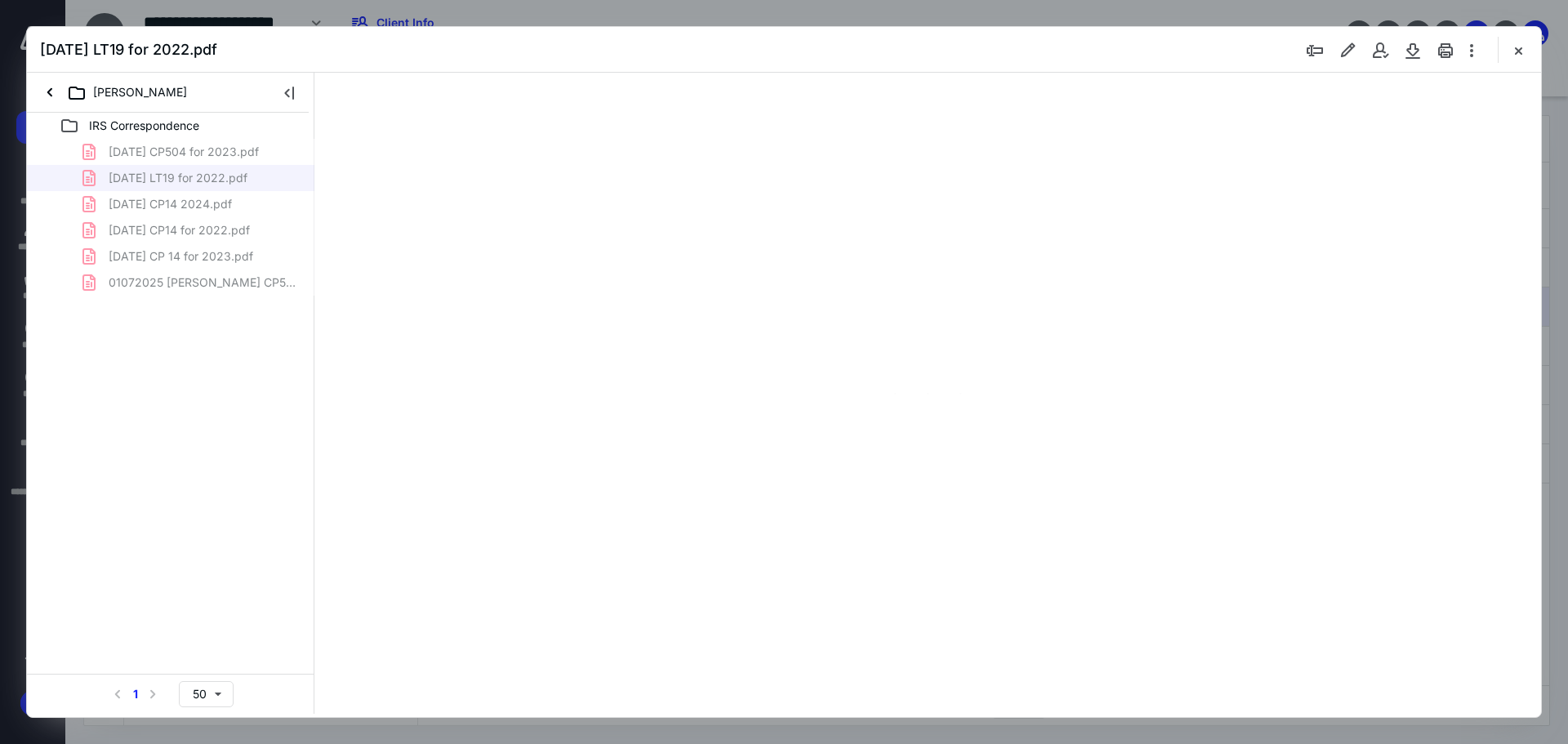 type on "89" 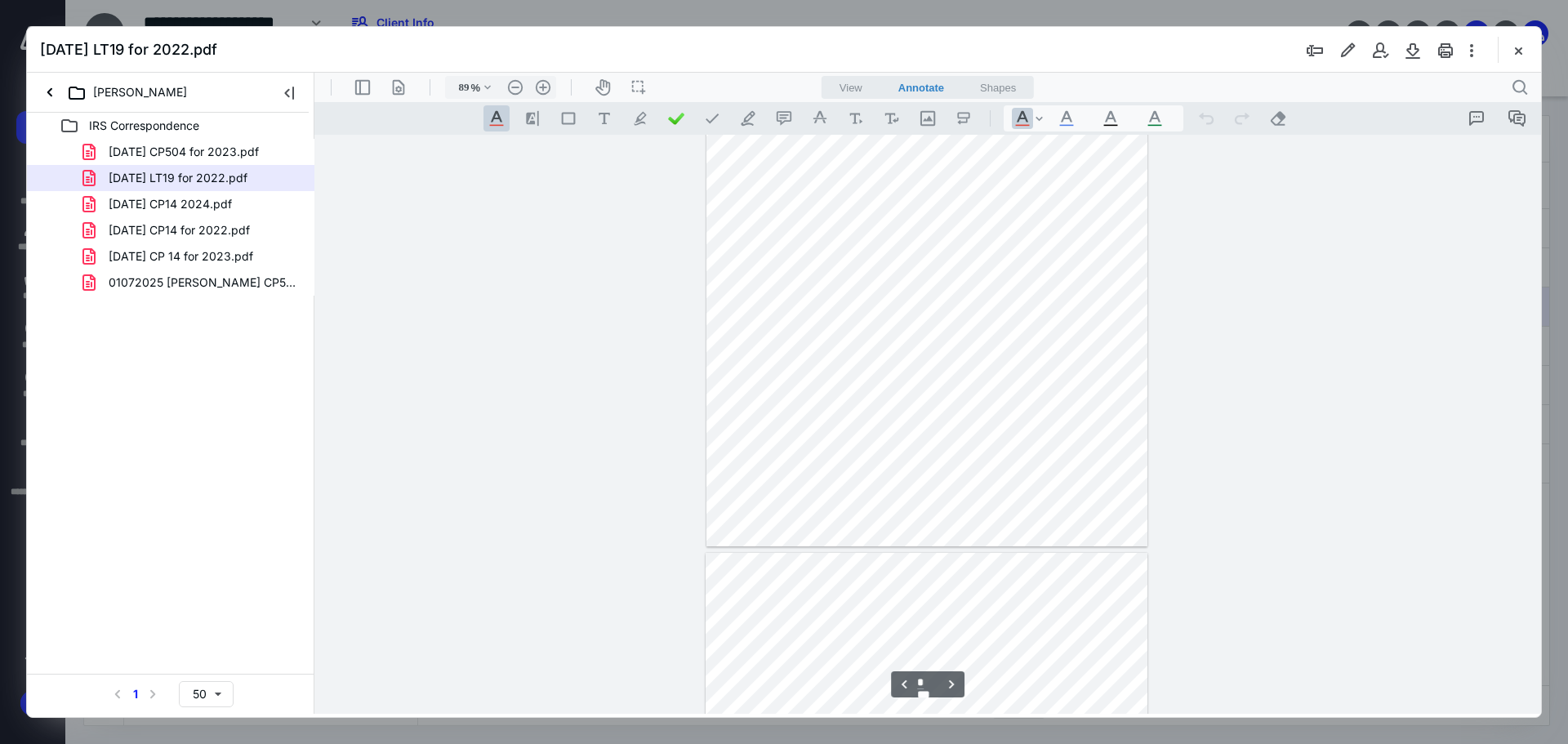 scroll, scrollTop: 245, scrollLeft: 0, axis: vertical 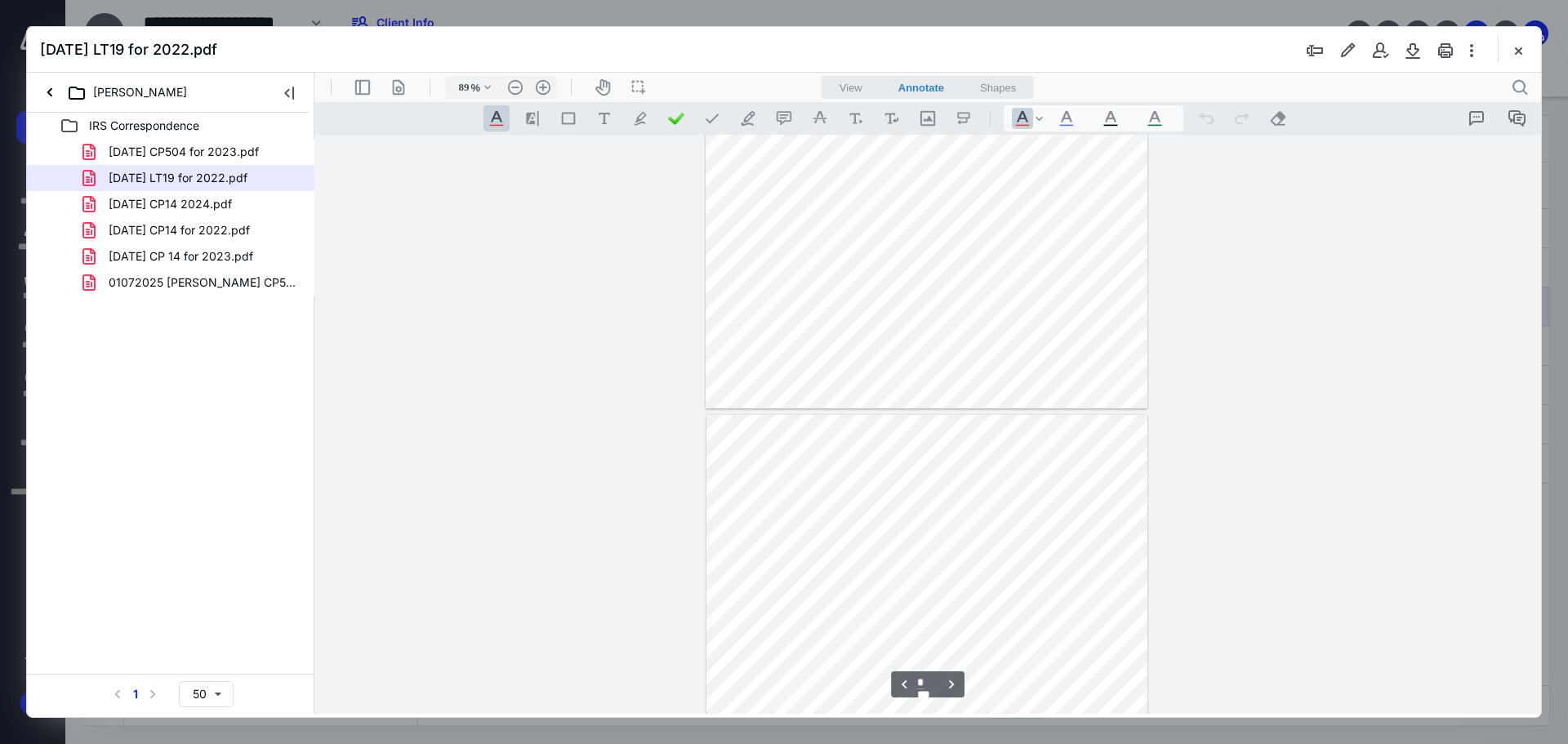 type on "*" 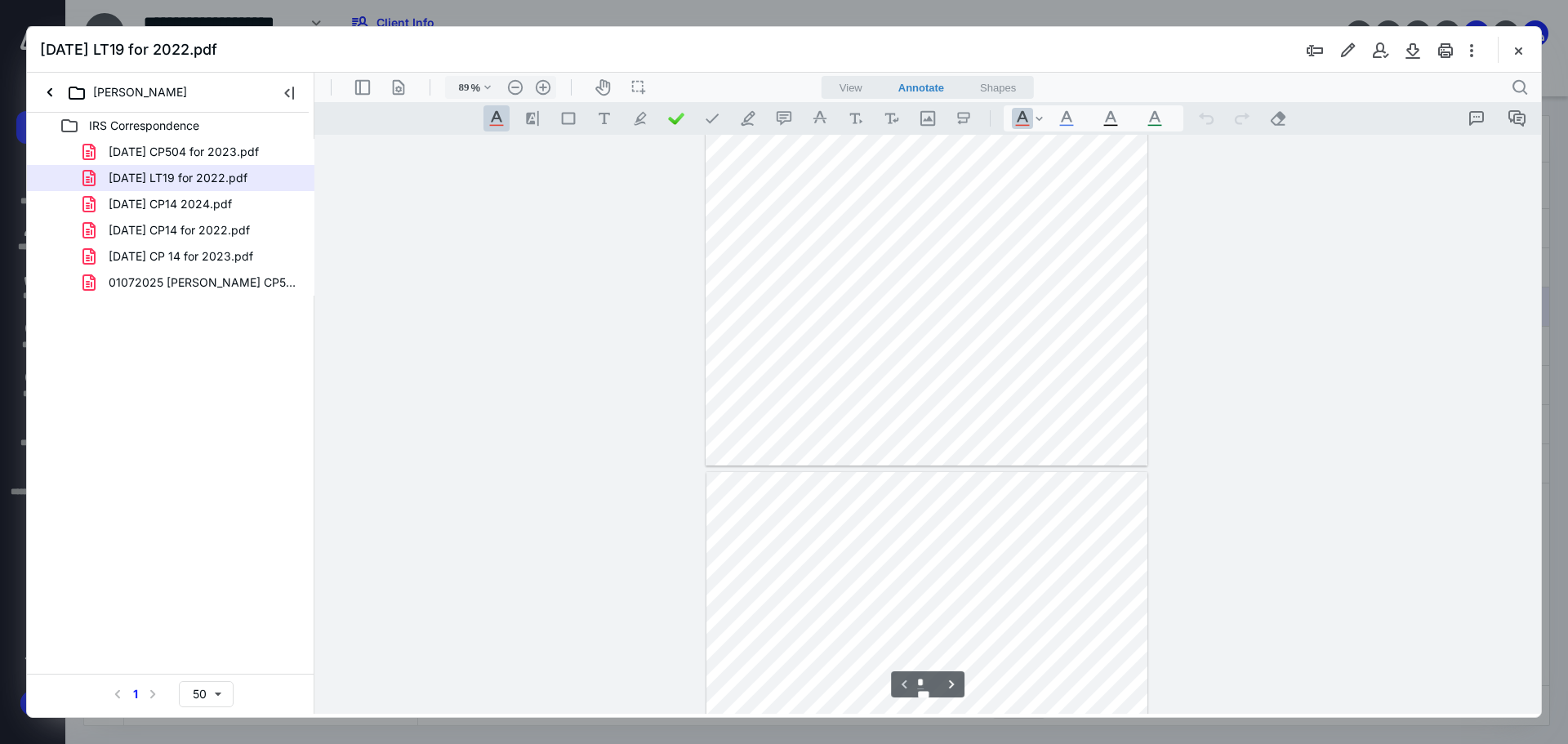 scroll, scrollTop: 0, scrollLeft: 0, axis: both 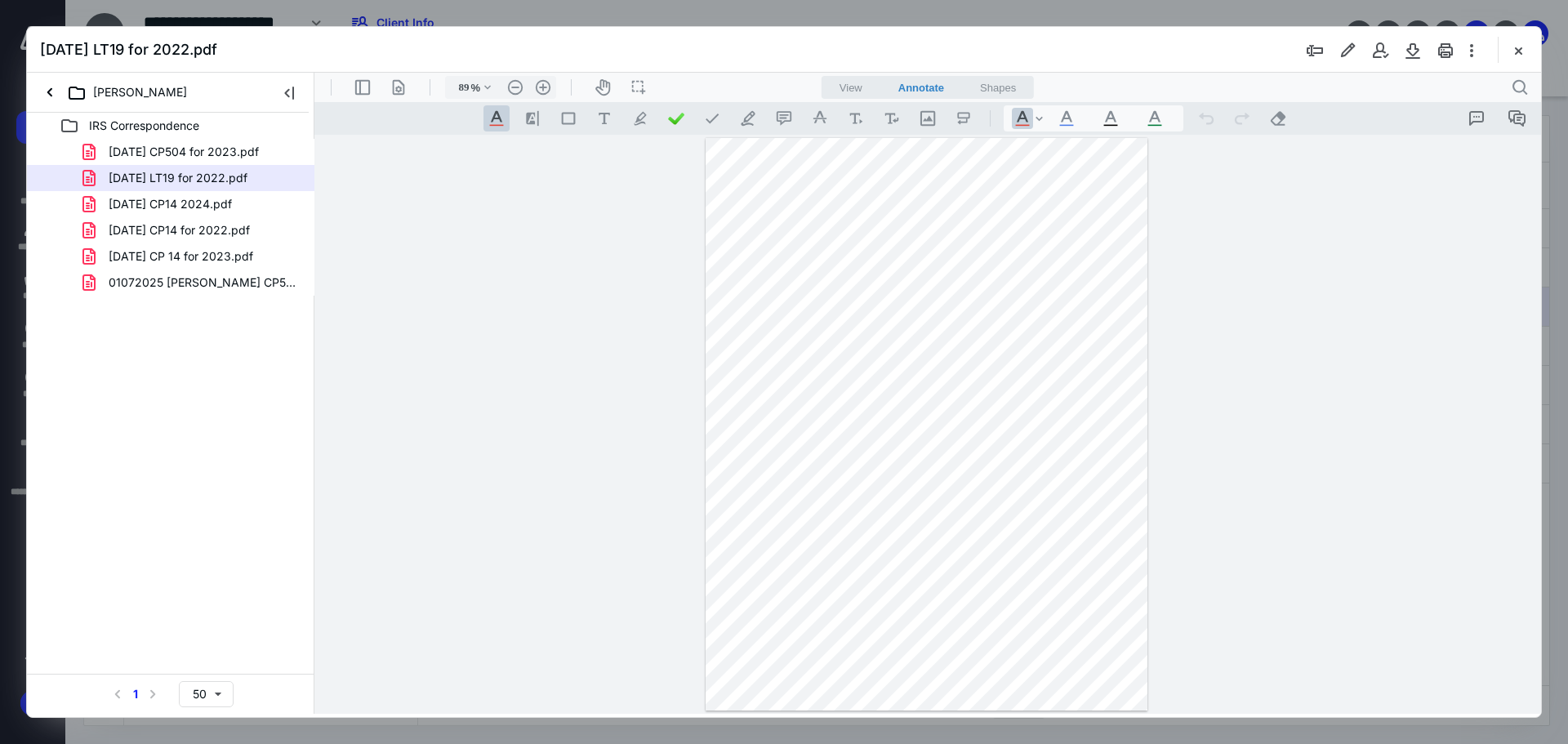 click at bounding box center (1518, 50) 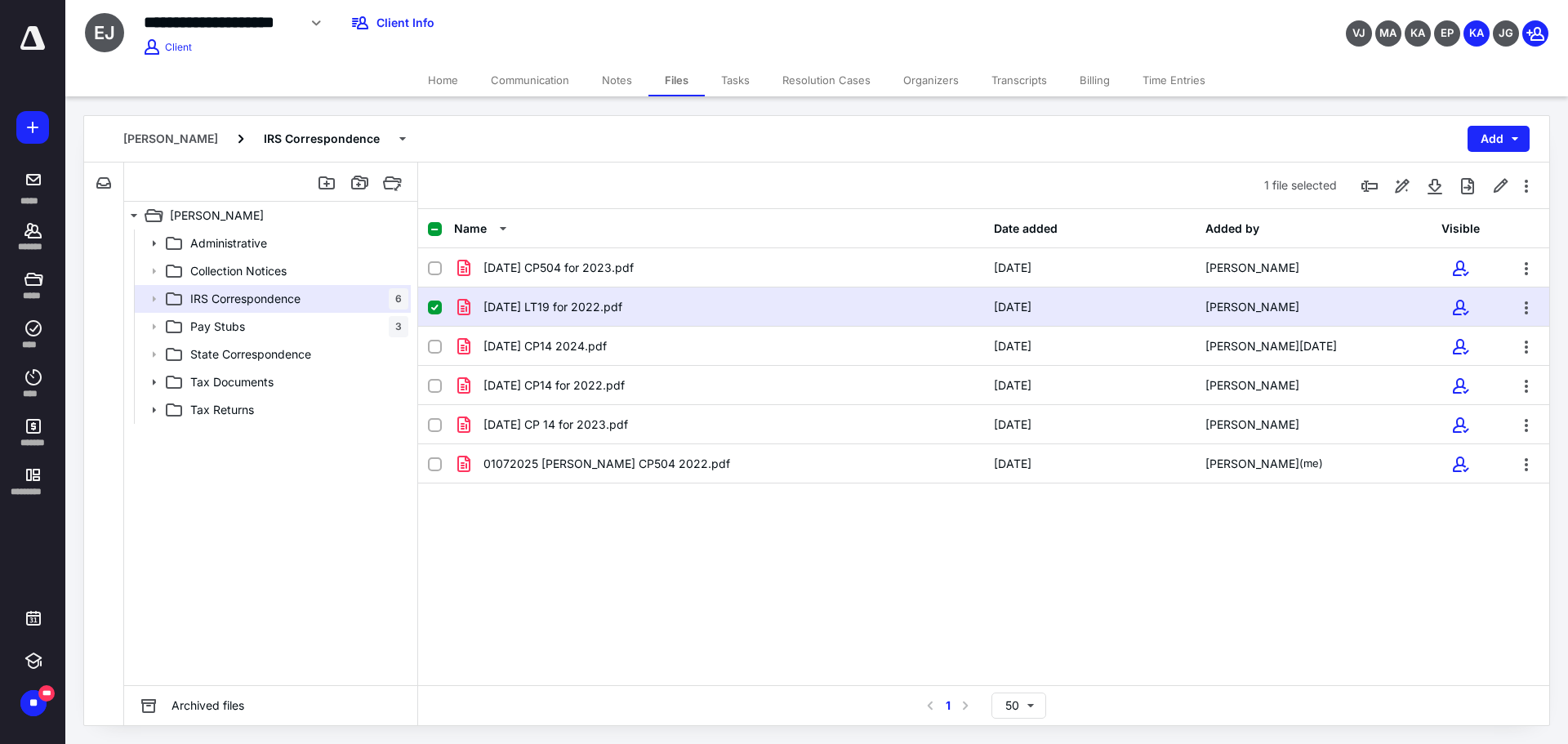 click on "Notes" at bounding box center [617, 80] 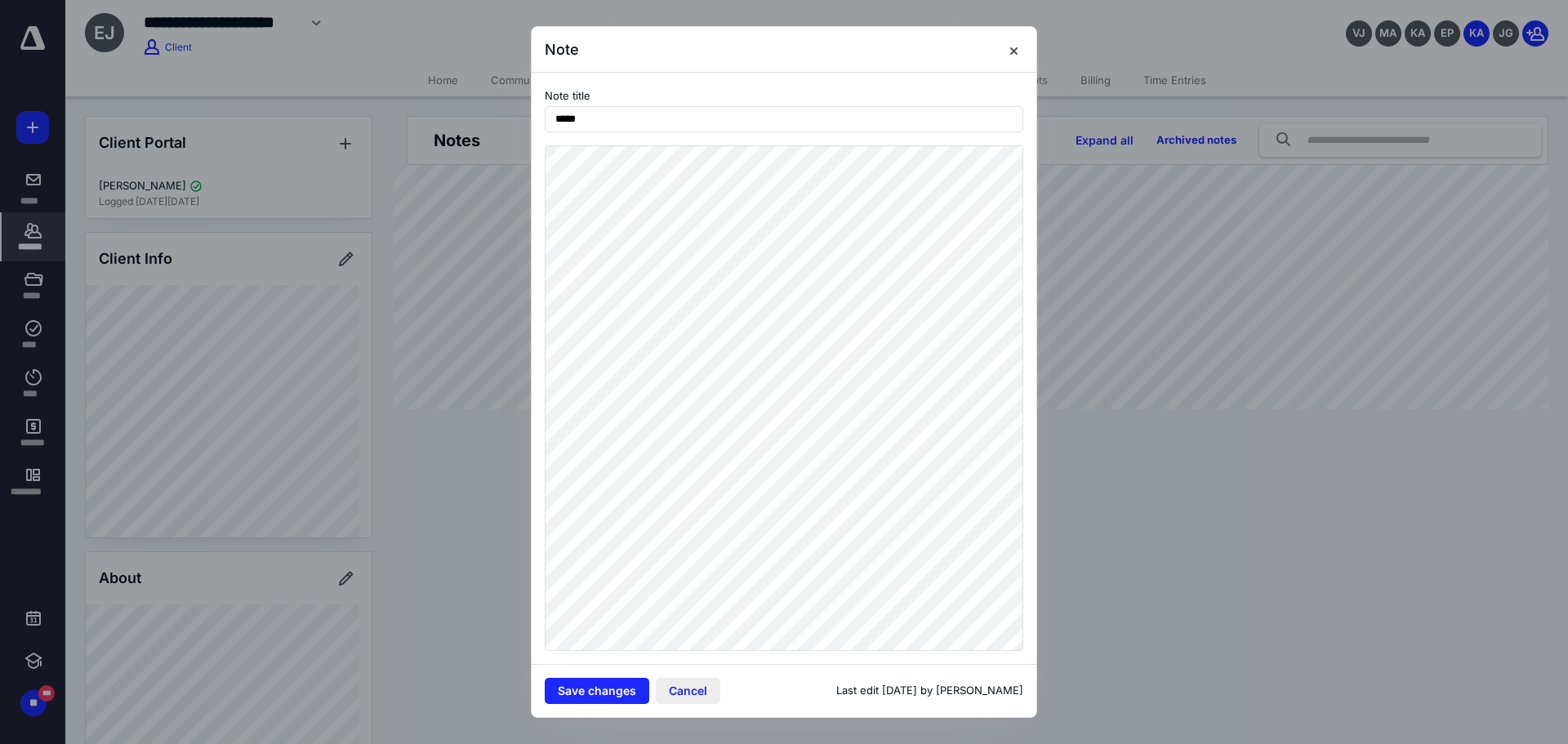 click on "Cancel" at bounding box center (688, 691) 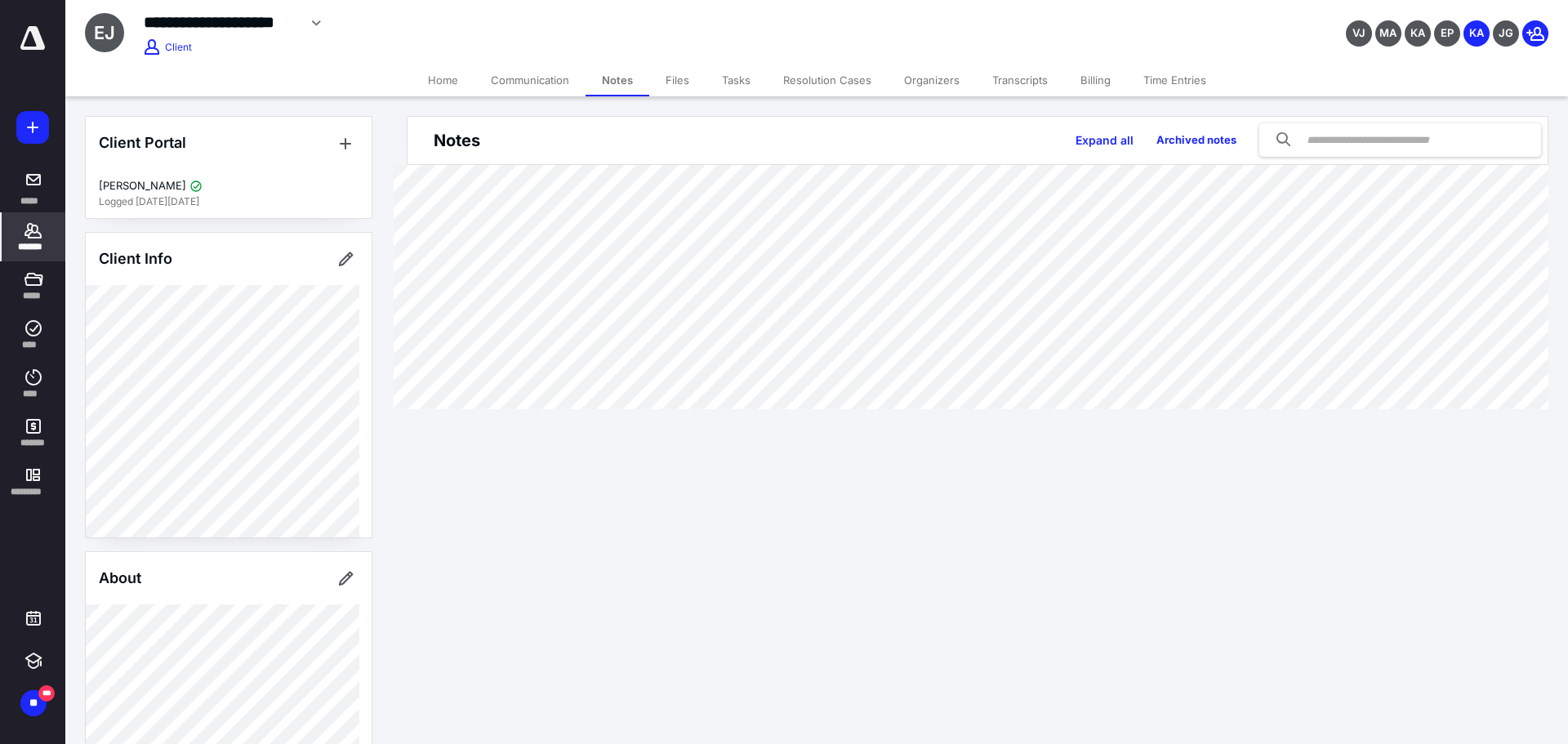 click on "Notes" at bounding box center (617, 80) 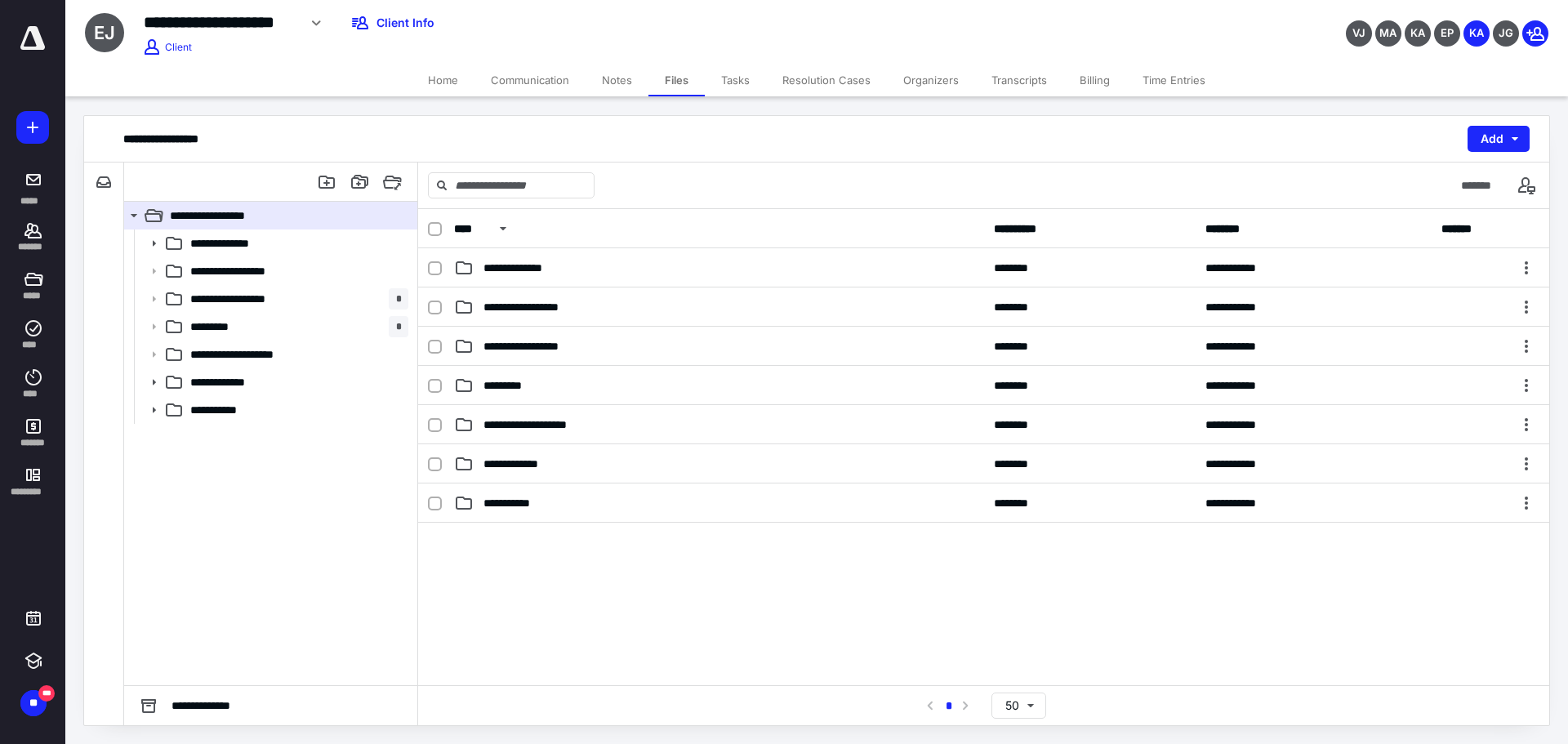 click on "Notes" at bounding box center [617, 80] 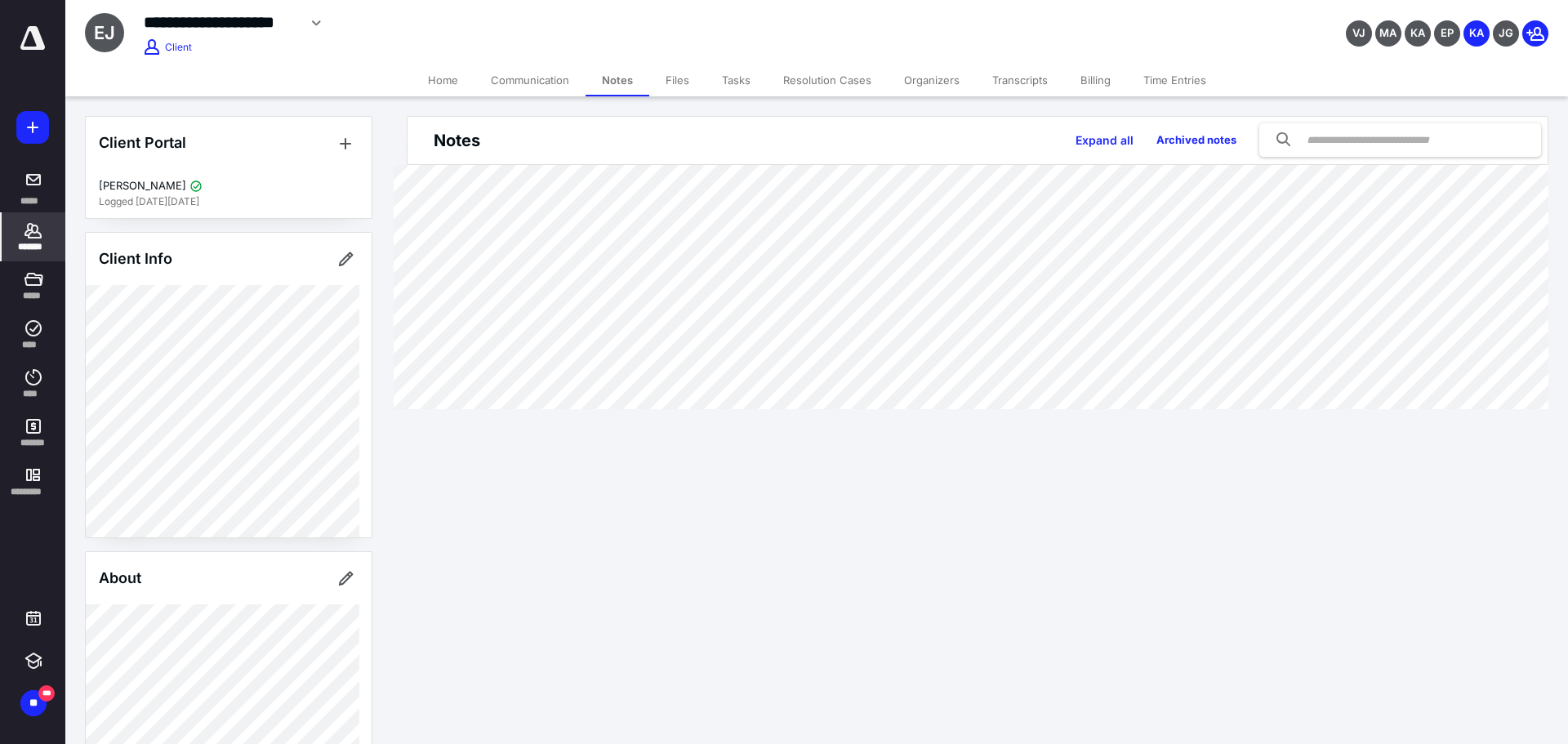 drag, startPoint x: 626, startPoint y: 82, endPoint x: 618, endPoint y: 70, distance: 14.422205 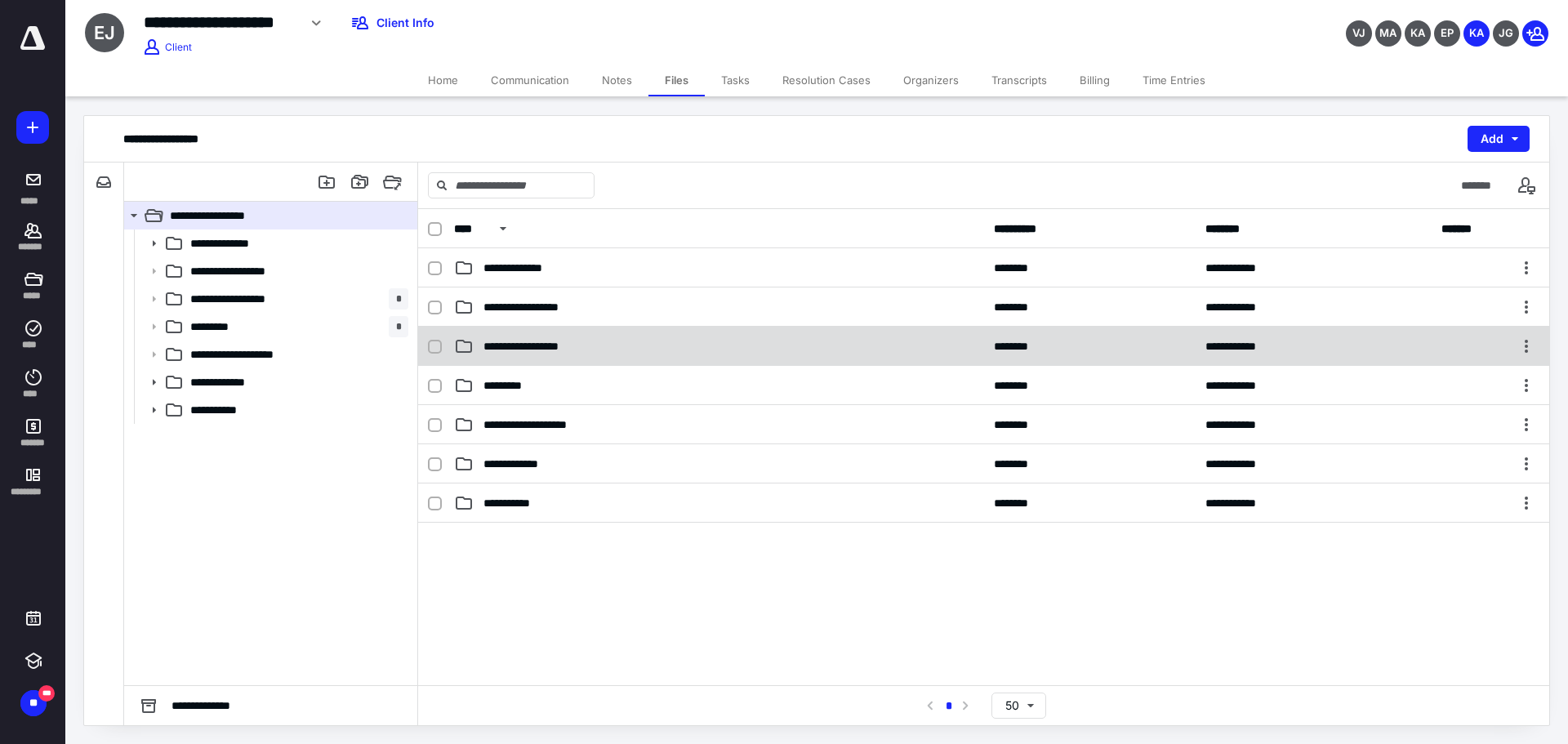 click on "**********" at bounding box center (719, 346) 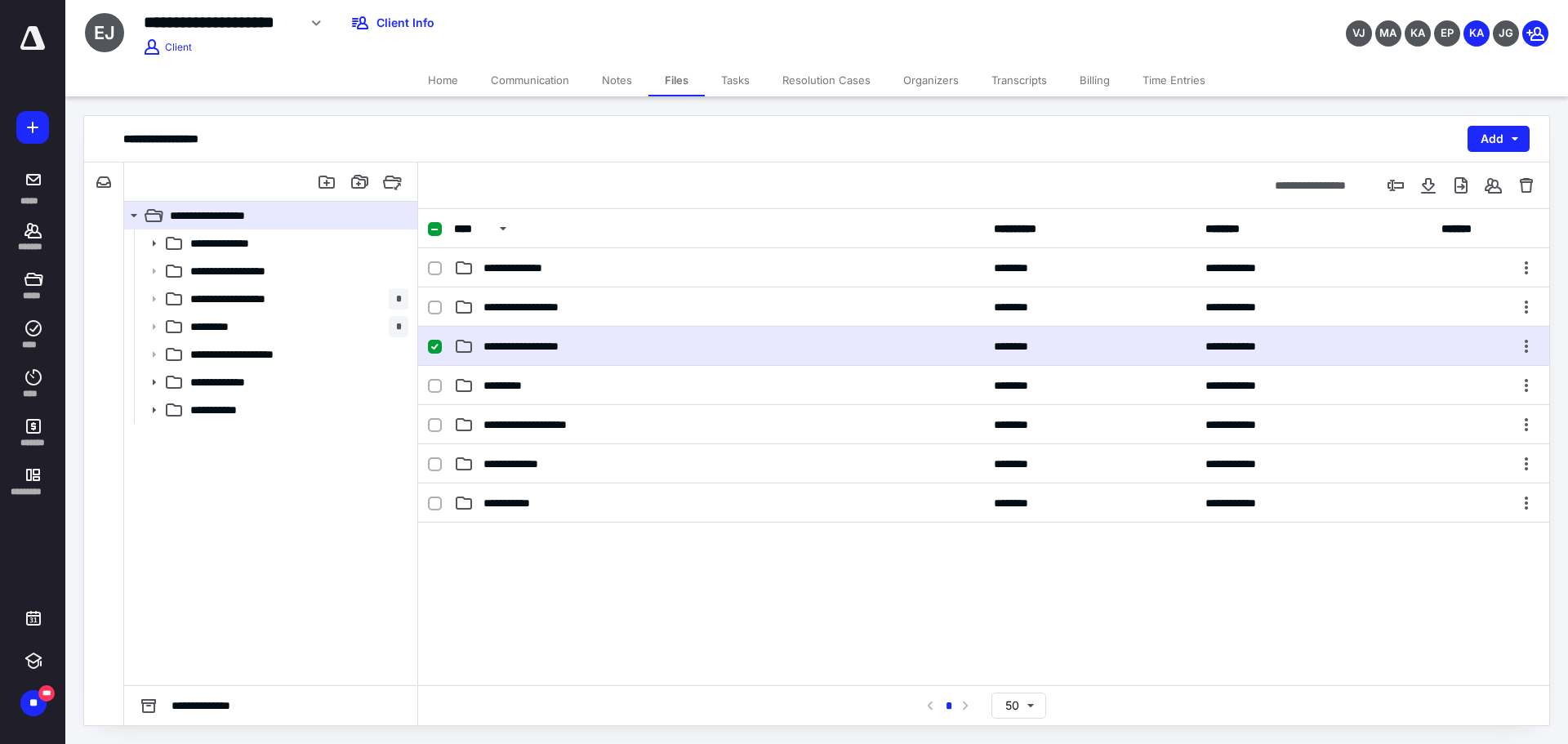 click on "**********" at bounding box center (719, 346) 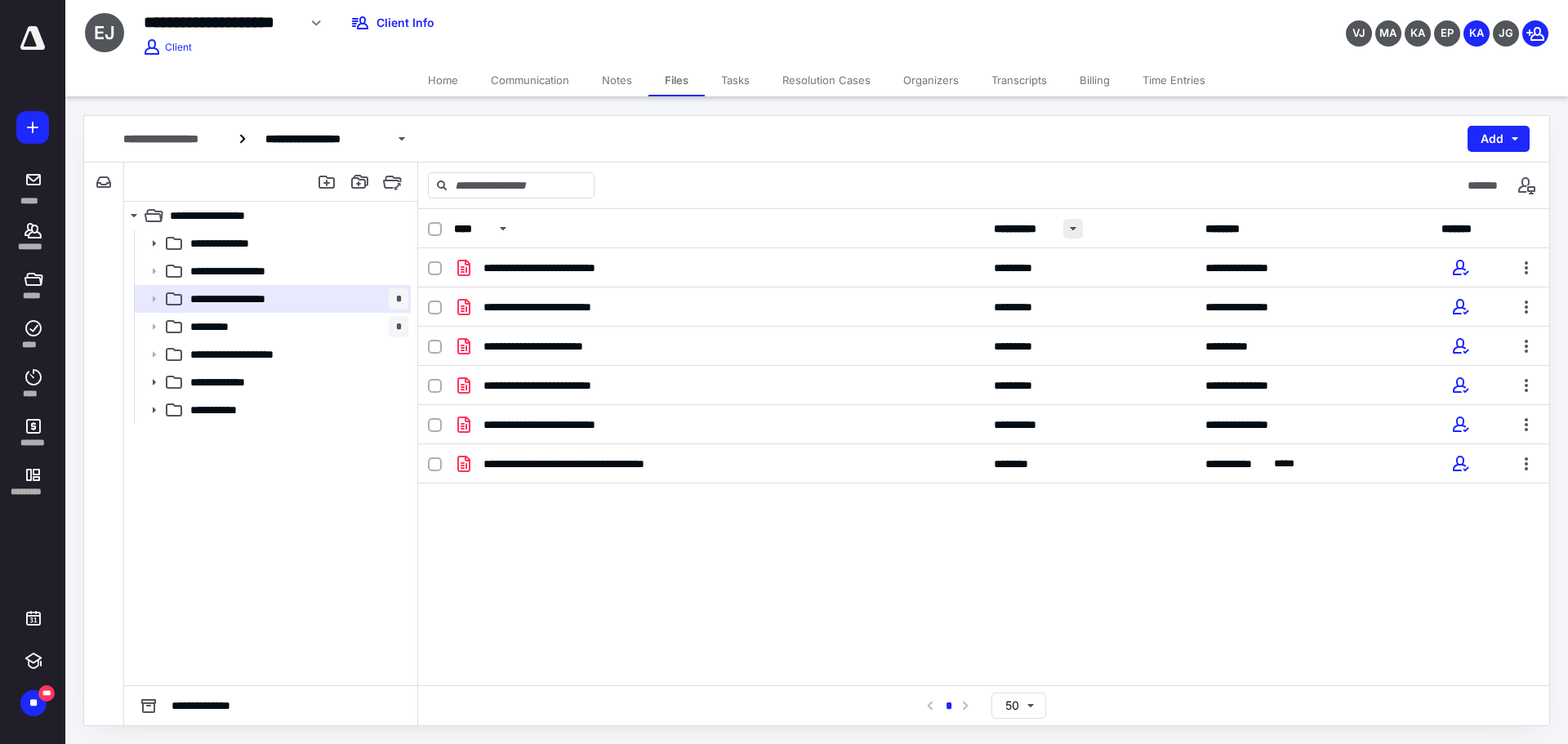 click at bounding box center [1073, 229] 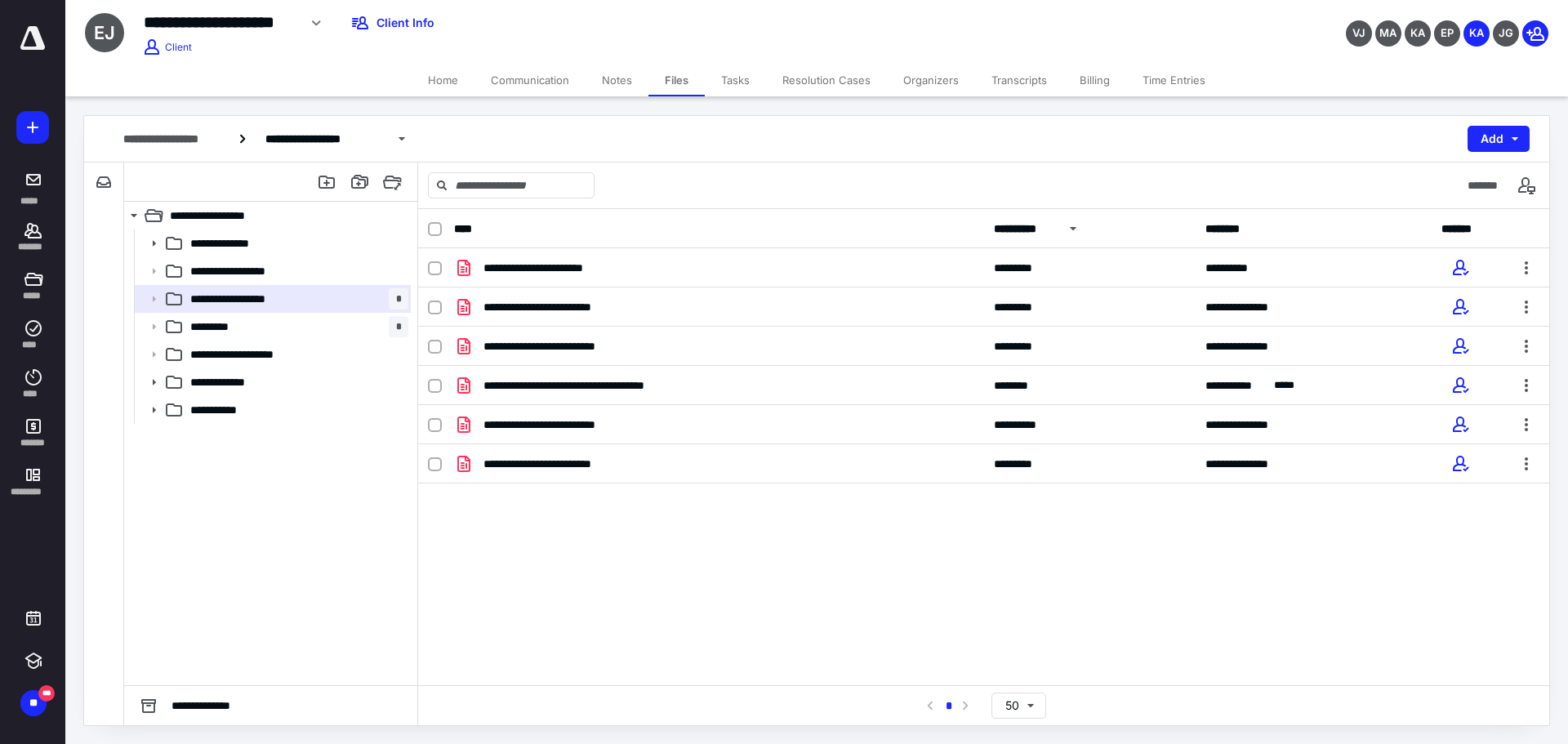 click on "Notes" at bounding box center [617, 80] 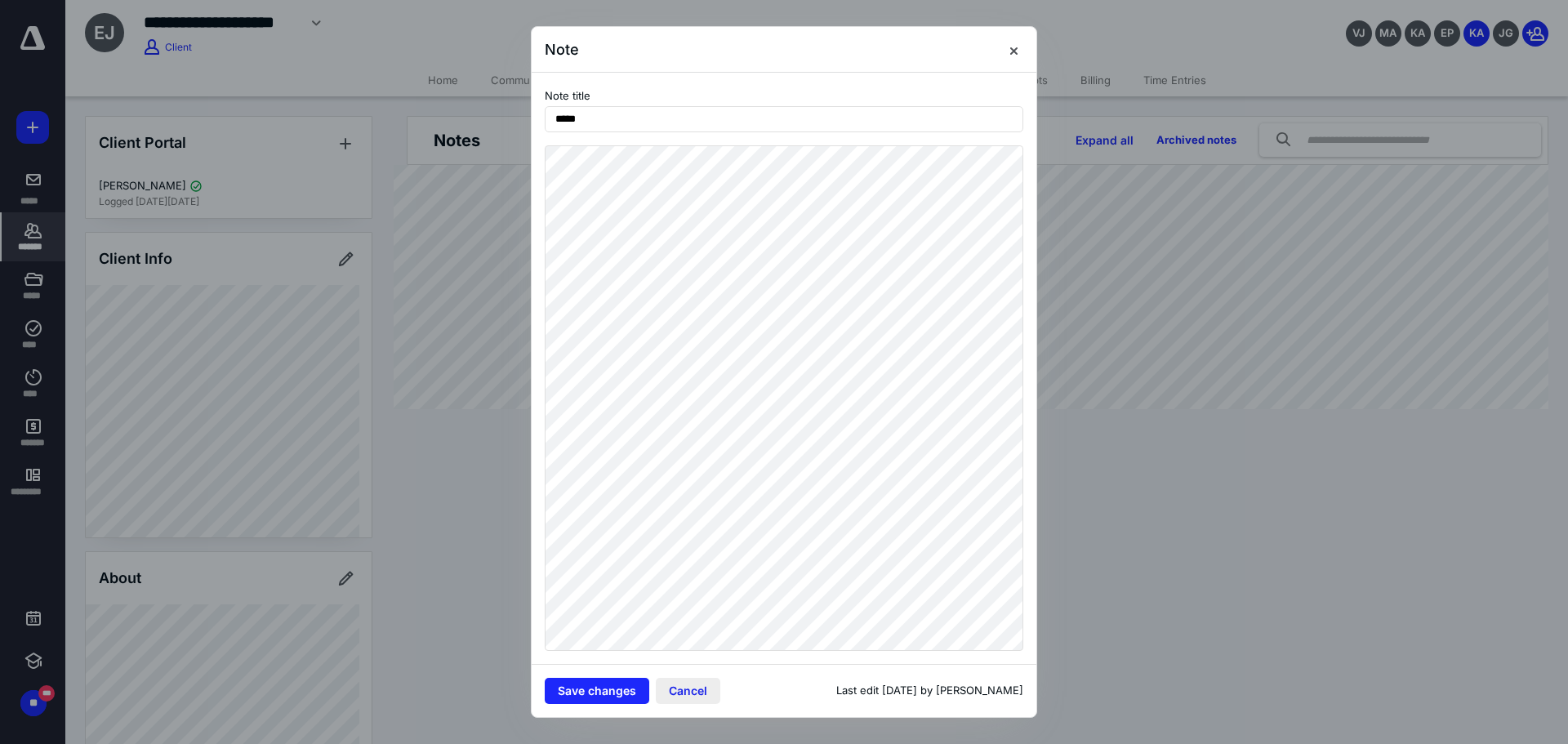 click on "Cancel" at bounding box center [688, 691] 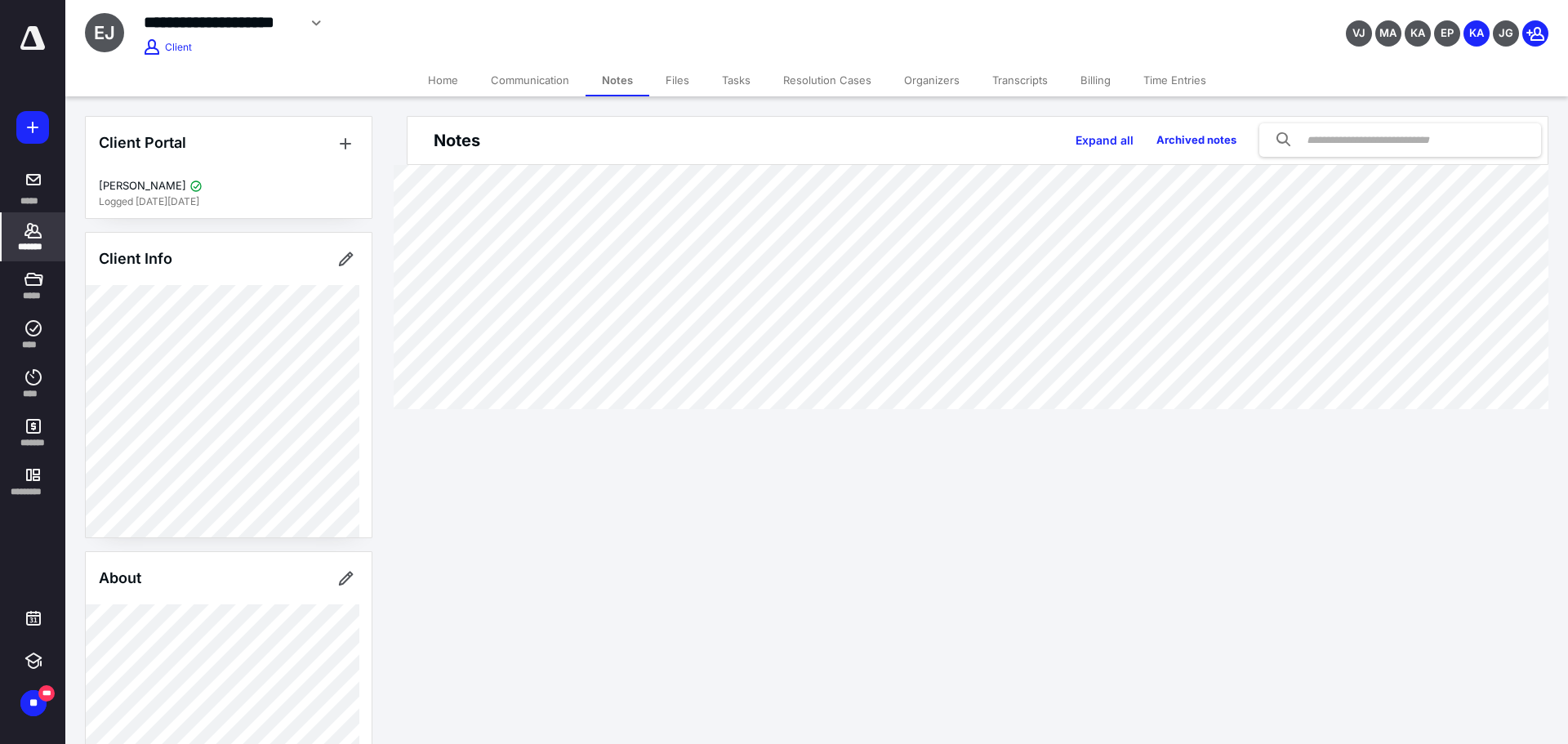 click 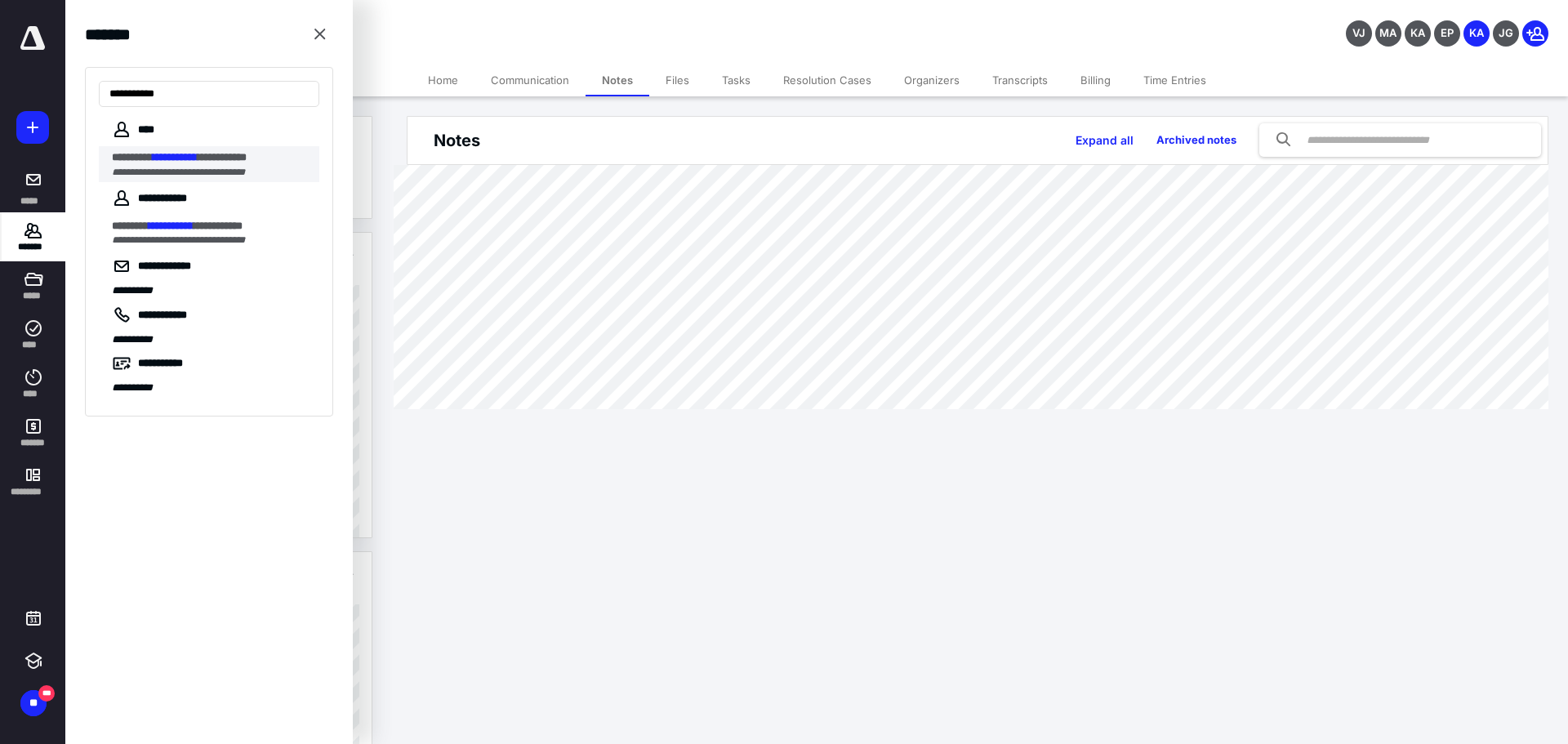 type on "**********" 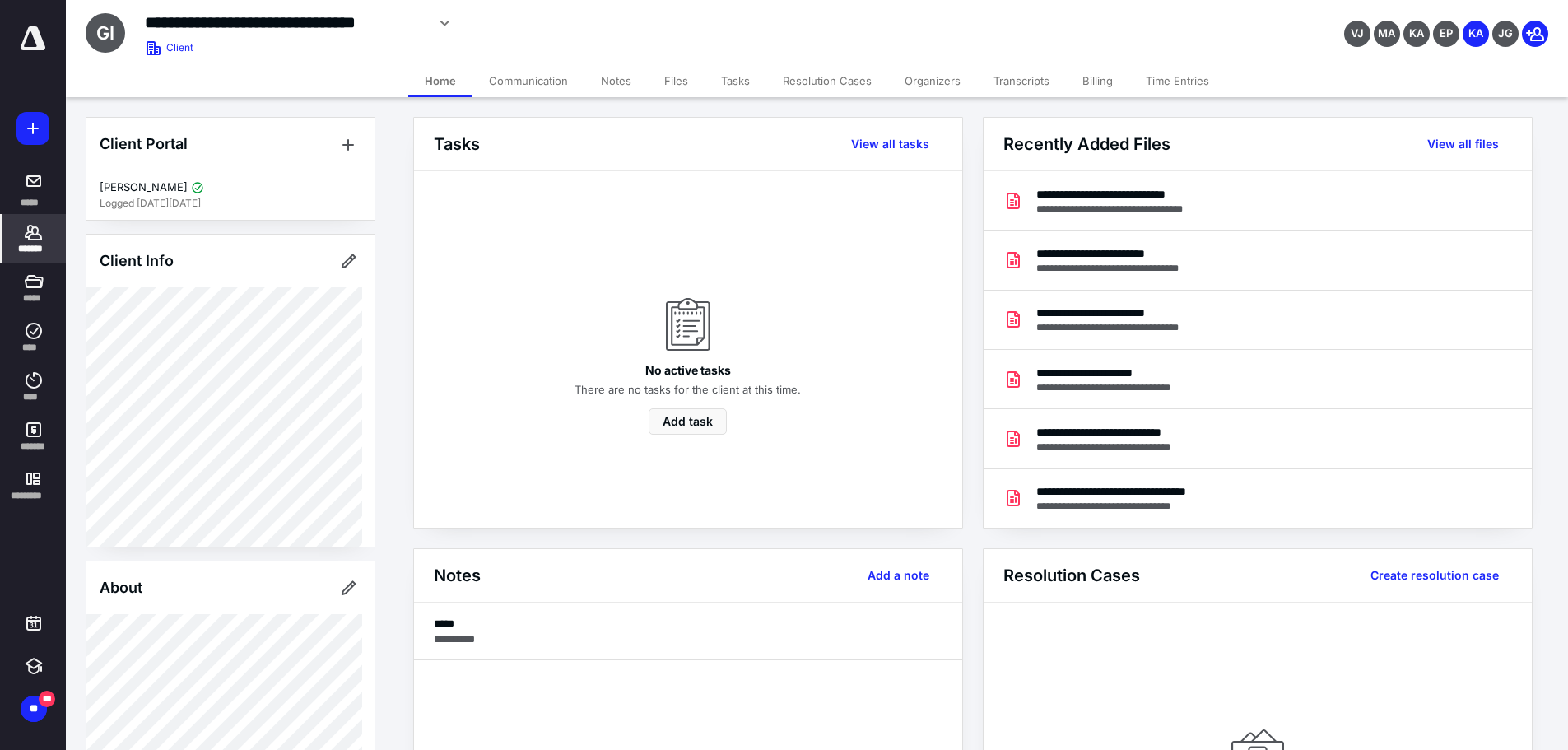 click on "Files" at bounding box center (676, 81) 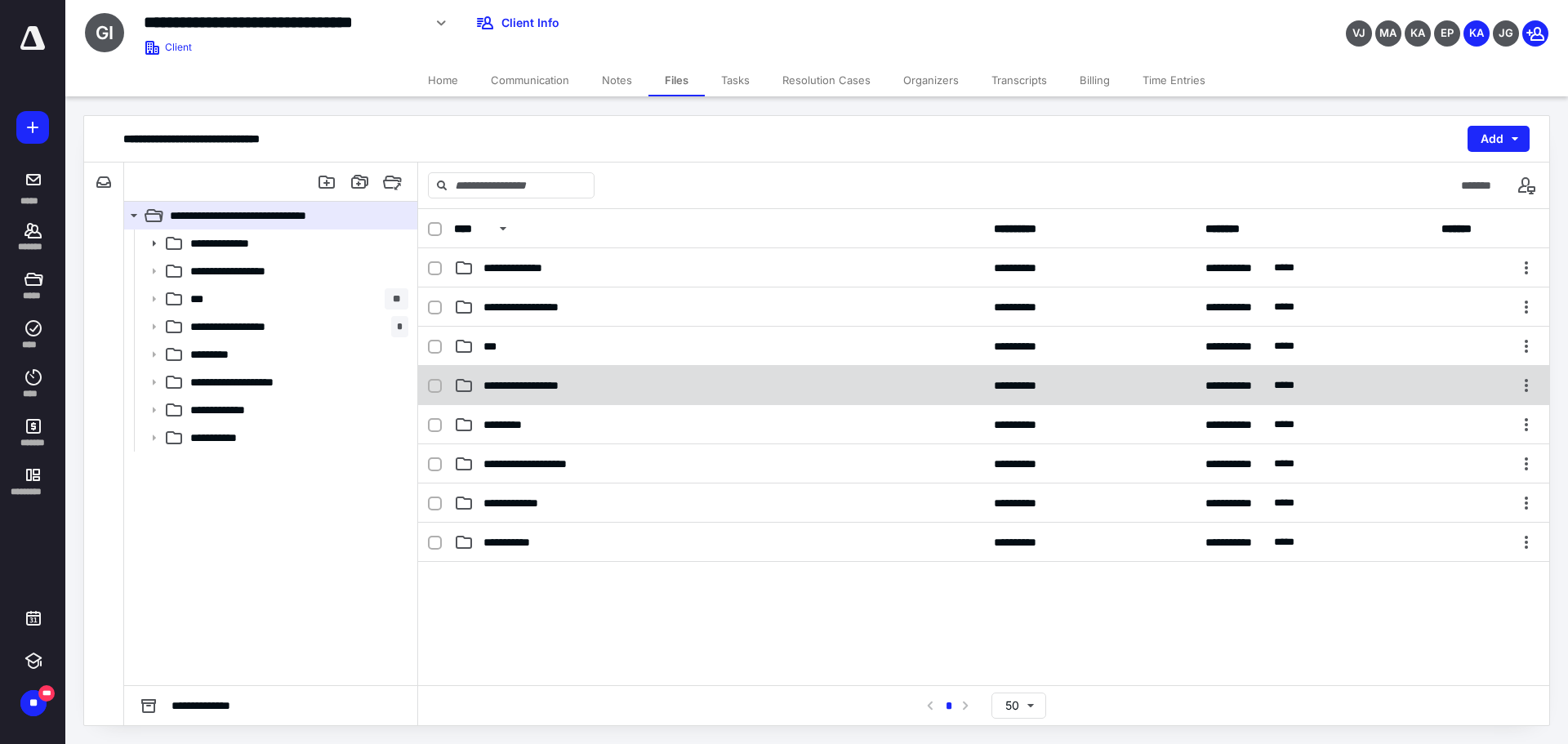 click on "**********" at bounding box center (719, 385) 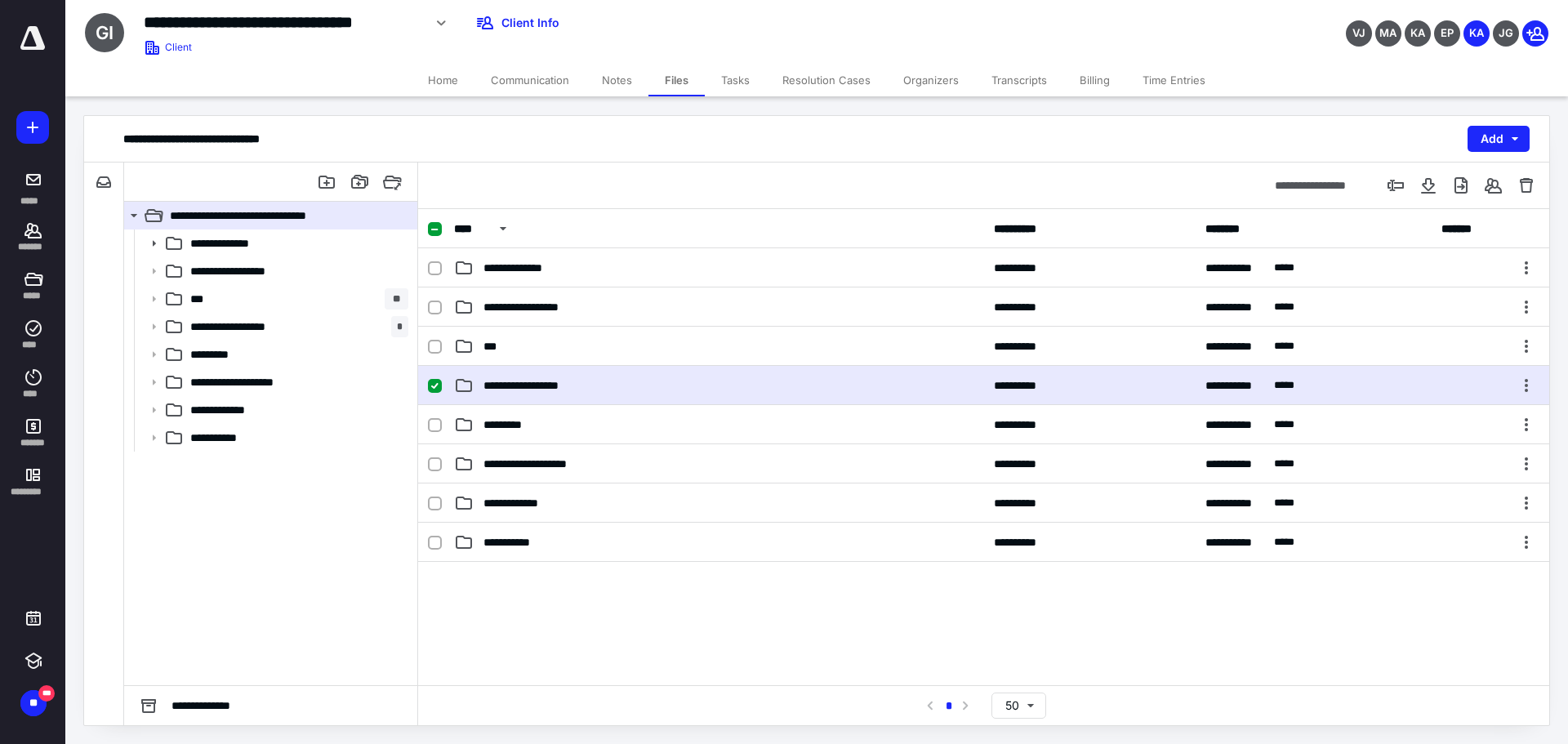 click on "**********" at bounding box center (719, 385) 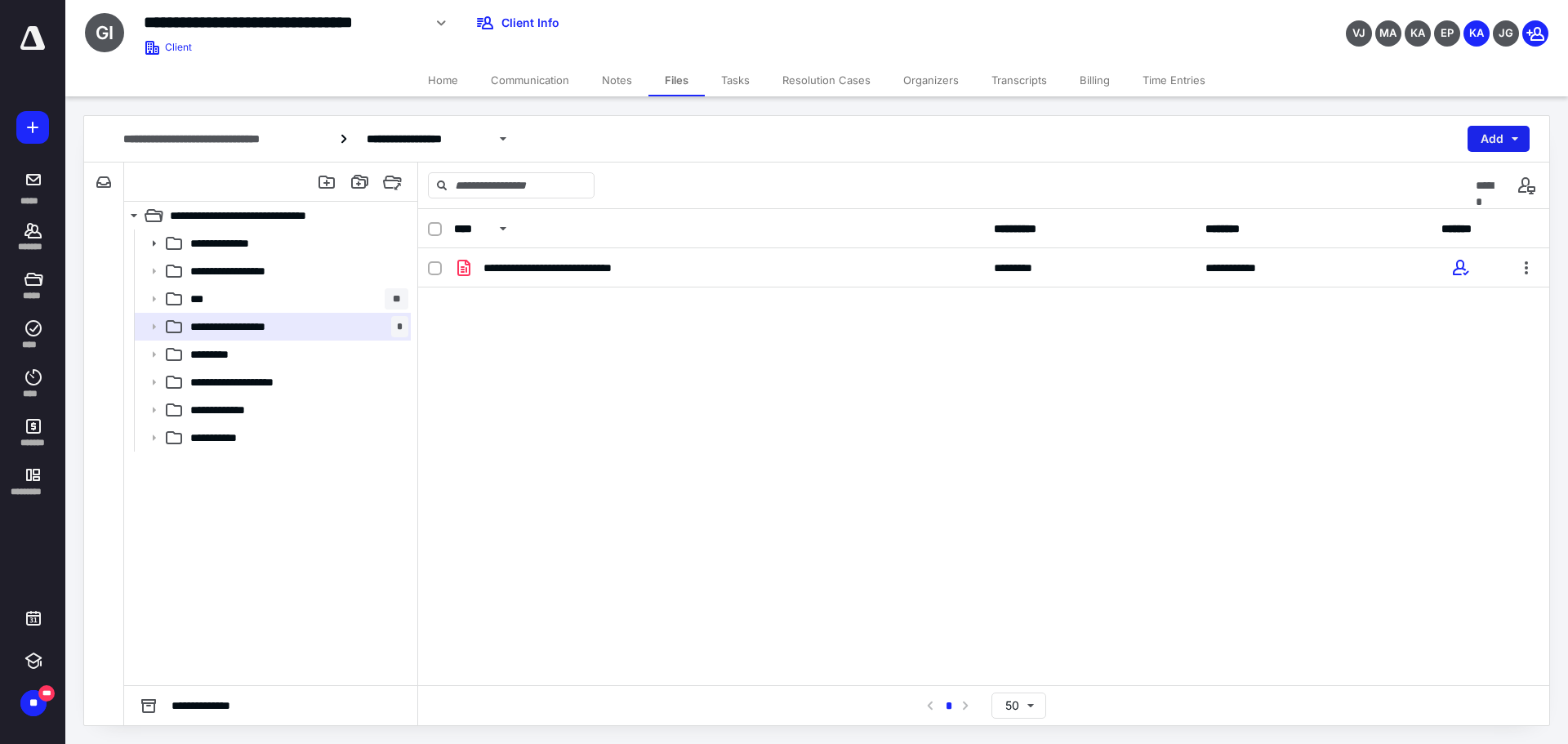 click on "Add" at bounding box center (1499, 139) 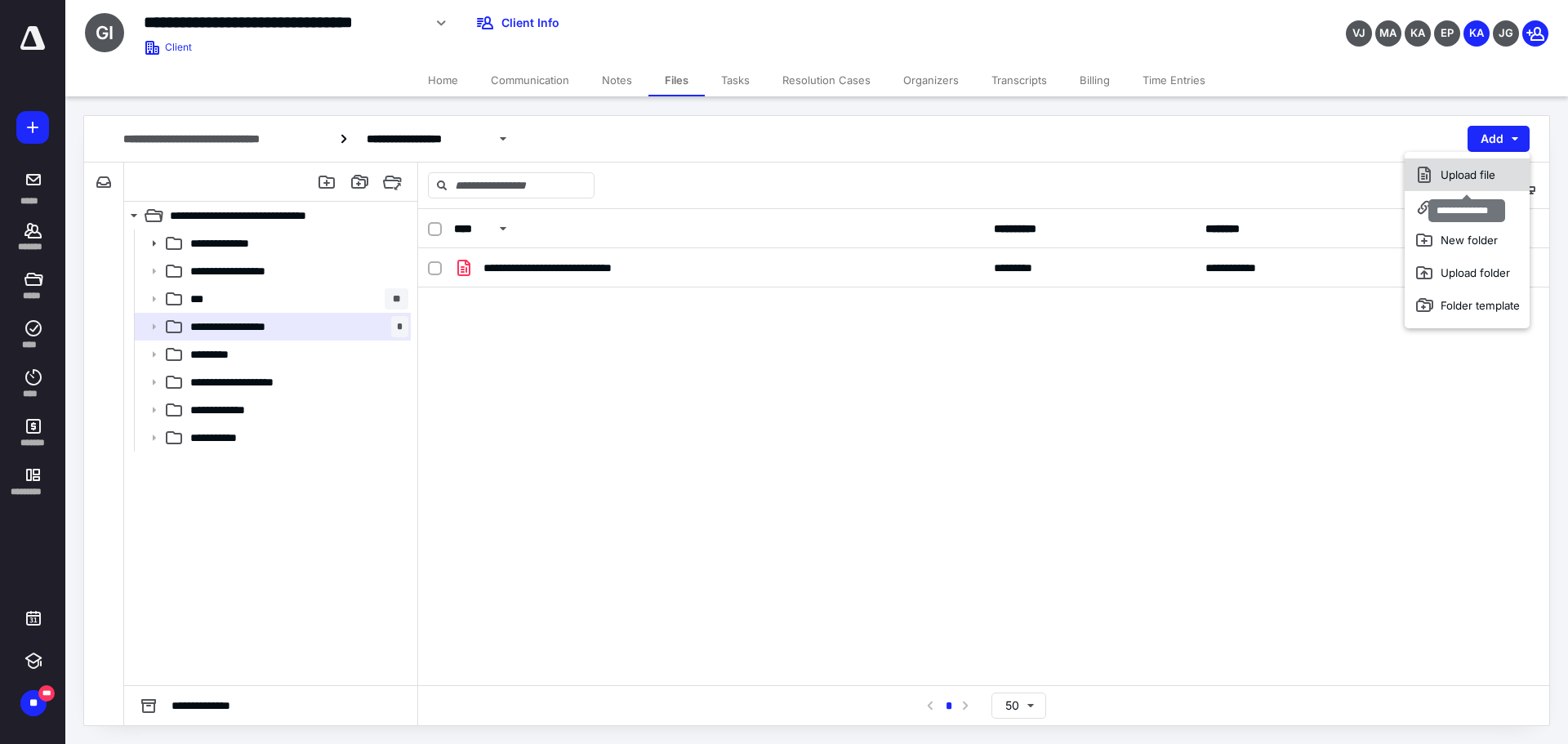 click on "Upload file" at bounding box center [1467, 175] 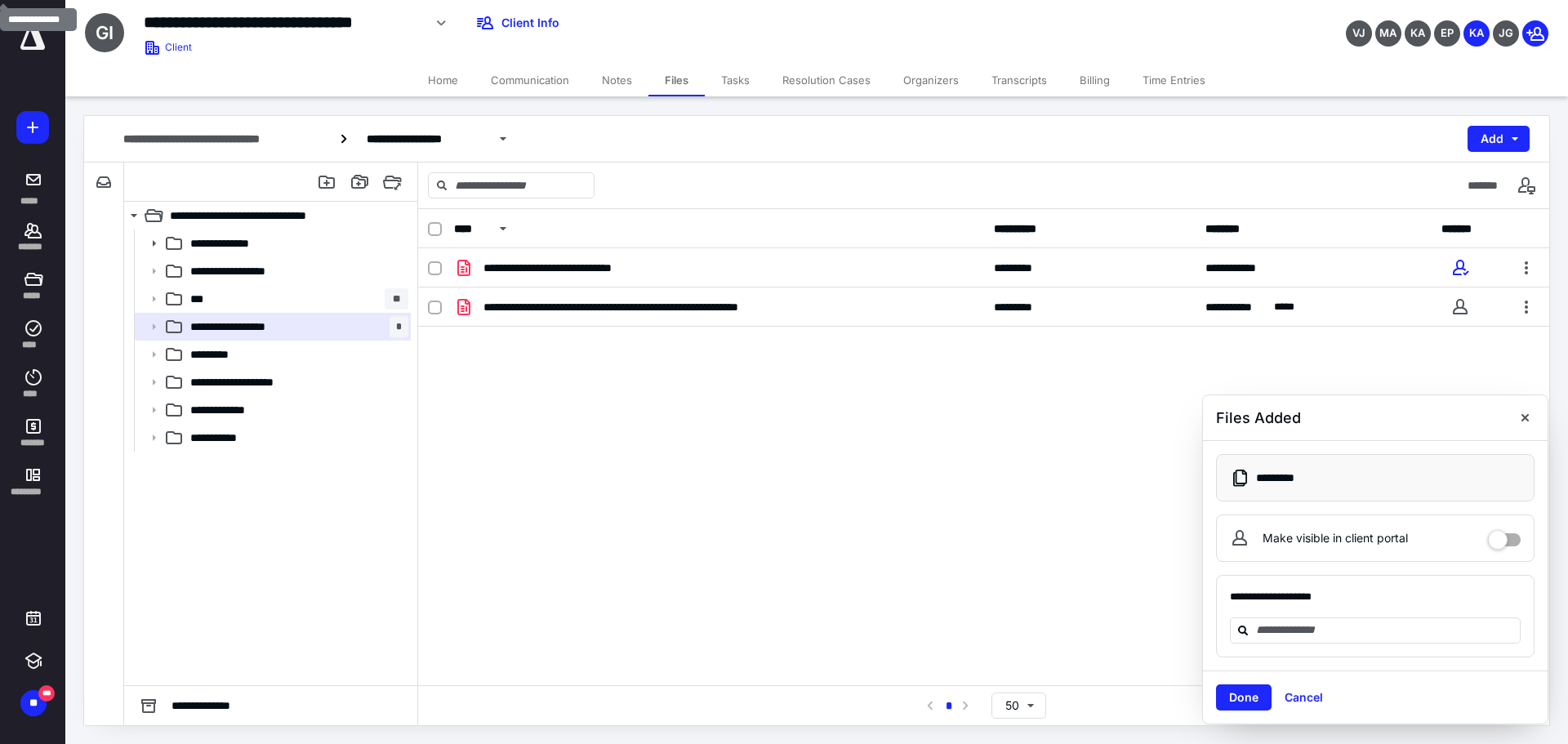 click at bounding box center [1504, 534] 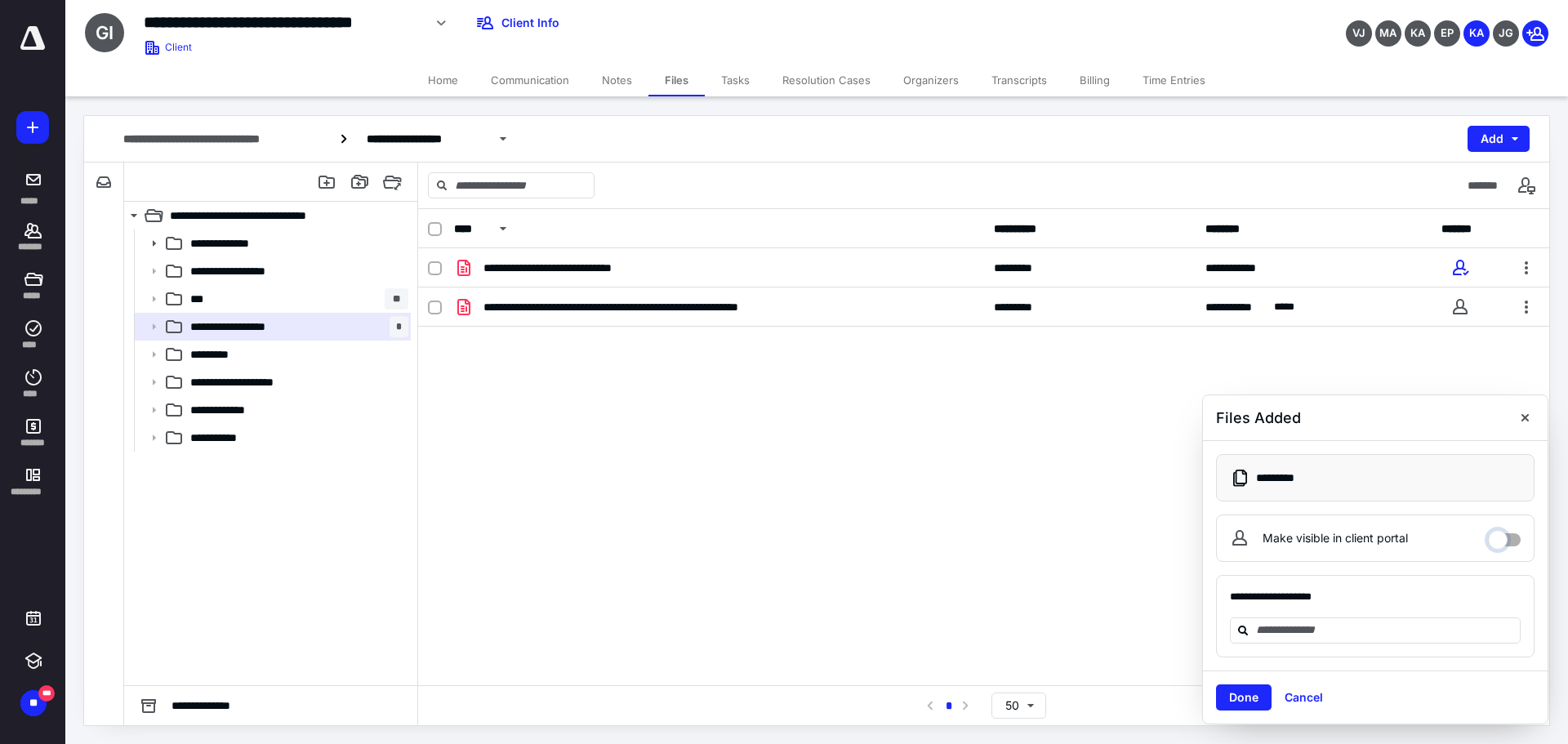 click on "Make visible in client portal" at bounding box center [1504, 536] 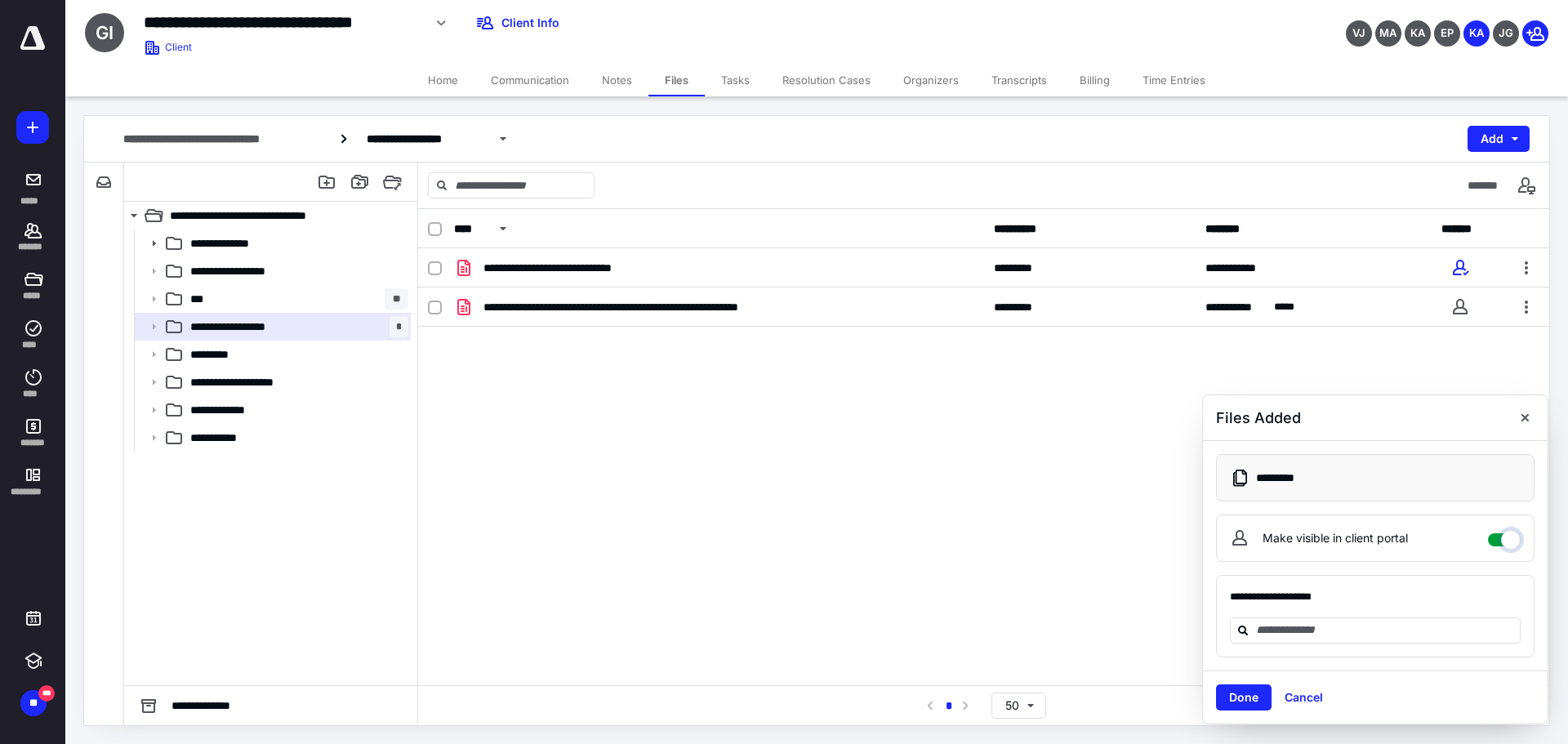 checkbox on "****" 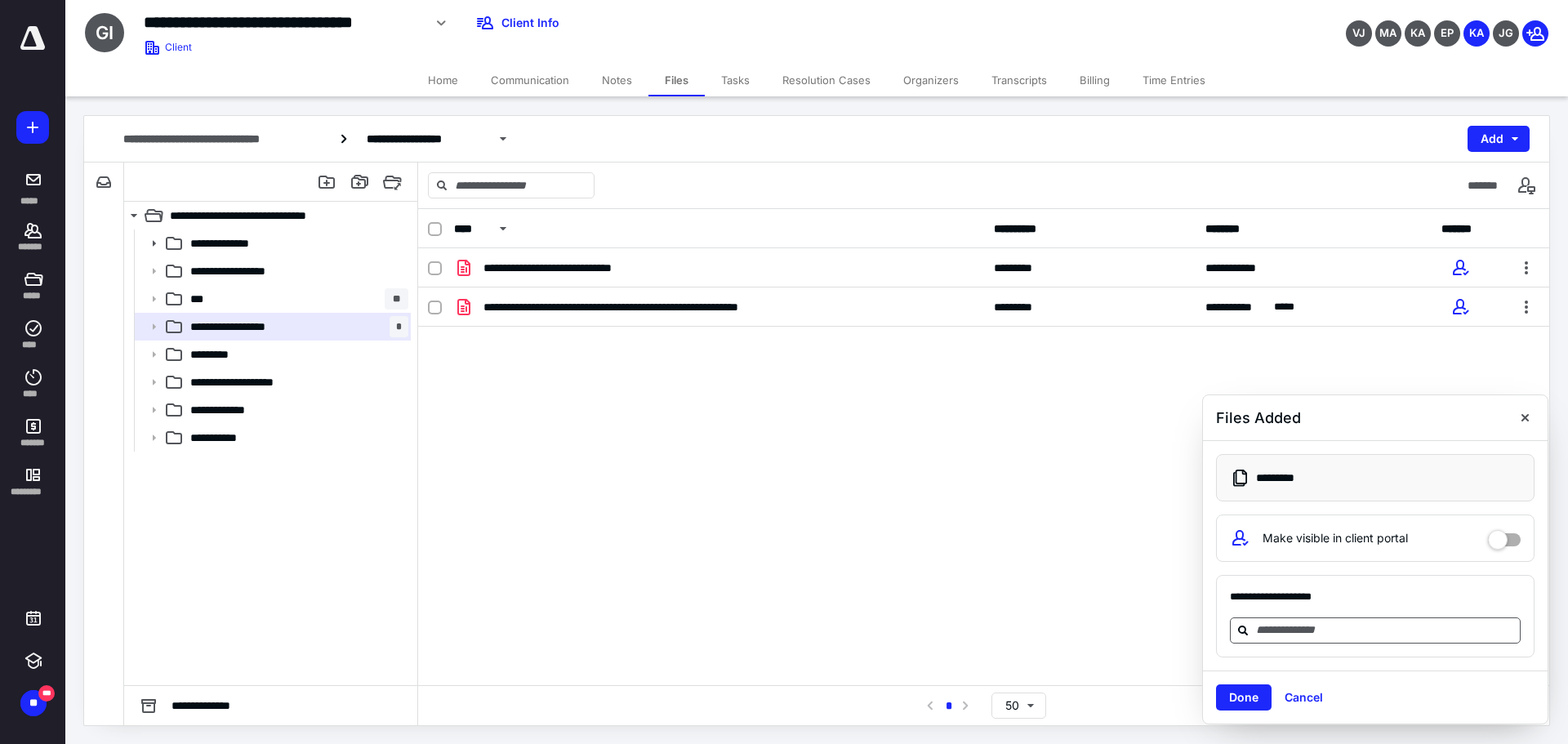 click at bounding box center [1385, 630] 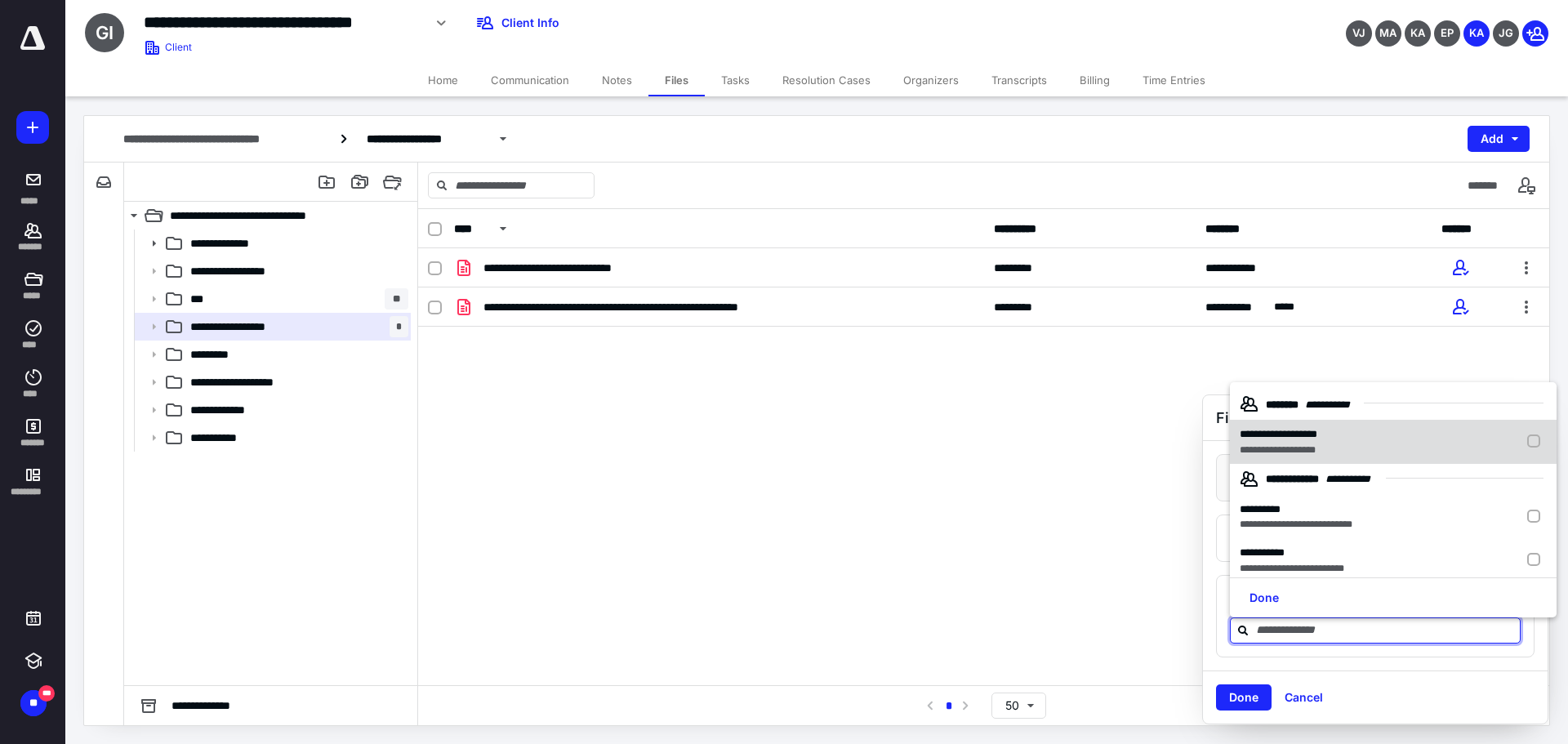 click on "**********" at bounding box center (1278, 434) 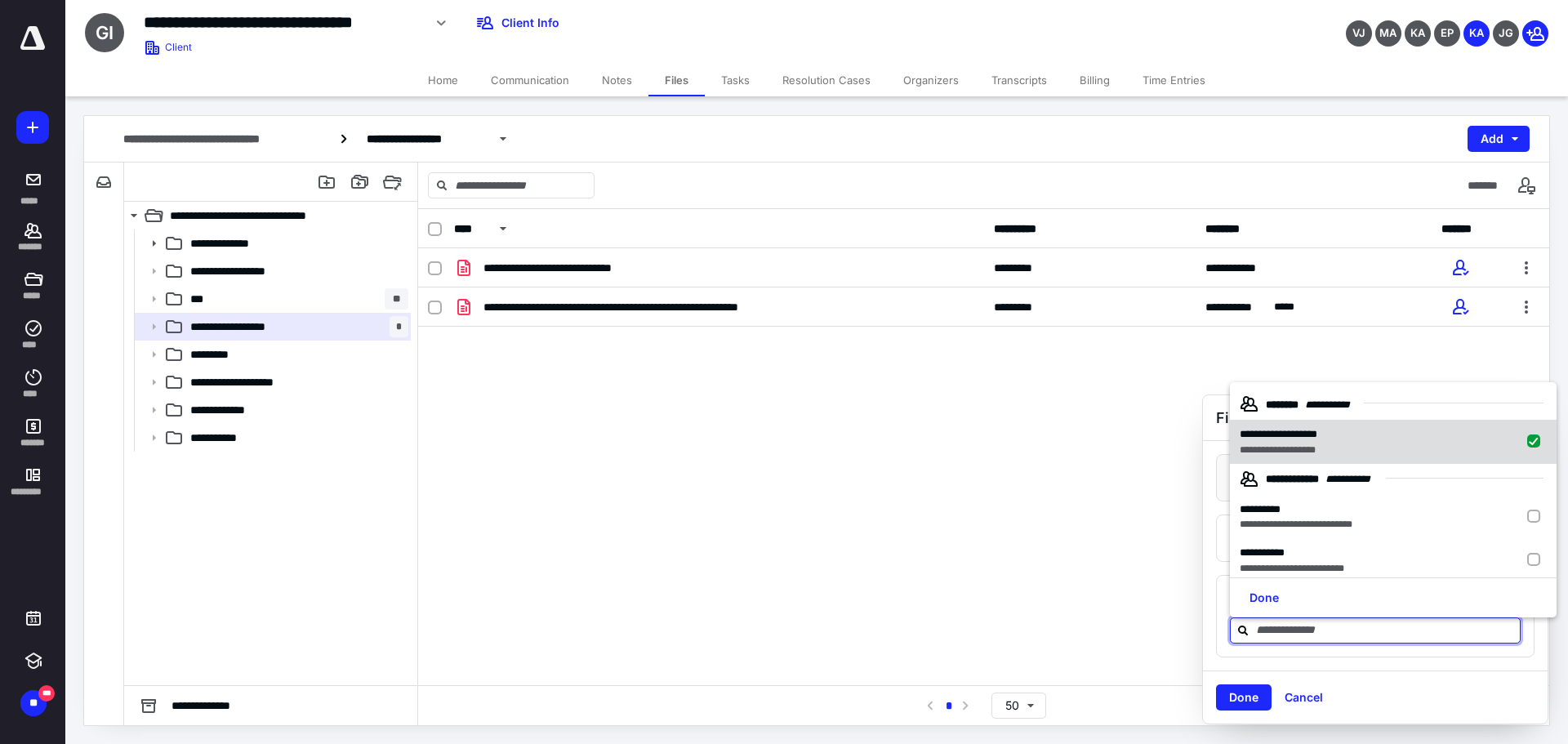 checkbox on "true" 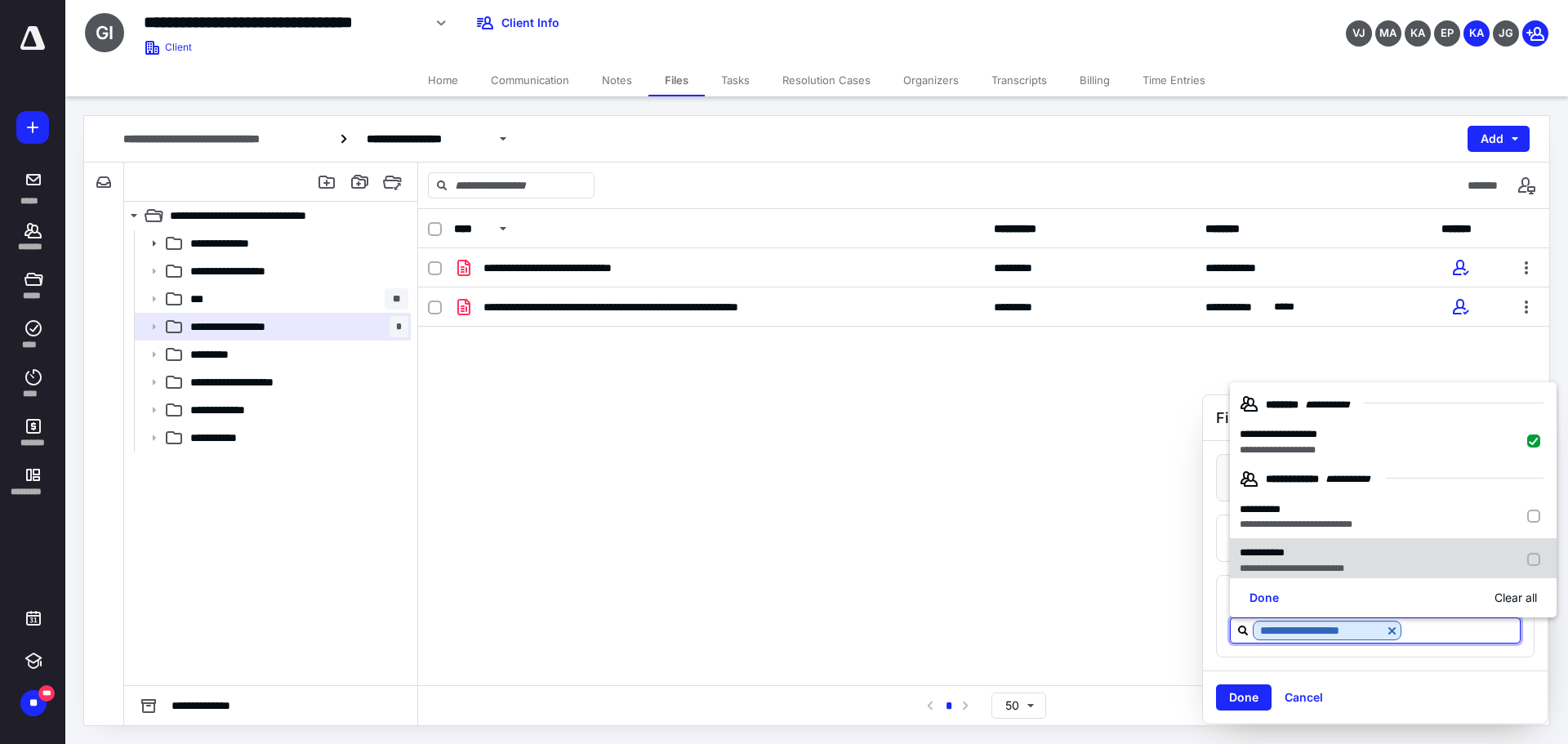 click on "**********" at bounding box center (1292, 568) 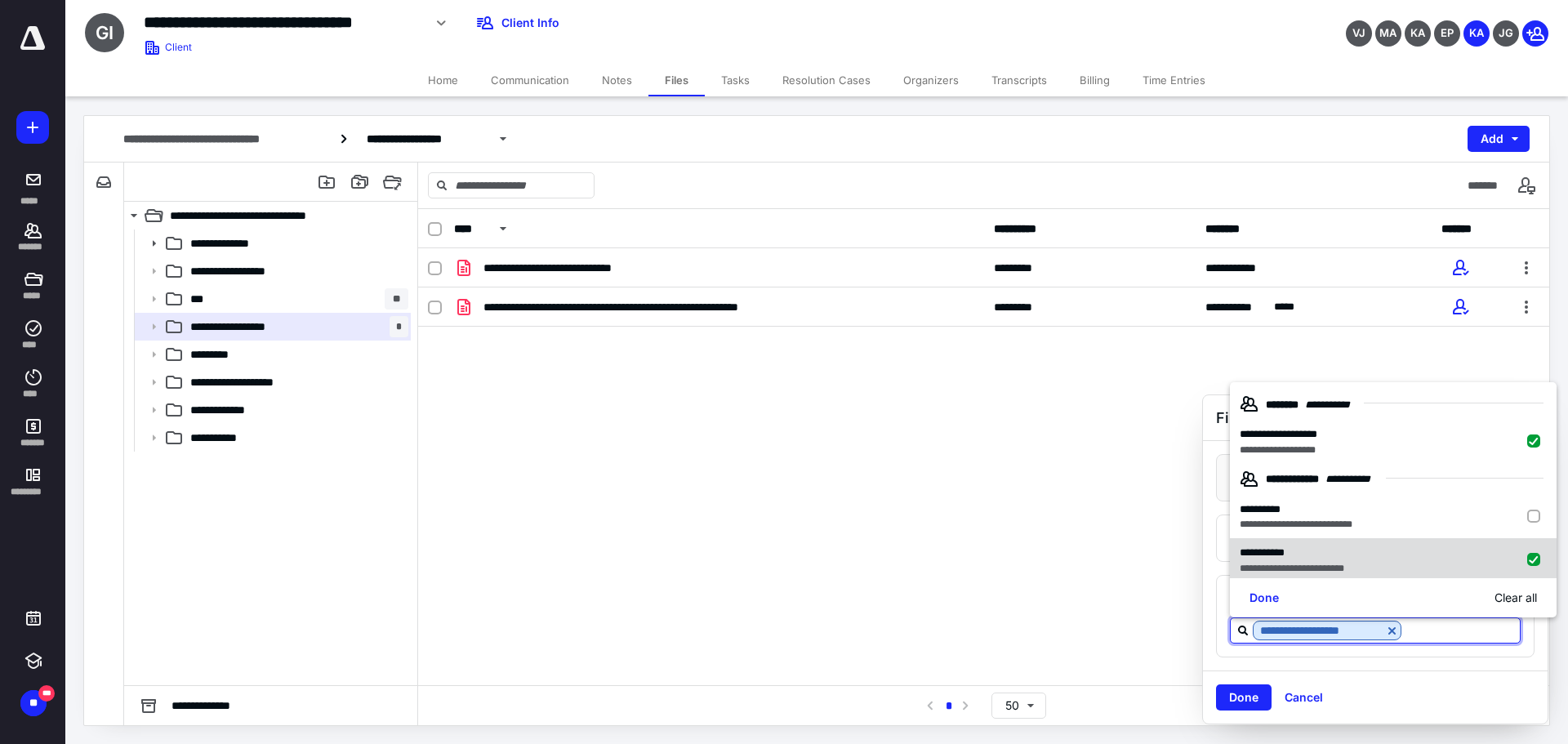 checkbox on "true" 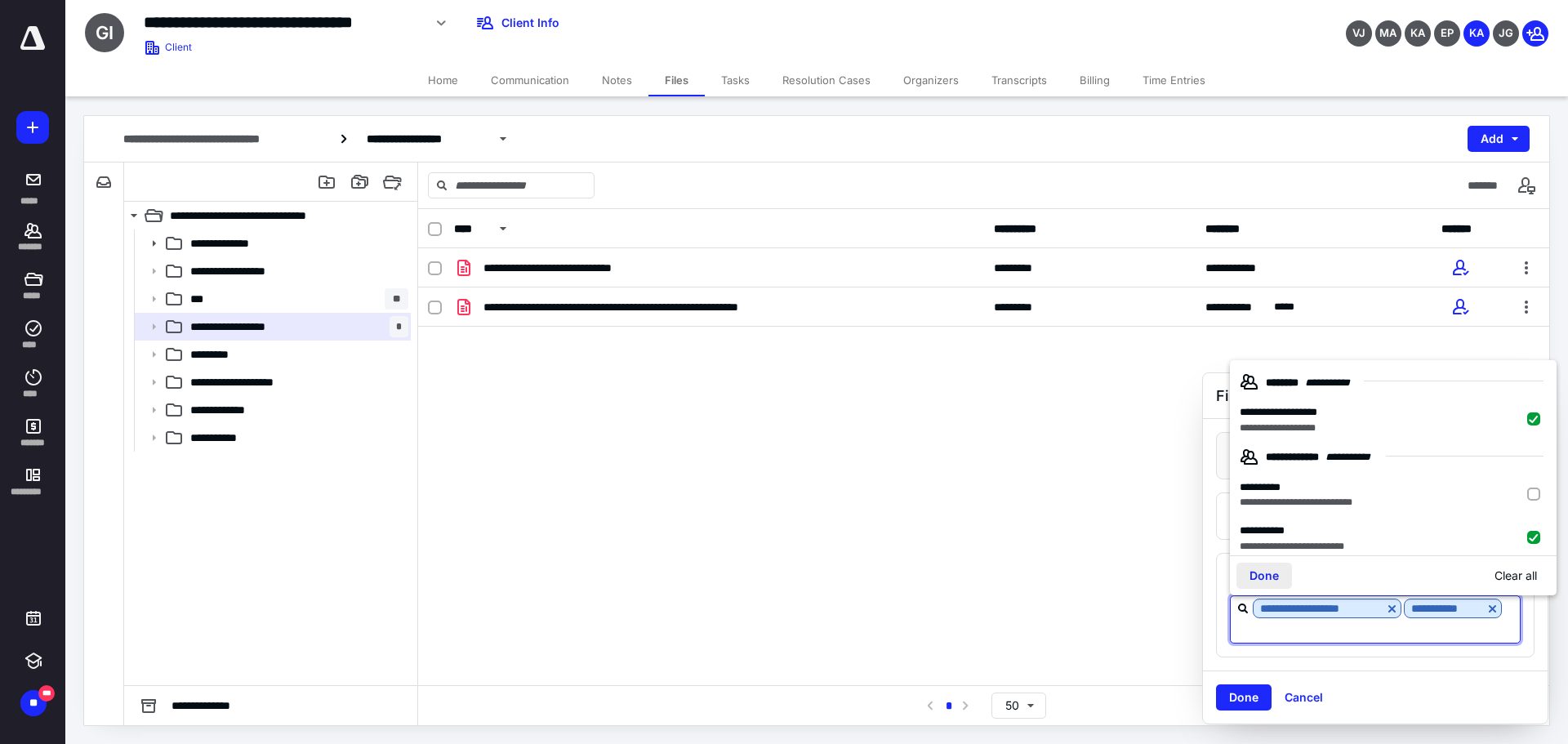 click on "Done" at bounding box center [1264, 576] 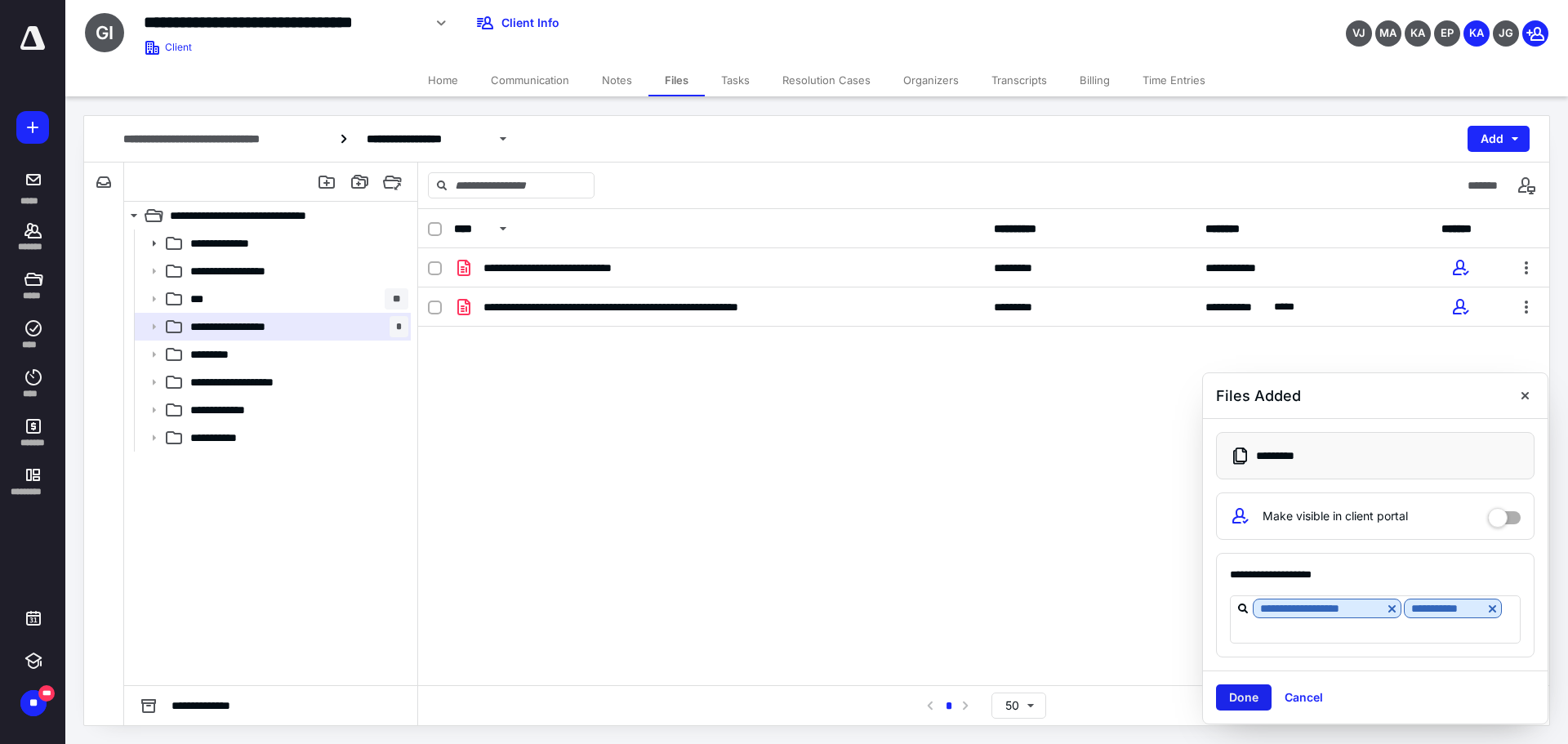 click on "Done" at bounding box center (1244, 697) 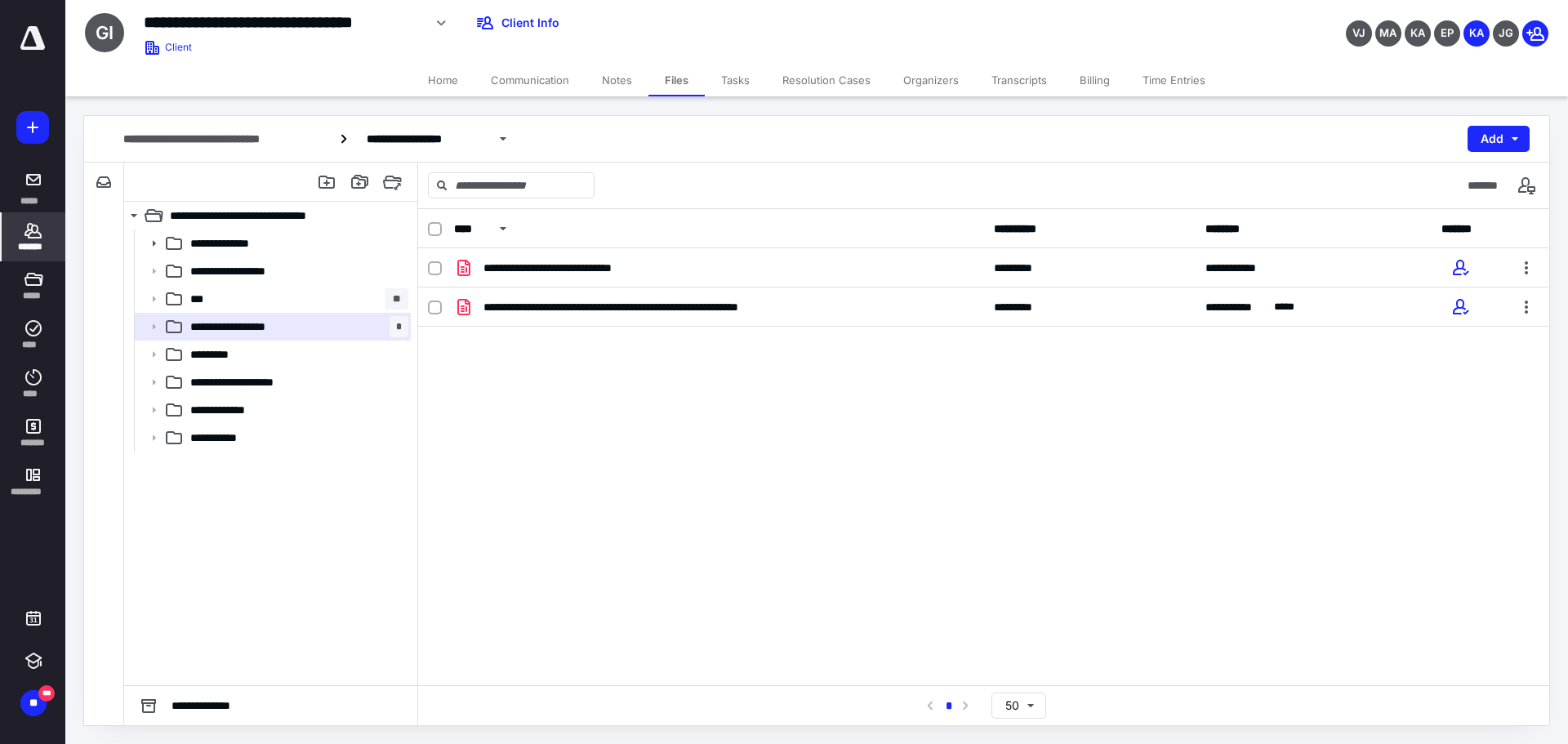 click 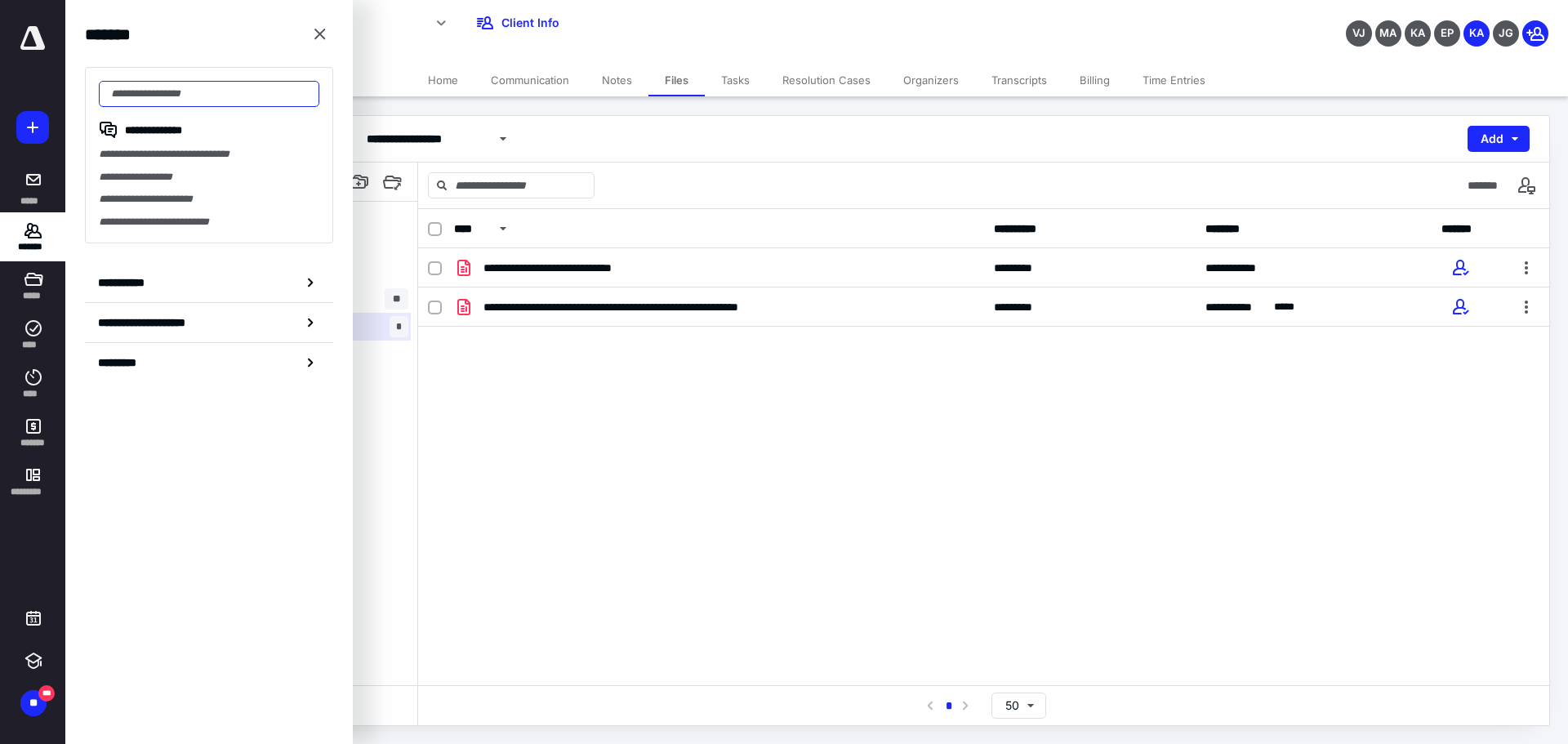click at bounding box center (209, 94) 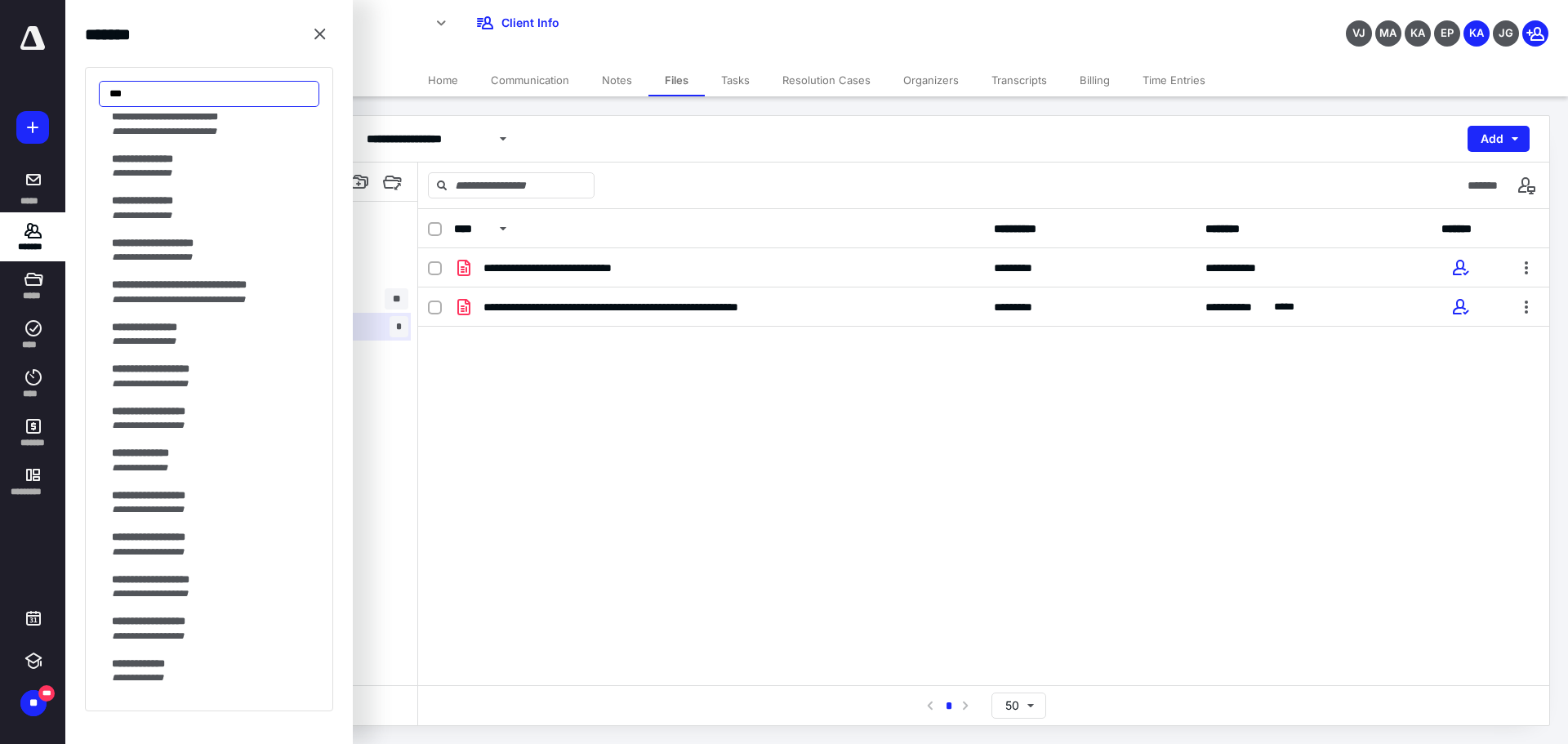 scroll, scrollTop: 0, scrollLeft: 0, axis: both 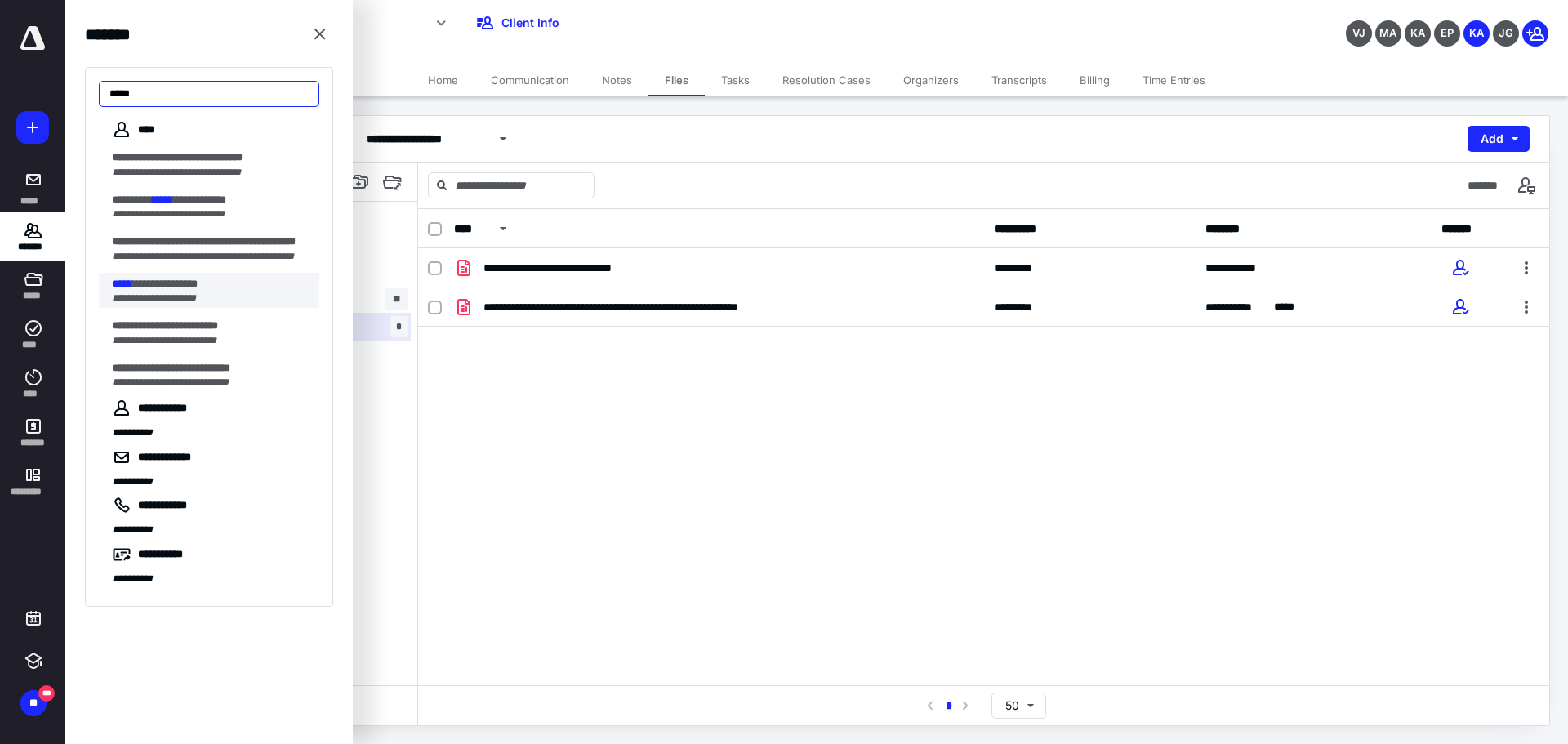 type on "*****" 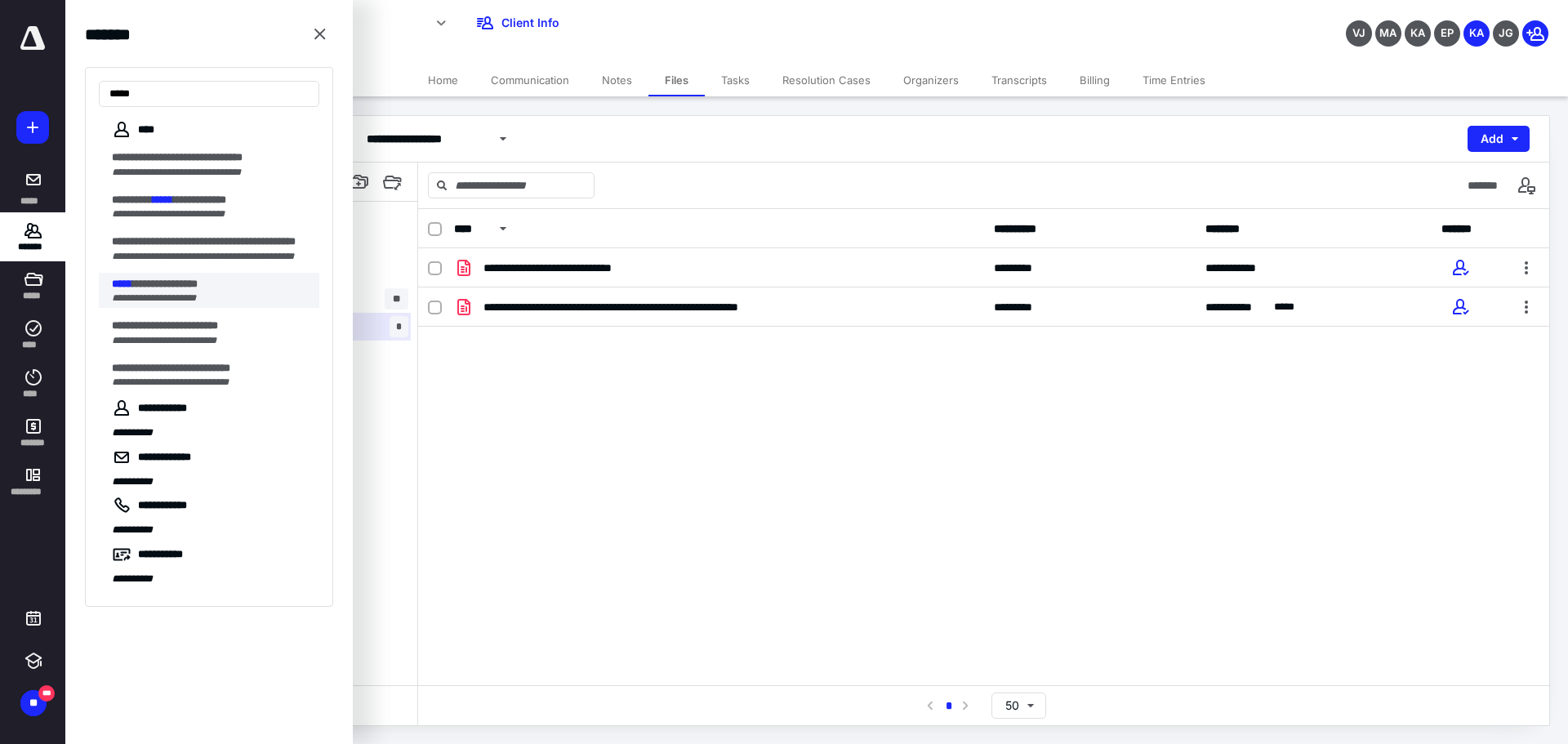 click on "**********" at bounding box center [165, 283] 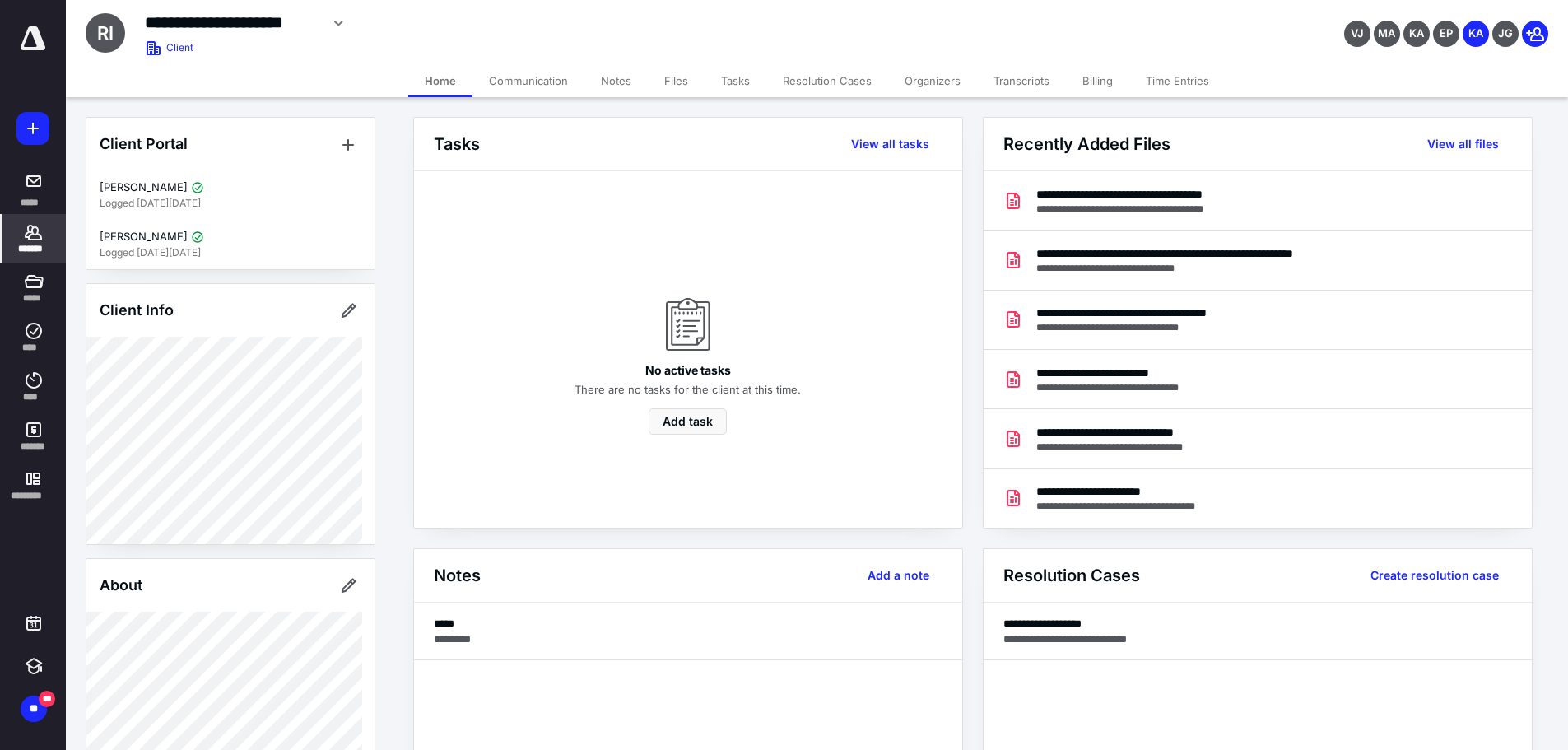click on "Files" at bounding box center [676, 81] 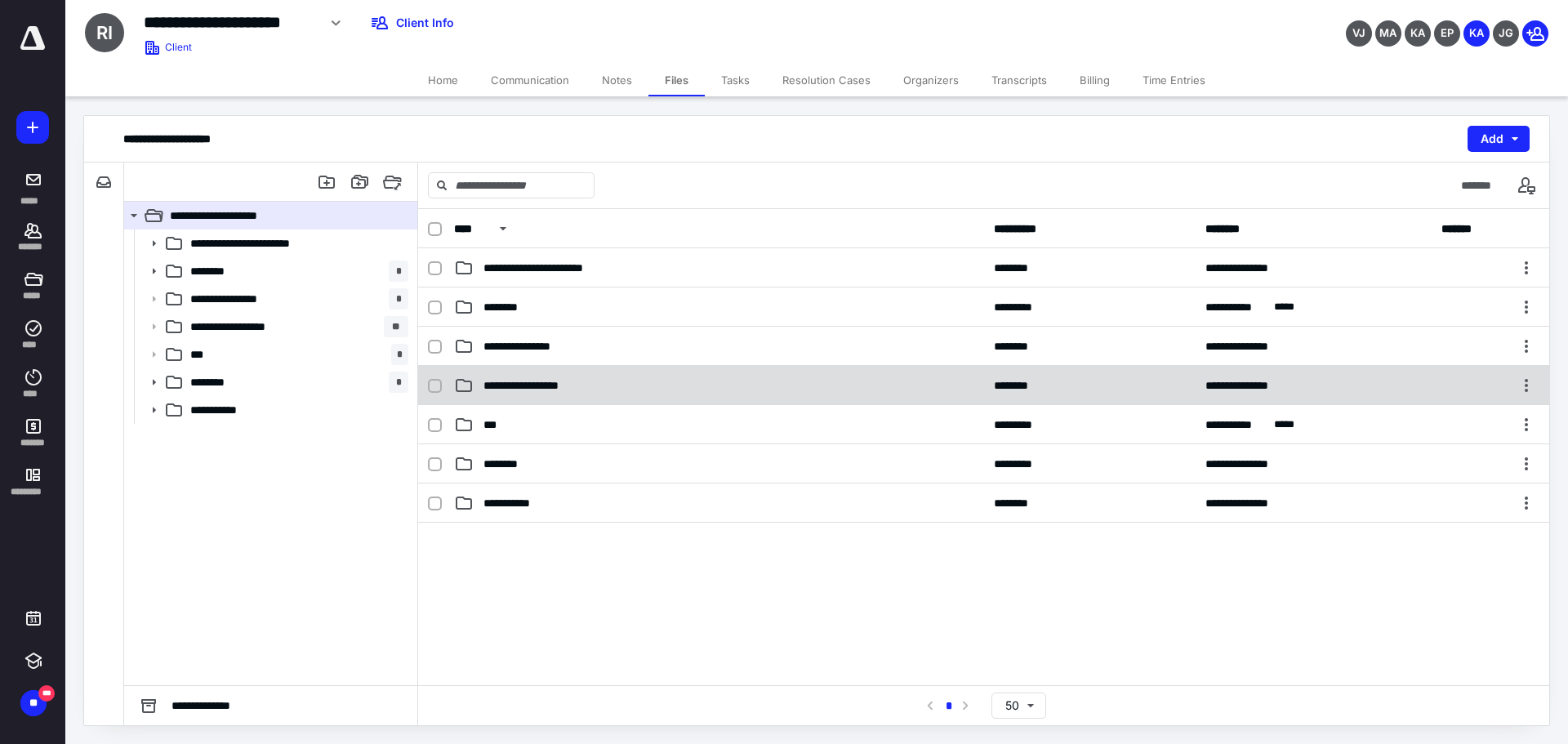 click on "**********" at bounding box center (719, 385) 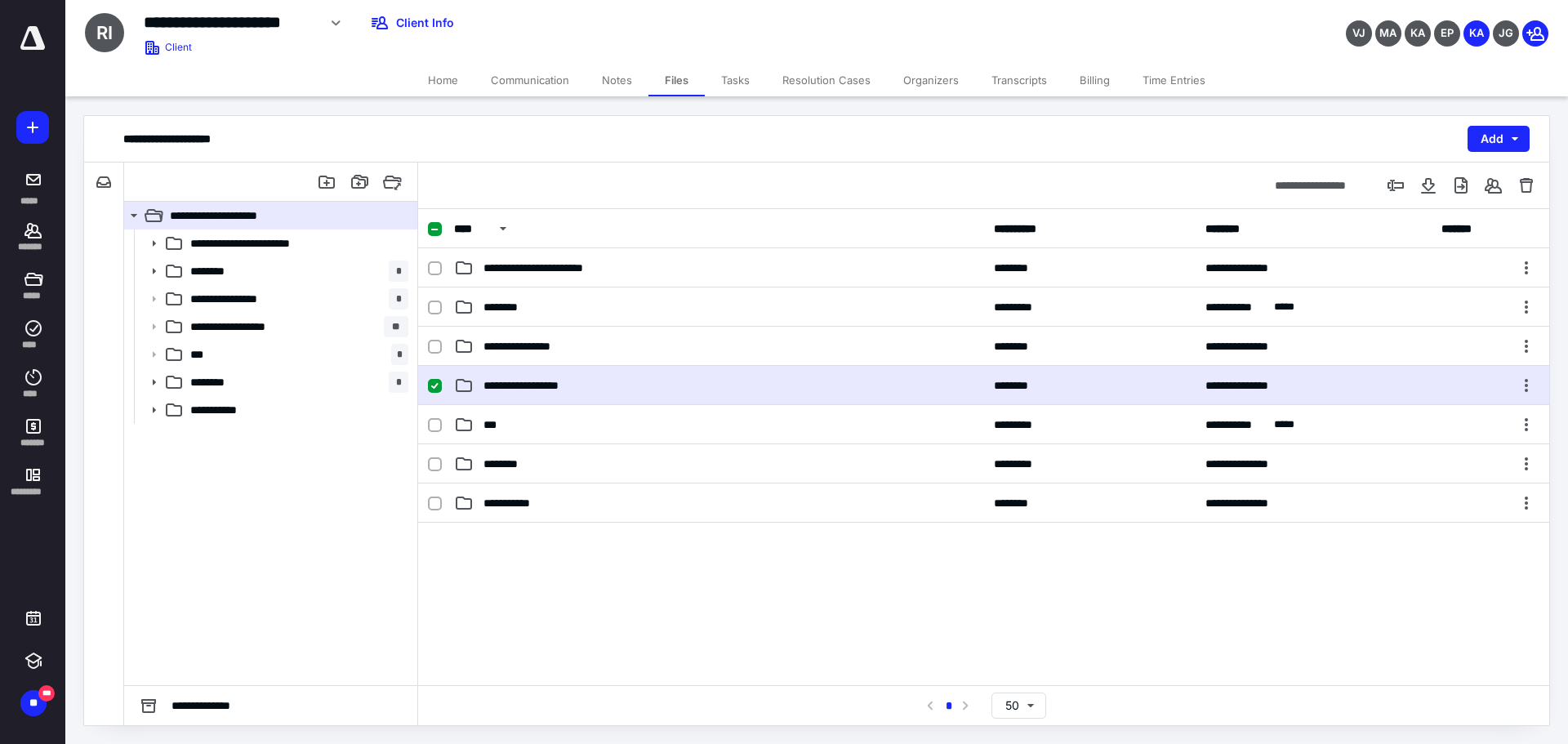click on "**********" at bounding box center (719, 385) 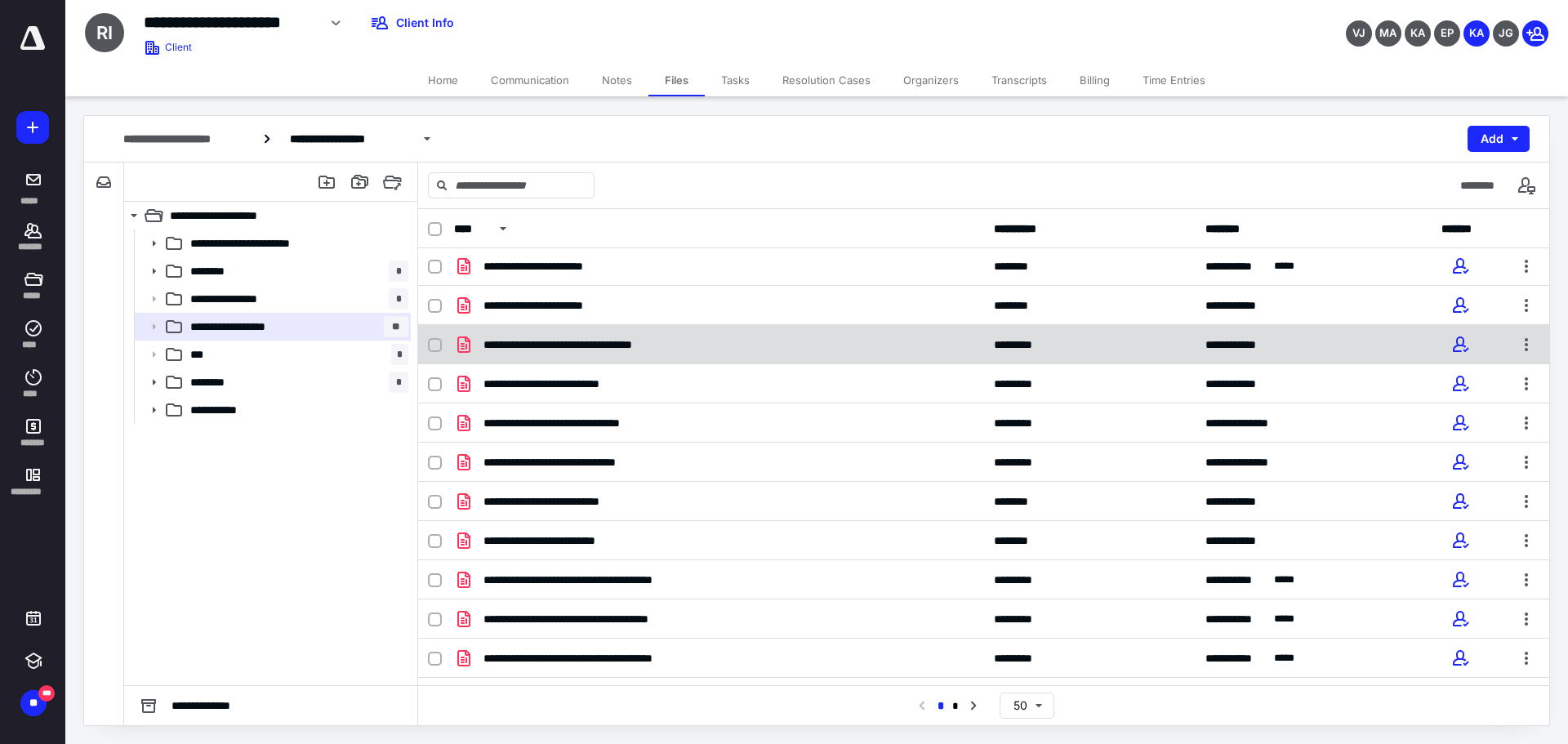scroll, scrollTop: 0, scrollLeft: 0, axis: both 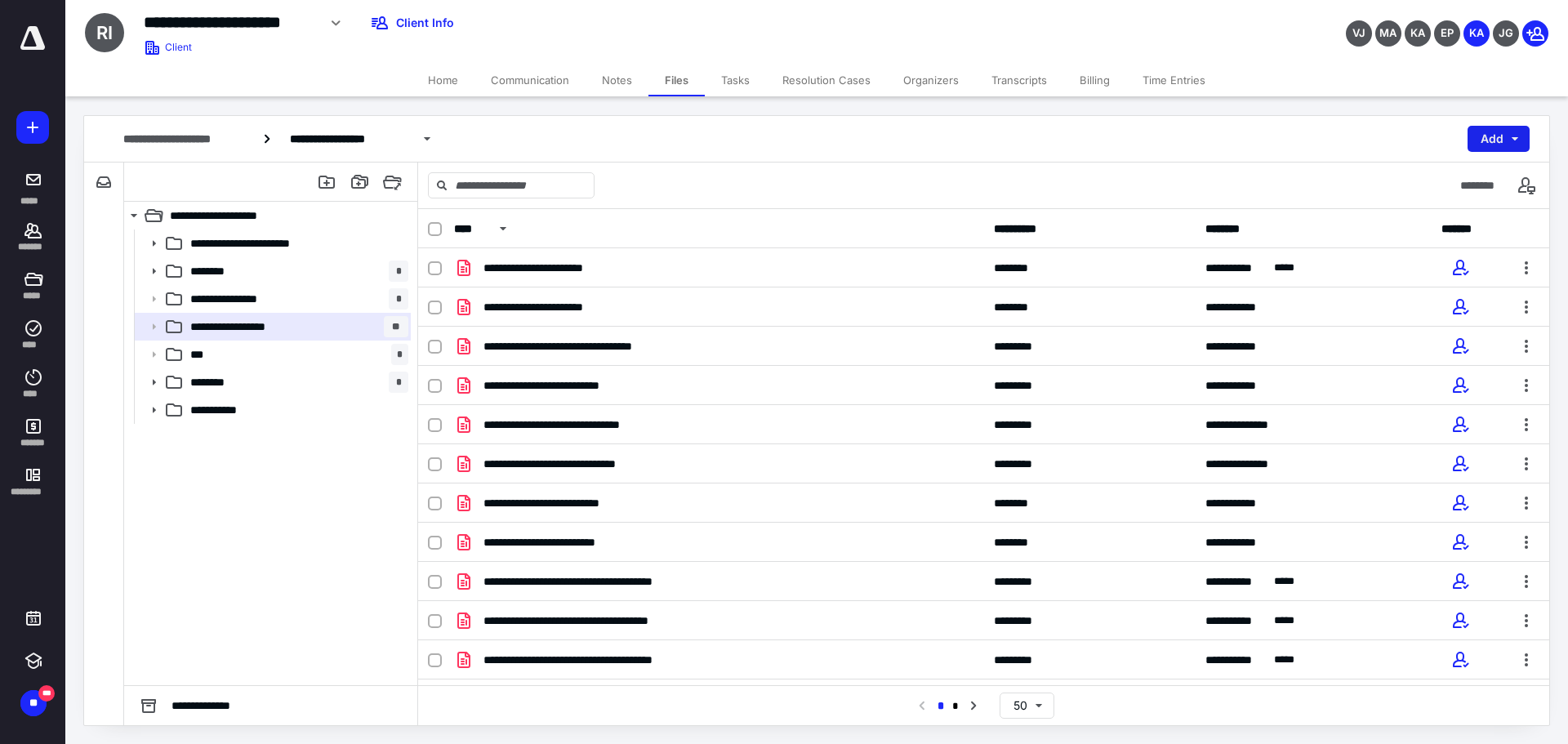 click on "Add" at bounding box center [1499, 139] 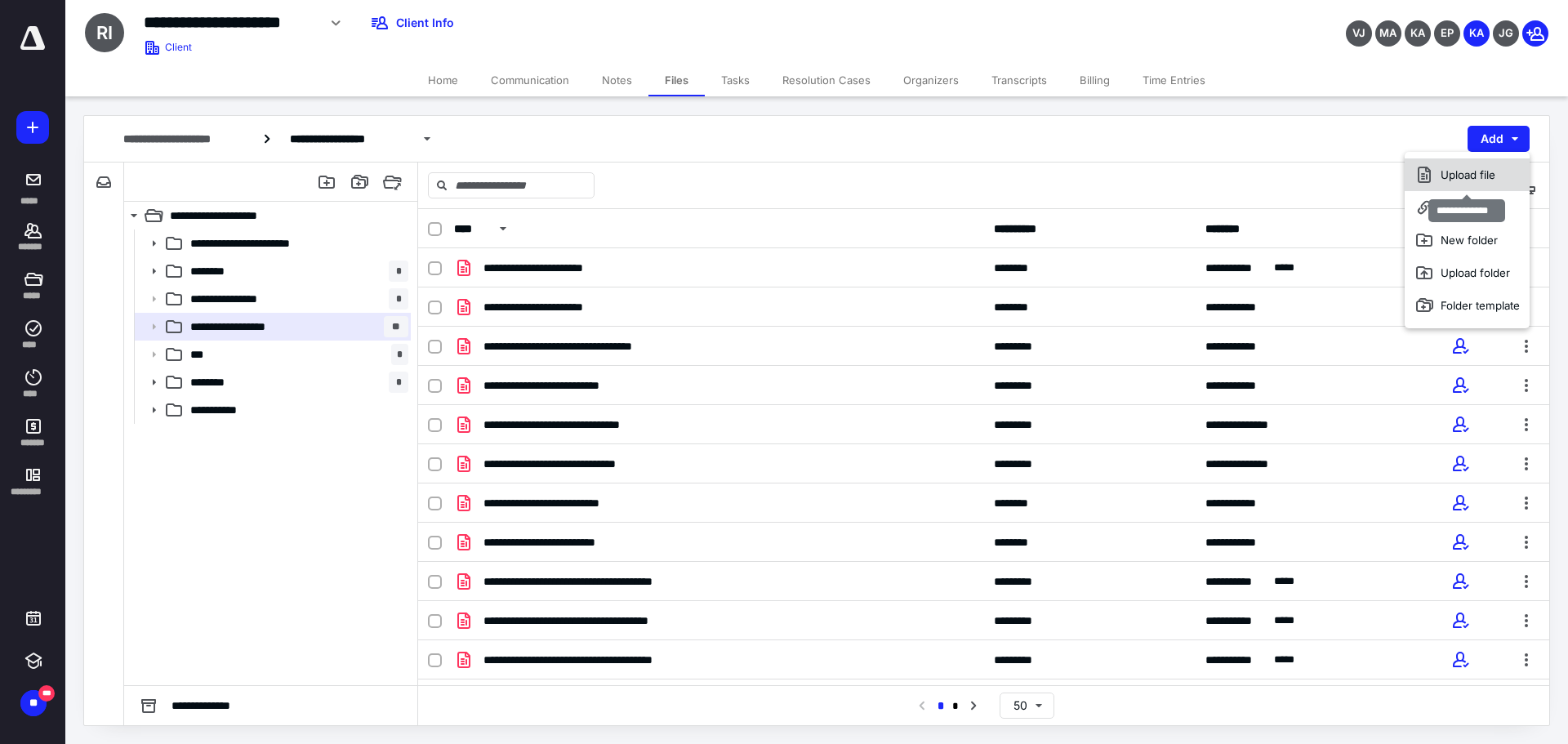 click on "Upload file" at bounding box center [1467, 175] 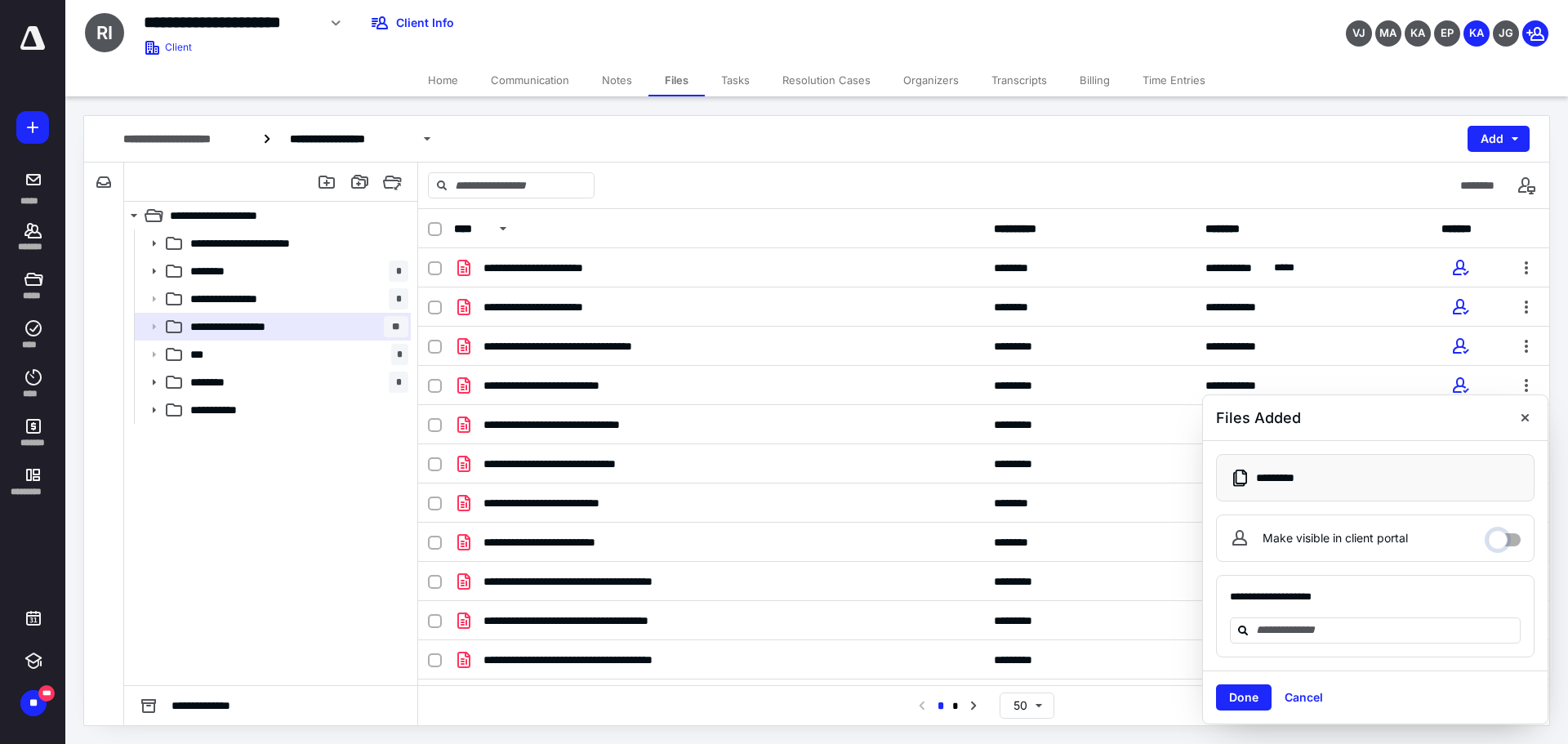 click on "Make visible in client portal" at bounding box center (1504, 536) 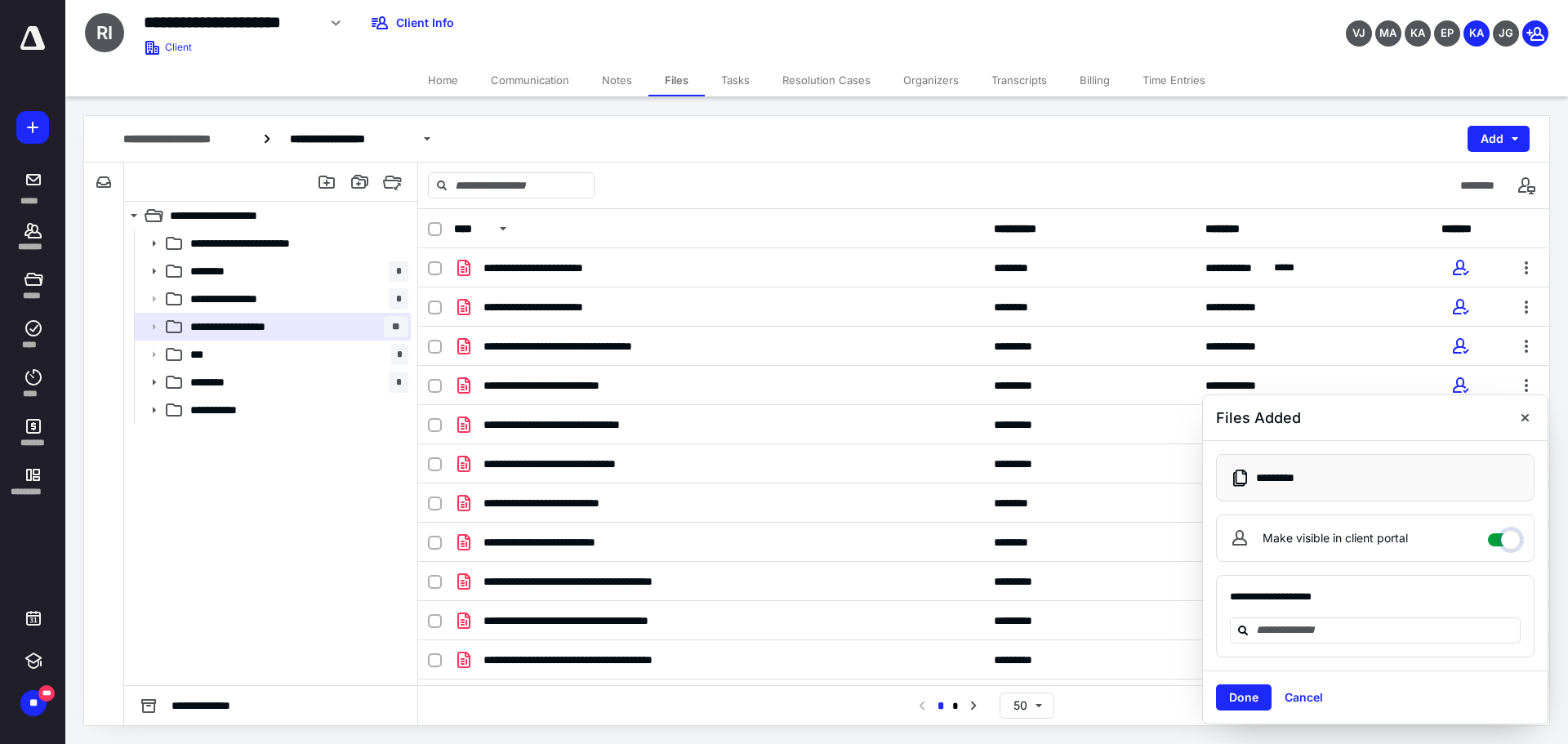 checkbox on "****" 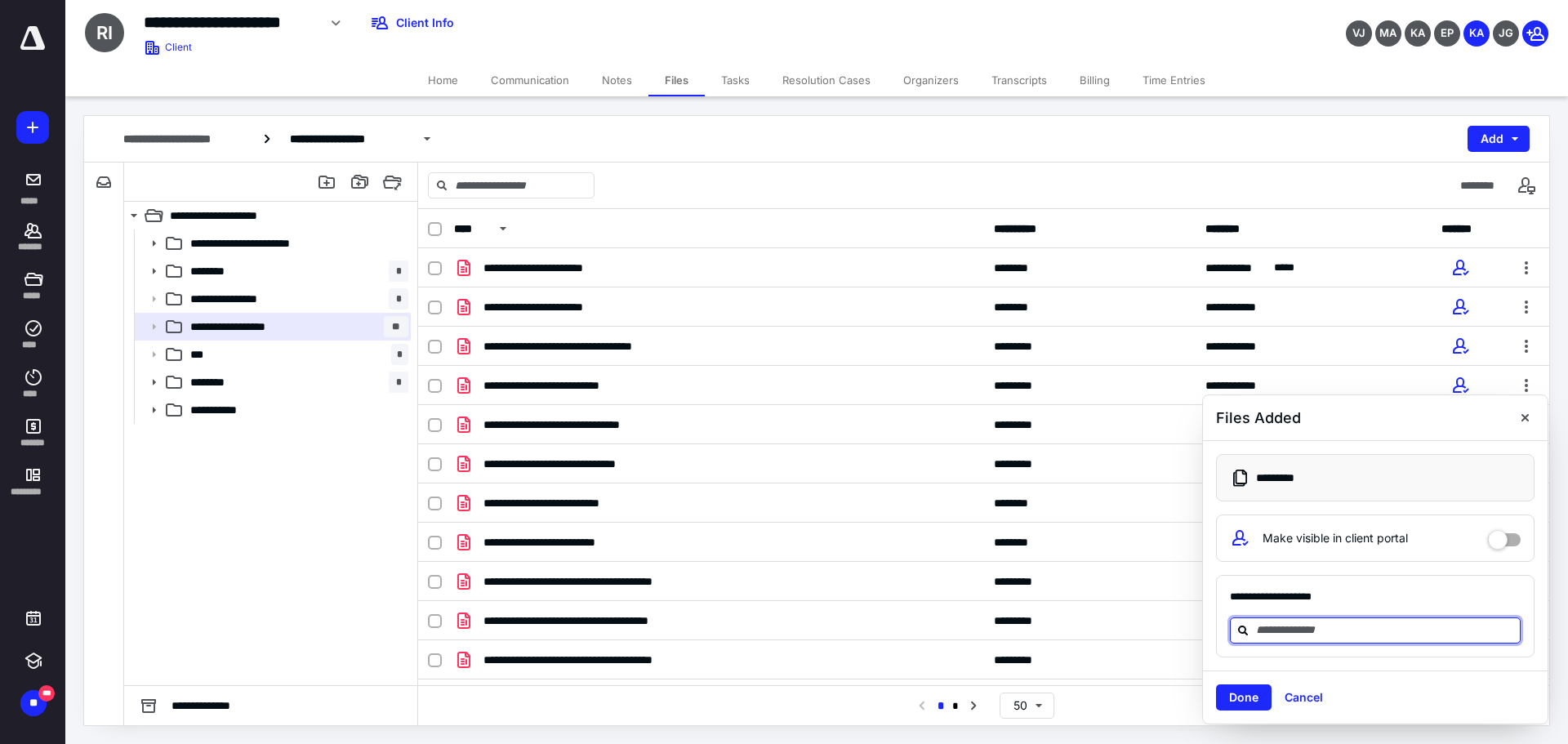 click at bounding box center [1385, 630] 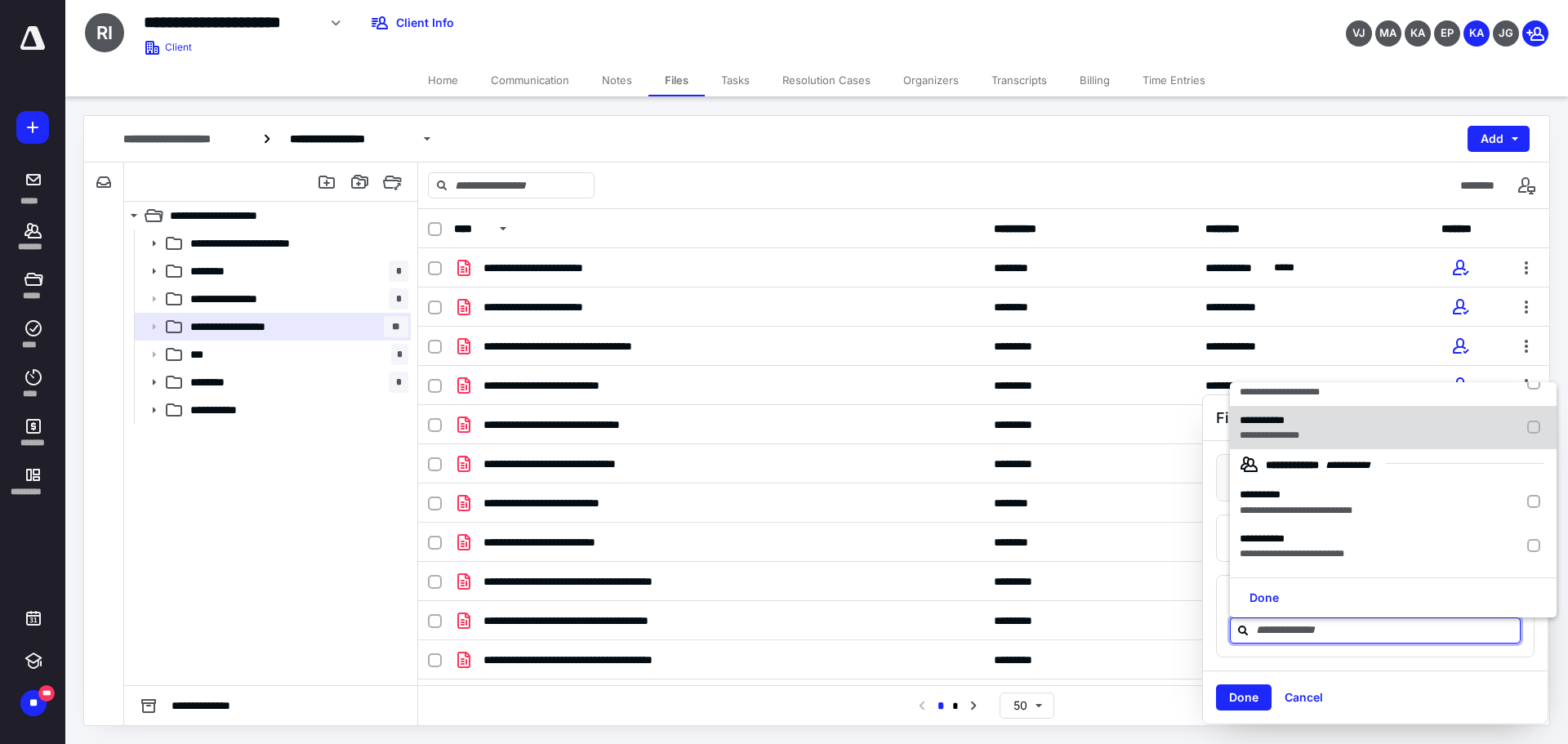 scroll, scrollTop: 0, scrollLeft: 0, axis: both 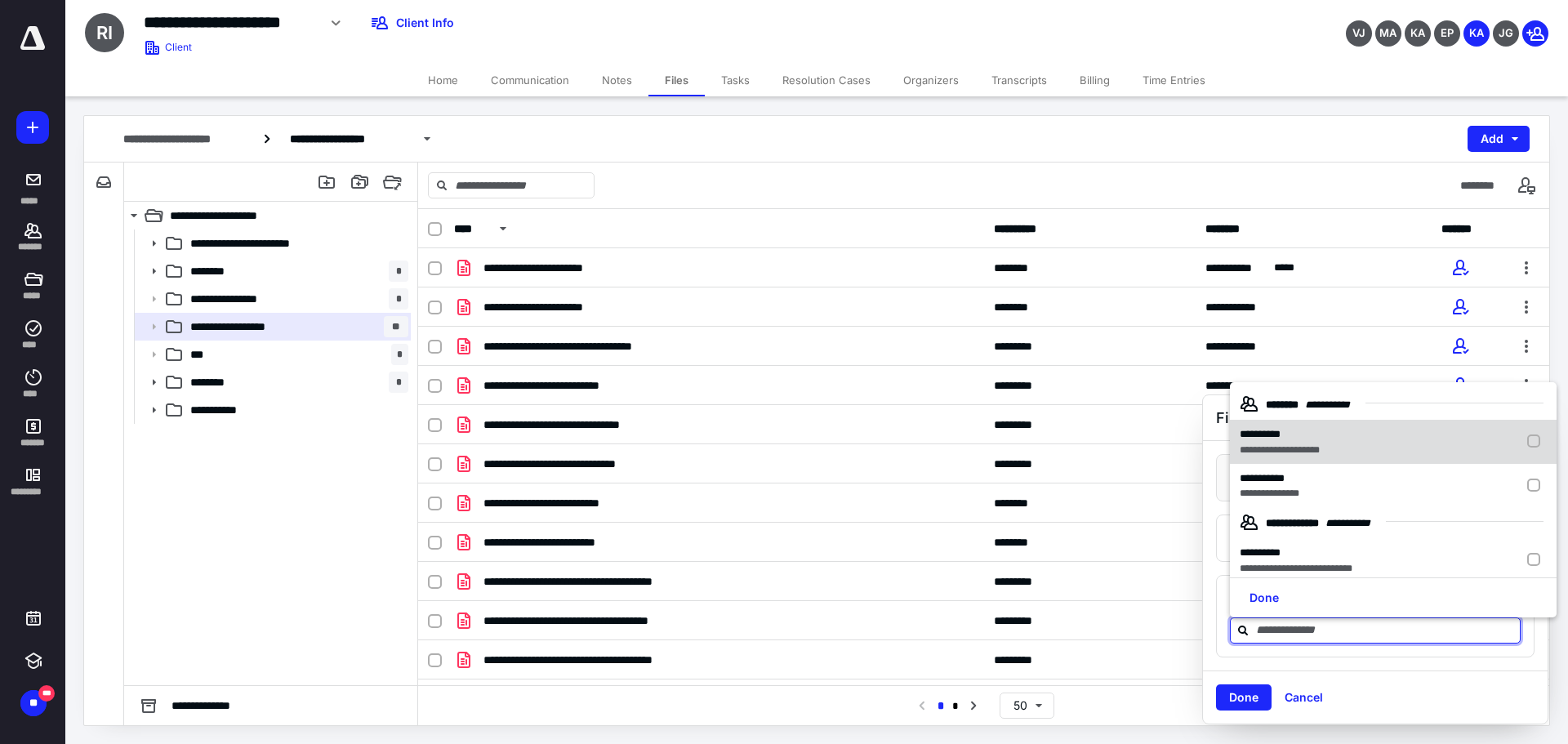 click on "**********" at bounding box center [1280, 434] 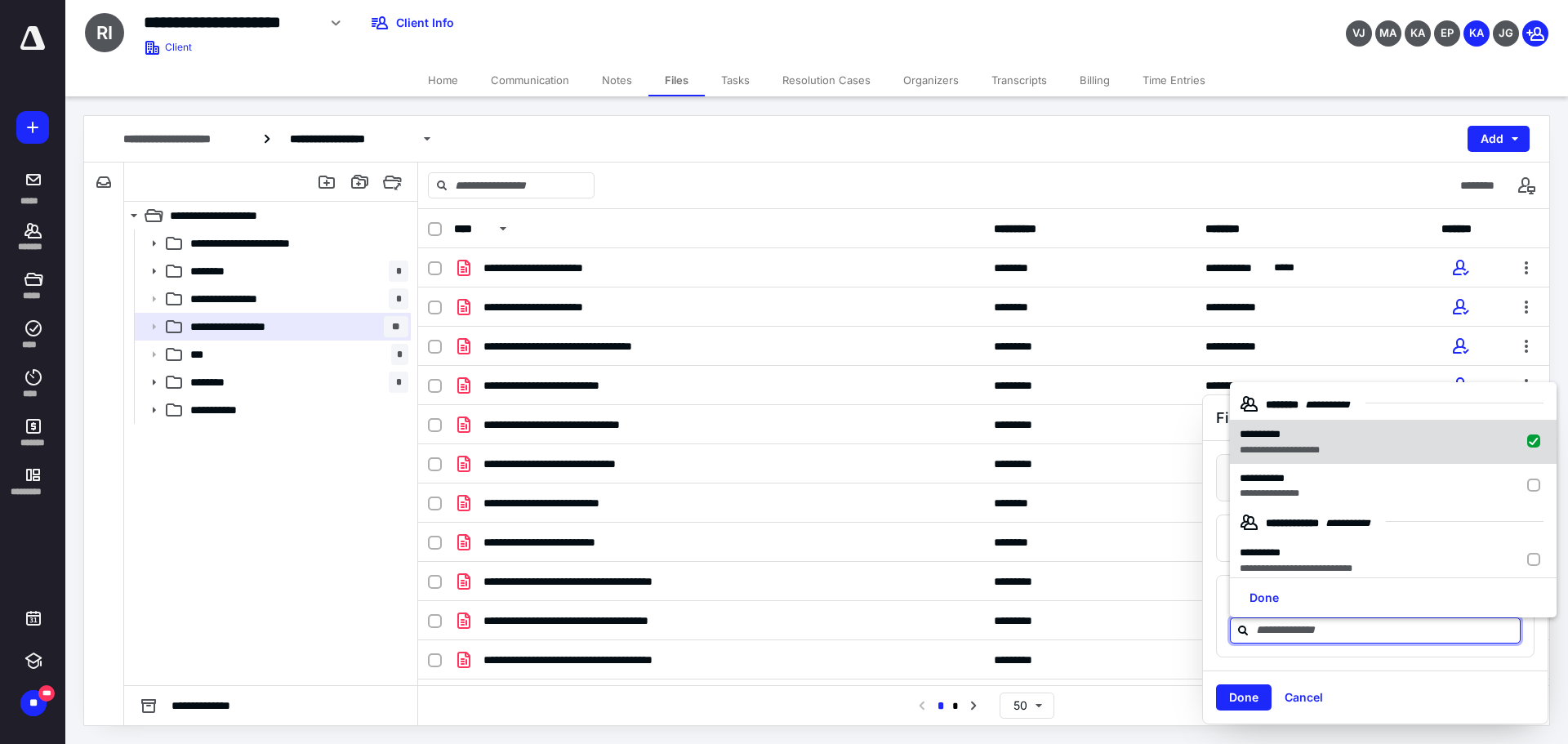 checkbox on "true" 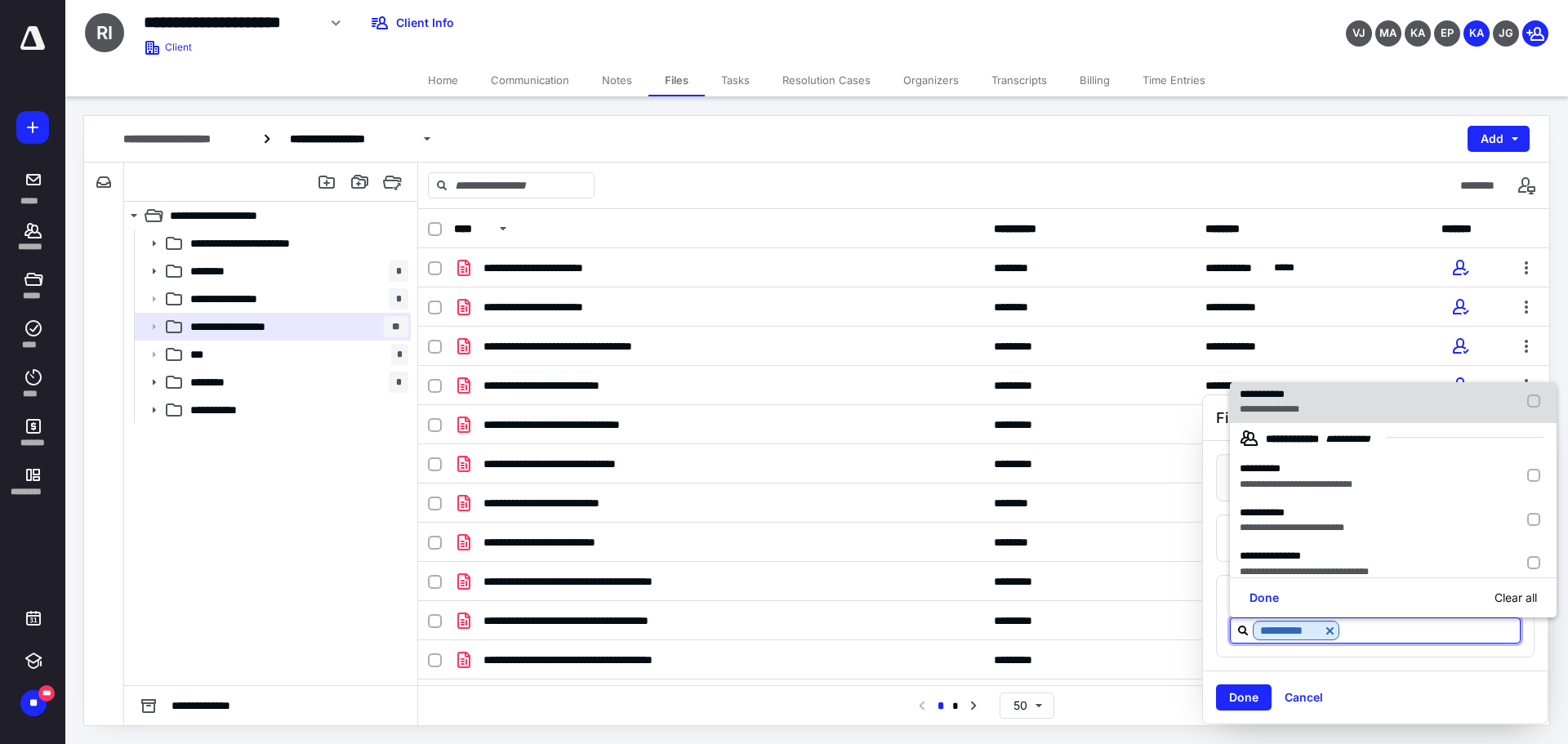 scroll, scrollTop: 82, scrollLeft: 0, axis: vertical 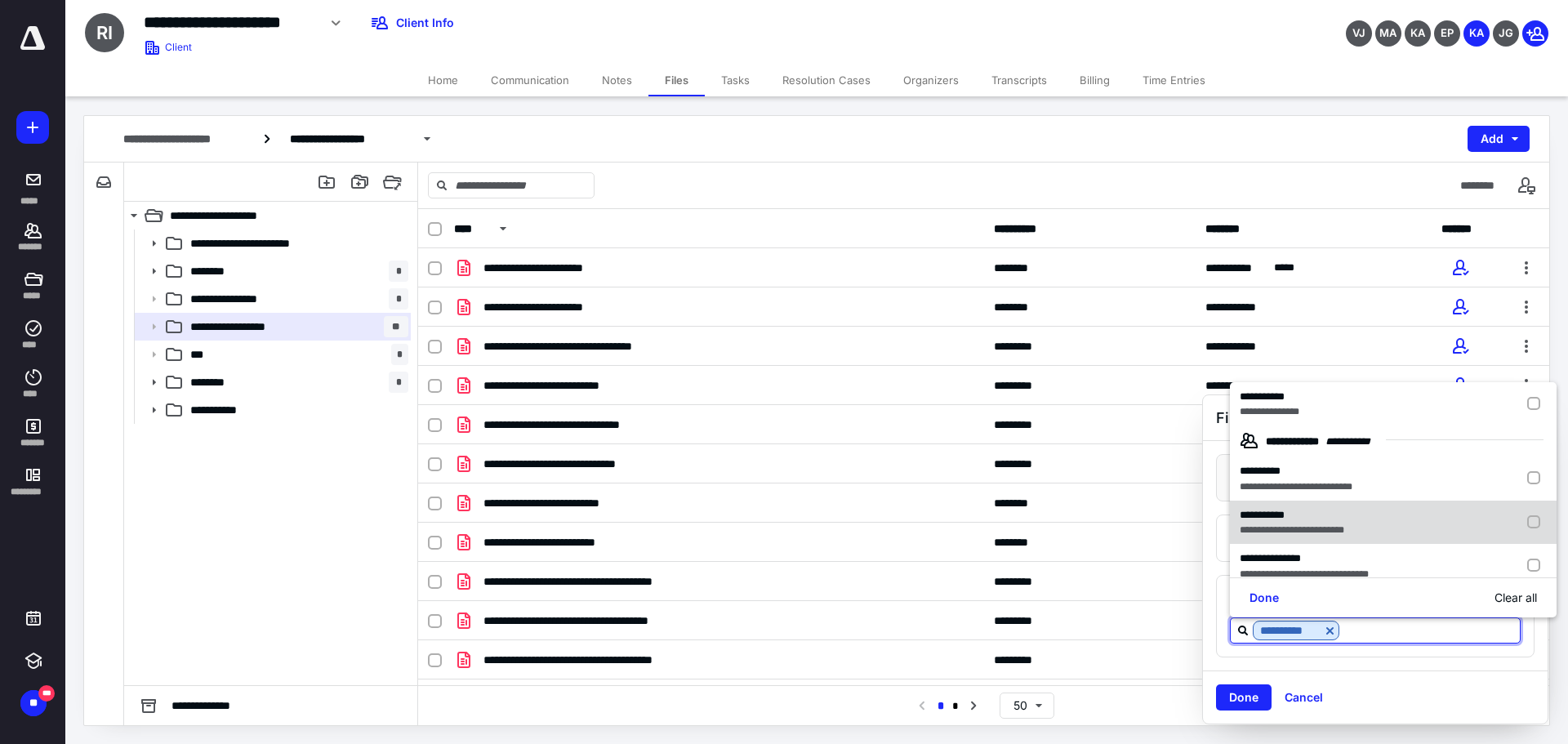 click on "**********" at bounding box center (1292, 530) 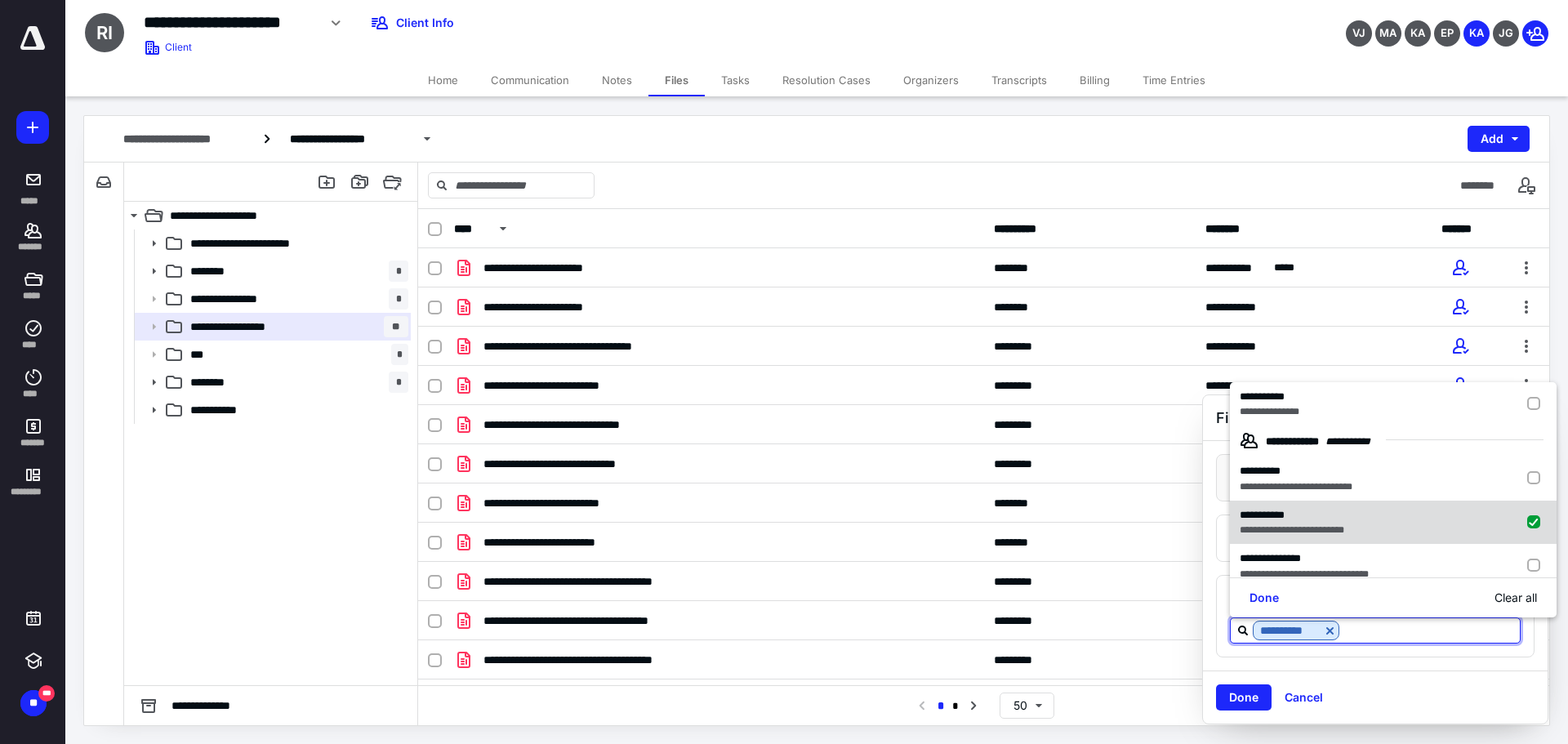 checkbox on "true" 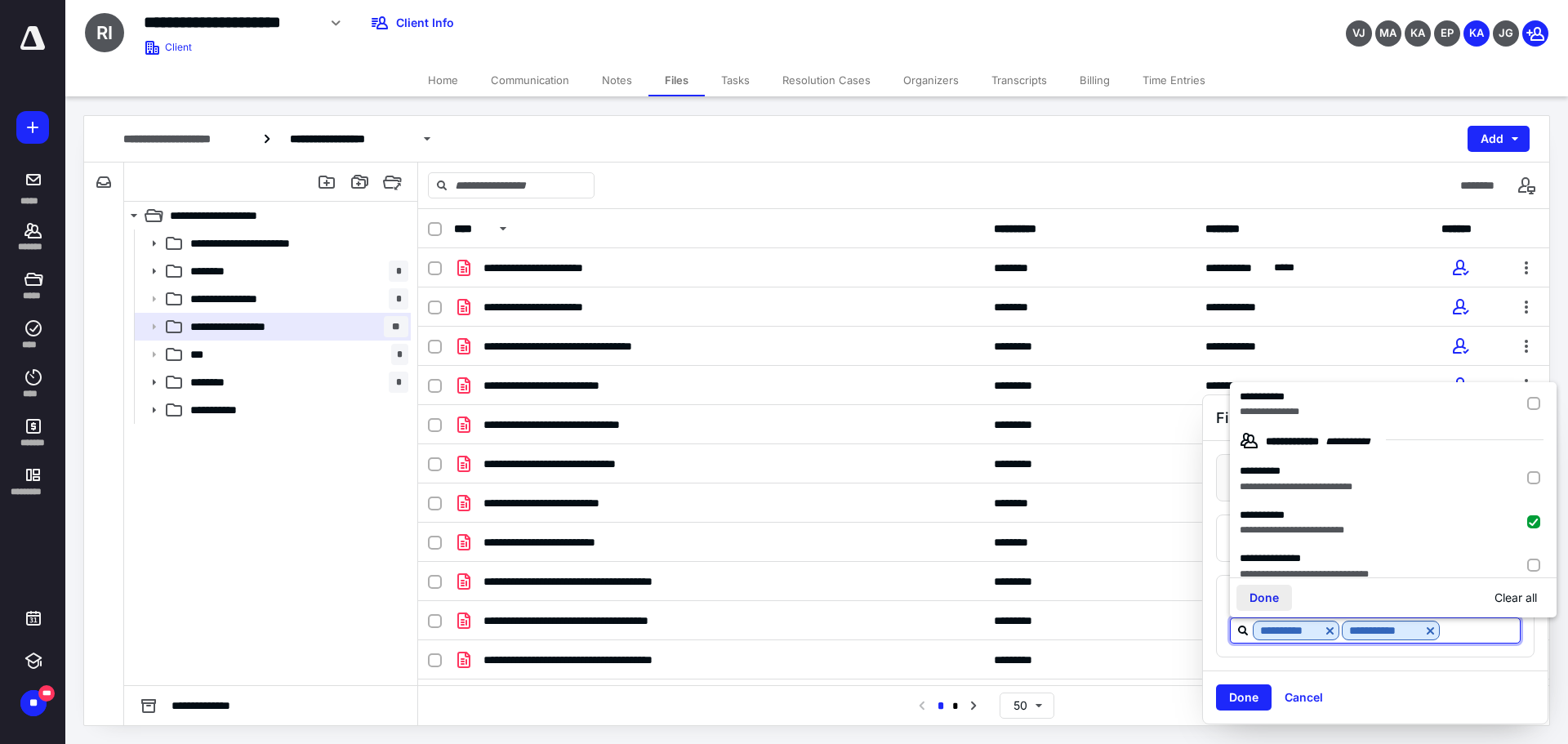 click on "Done" at bounding box center (1264, 598) 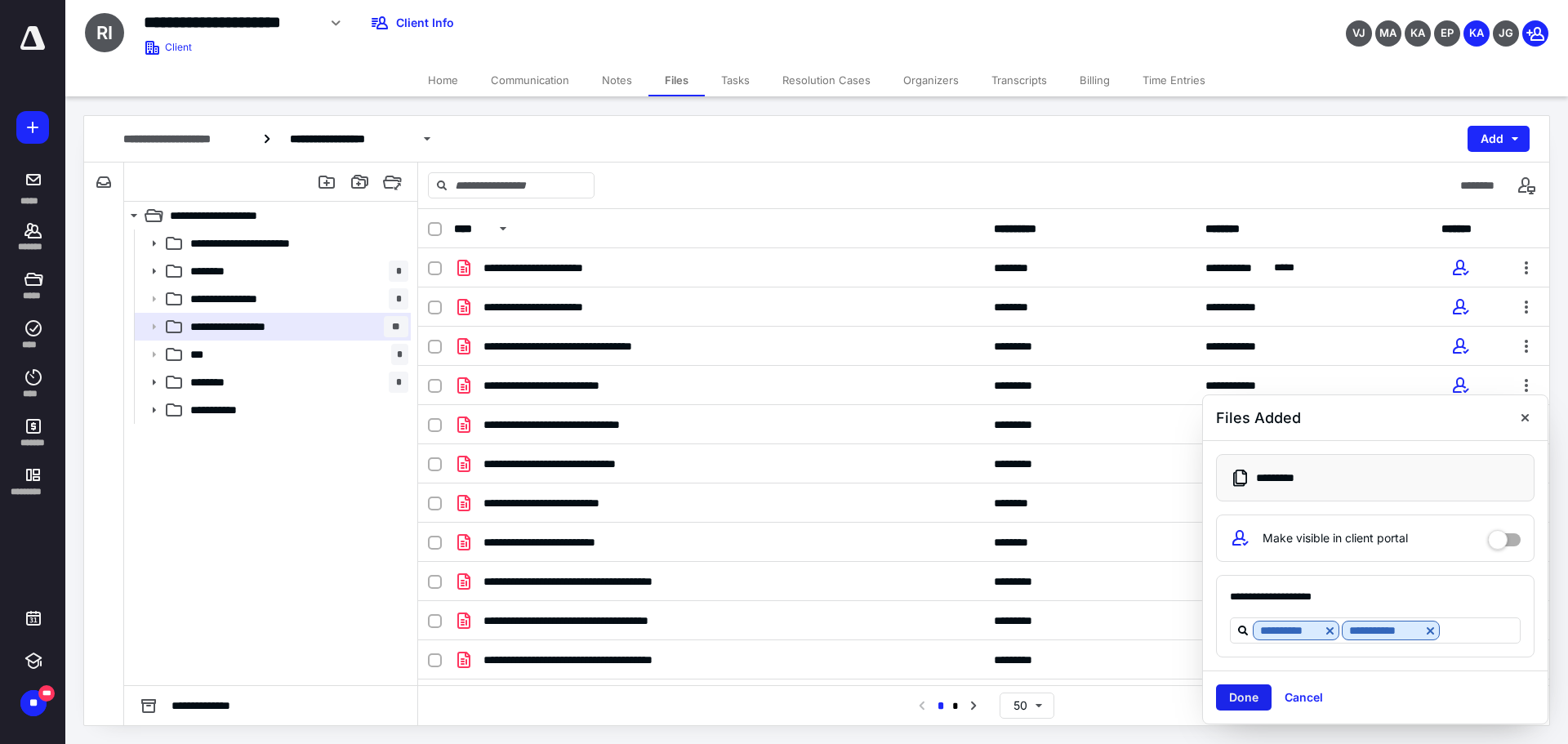 click on "Done" at bounding box center [1244, 697] 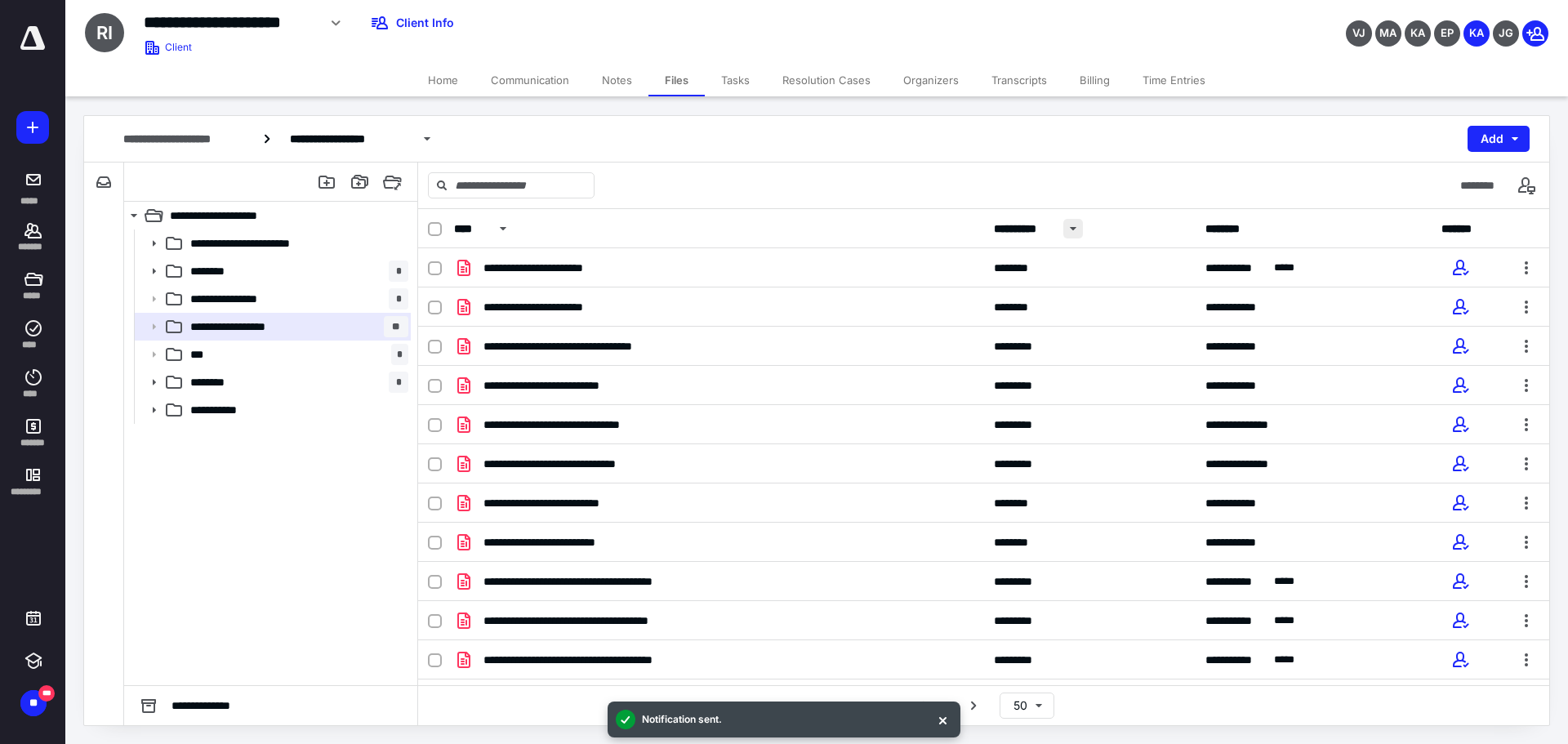 click at bounding box center [1073, 229] 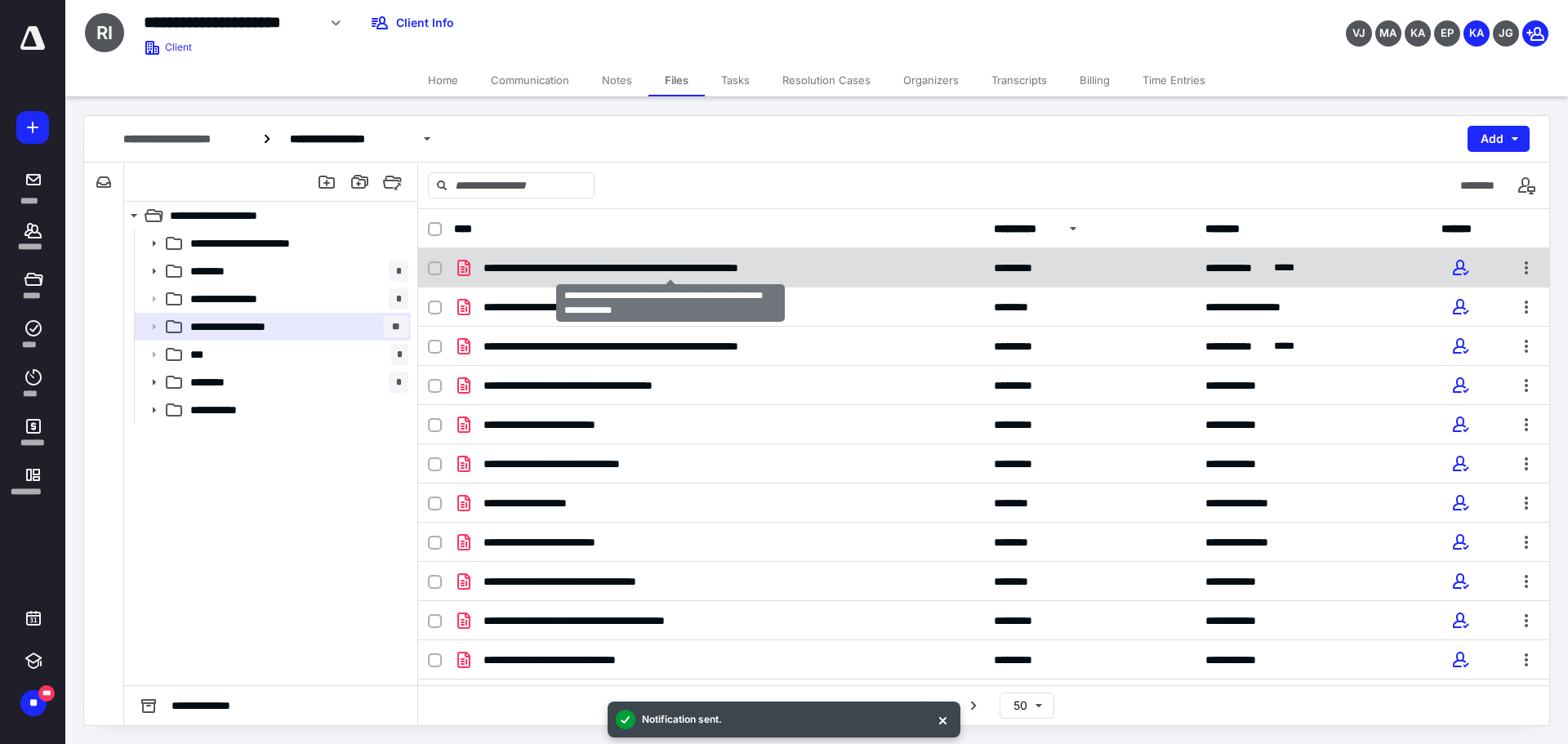 click on "**********" at bounding box center (670, 268) 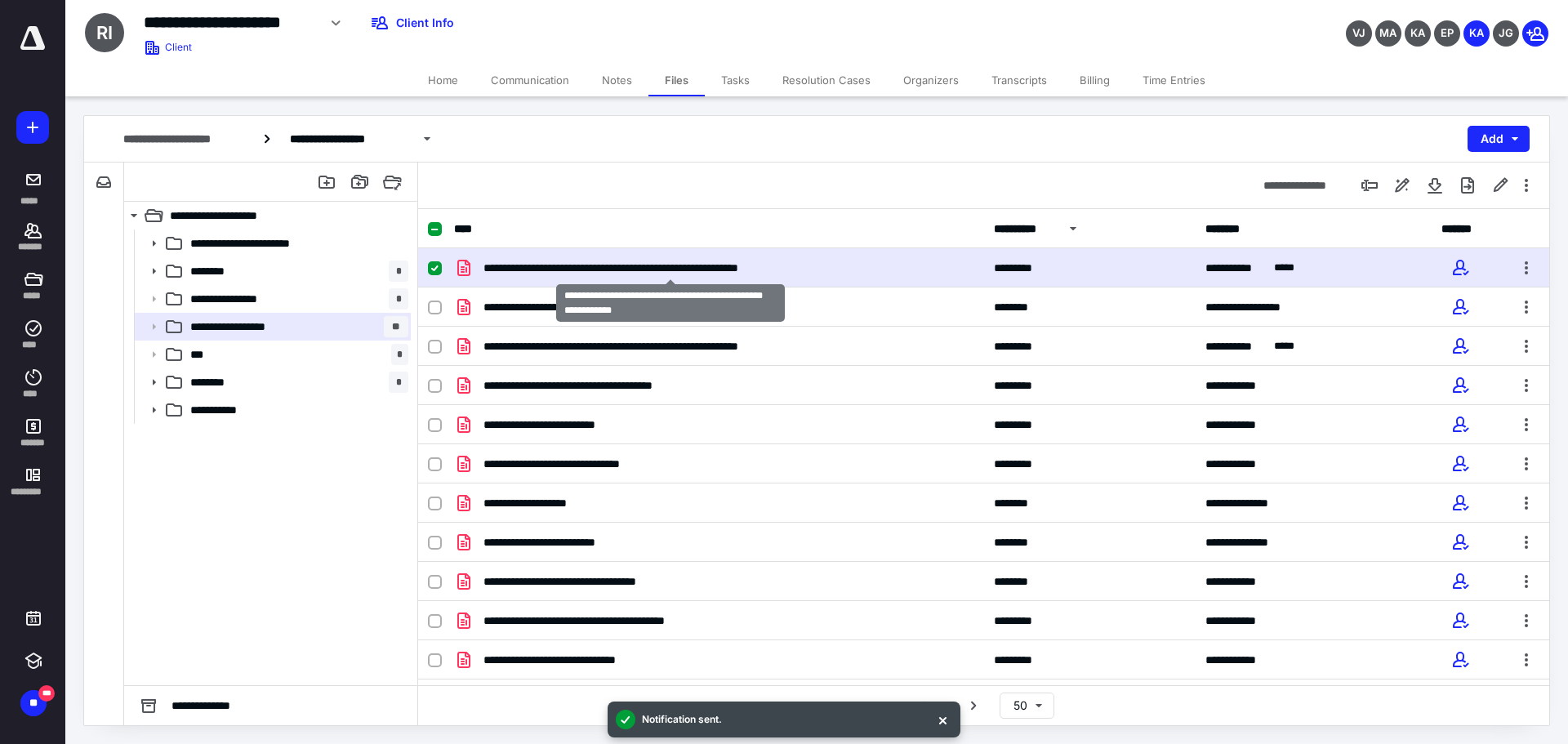 click on "**********" at bounding box center [670, 268] 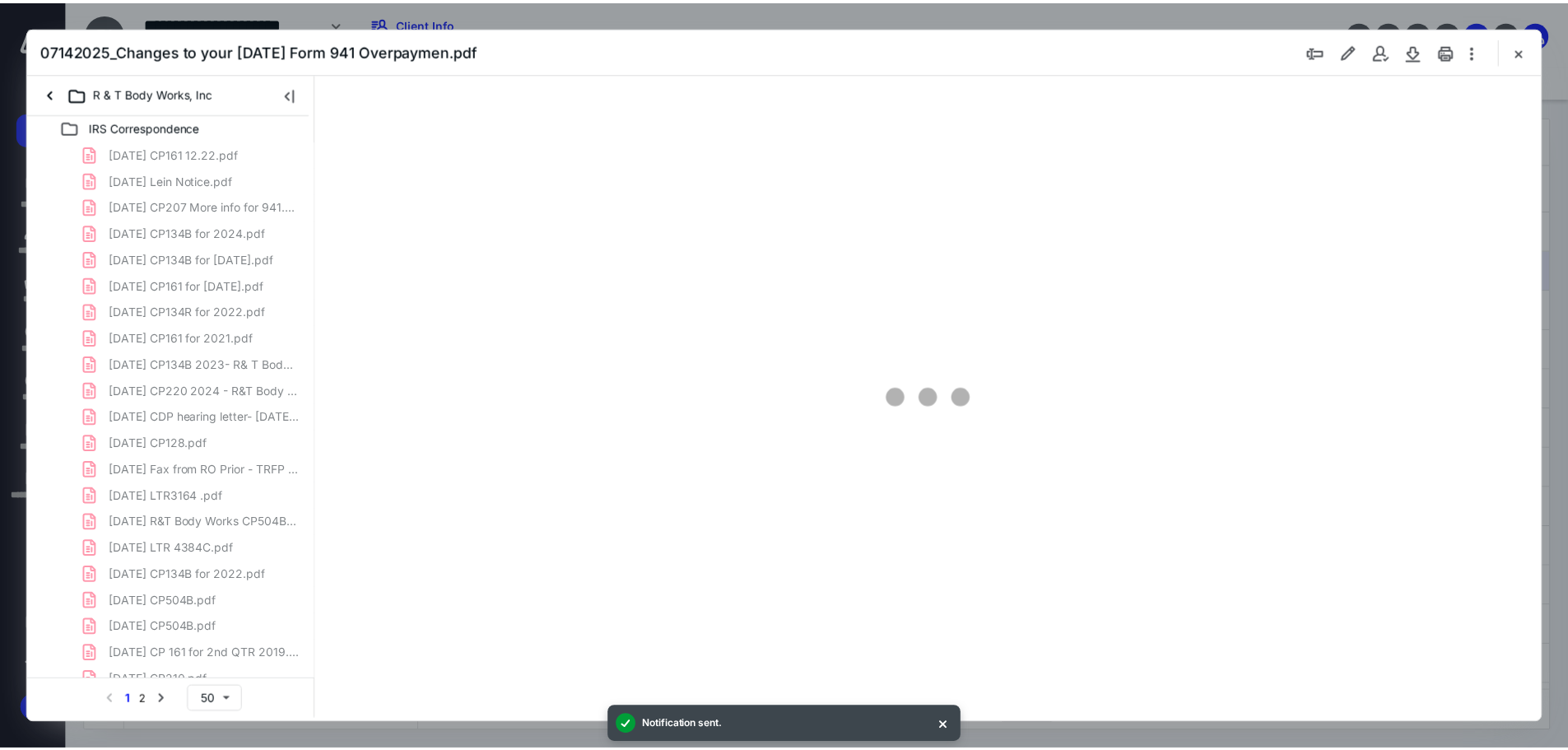 scroll, scrollTop: 0, scrollLeft: 0, axis: both 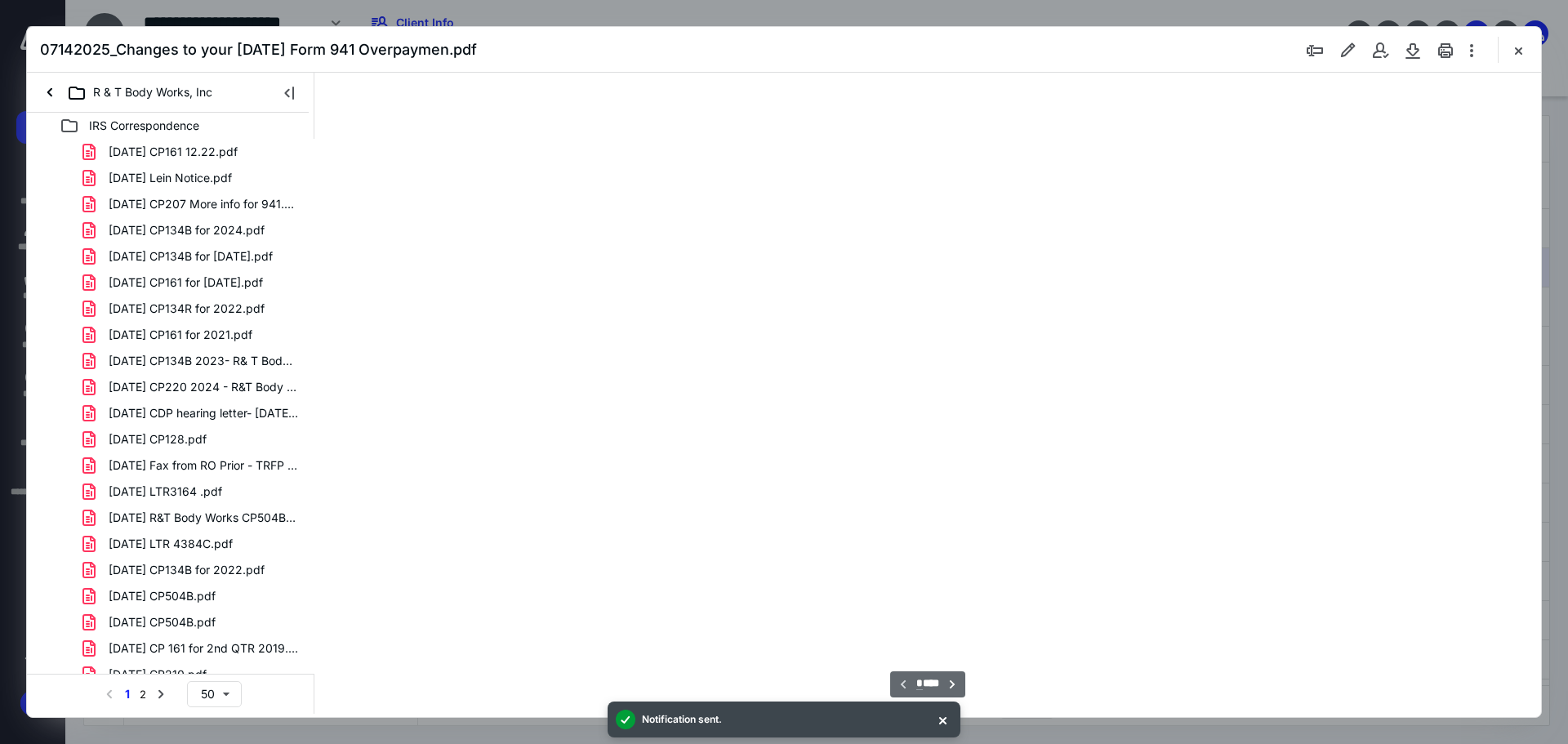 type on "89" 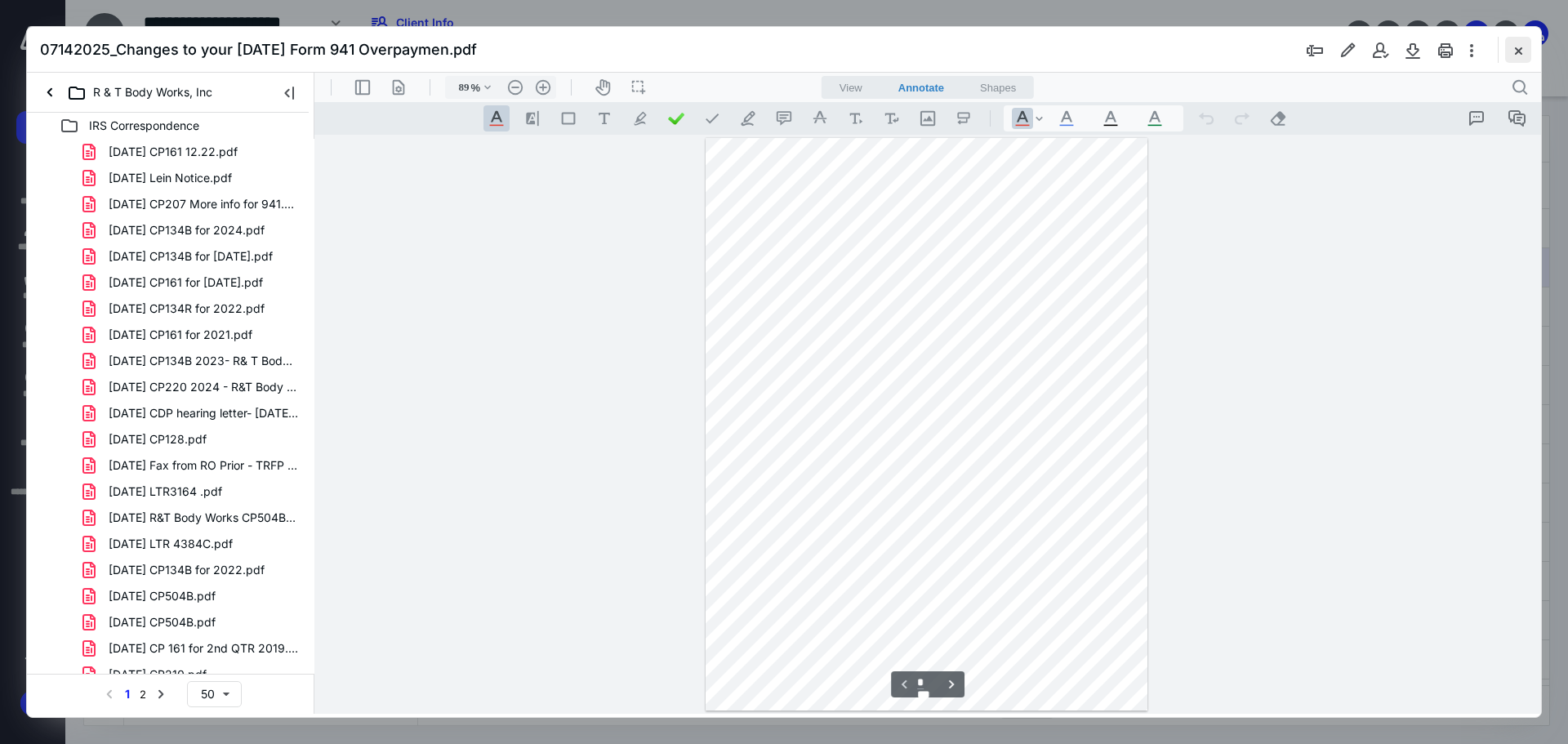 click at bounding box center (1518, 50) 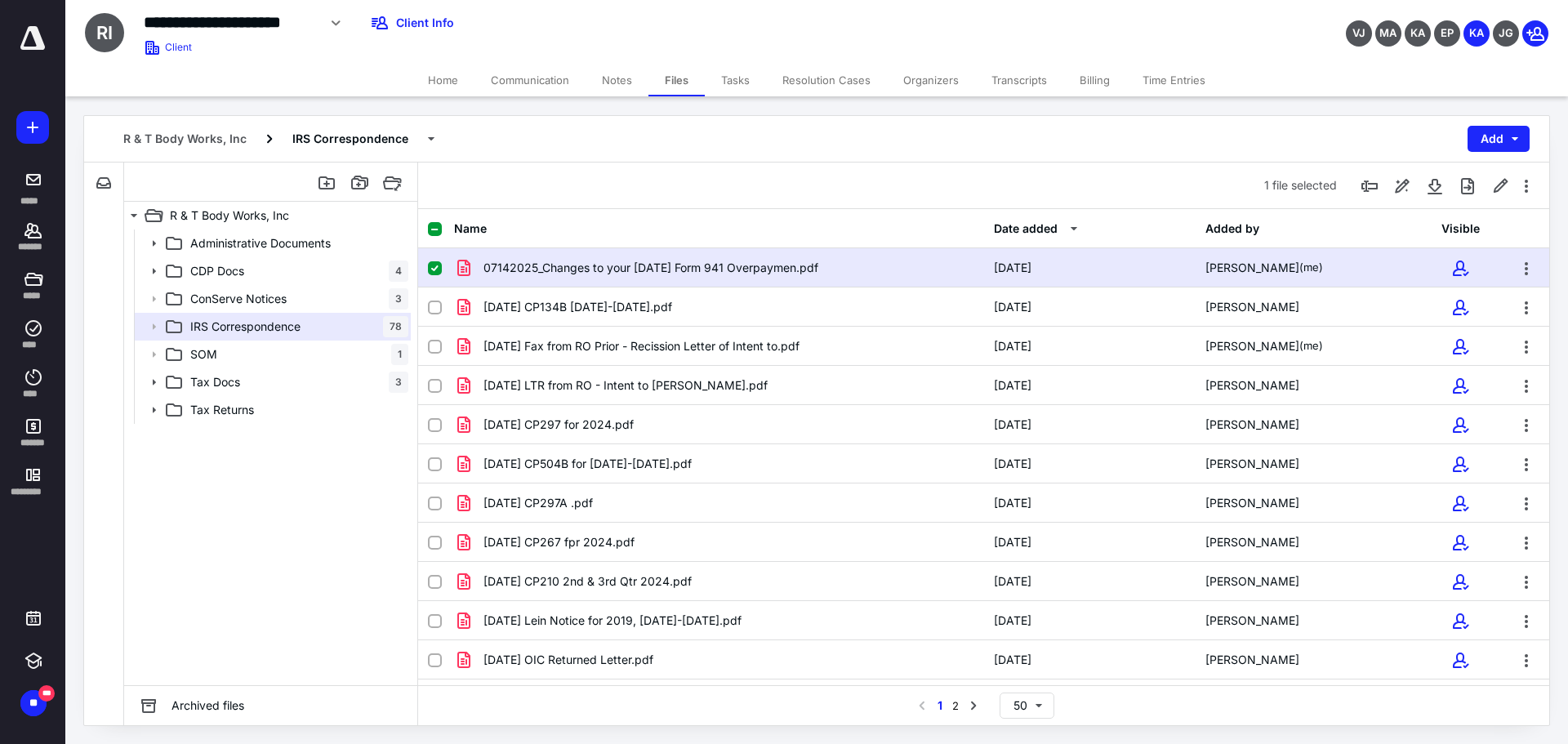 click on "Home" at bounding box center (443, 80) 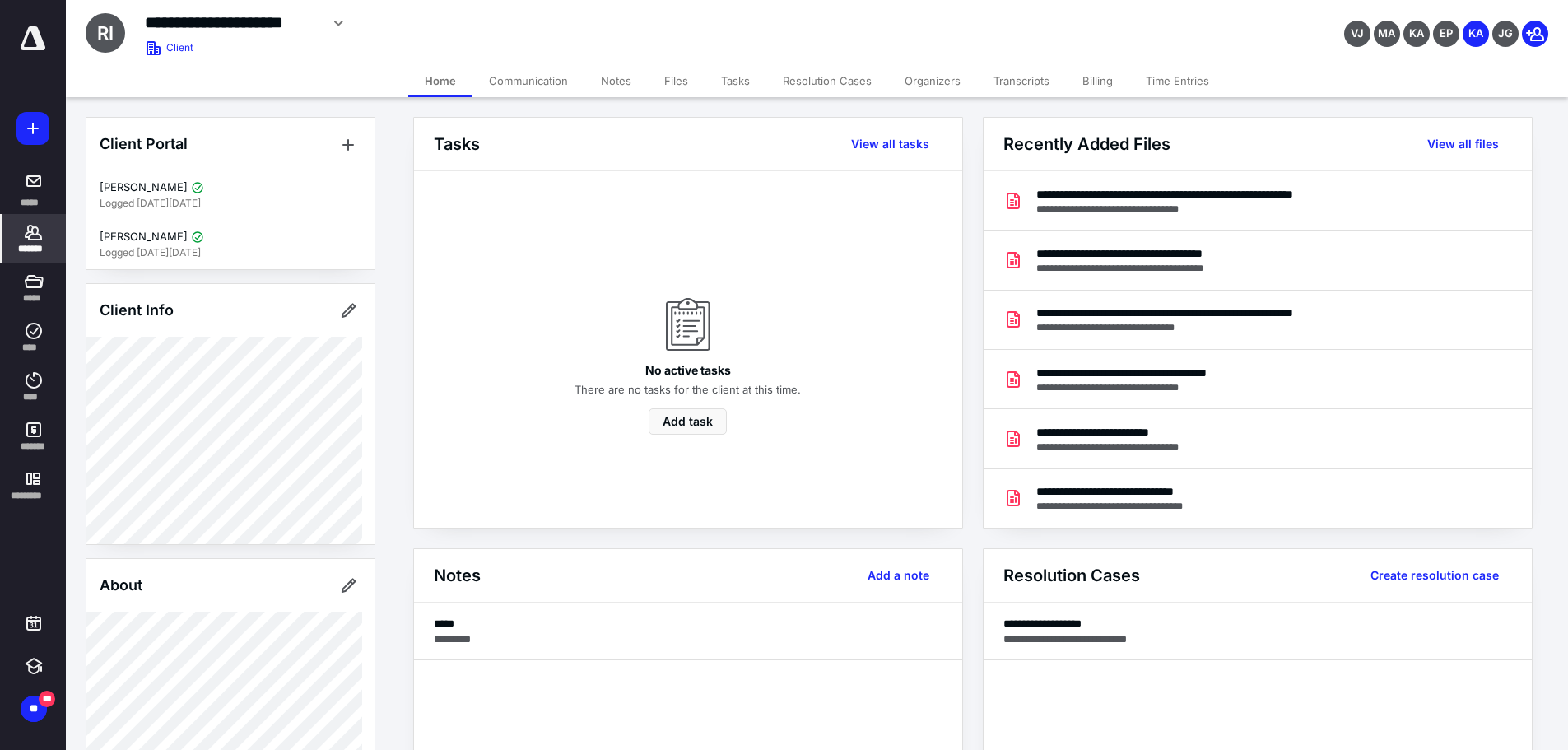 click on "Home" at bounding box center (440, 81) 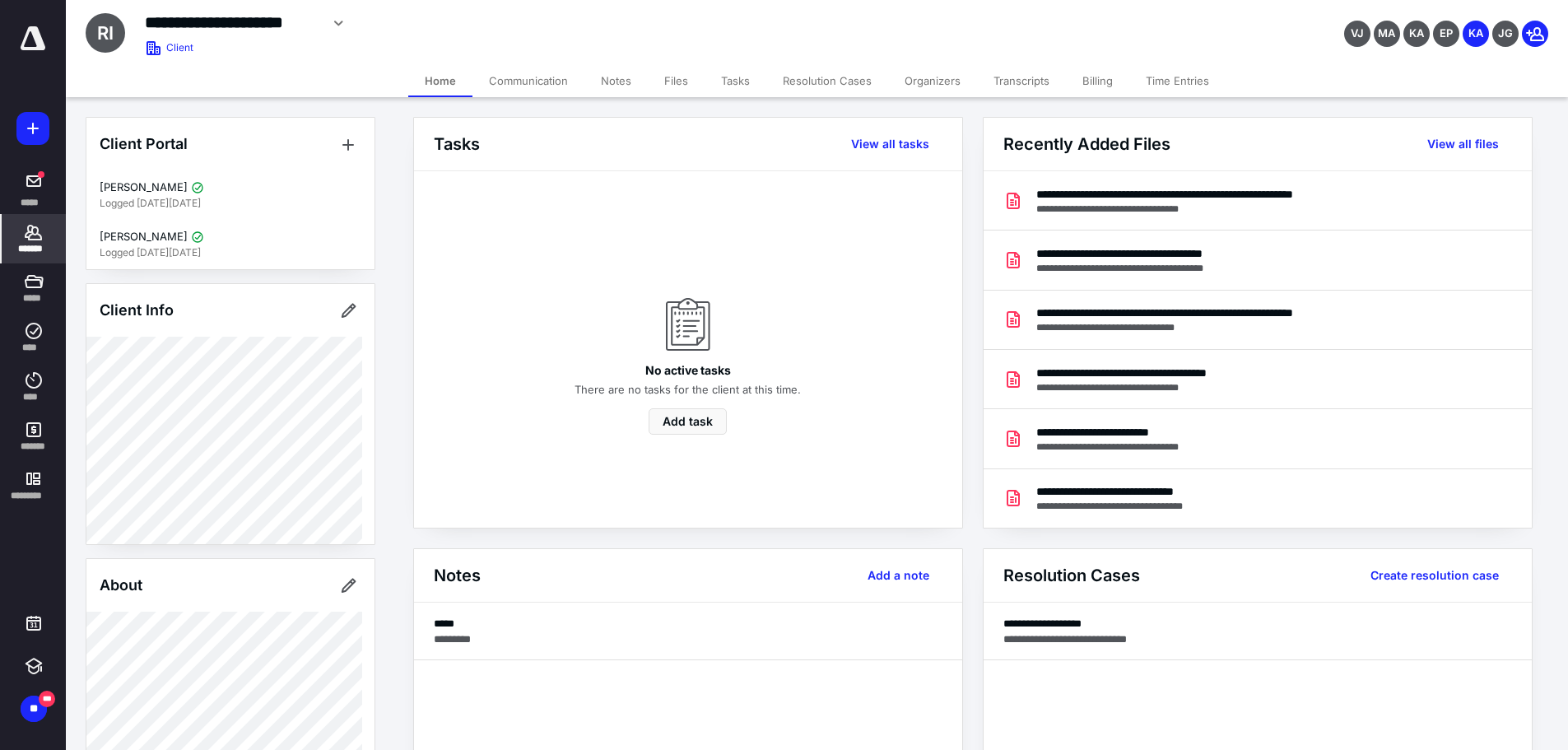 click 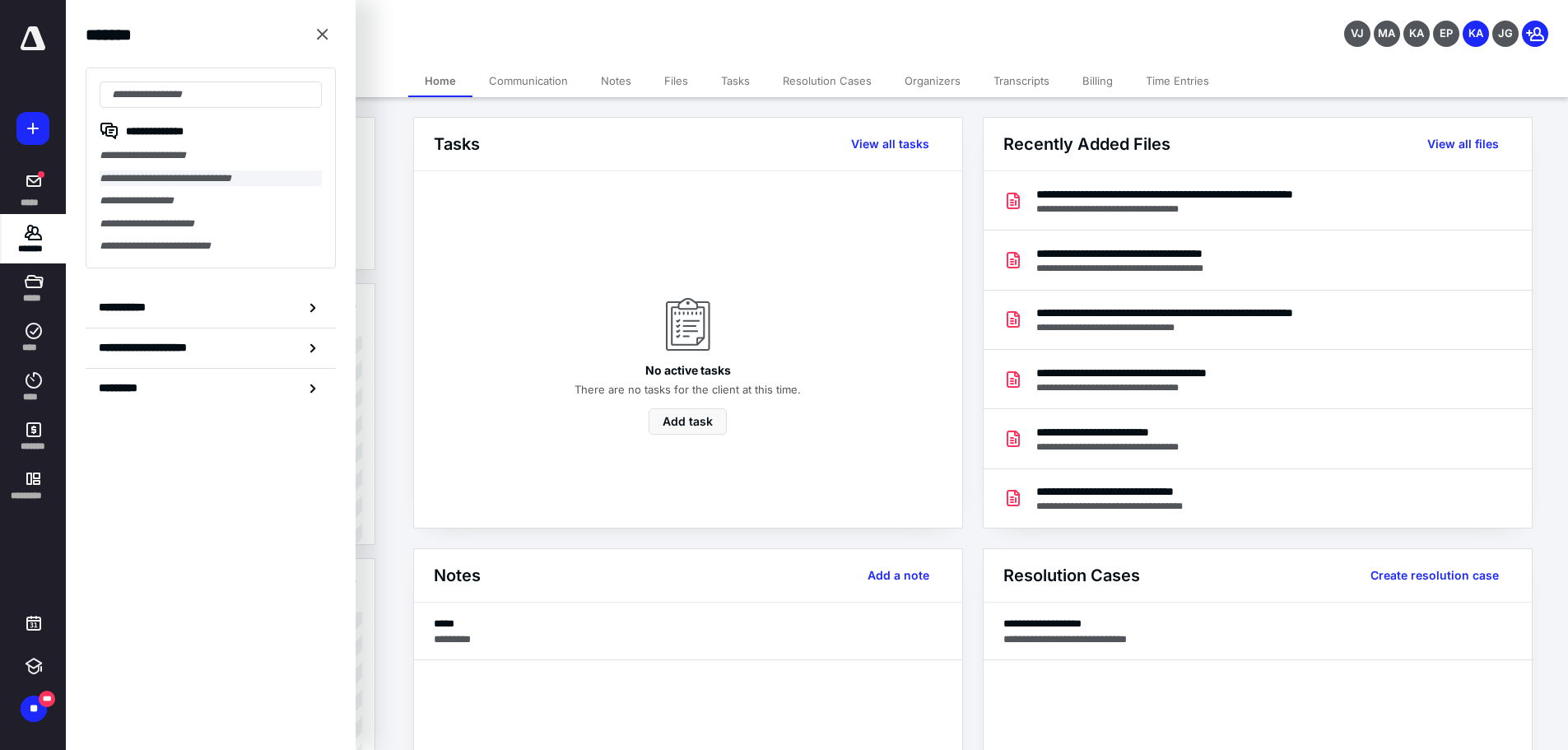 click on "**********" at bounding box center (211, 179) 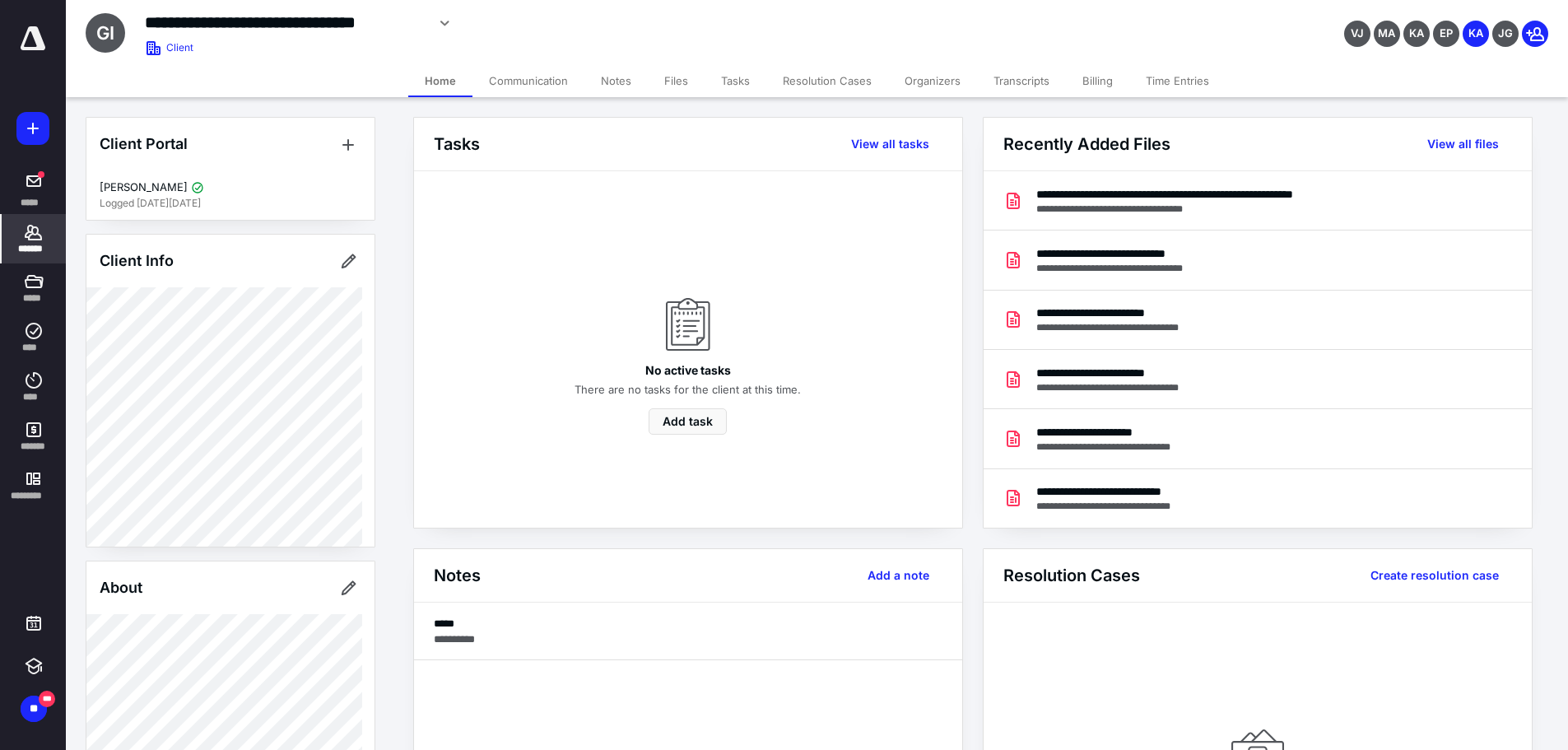 click on "Billing" at bounding box center [1097, 81] 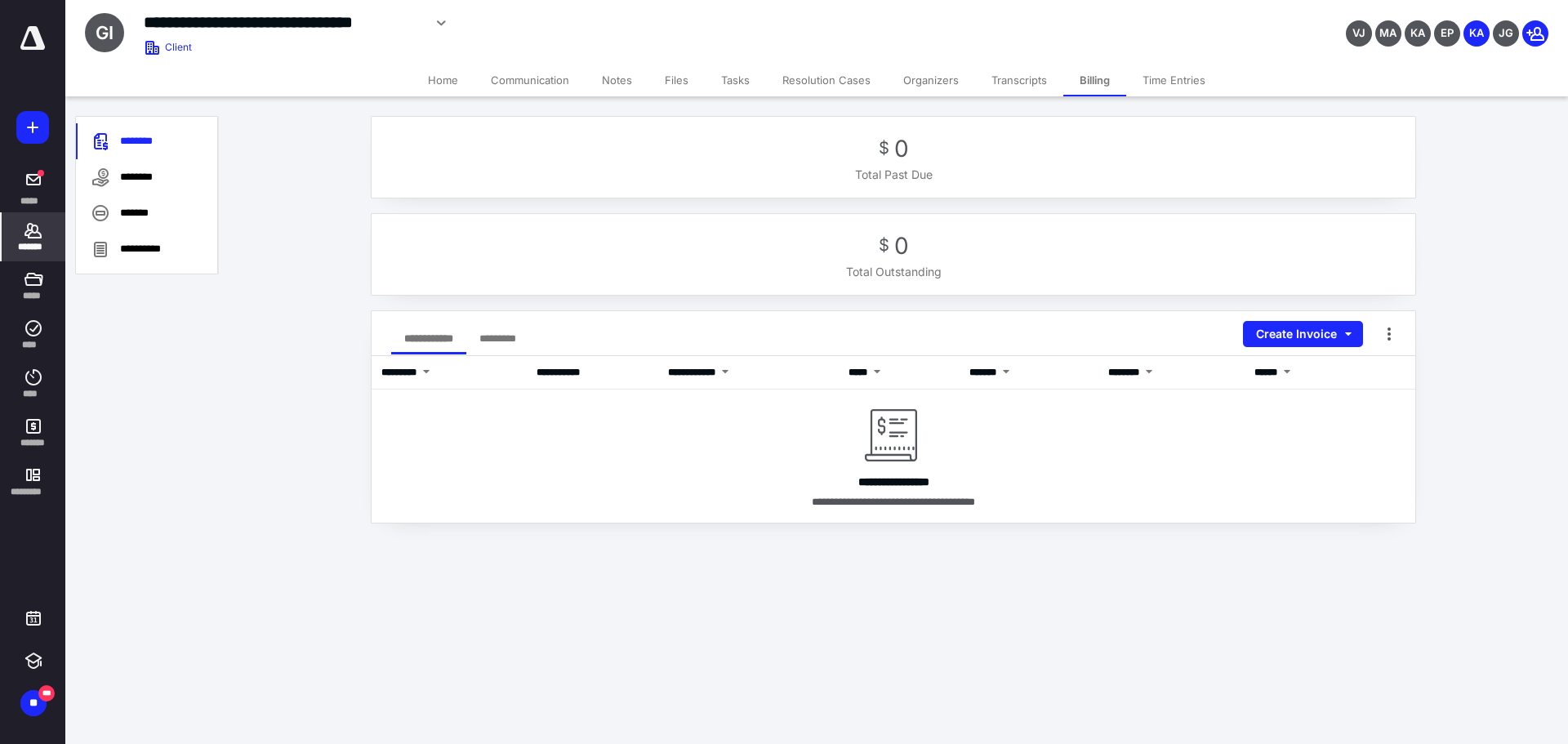 click on "Home" at bounding box center (443, 80) 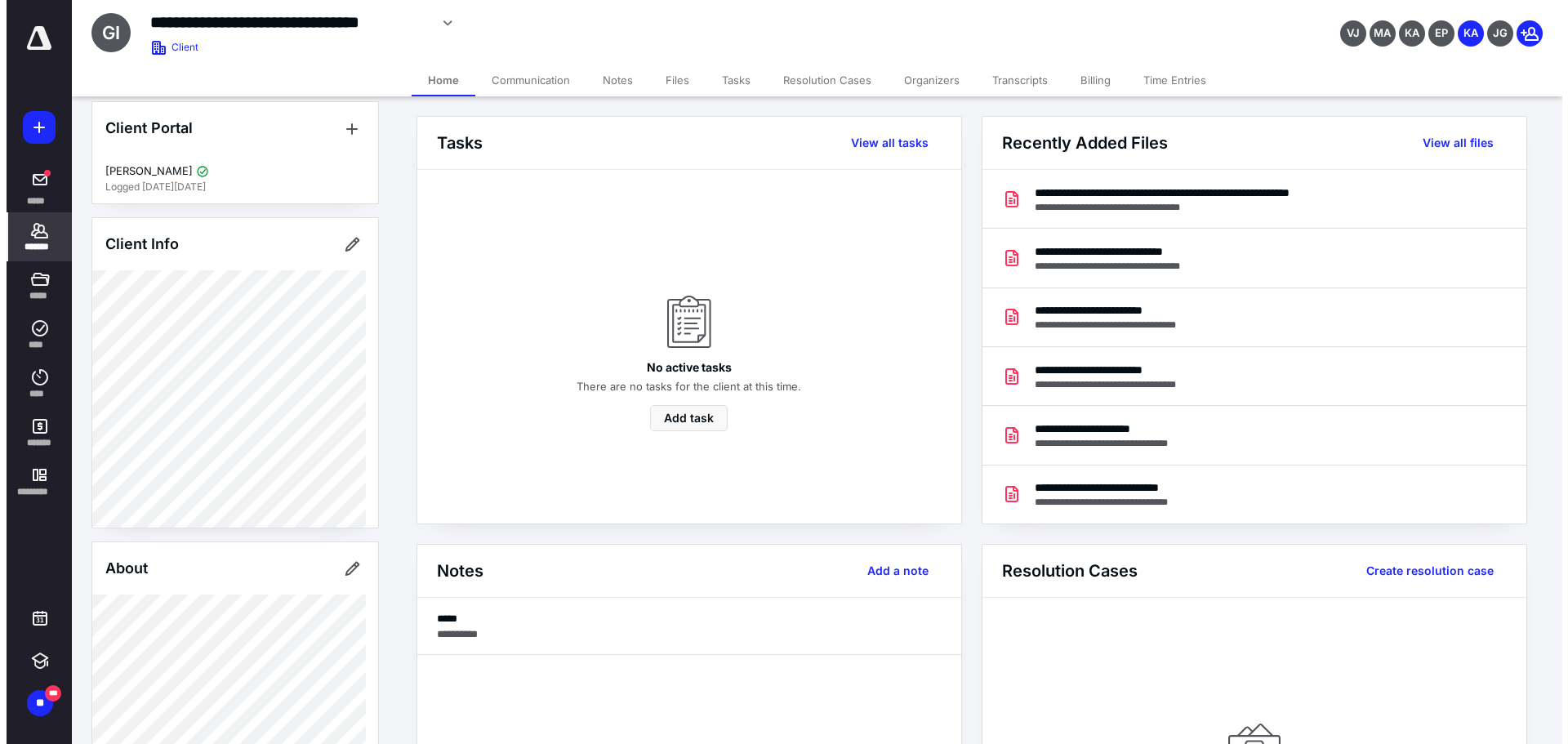 scroll, scrollTop: 0, scrollLeft: 0, axis: both 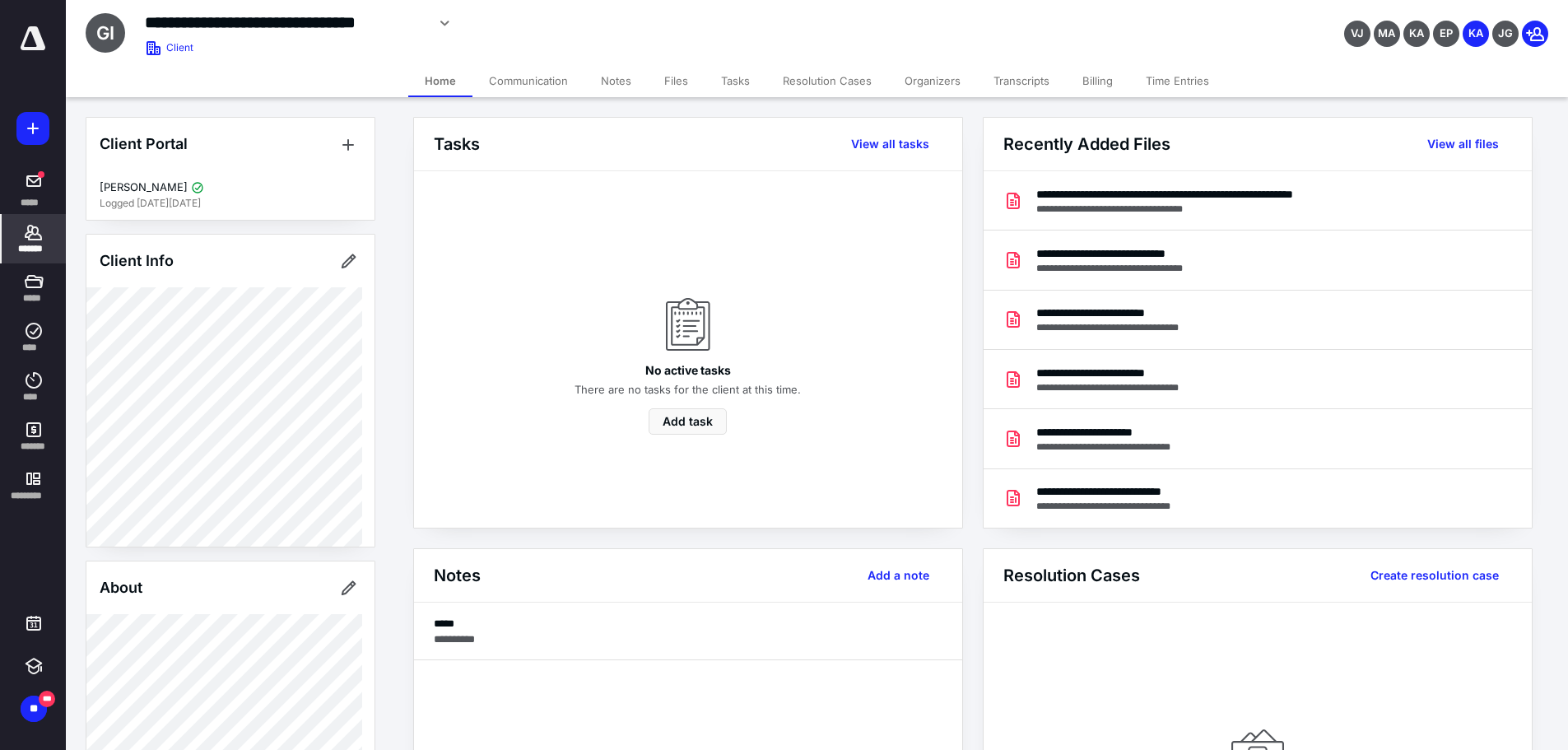 click on "Files" at bounding box center (676, 81) 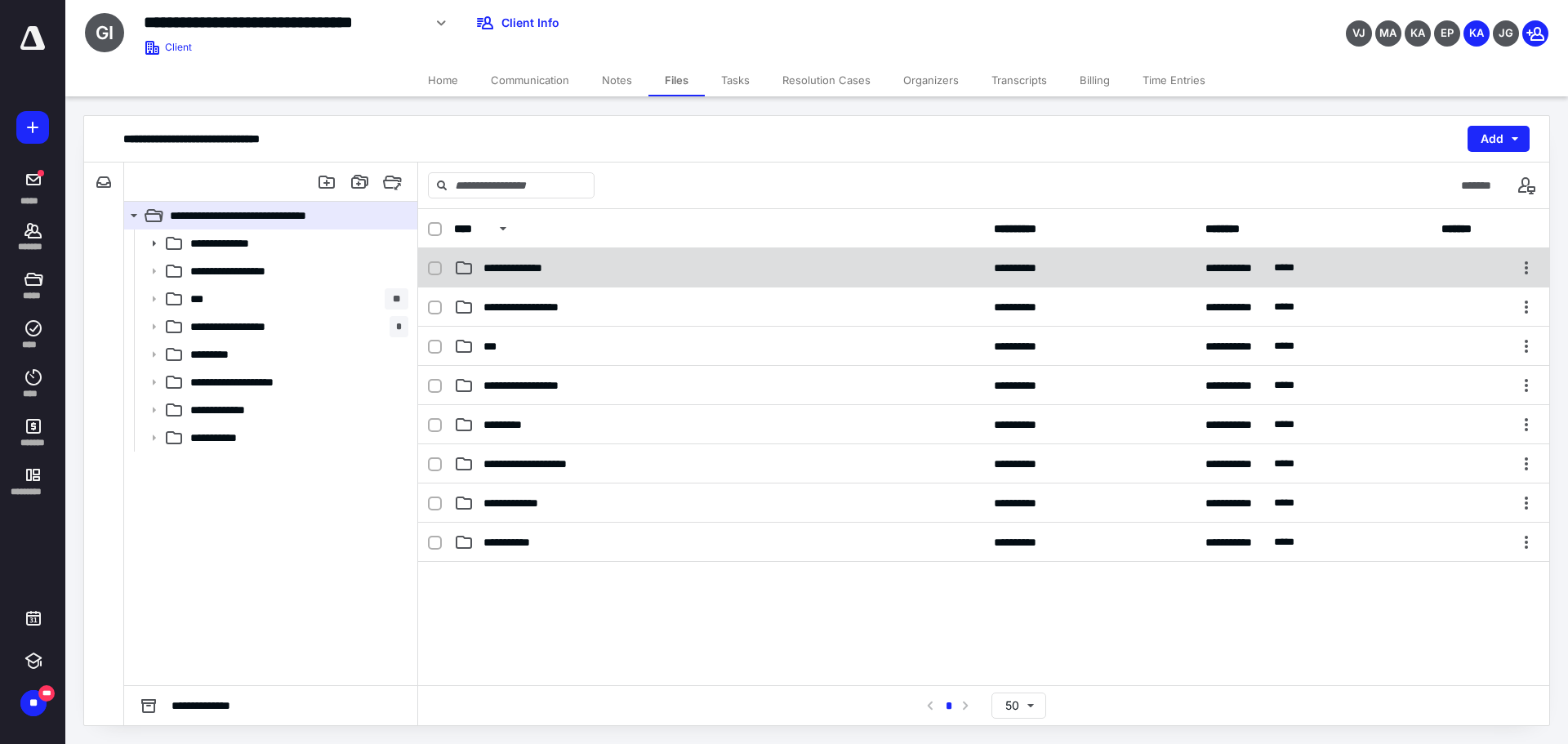 click on "**********" at bounding box center (719, 268) 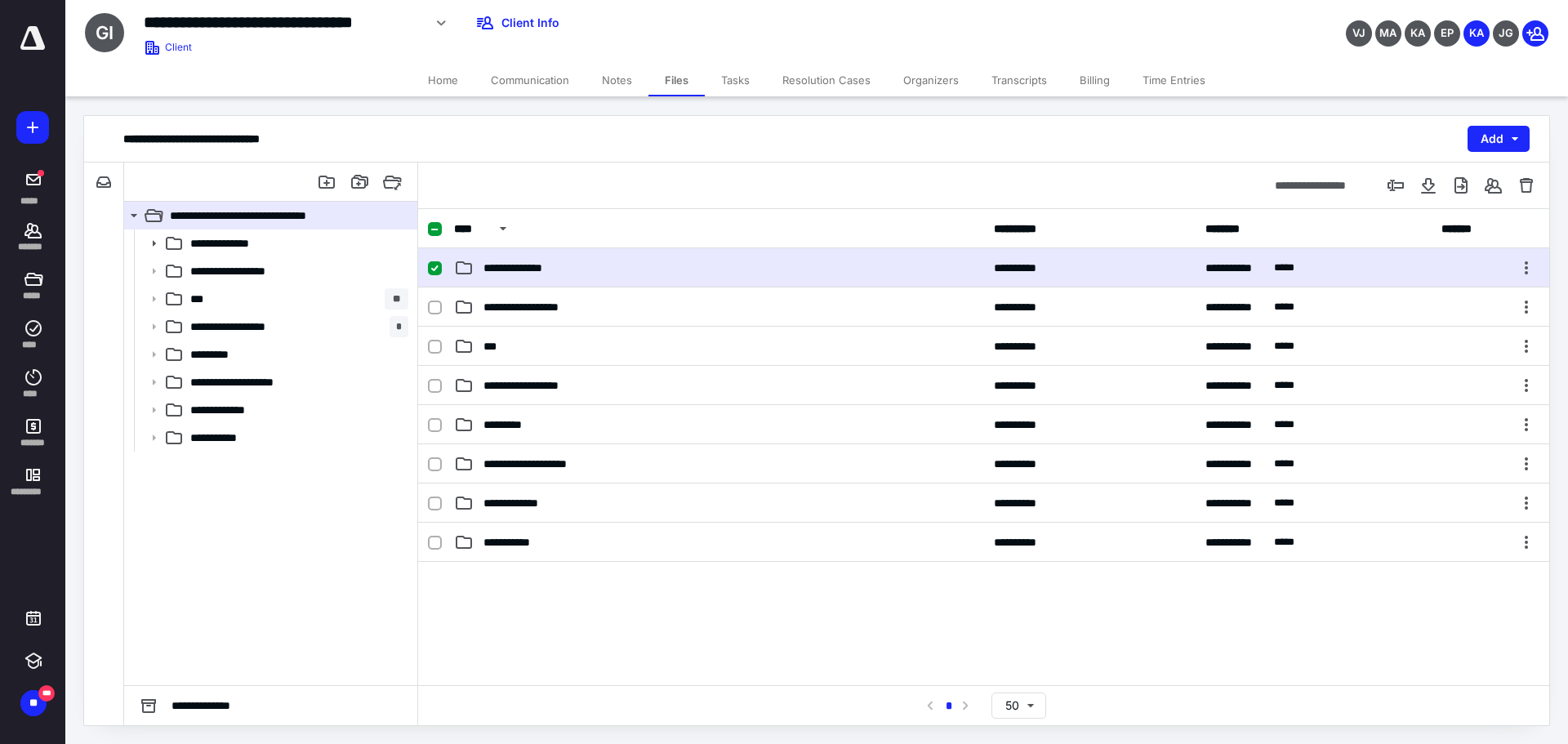 click on "**********" at bounding box center (719, 268) 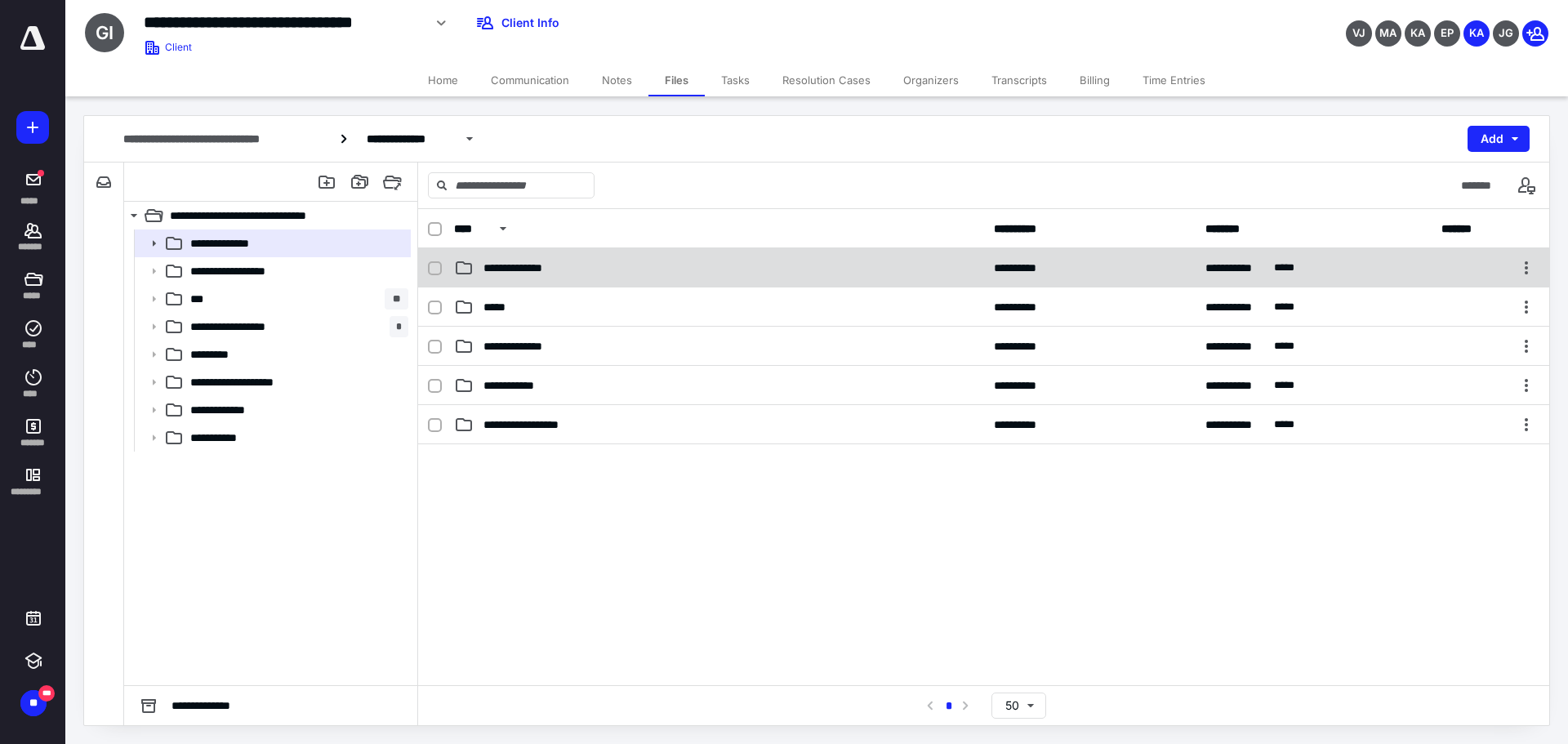 click on "**********" at bounding box center (719, 268) 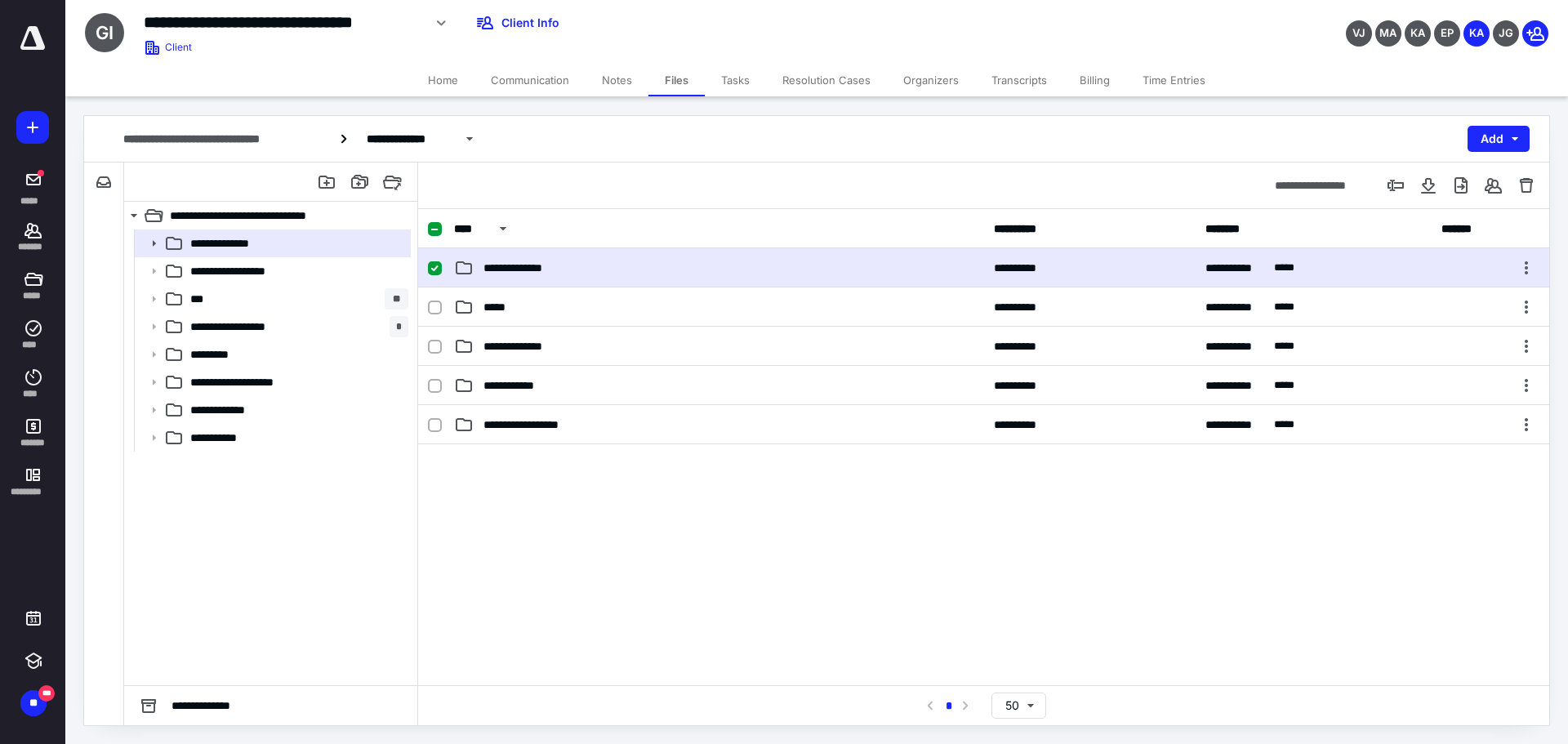 click on "**********" at bounding box center [719, 268] 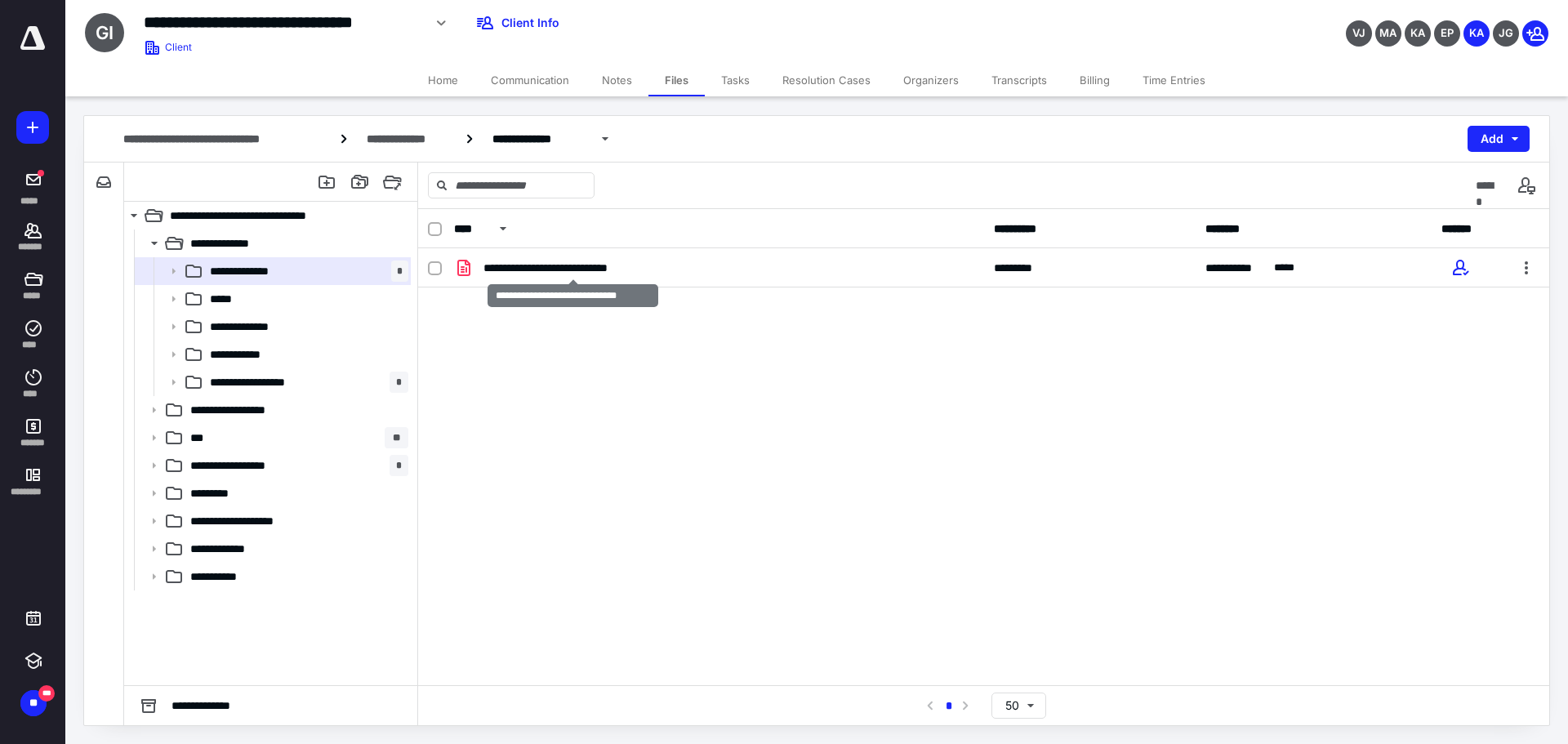 click on "**********" at bounding box center (572, 268) 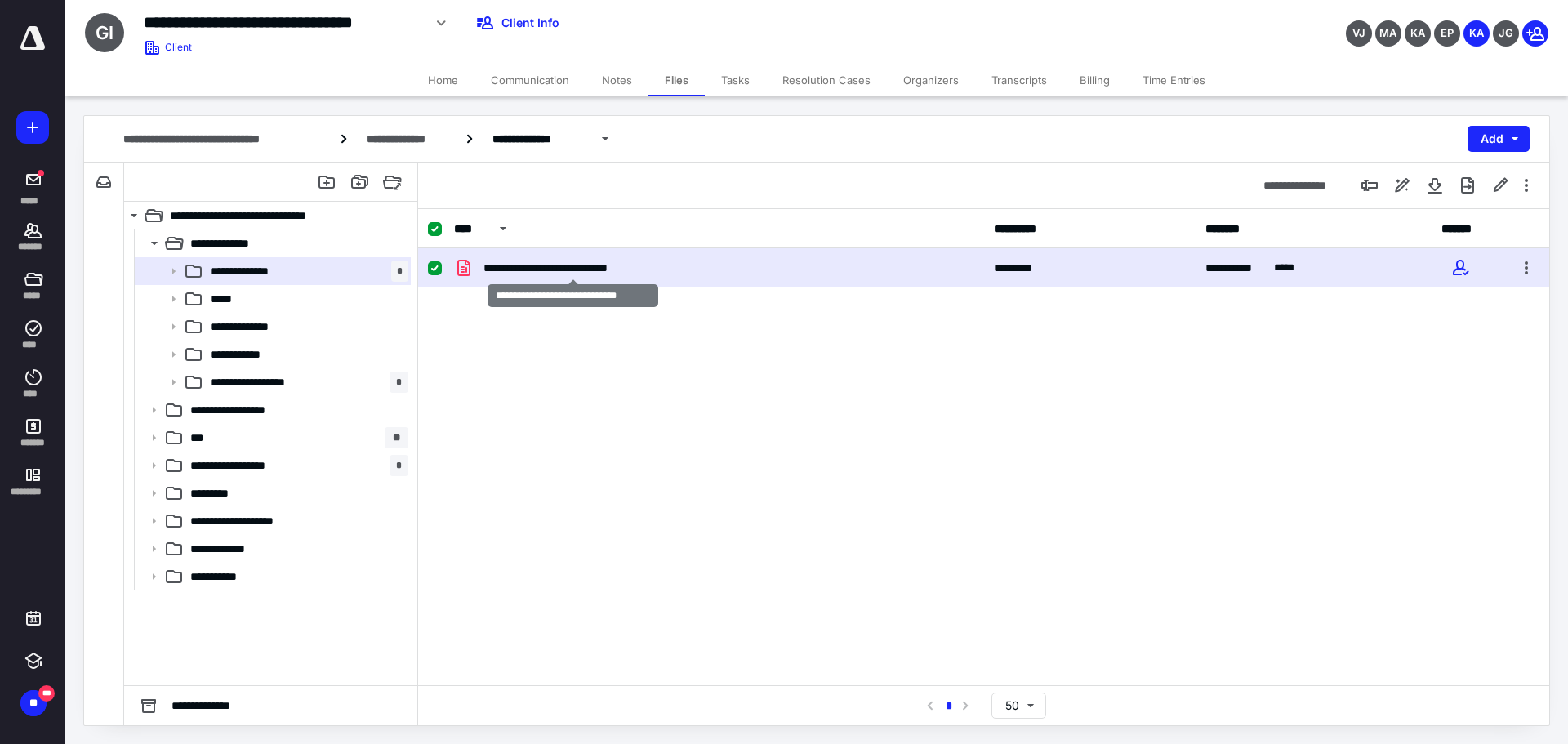 click on "**********" at bounding box center [572, 268] 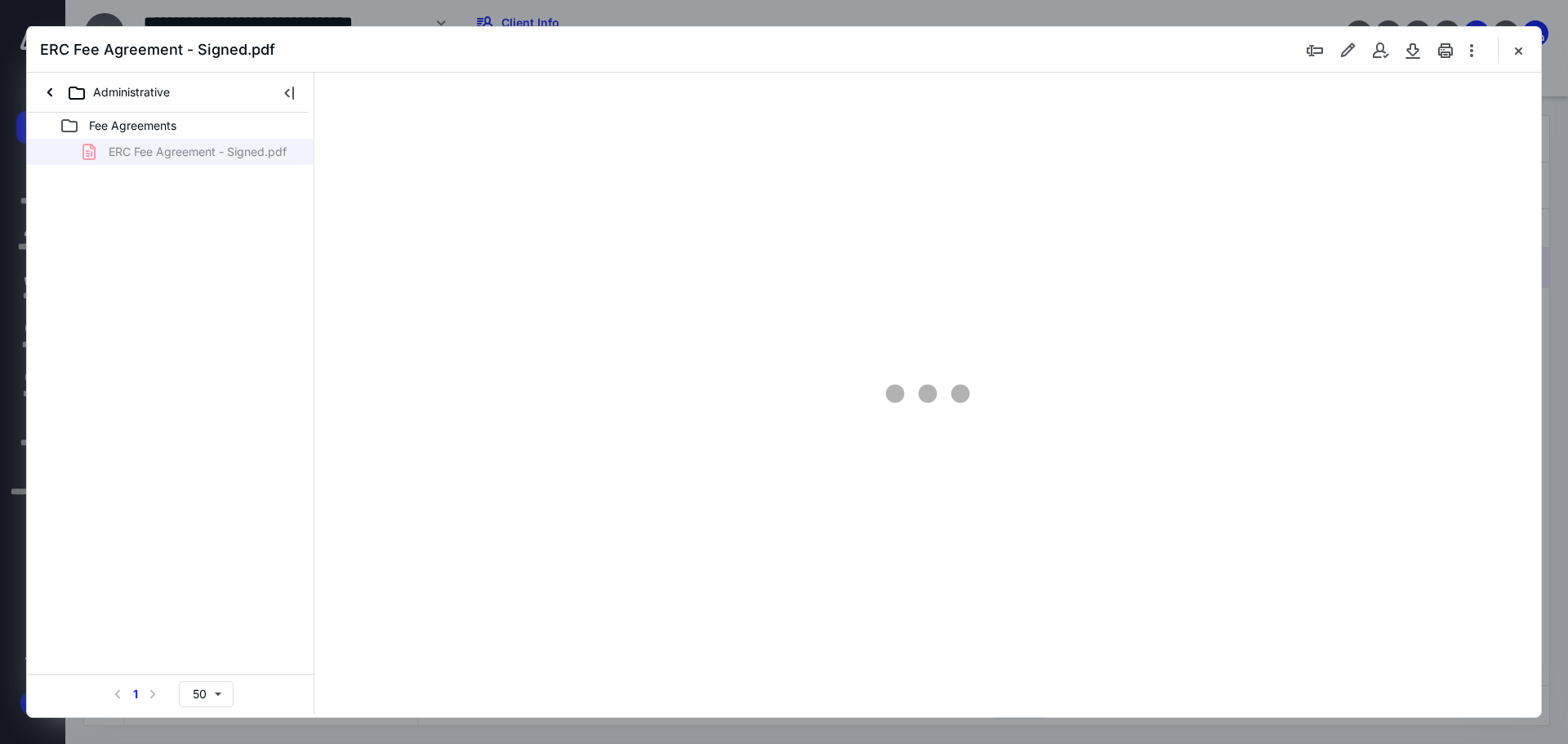 scroll, scrollTop: 0, scrollLeft: 0, axis: both 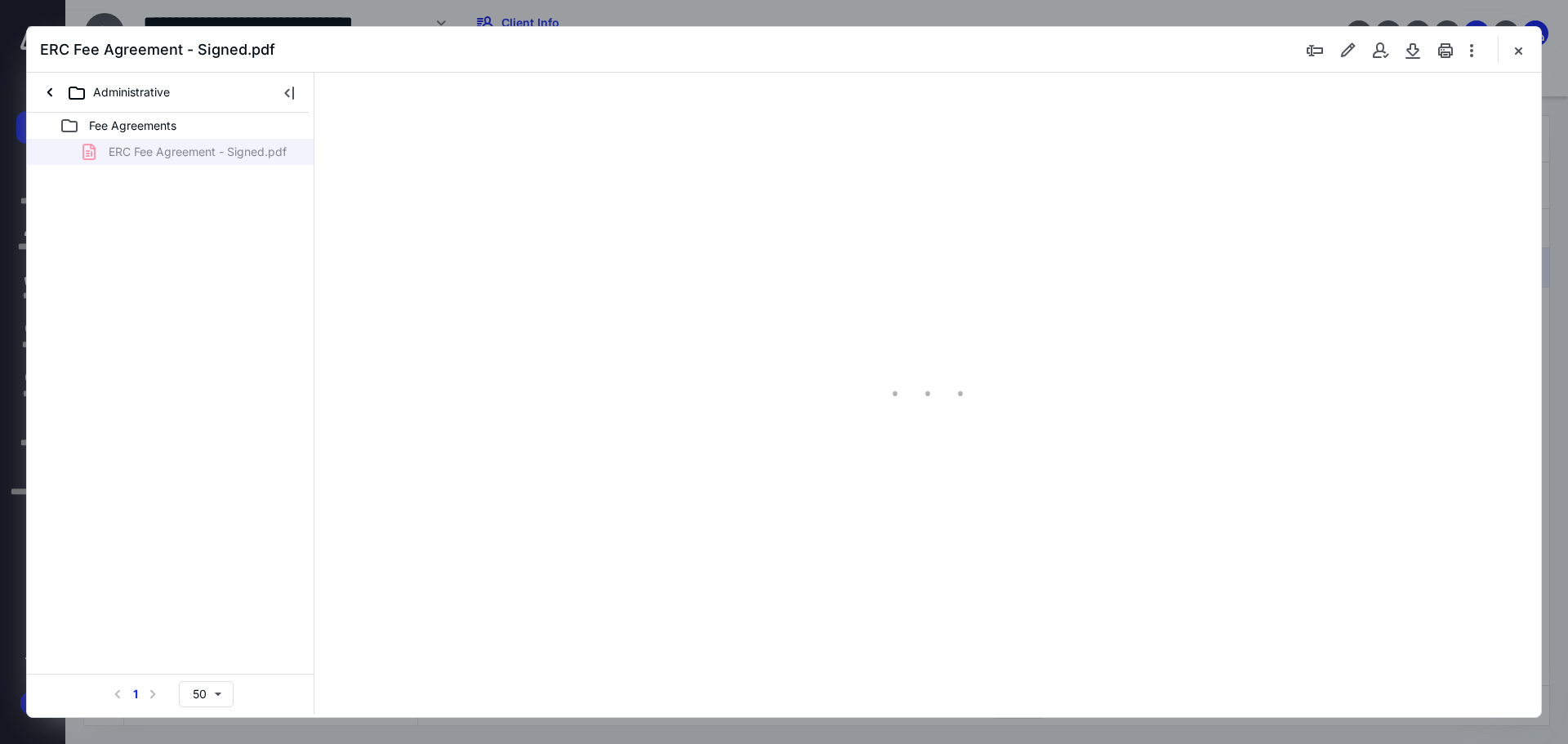 type on "89" 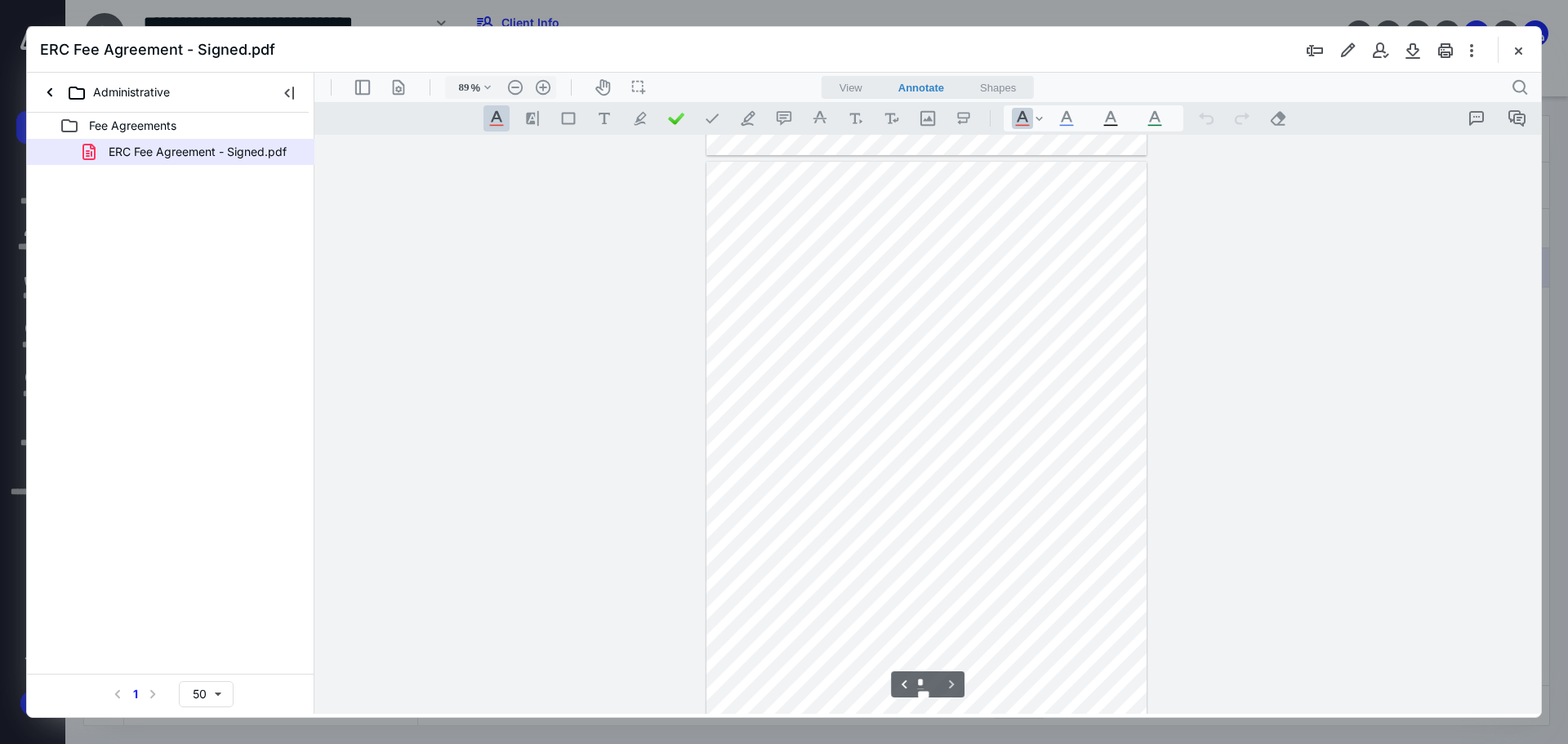 scroll, scrollTop: 0, scrollLeft: 0, axis: both 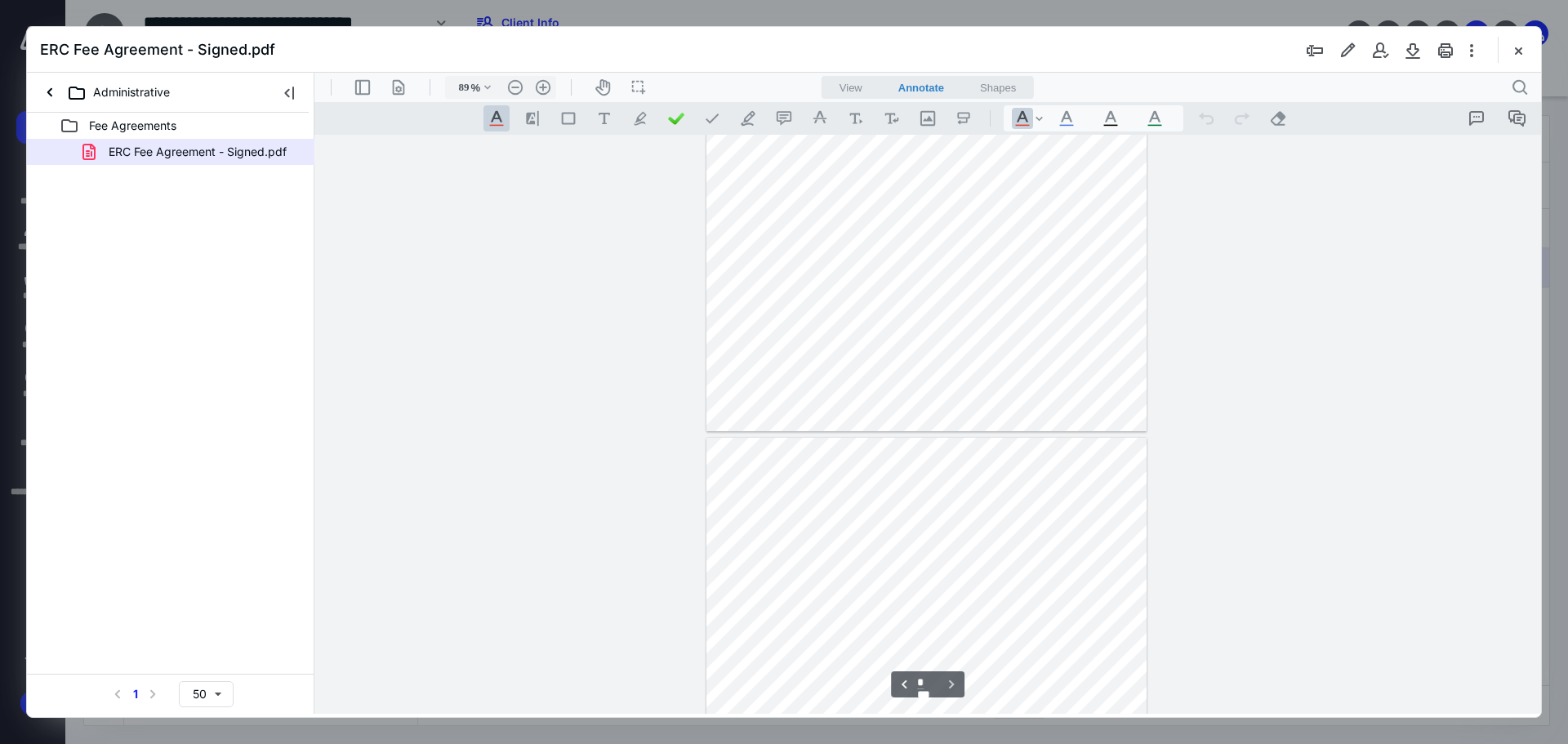 type on "*" 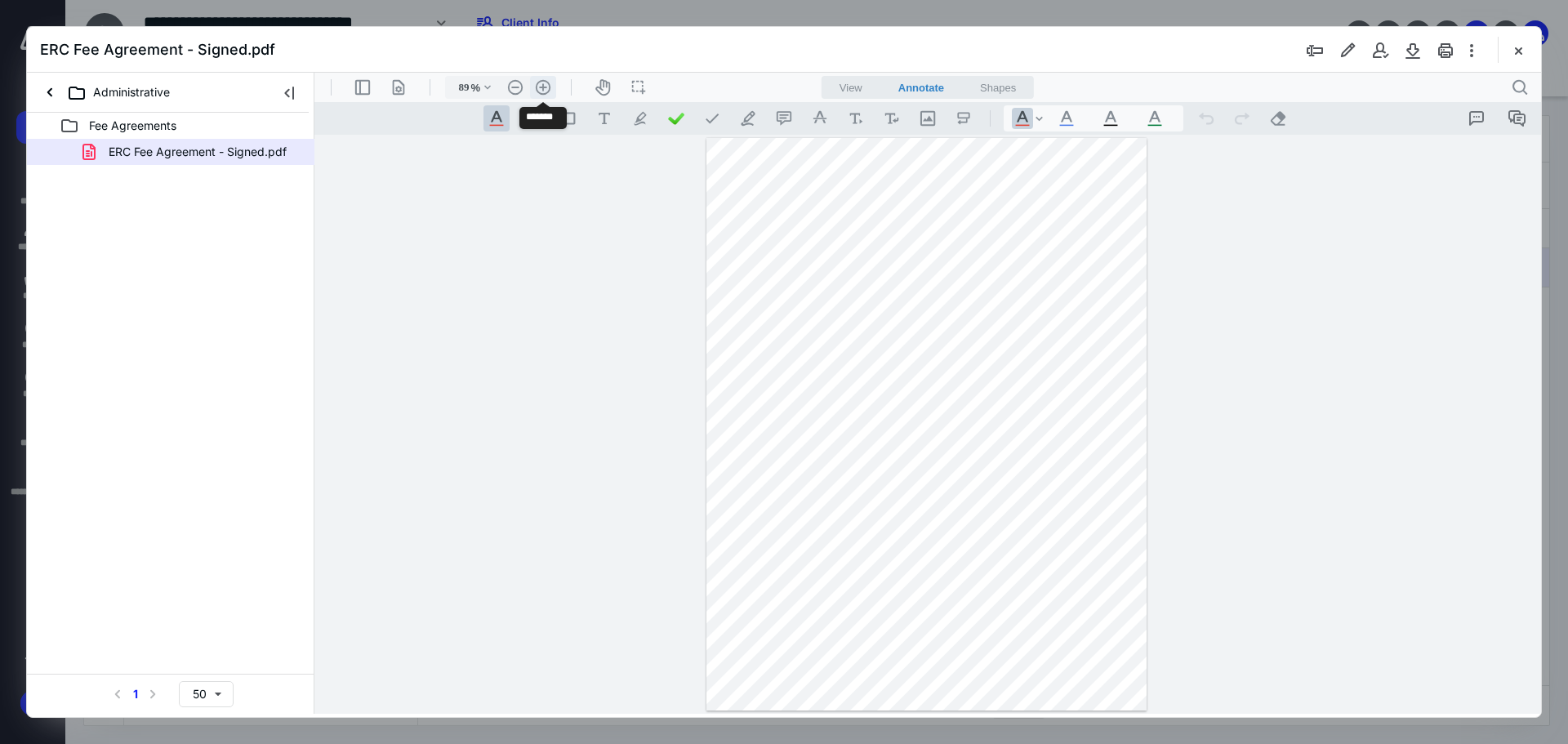 click on ".cls-1{fill:#abb0c4;} icon - header - zoom - in - line" at bounding box center [543, 87] 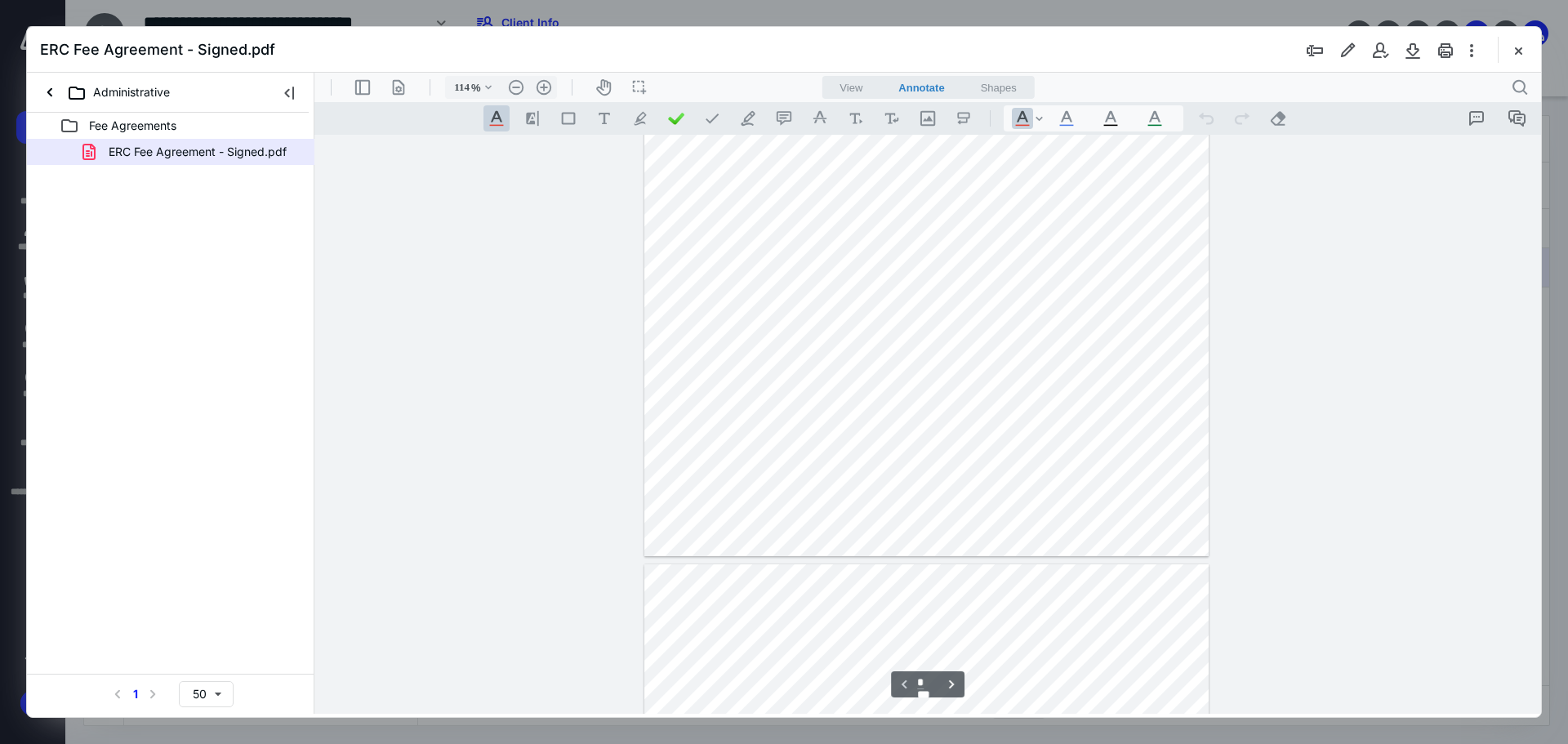scroll, scrollTop: 318, scrollLeft: 0, axis: vertical 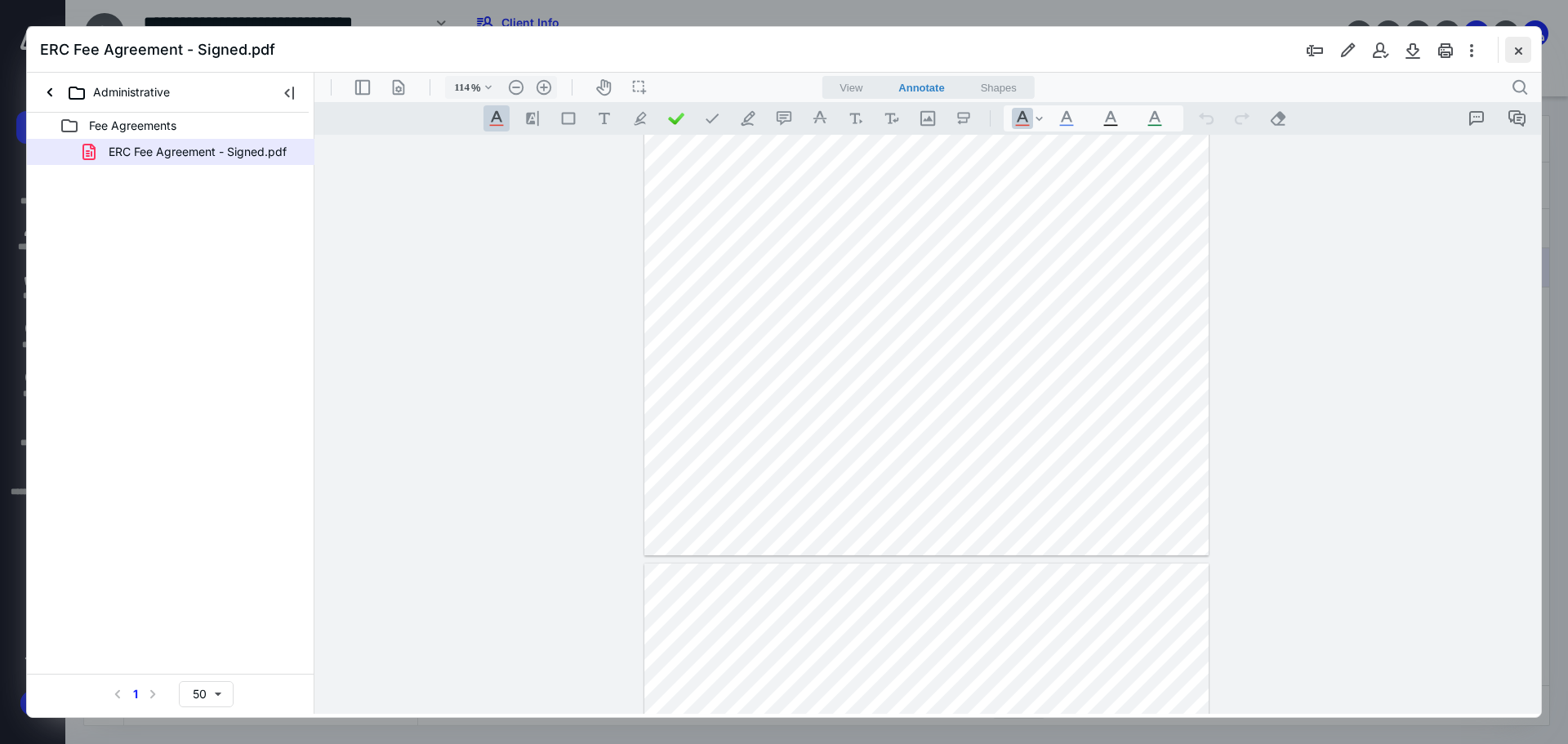 click at bounding box center (1518, 50) 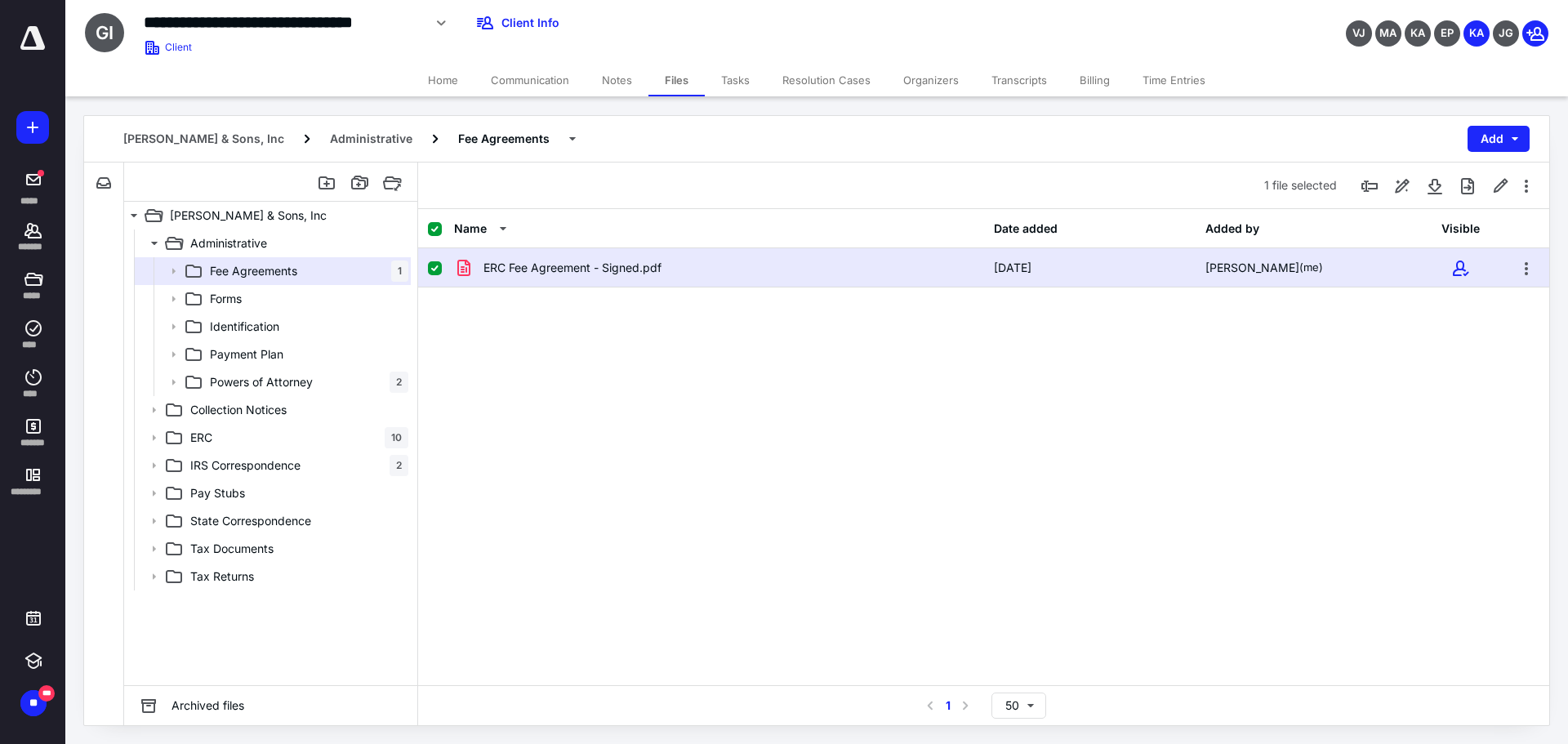 click on "Files" at bounding box center [676, 80] 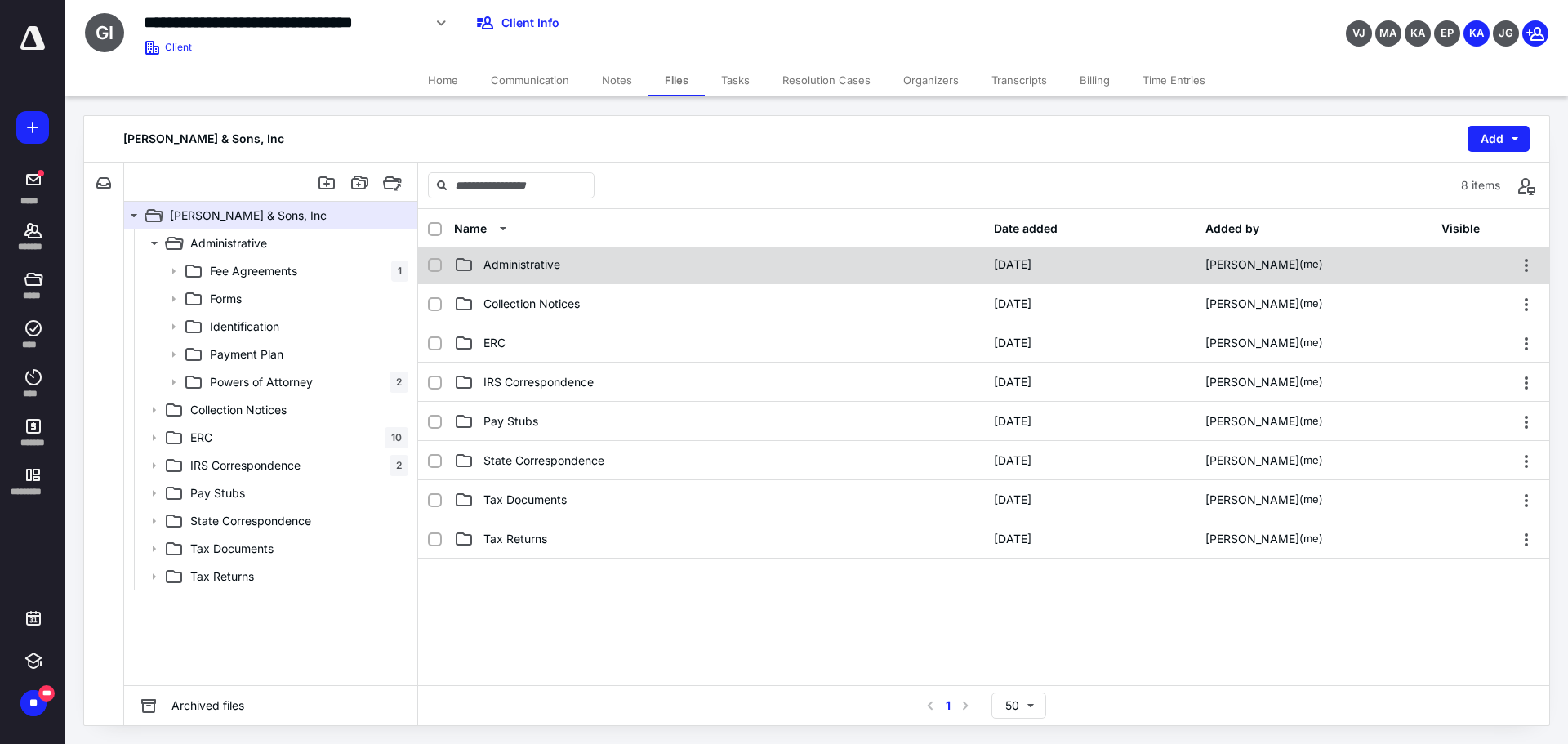 scroll, scrollTop: 0, scrollLeft: 0, axis: both 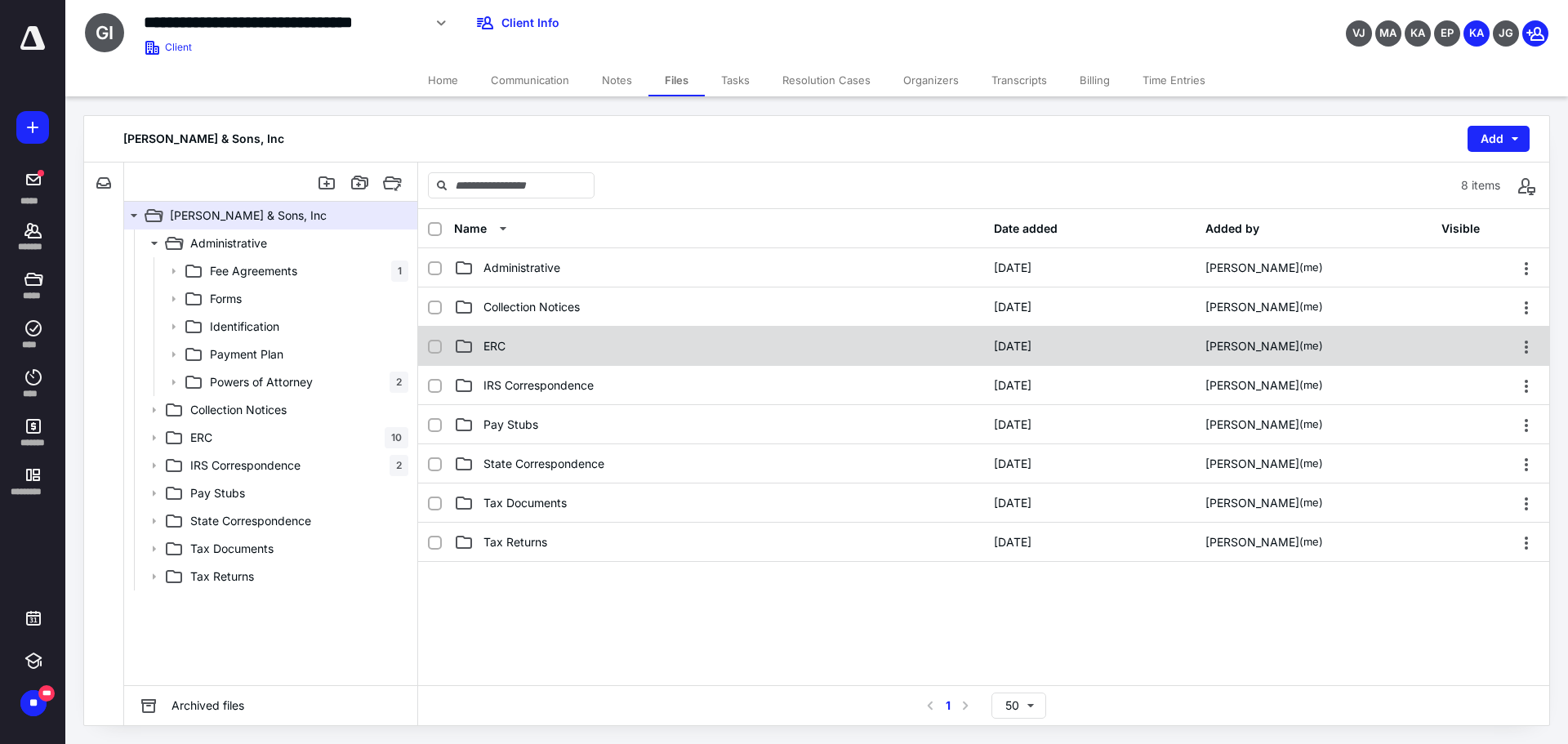 click on "ERC" at bounding box center [494, 346] 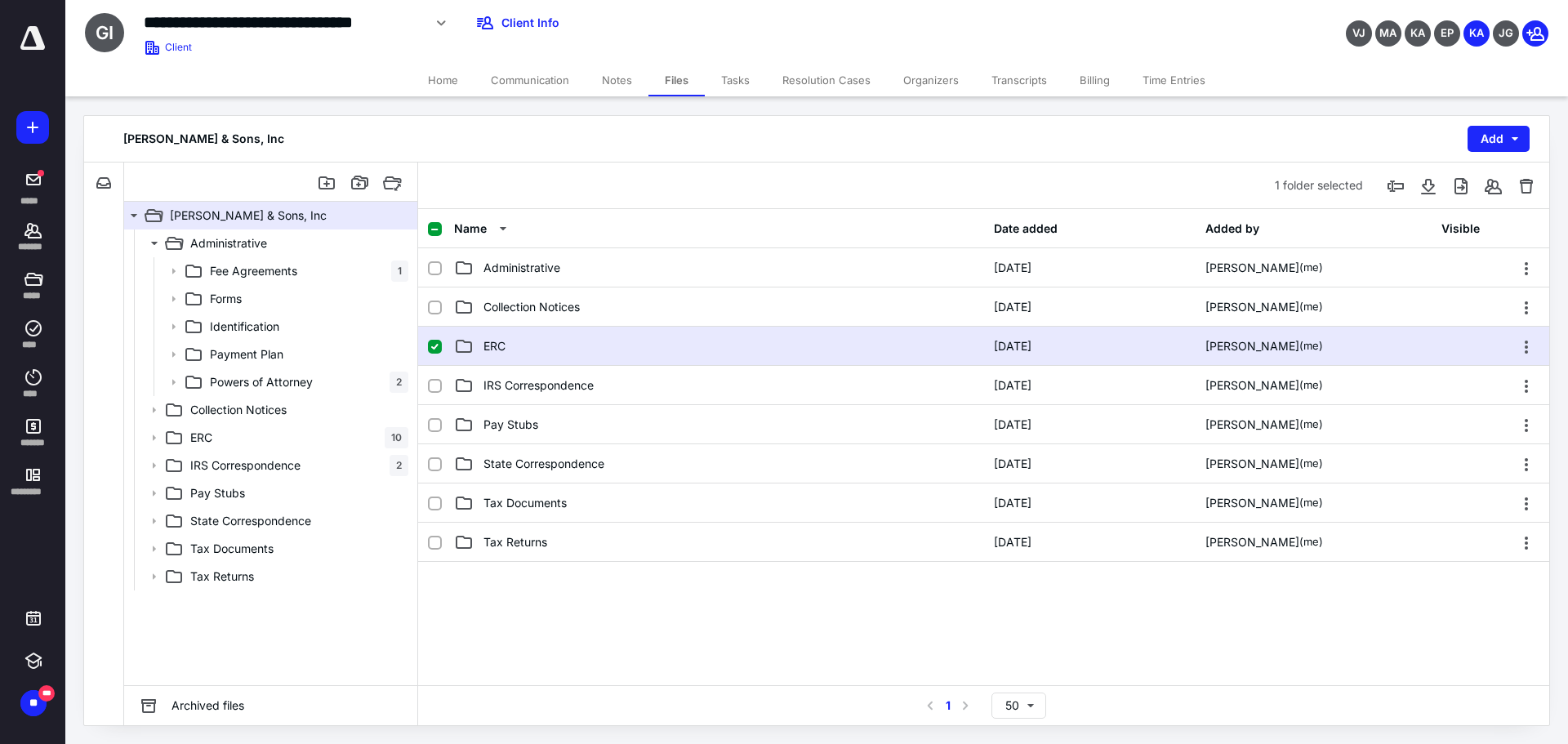 click on "ERC" at bounding box center (494, 346) 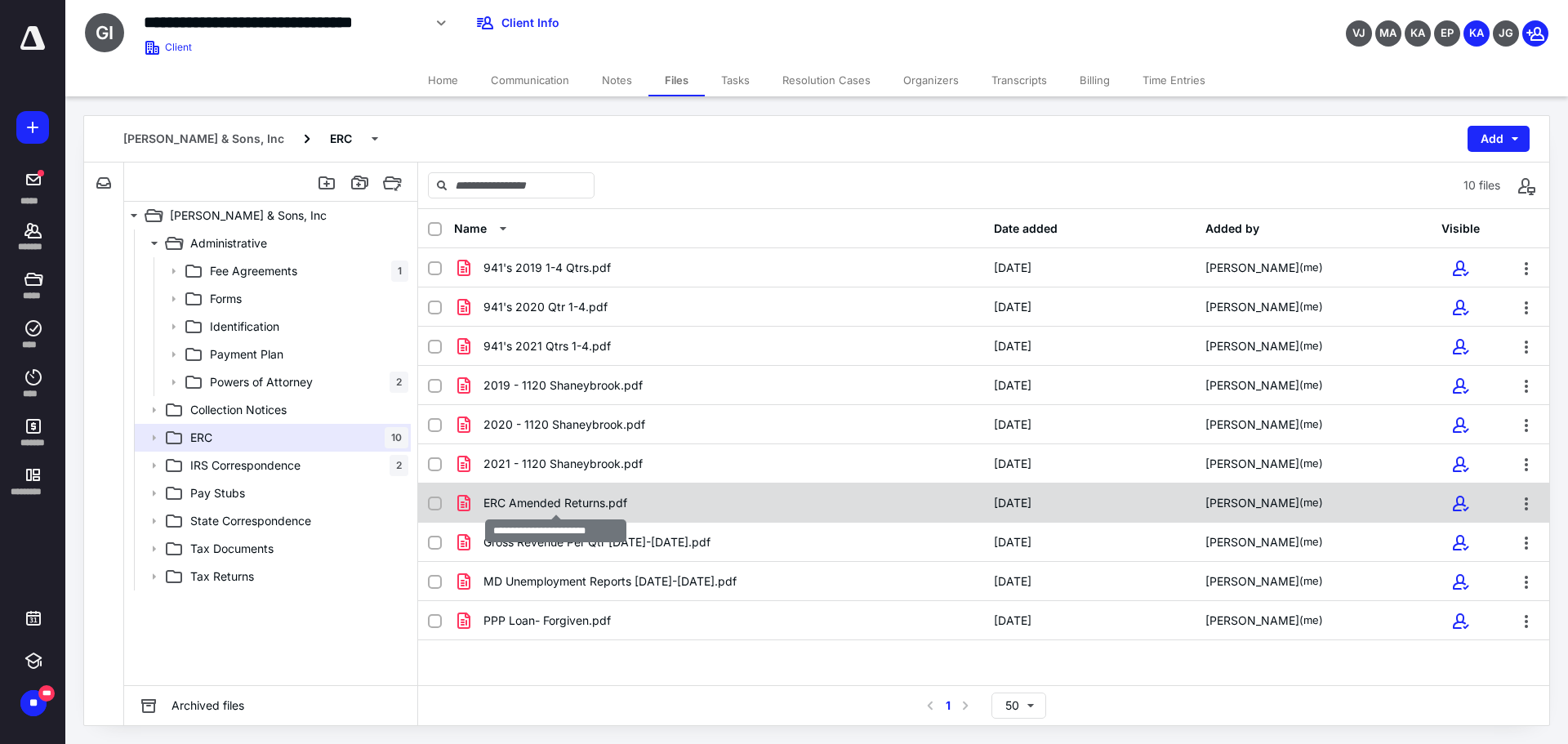 click on "ERC Amended Returns.pdf" at bounding box center [555, 503] 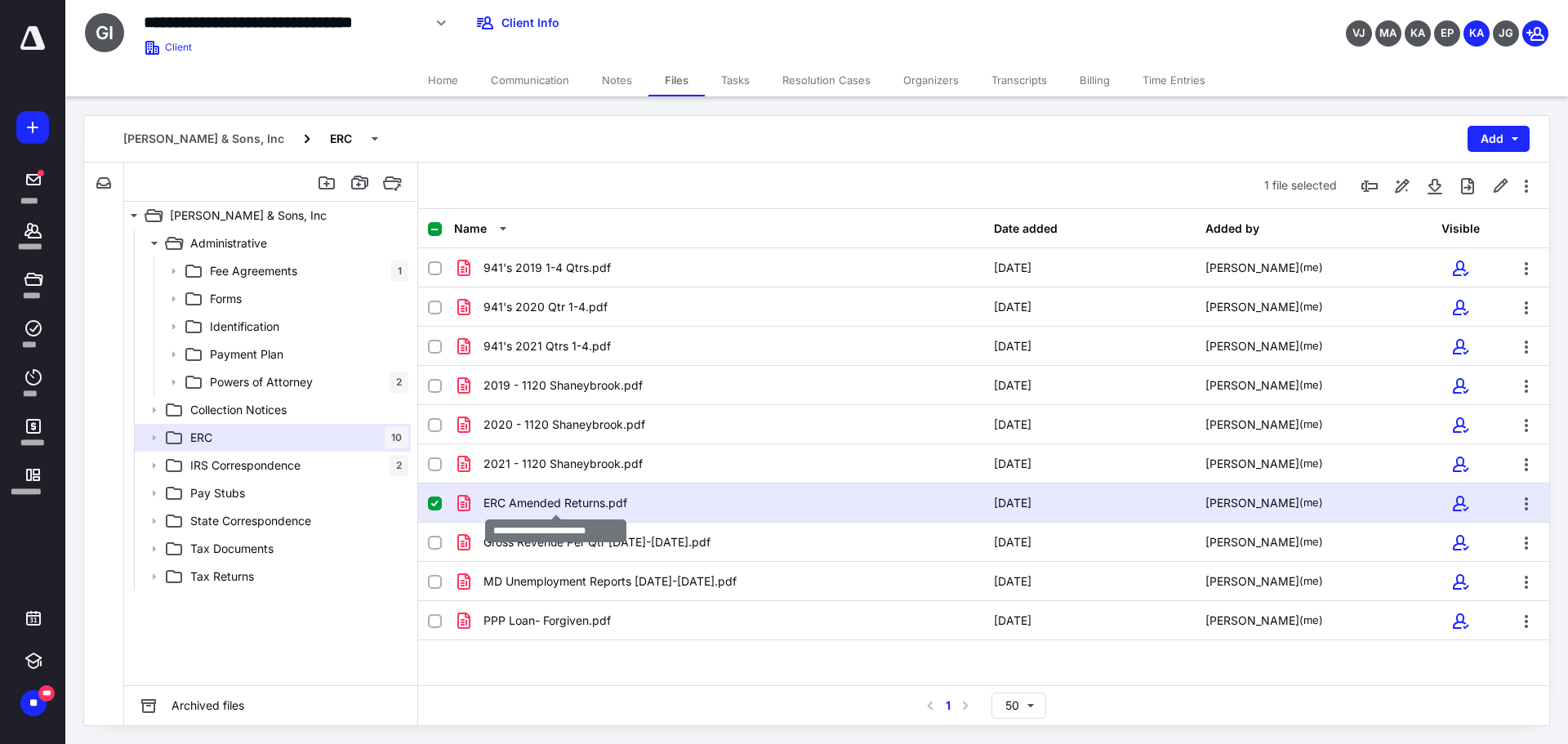 click on "ERC Amended Returns.pdf" at bounding box center (555, 503) 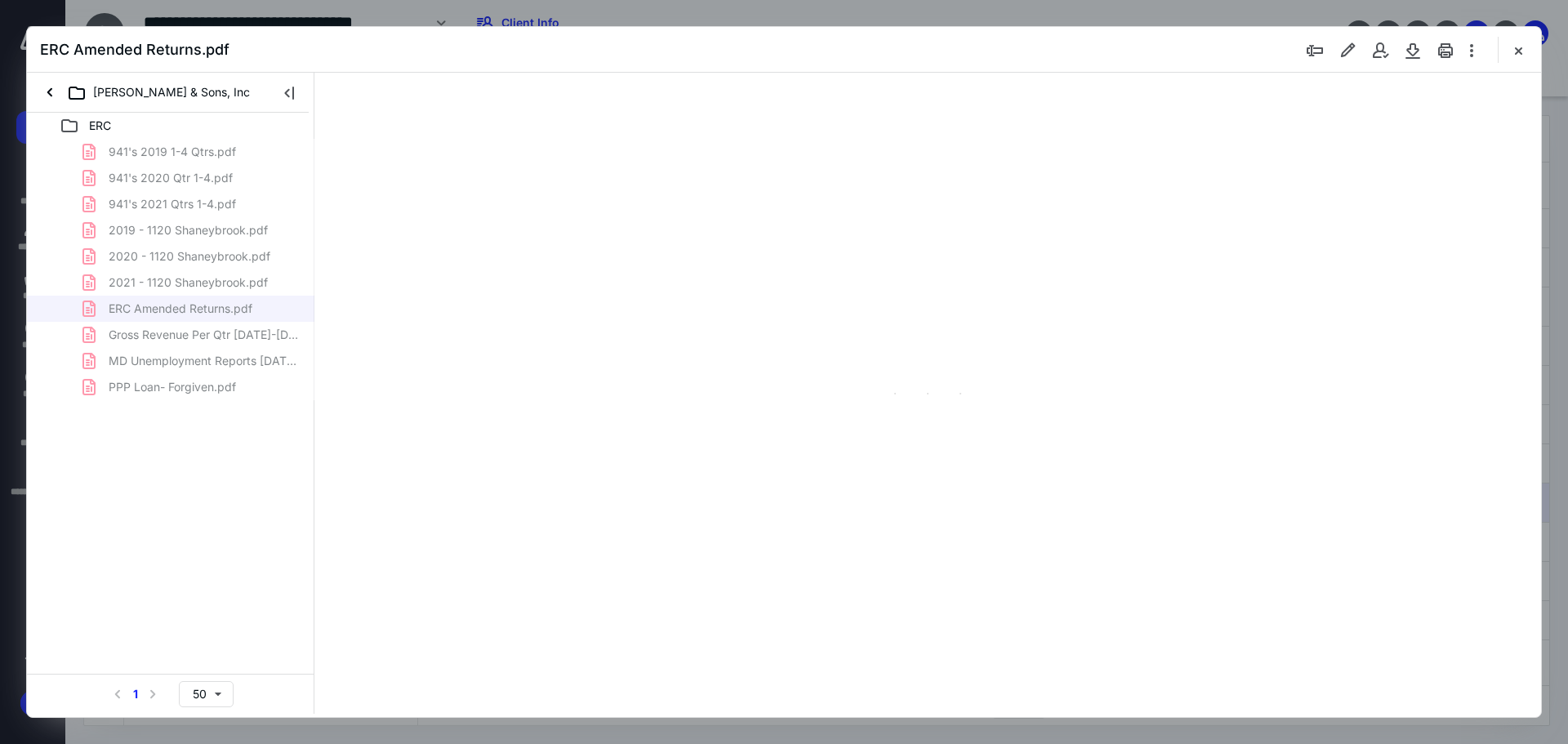 scroll, scrollTop: 0, scrollLeft: 0, axis: both 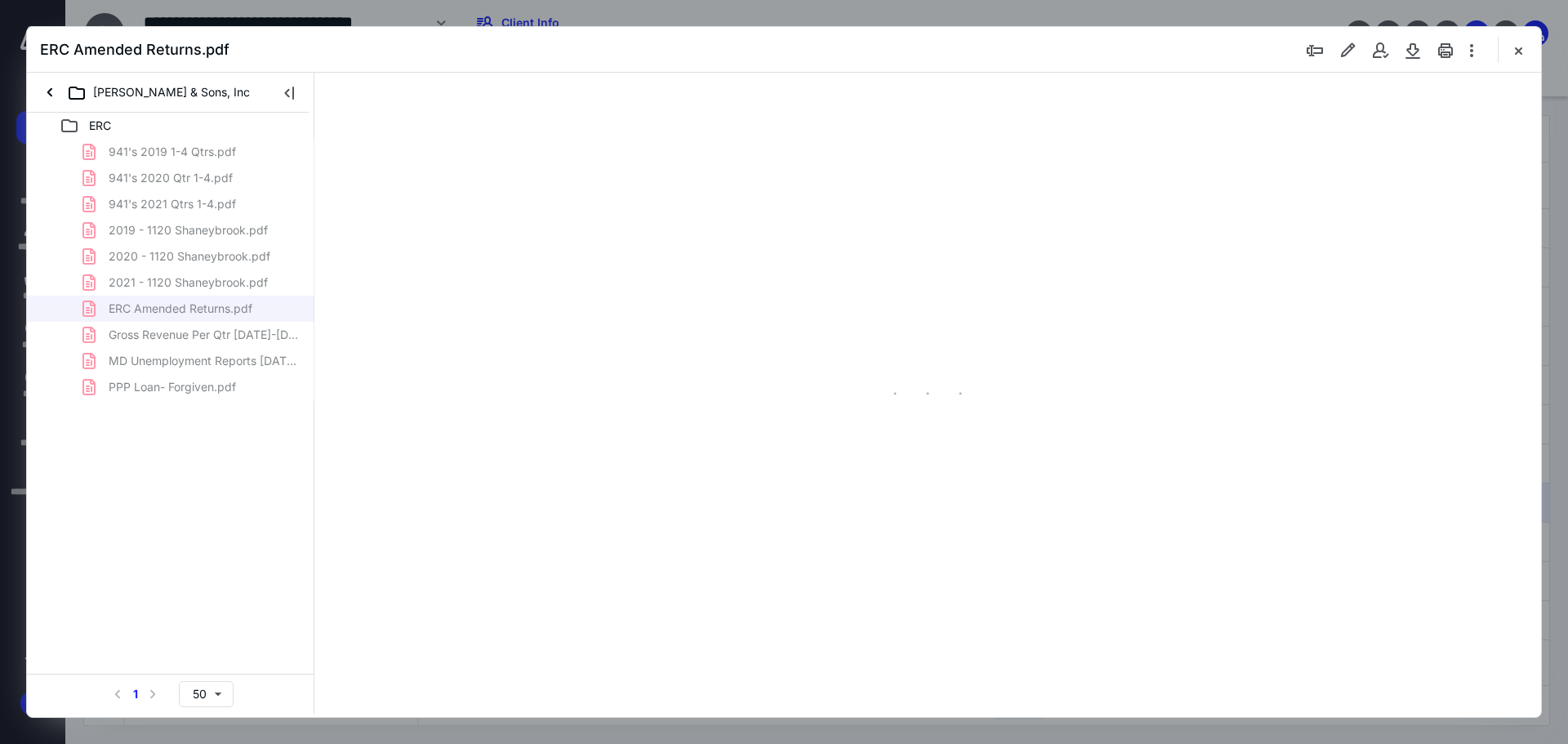 type on "89" 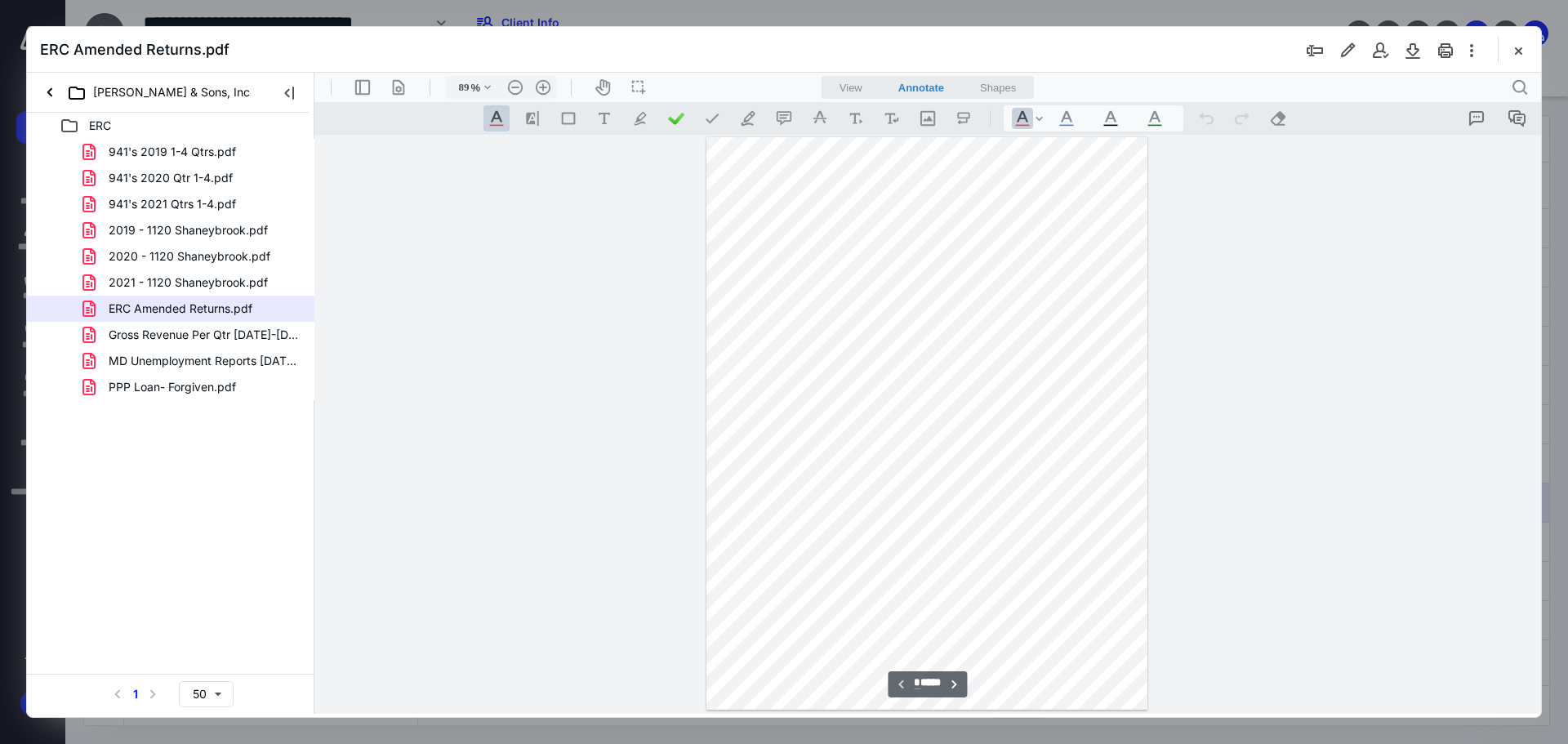 scroll, scrollTop: 0, scrollLeft: 0, axis: both 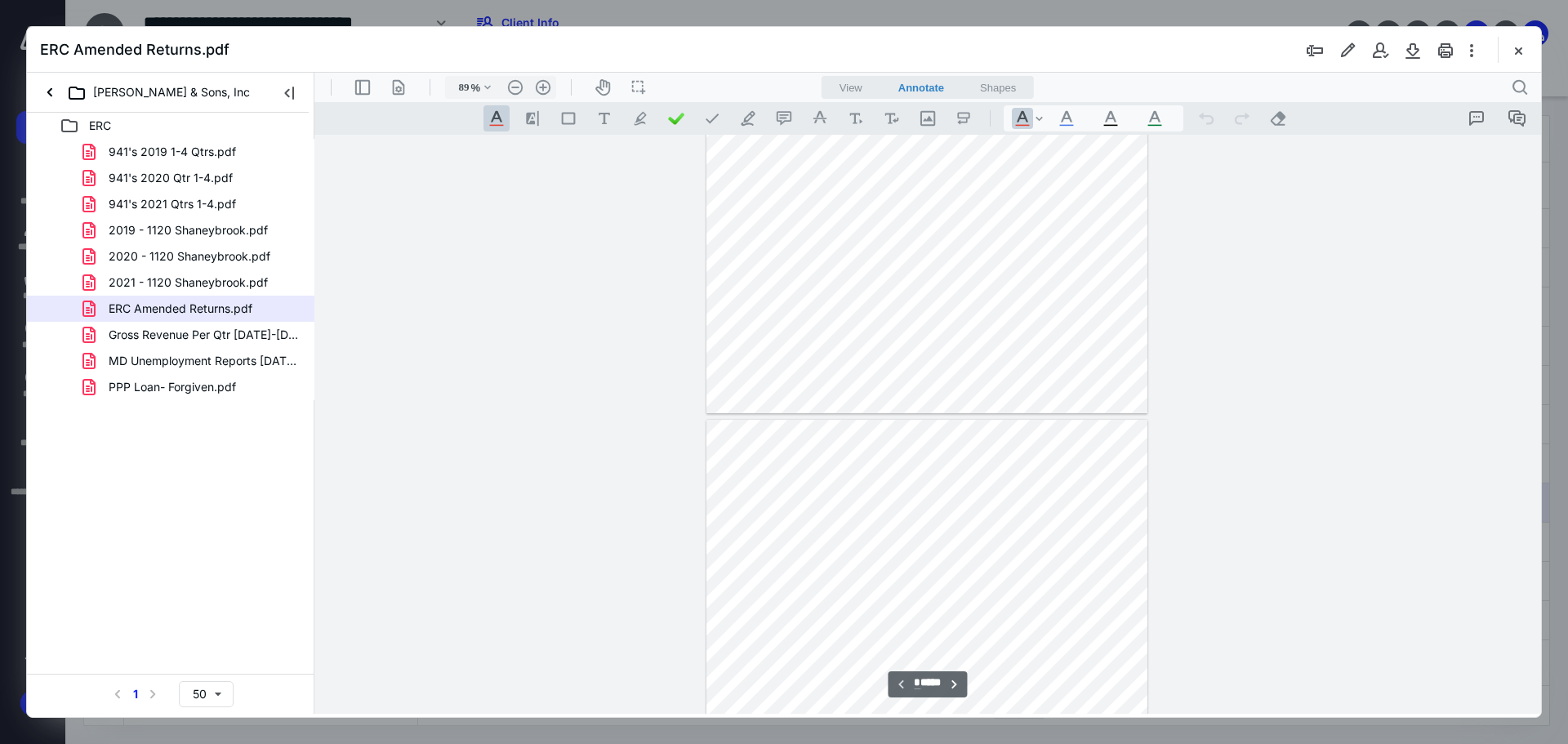 type on "*" 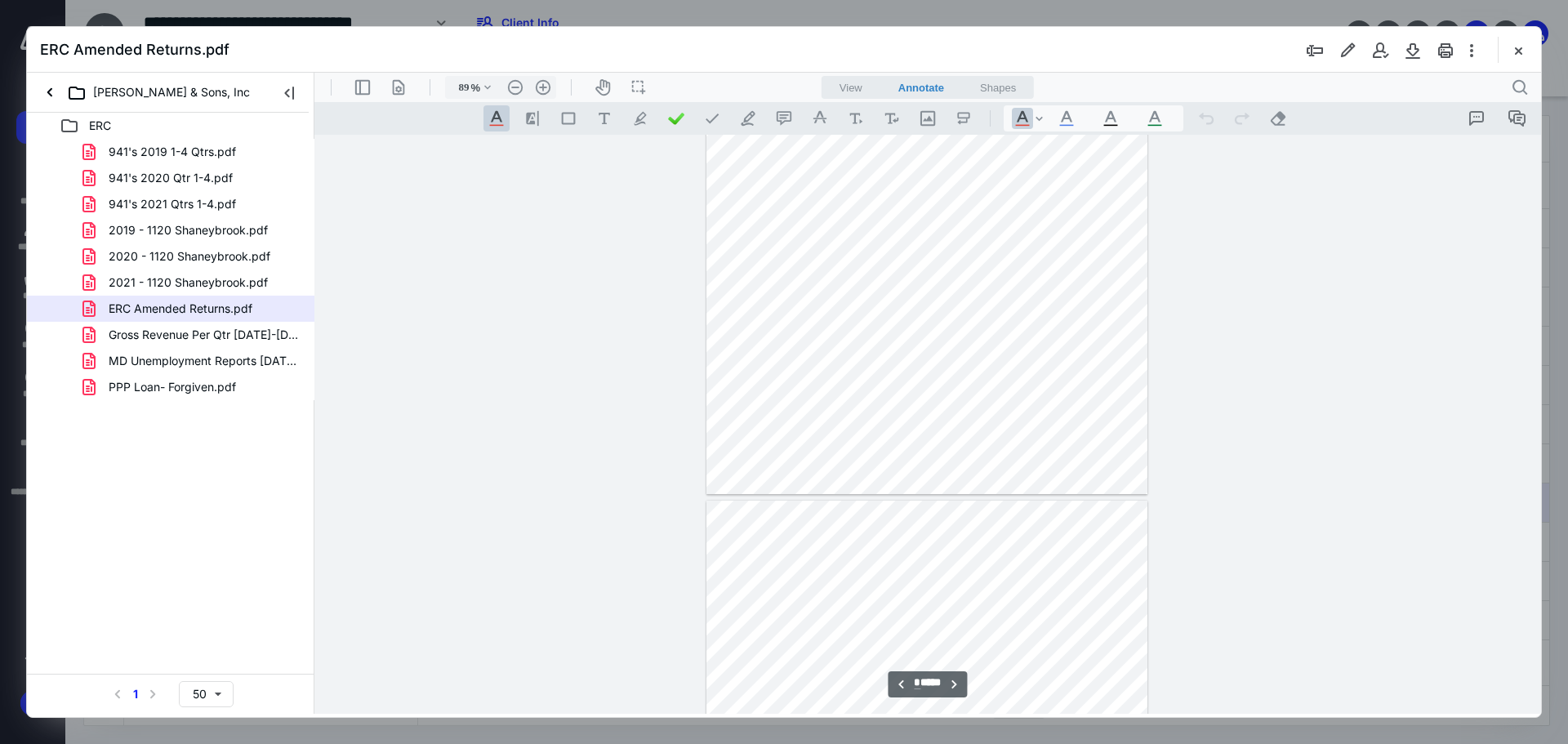 scroll, scrollTop: 817, scrollLeft: 0, axis: vertical 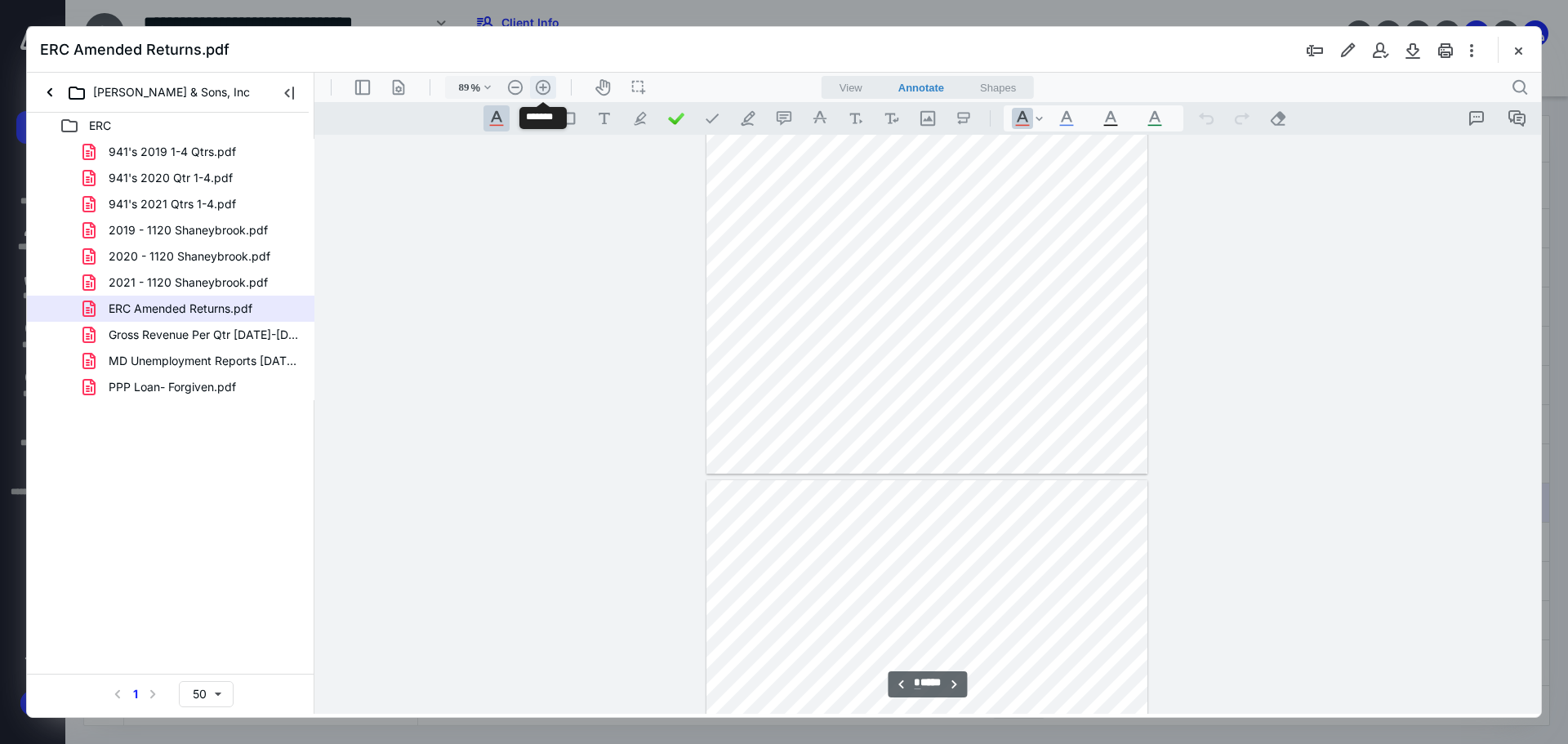 click on ".cls-1{fill:#abb0c4;} icon - header - zoom - in - line" at bounding box center [543, 87] 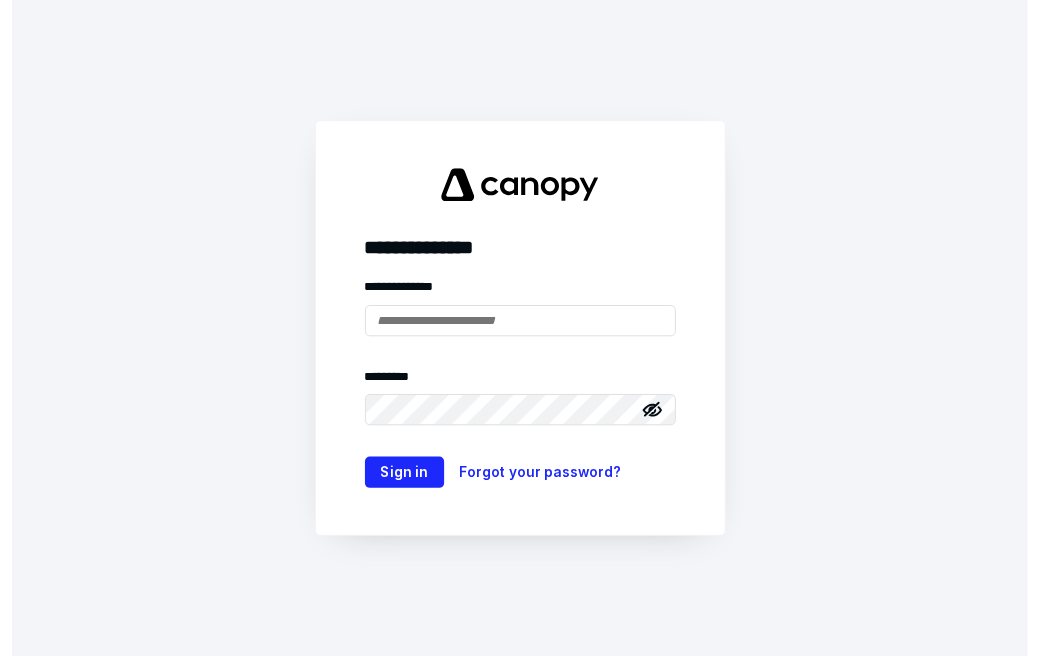 scroll, scrollTop: 0, scrollLeft: 0, axis: both 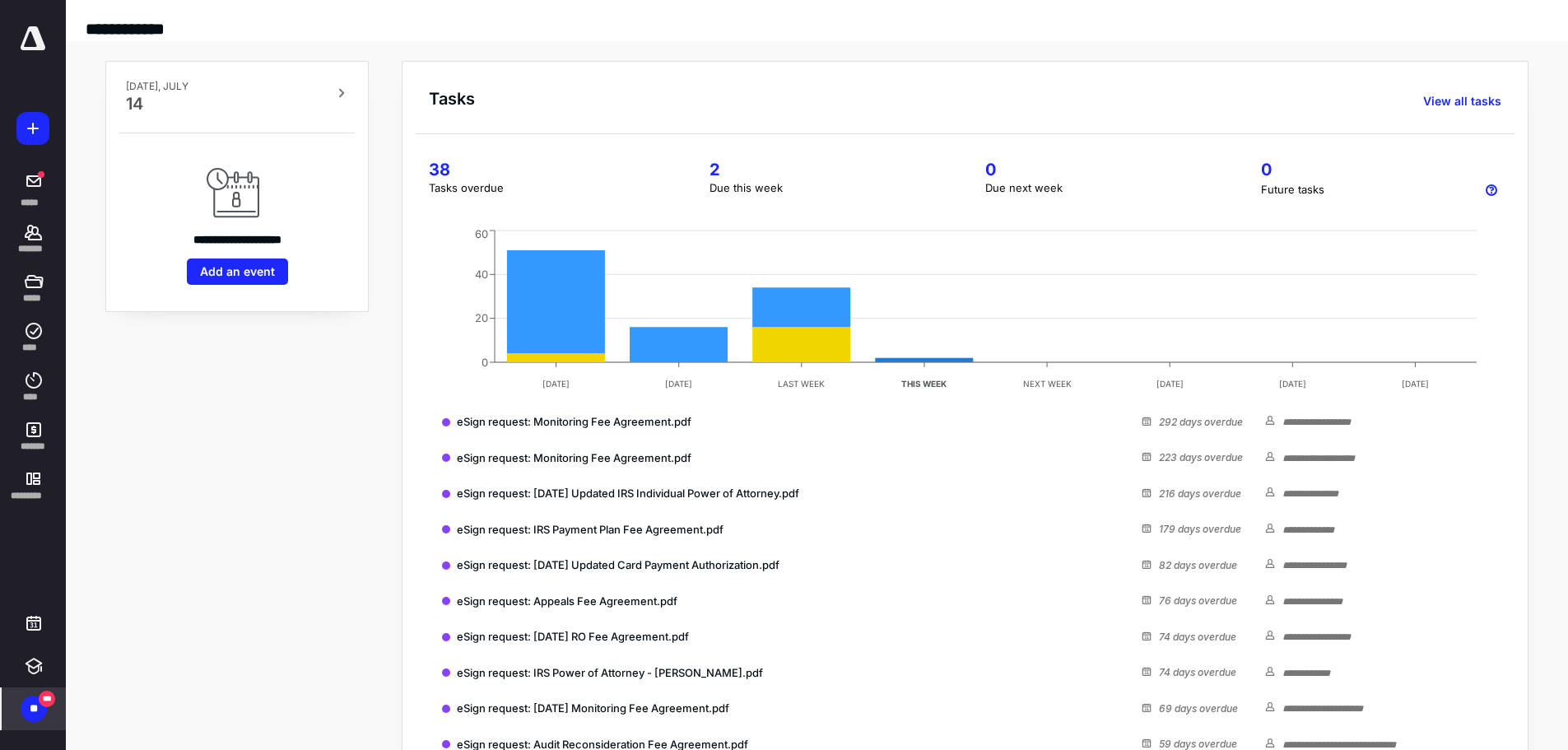 click on "**" at bounding box center (34, 709) 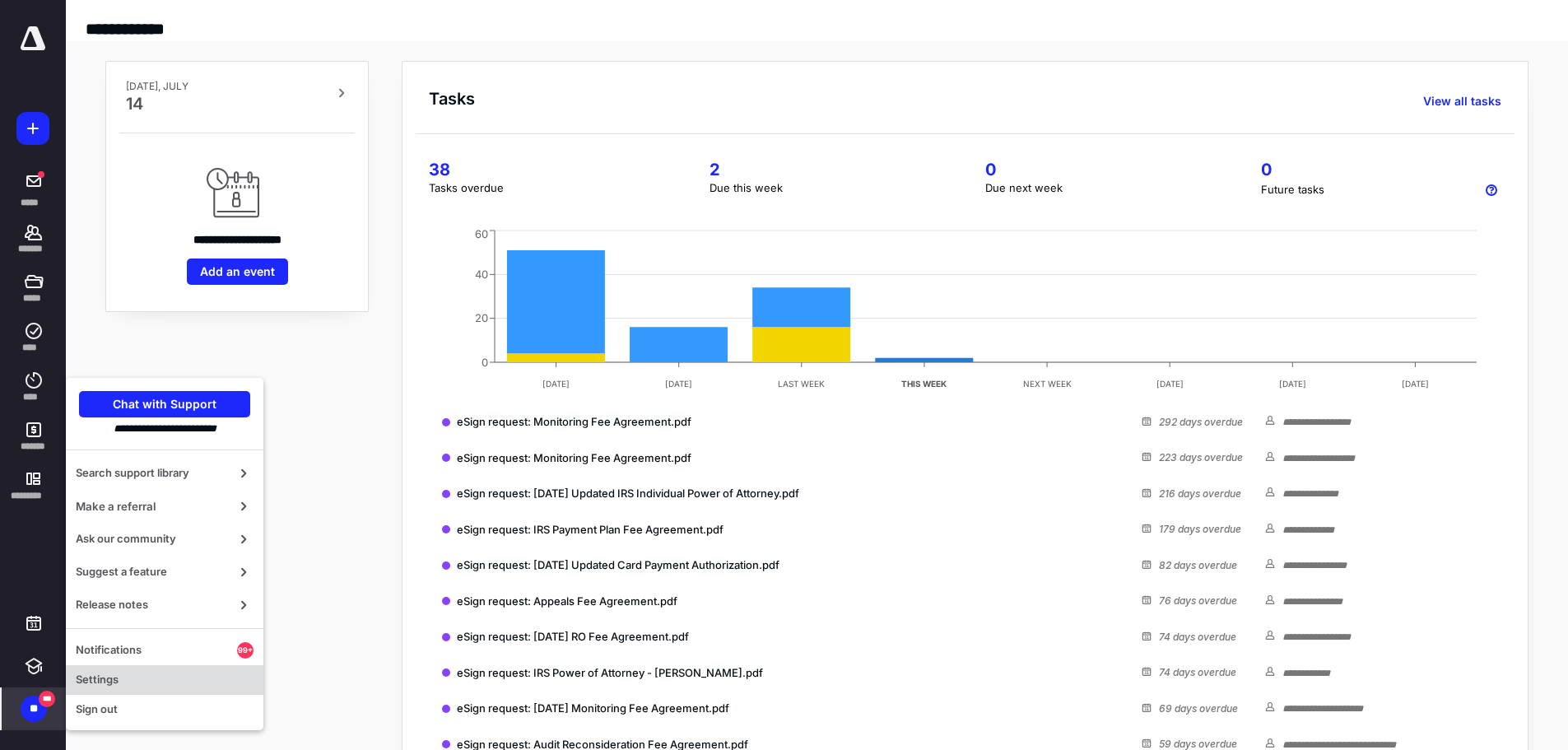 click on "Settings" at bounding box center (165, 680) 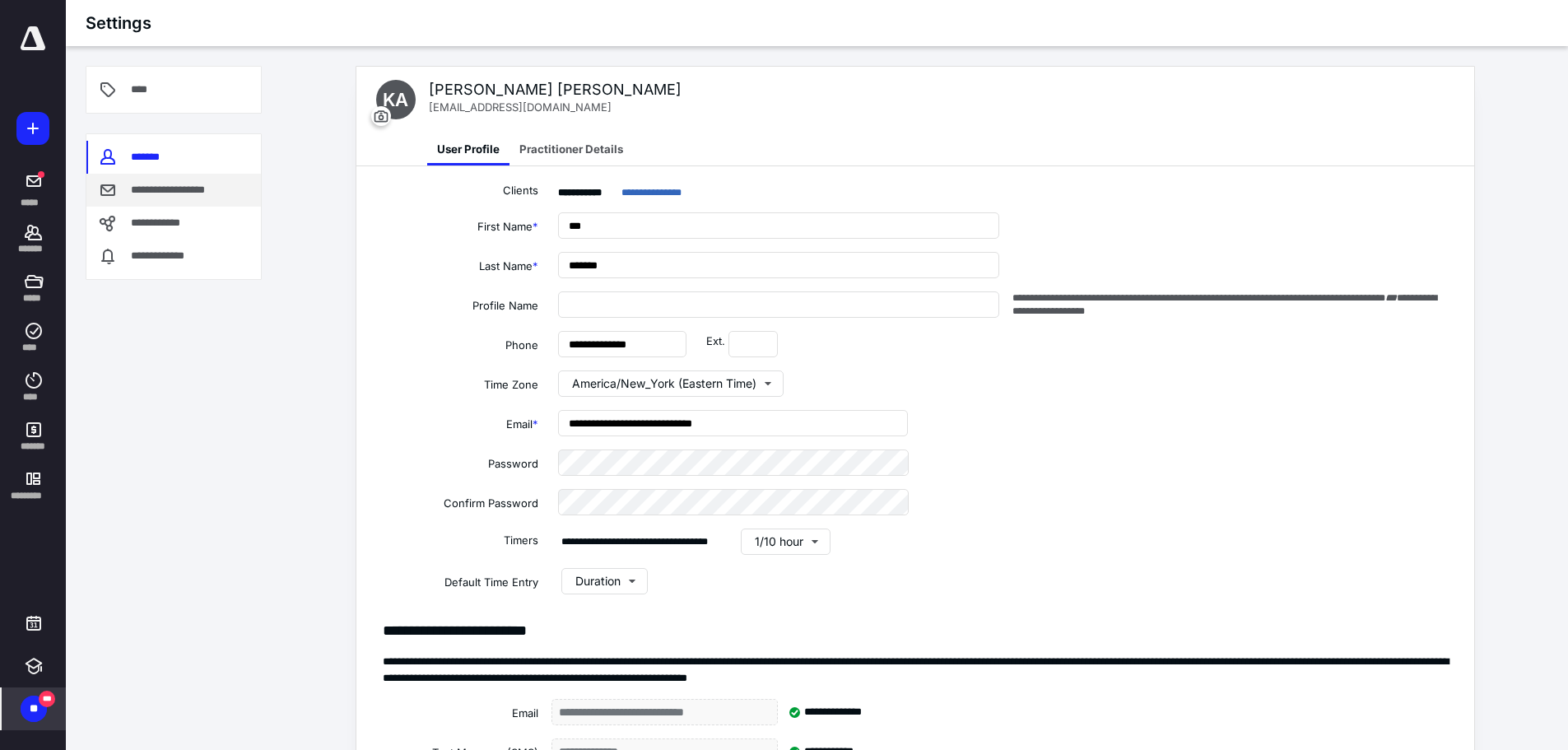 click on "**********" at bounding box center [179, 190] 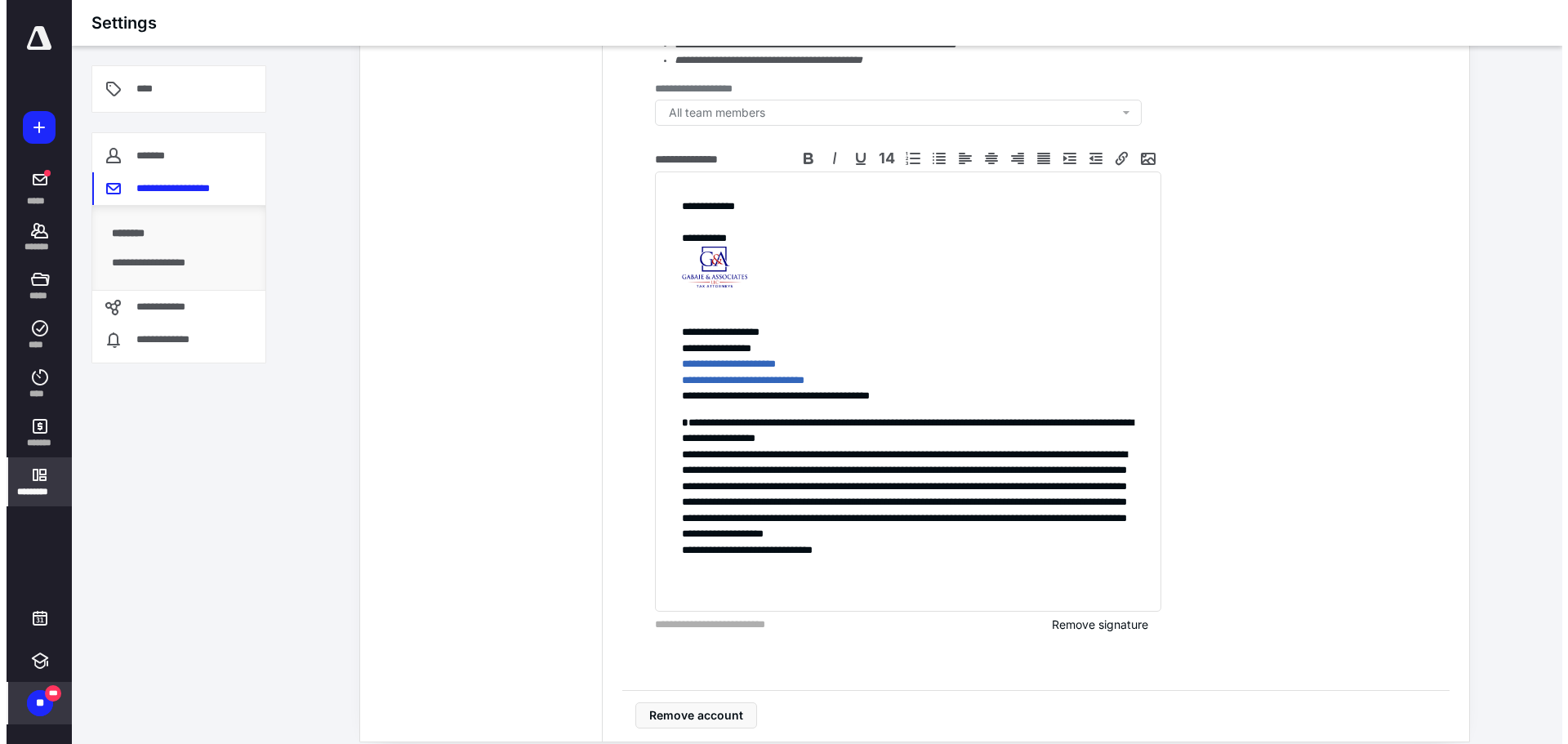 scroll, scrollTop: 747, scrollLeft: 0, axis: vertical 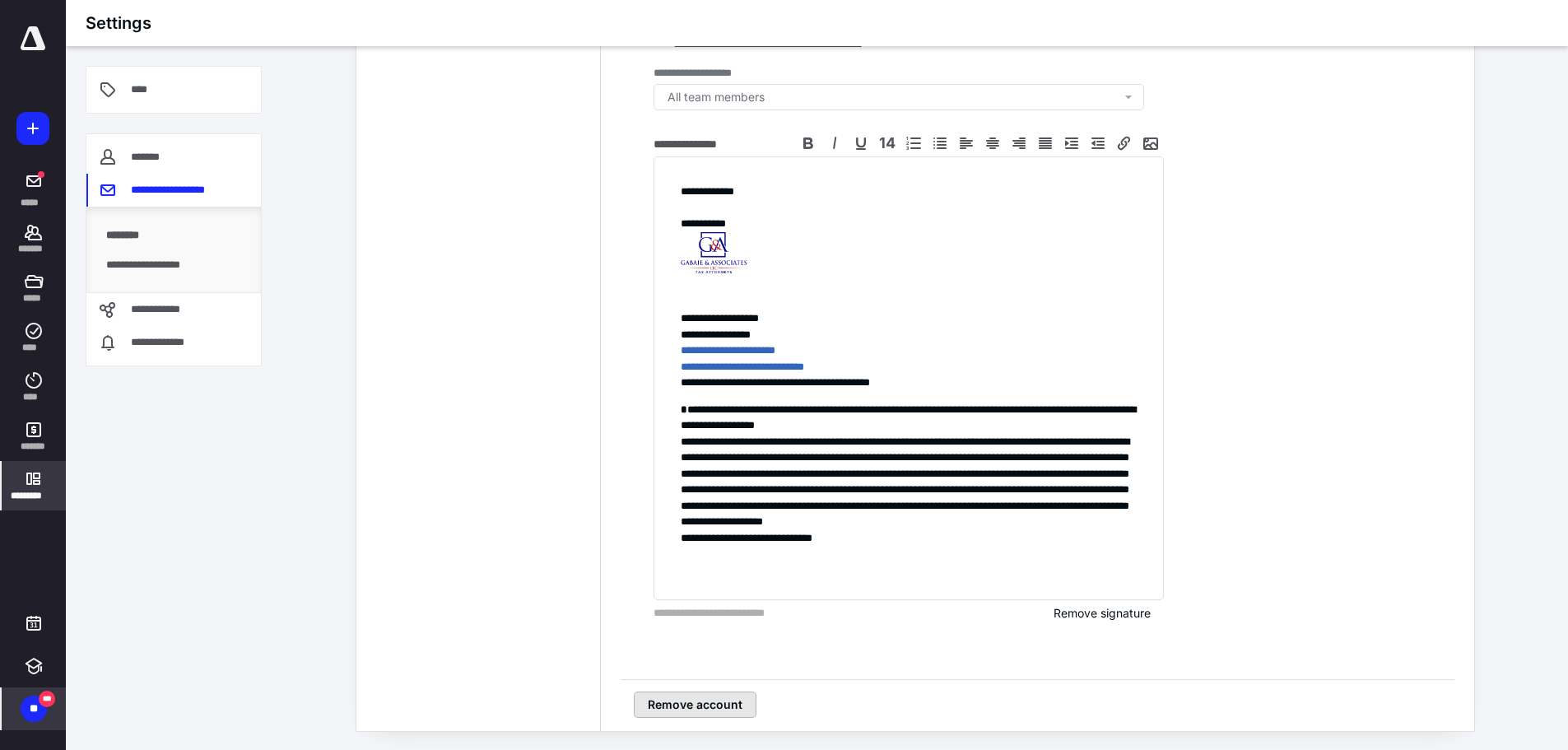 click on "Remove account" at bounding box center [695, 705] 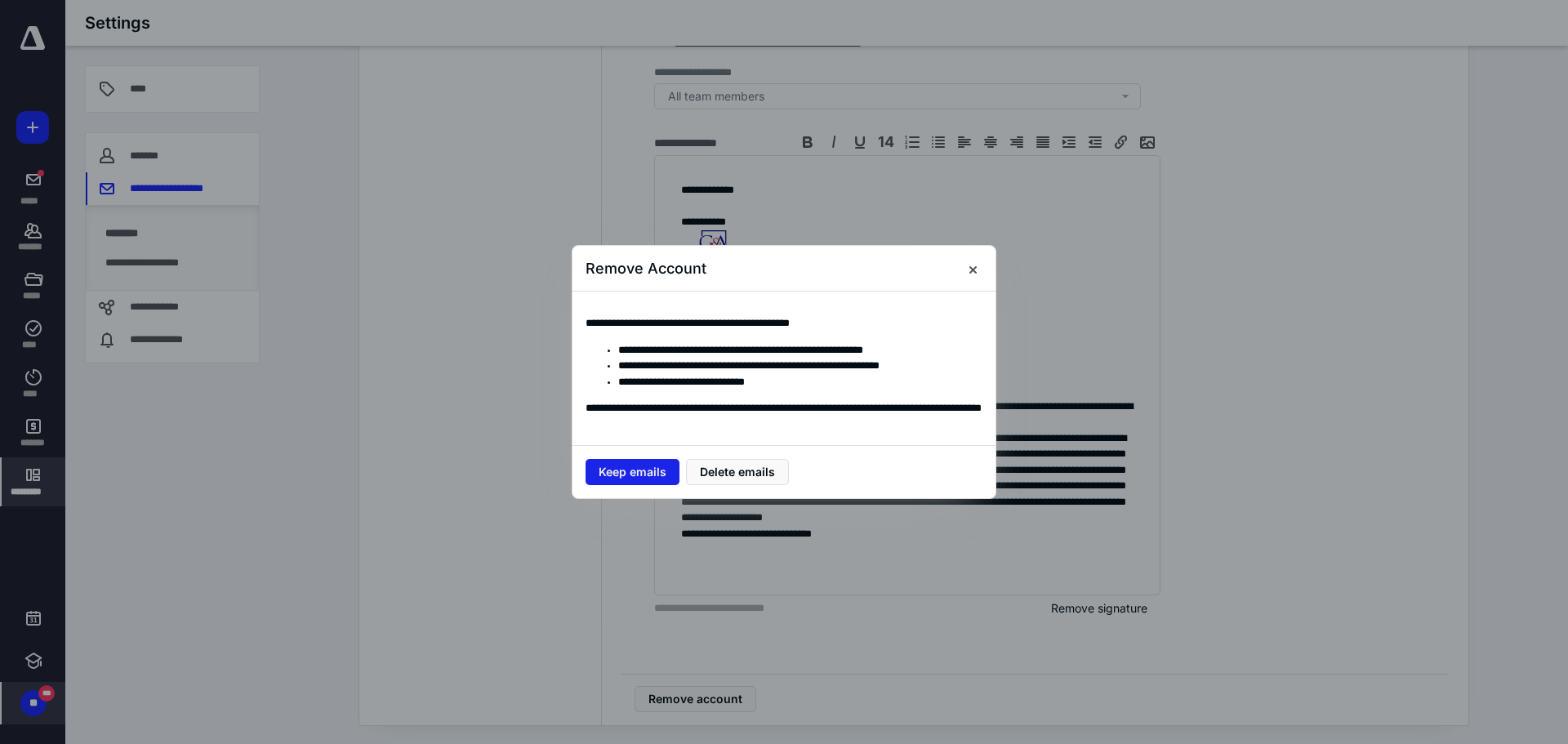 click on "Keep emails" at bounding box center (632, 472) 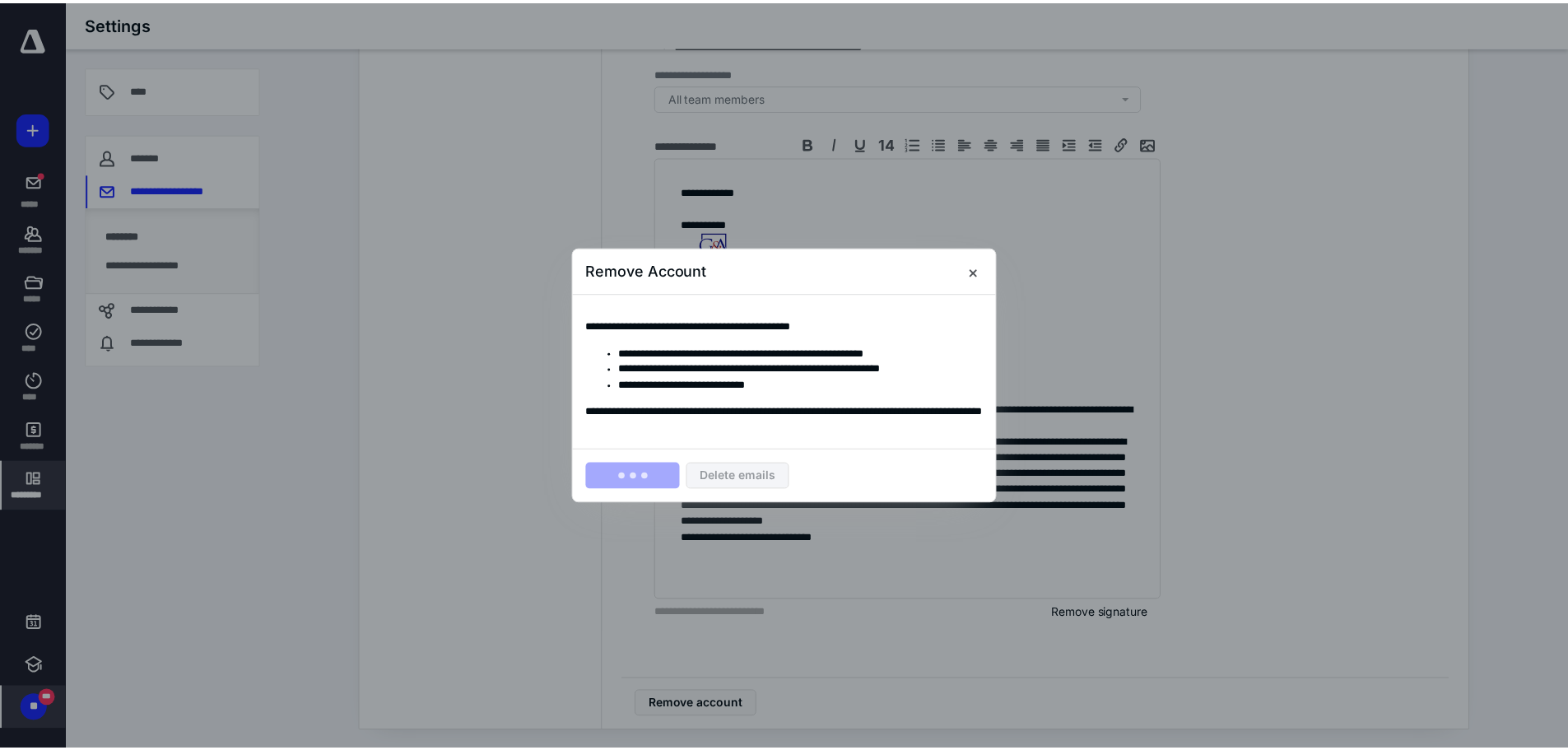 scroll, scrollTop: 0, scrollLeft: 0, axis: both 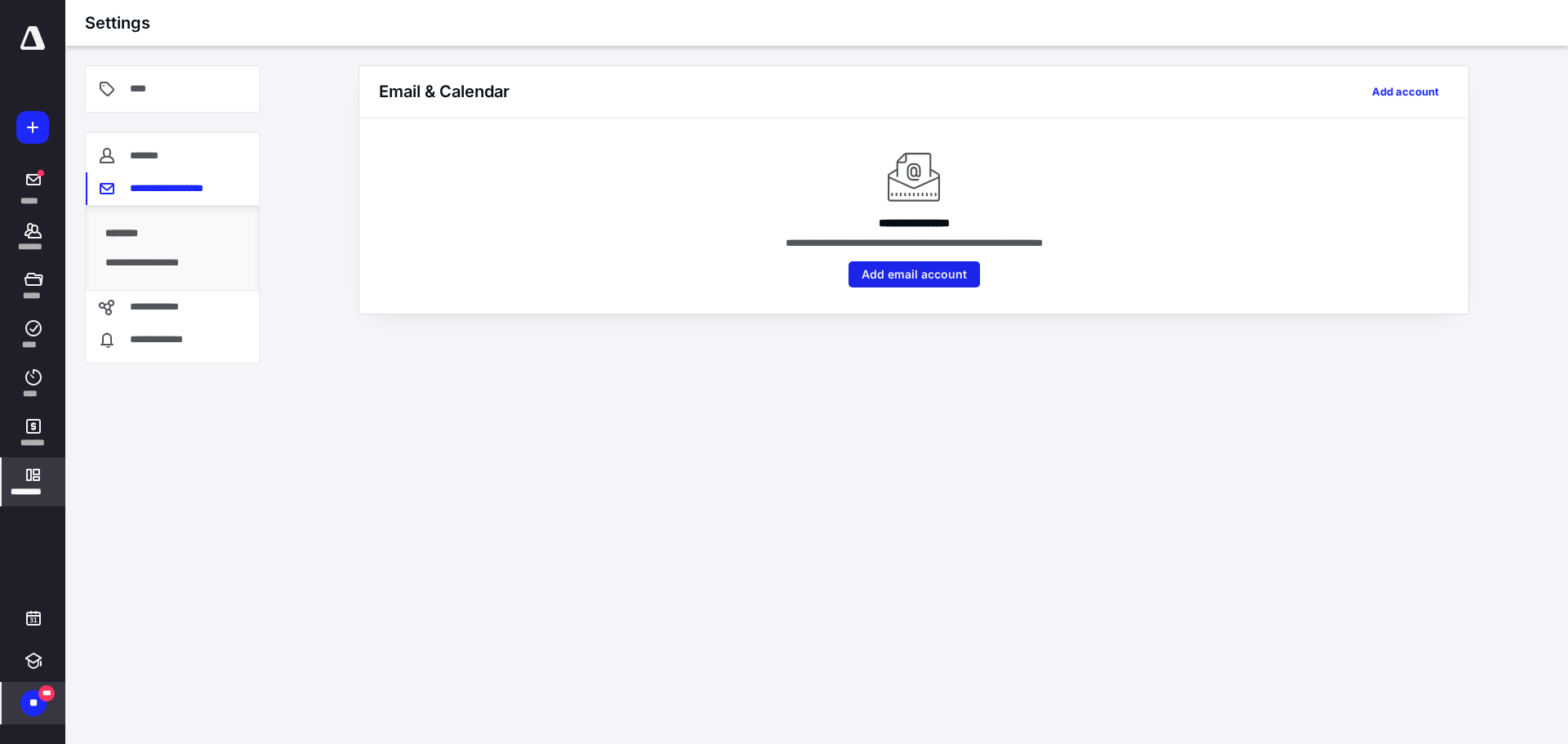 click on "Add email account" at bounding box center (914, 274) 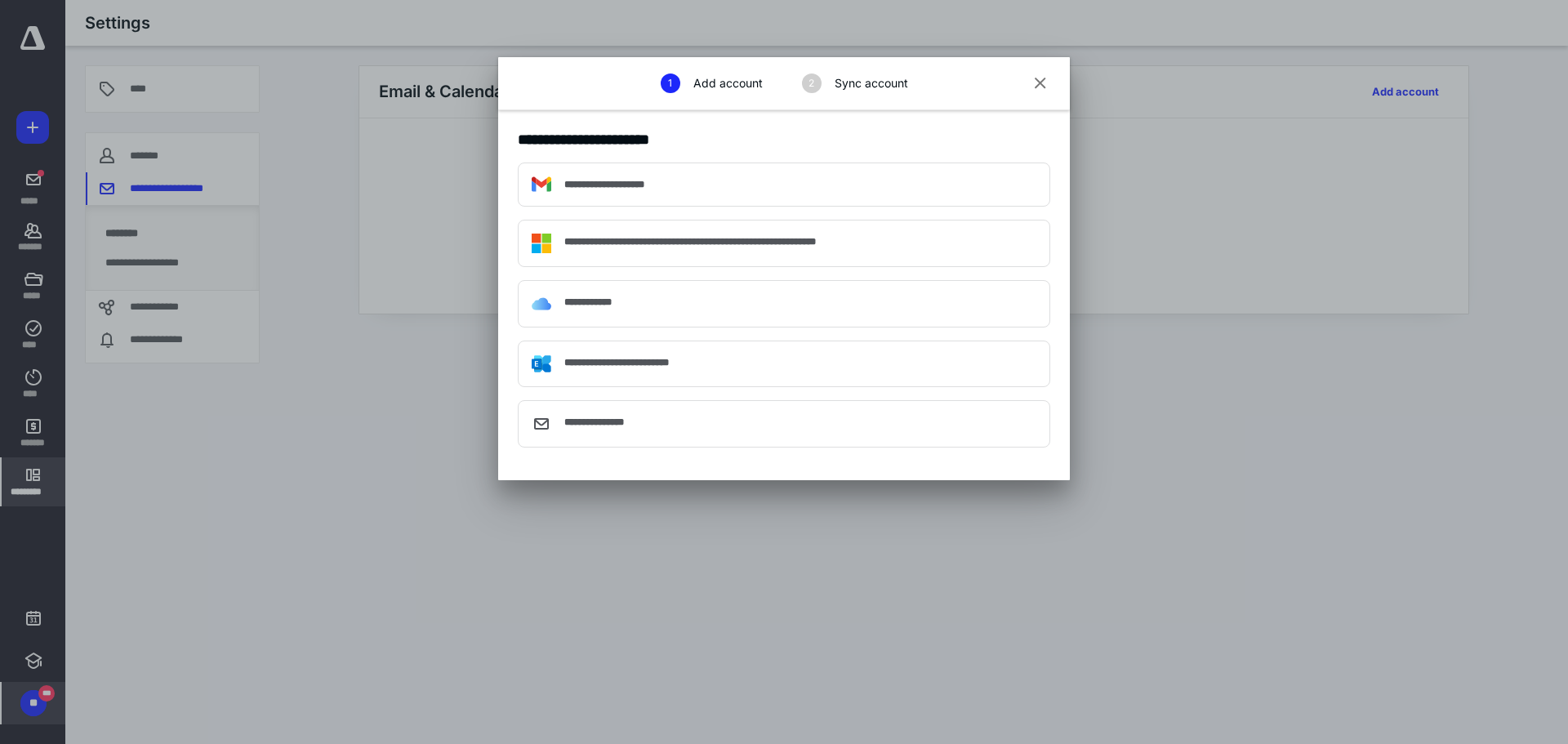 click on "**********" at bounding box center (800, 185) 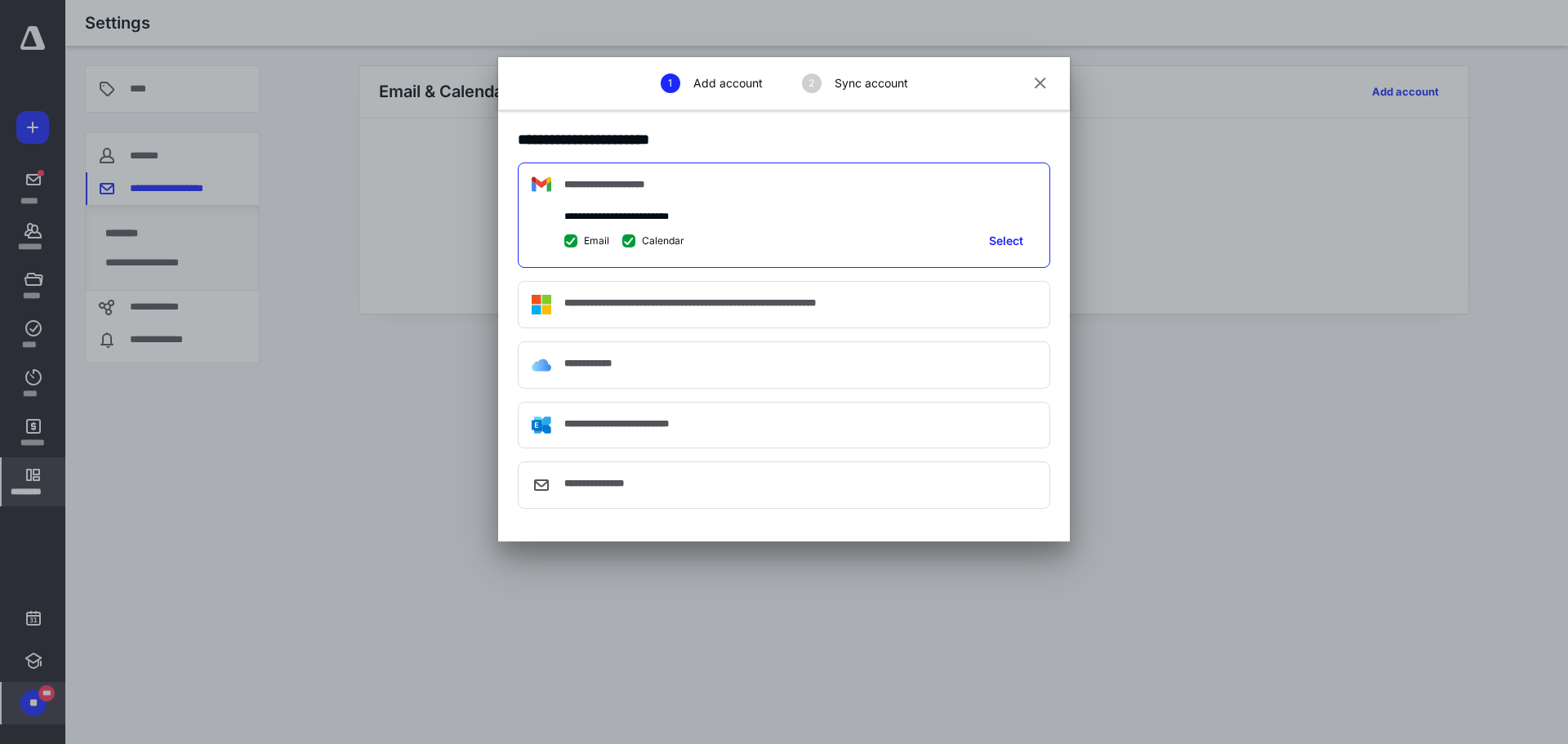 click on "Calendar" at bounding box center (653, 240) 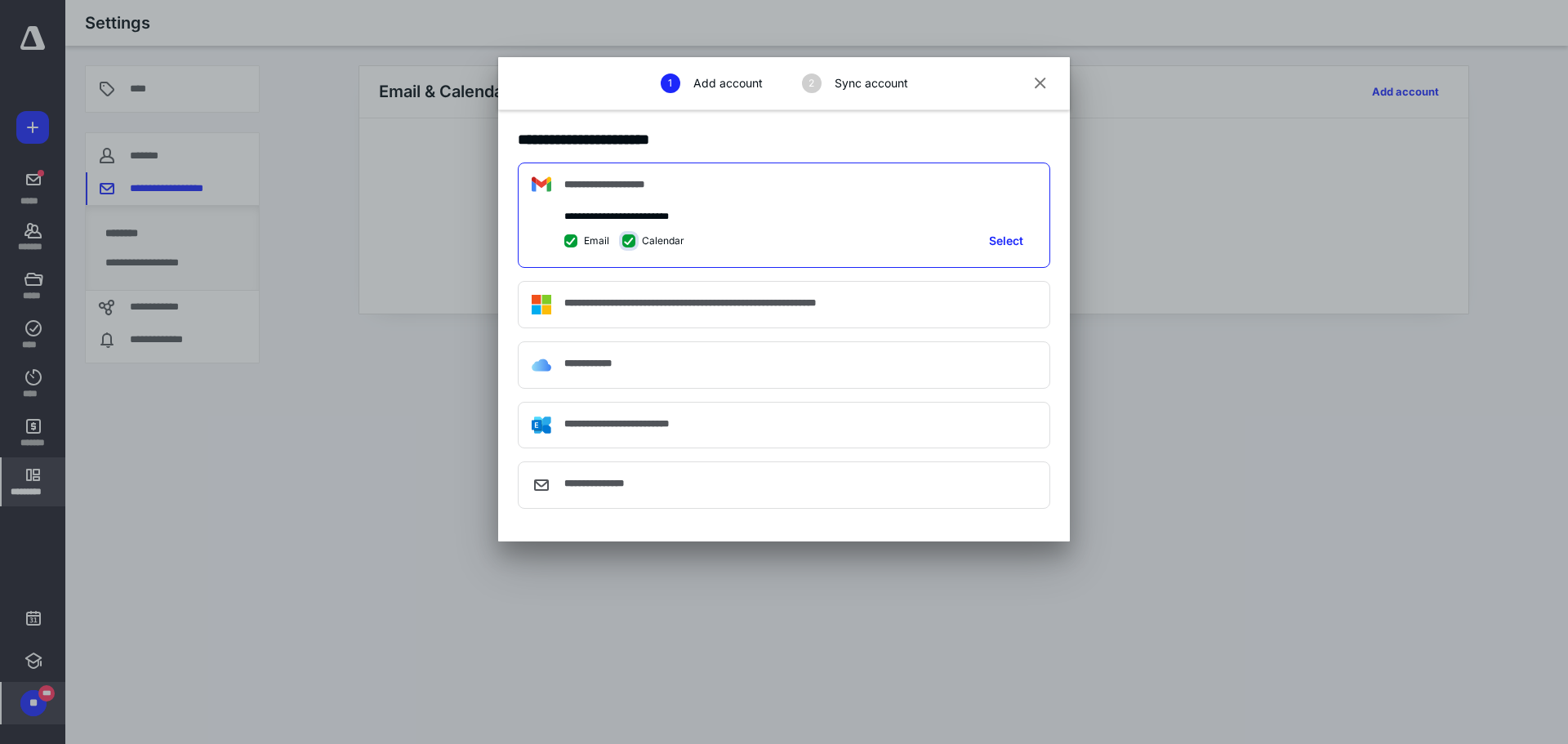 checkbox on "false" 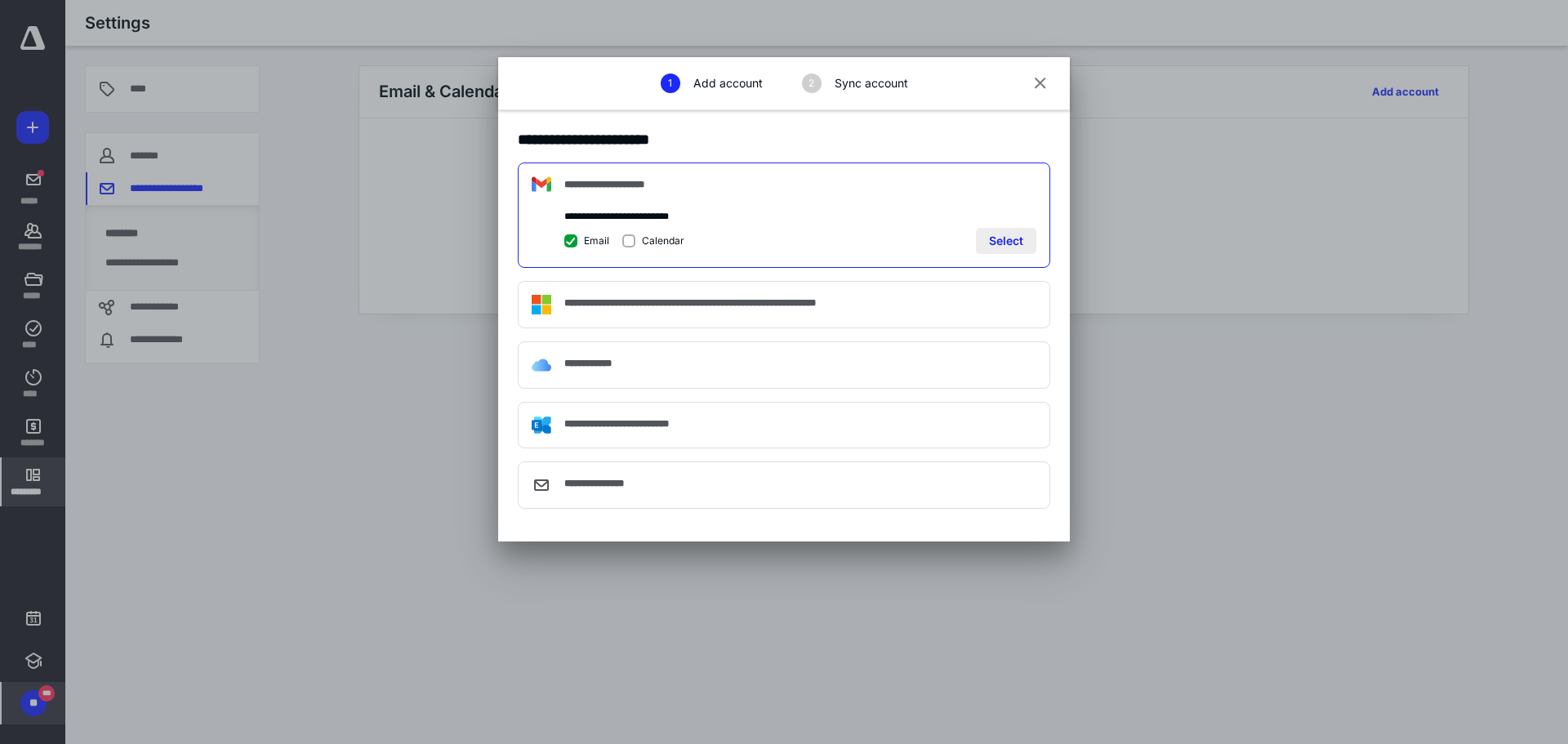 click on "Select" at bounding box center [1006, 241] 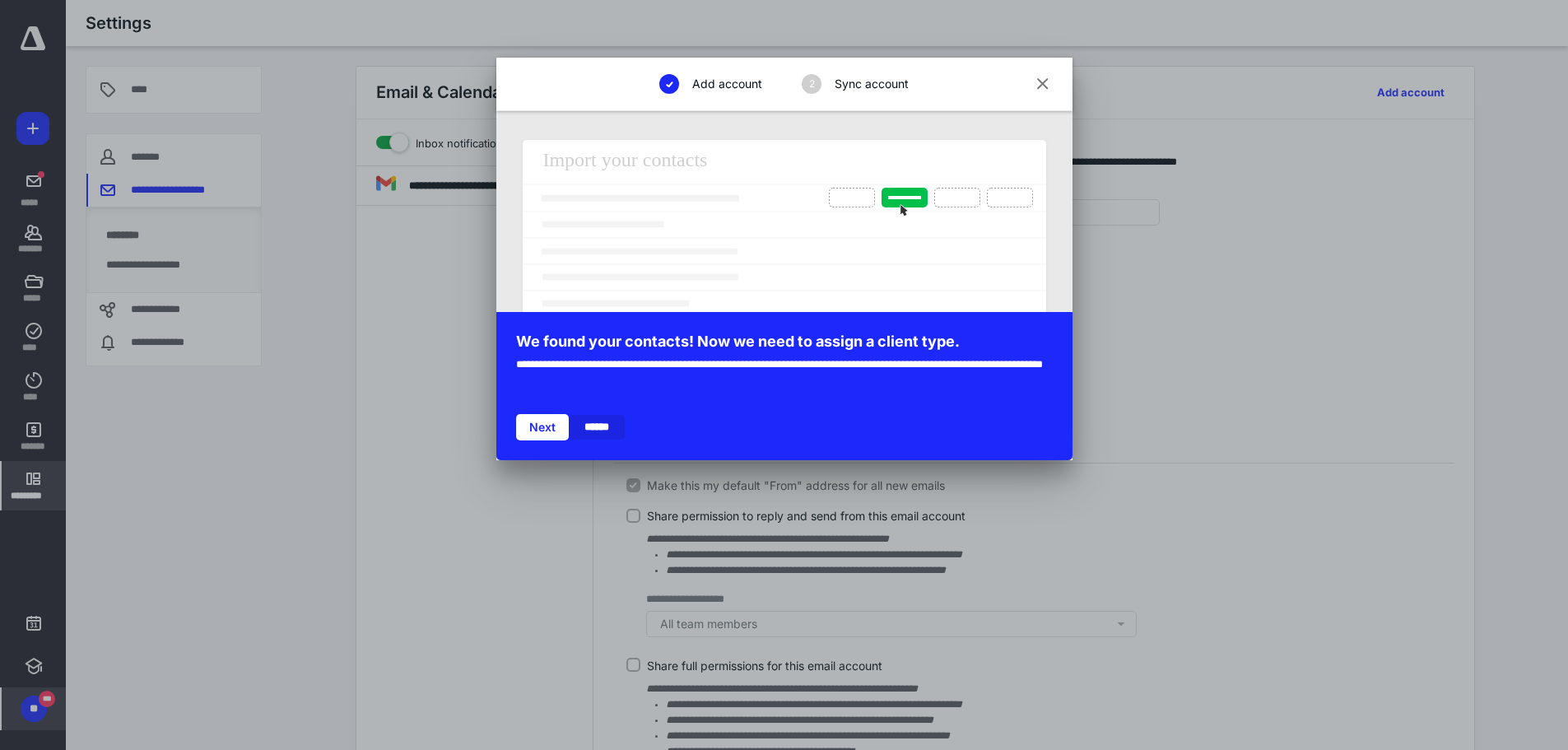 click on "******" at bounding box center [597, 427] 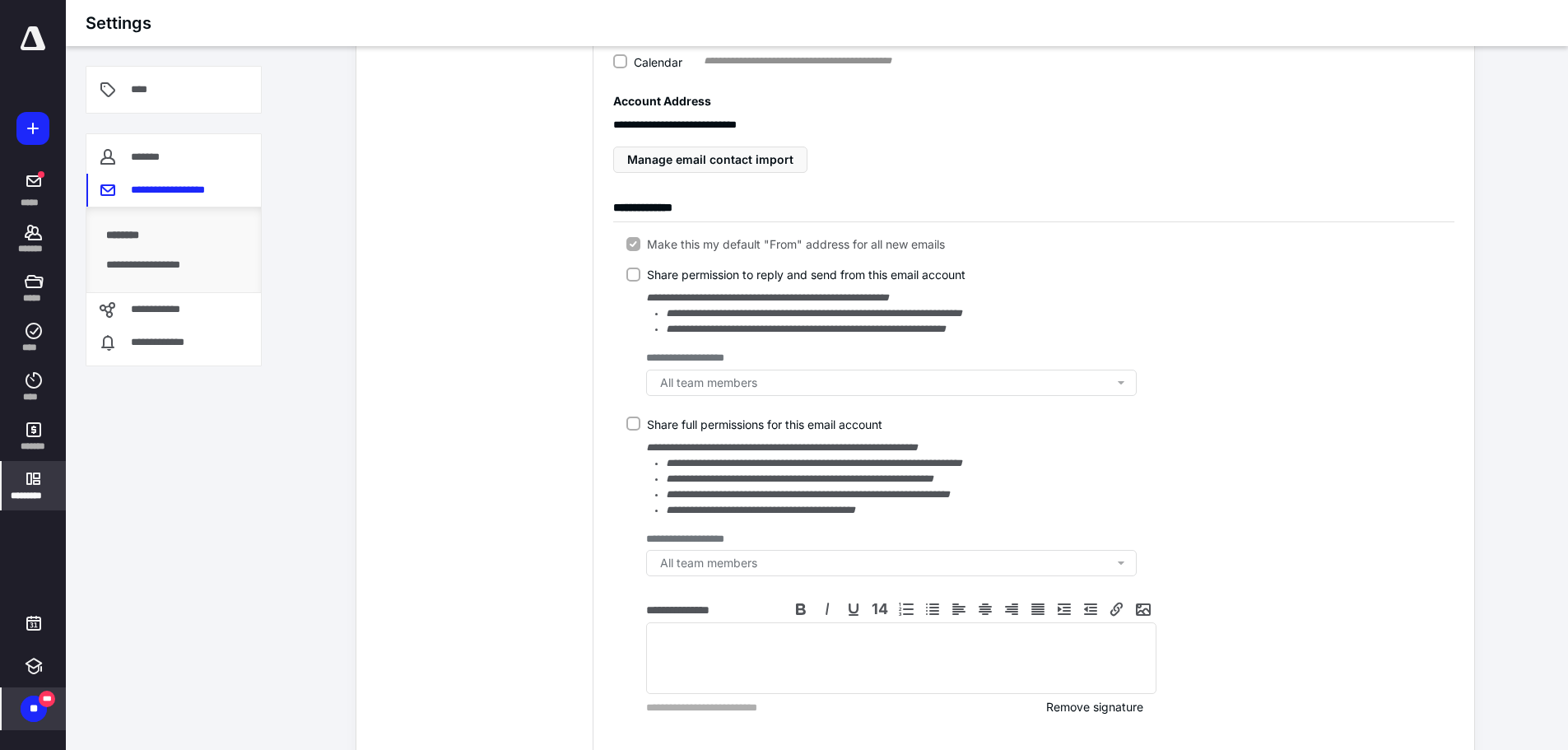scroll, scrollTop: 337, scrollLeft: 0, axis: vertical 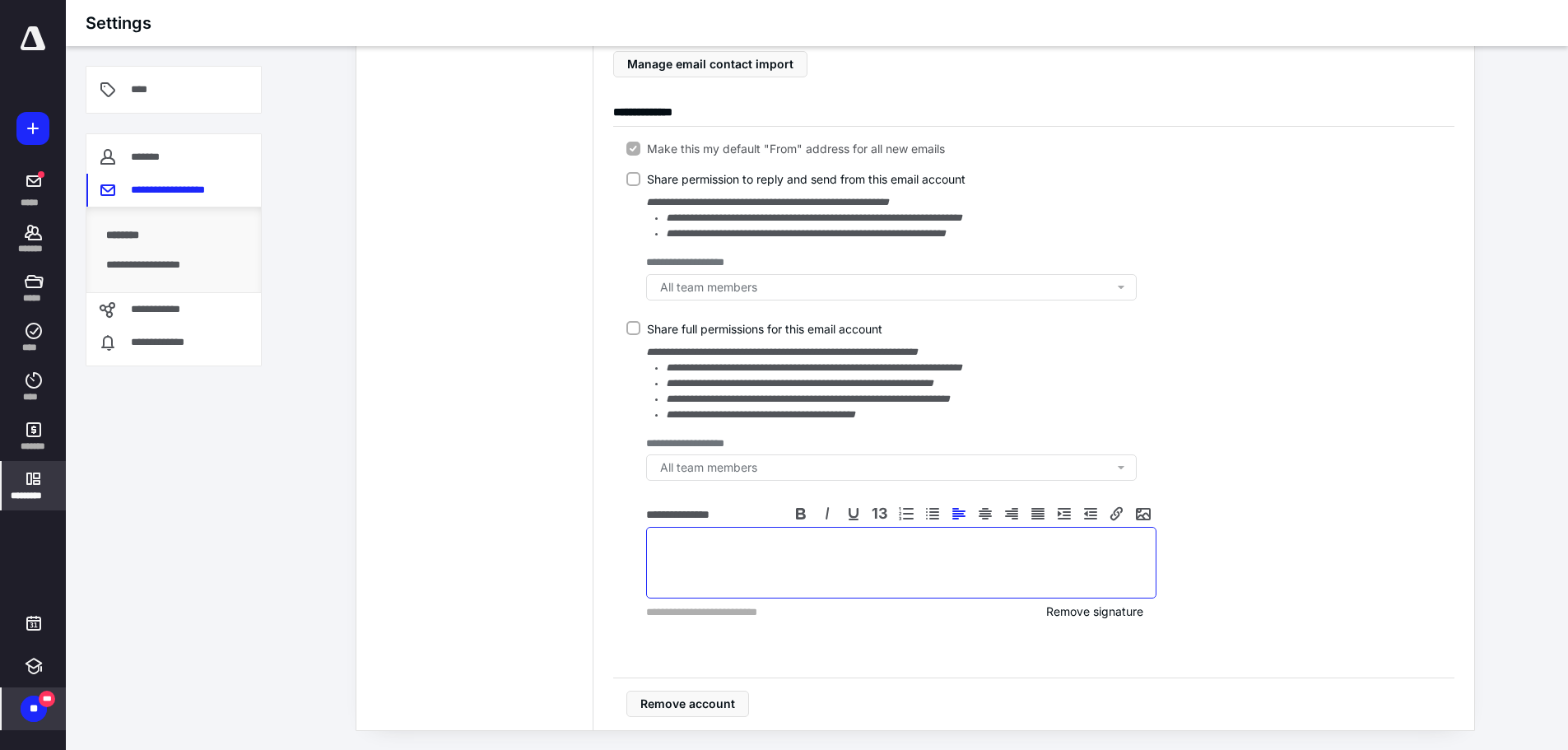 click at bounding box center [901, 562] 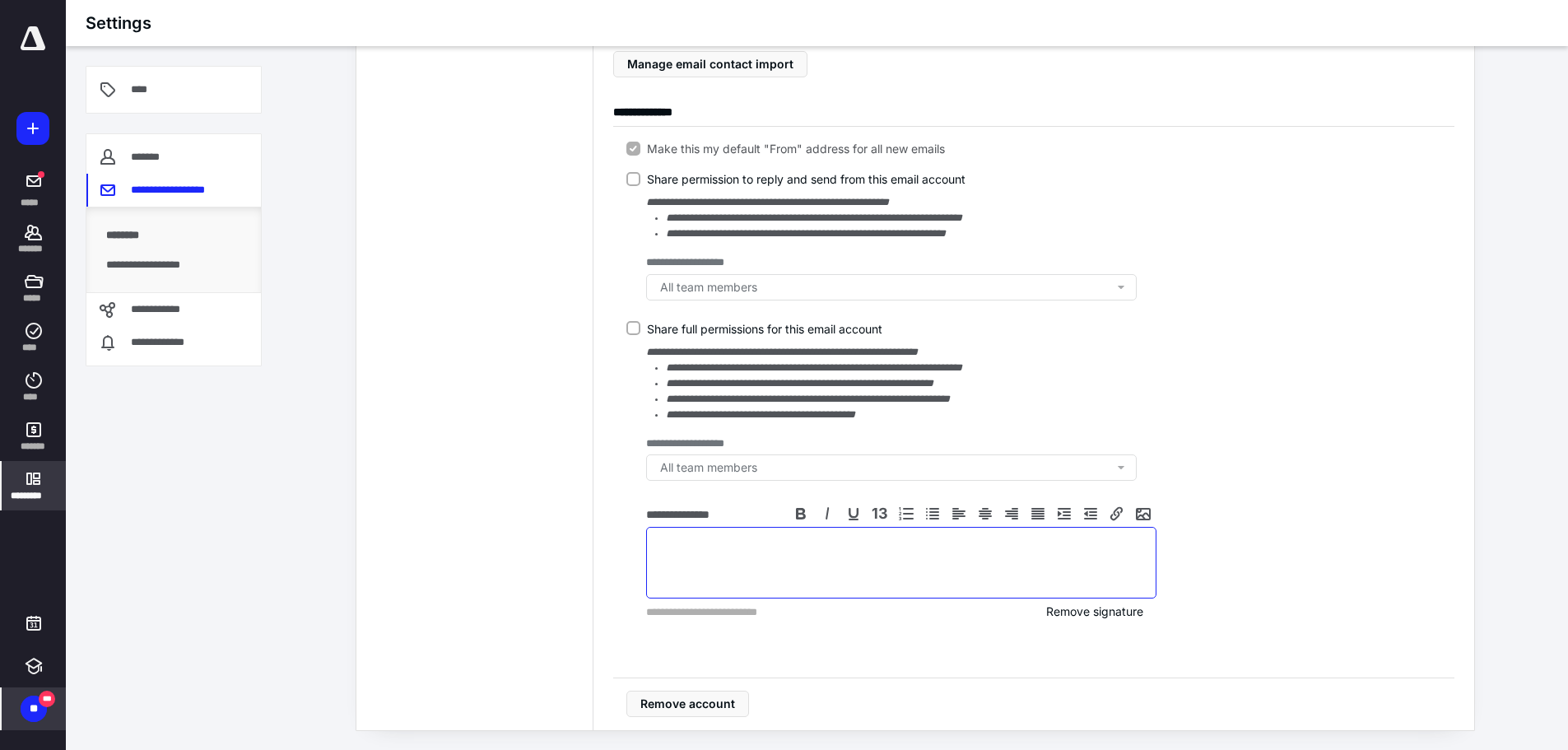 click at bounding box center [901, 562] 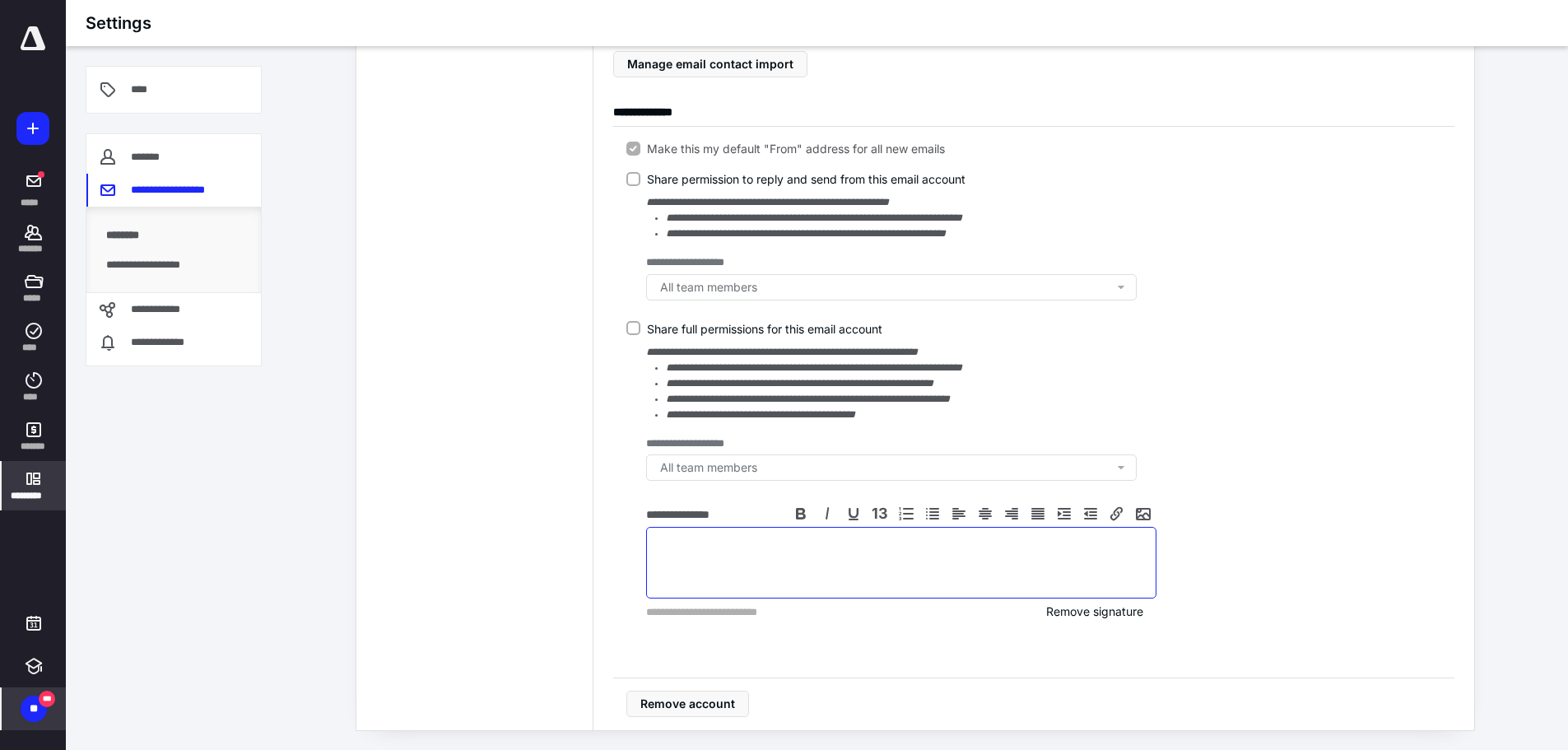 type 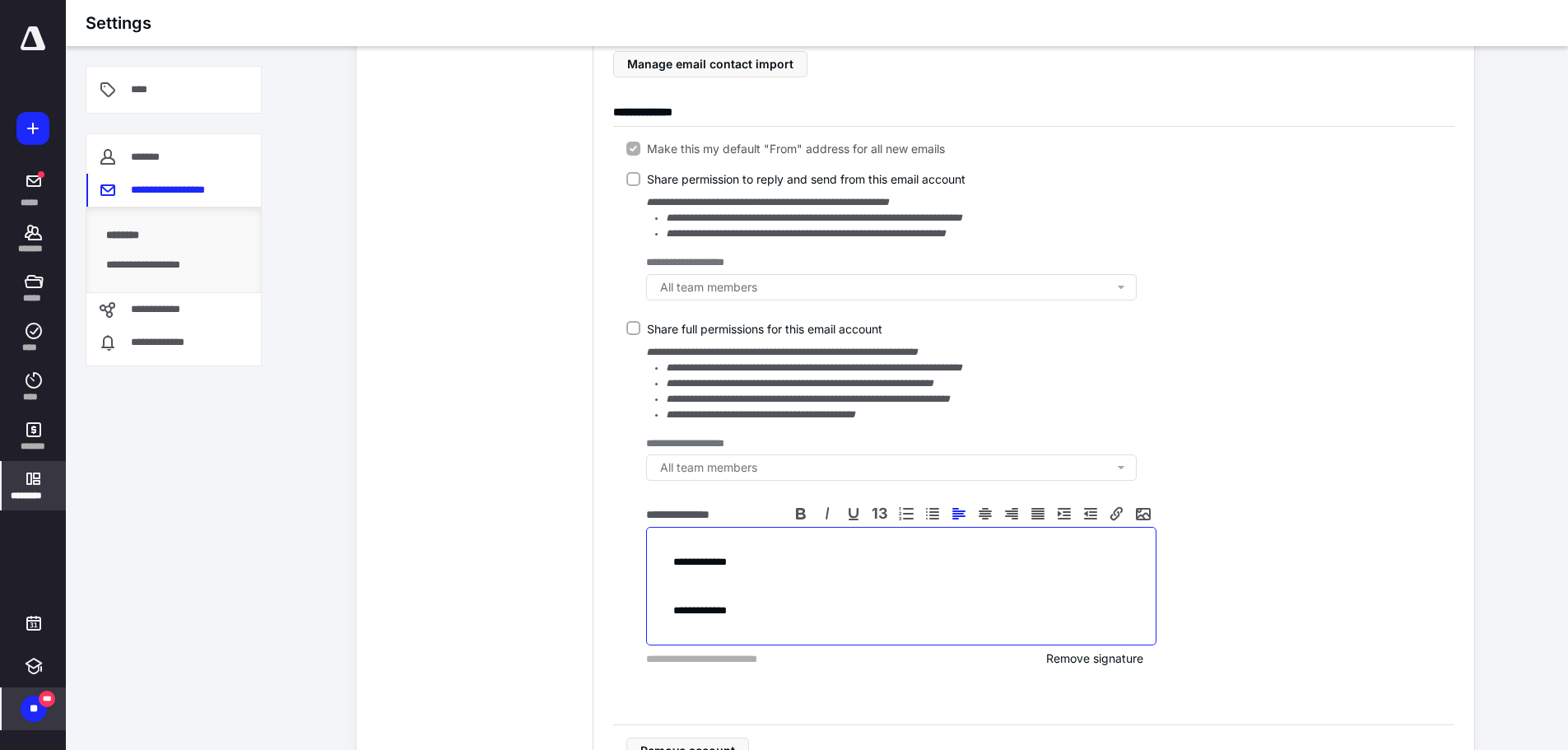 click on "**********" at bounding box center (901, 611) 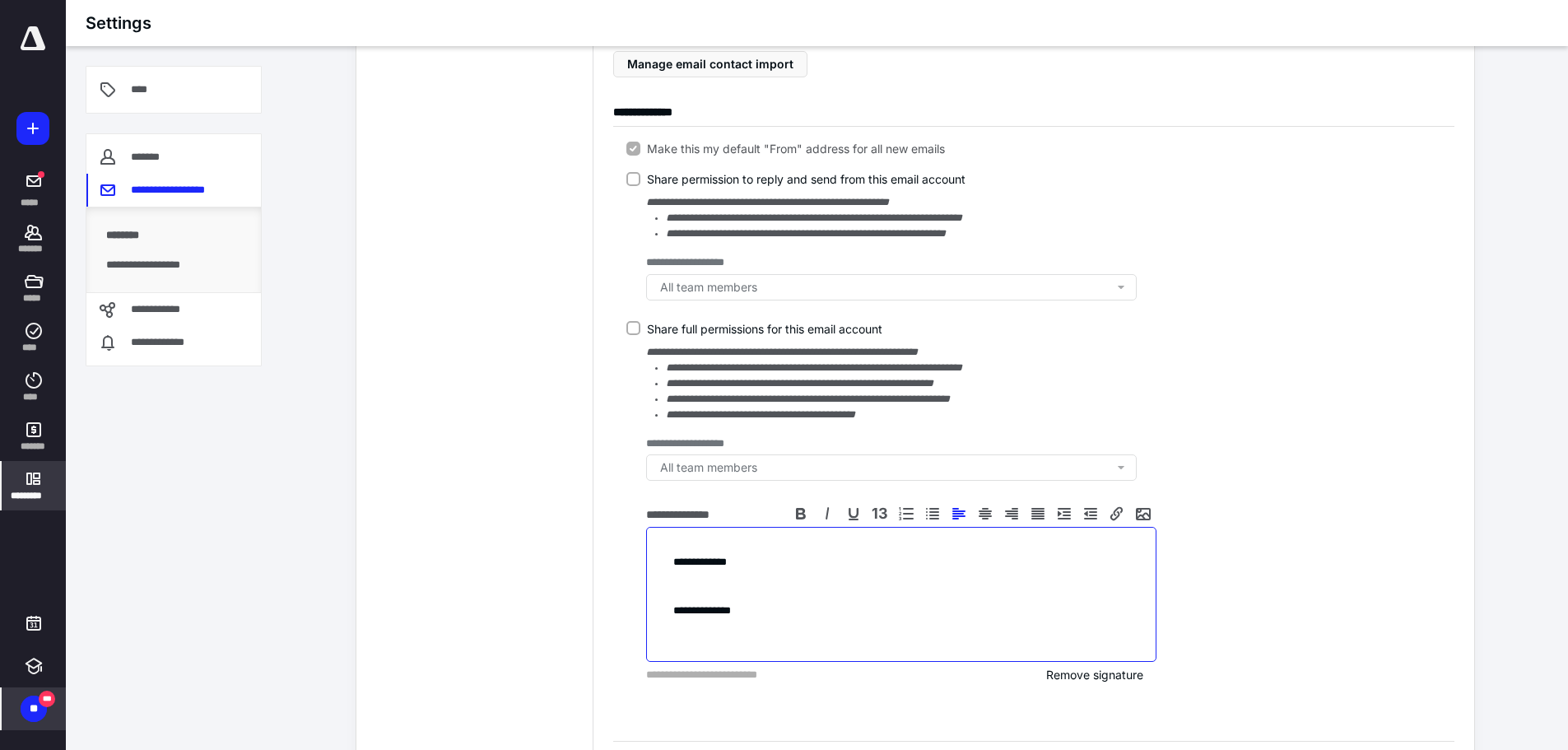 click at bounding box center [901, 627] 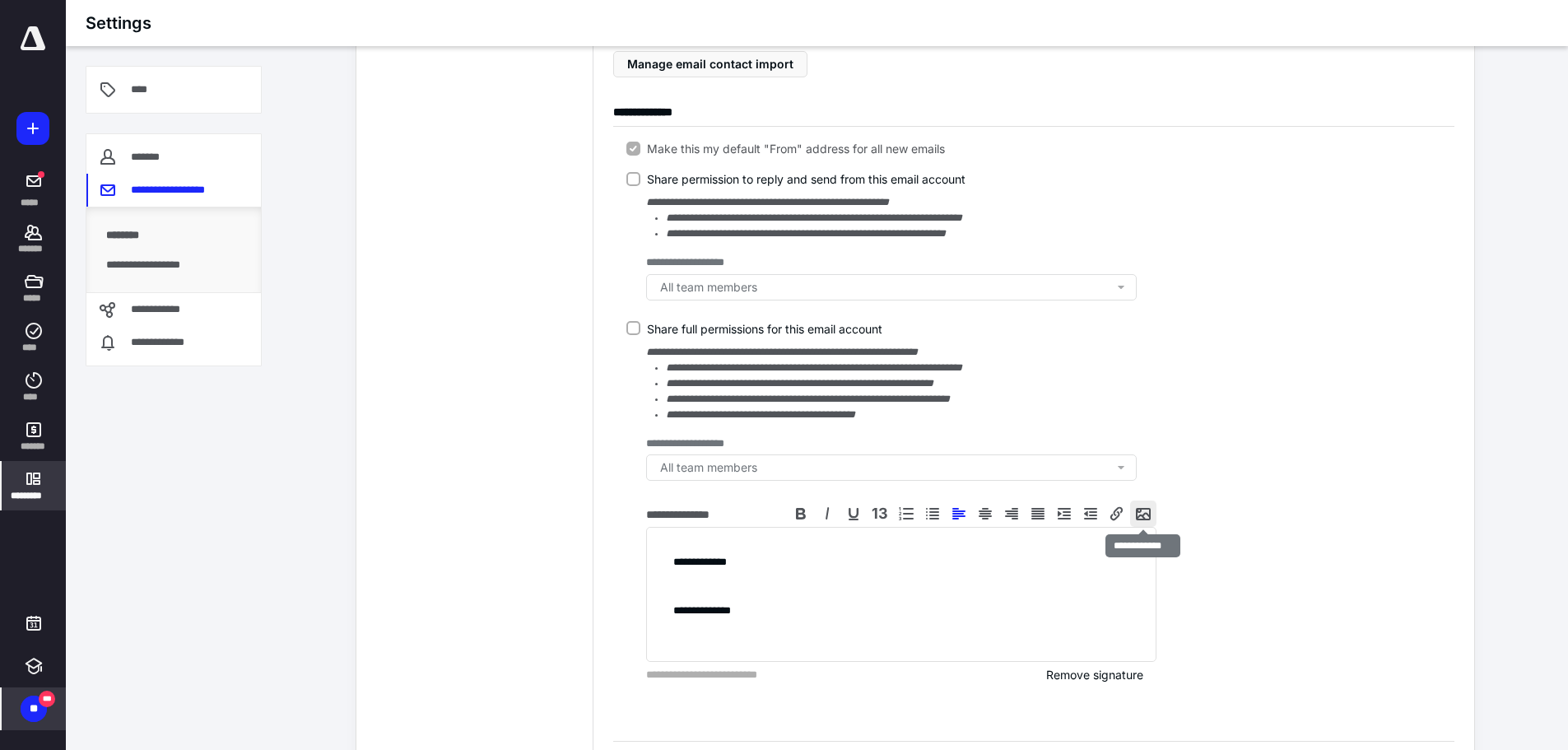 click at bounding box center [1143, 514] 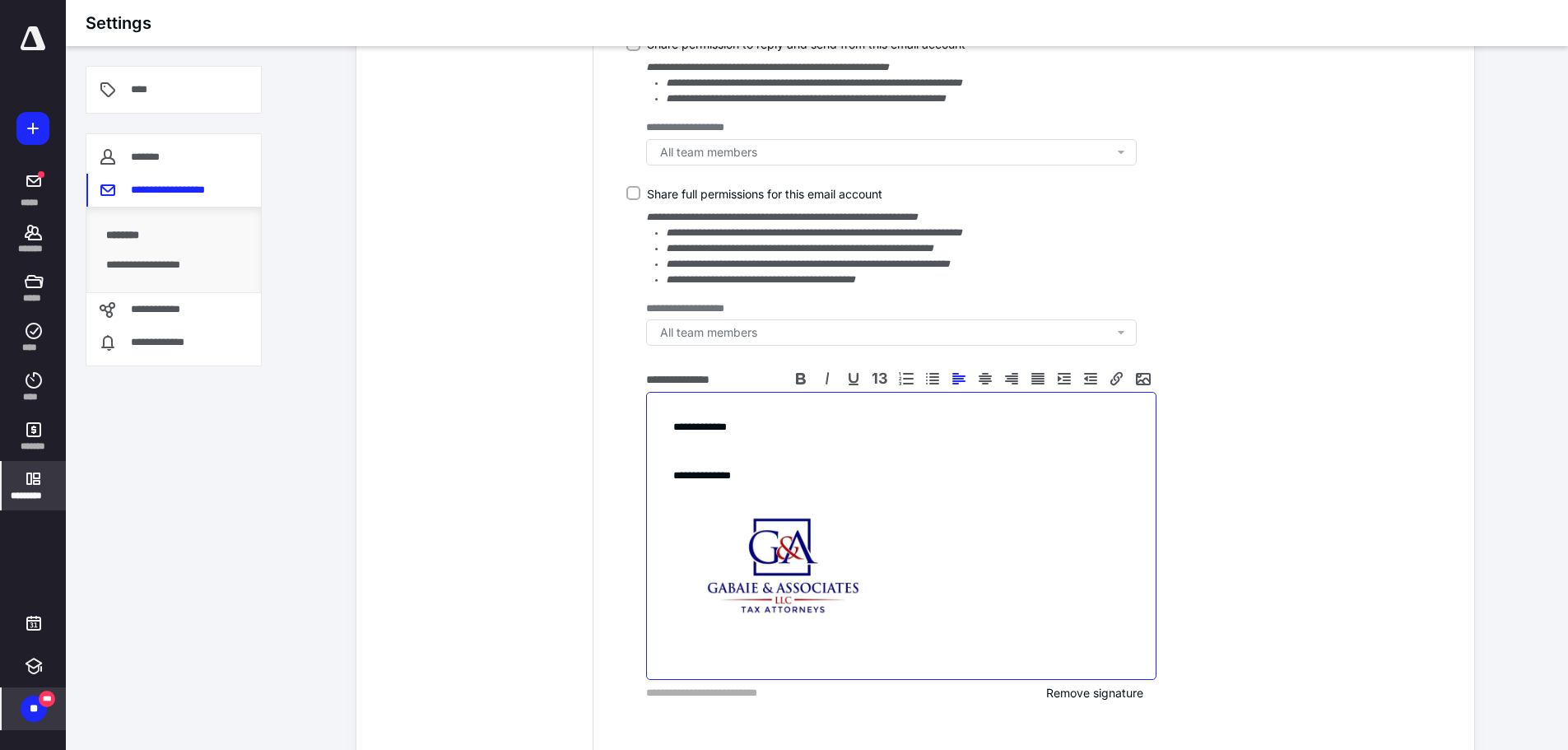 scroll, scrollTop: 470, scrollLeft: 0, axis: vertical 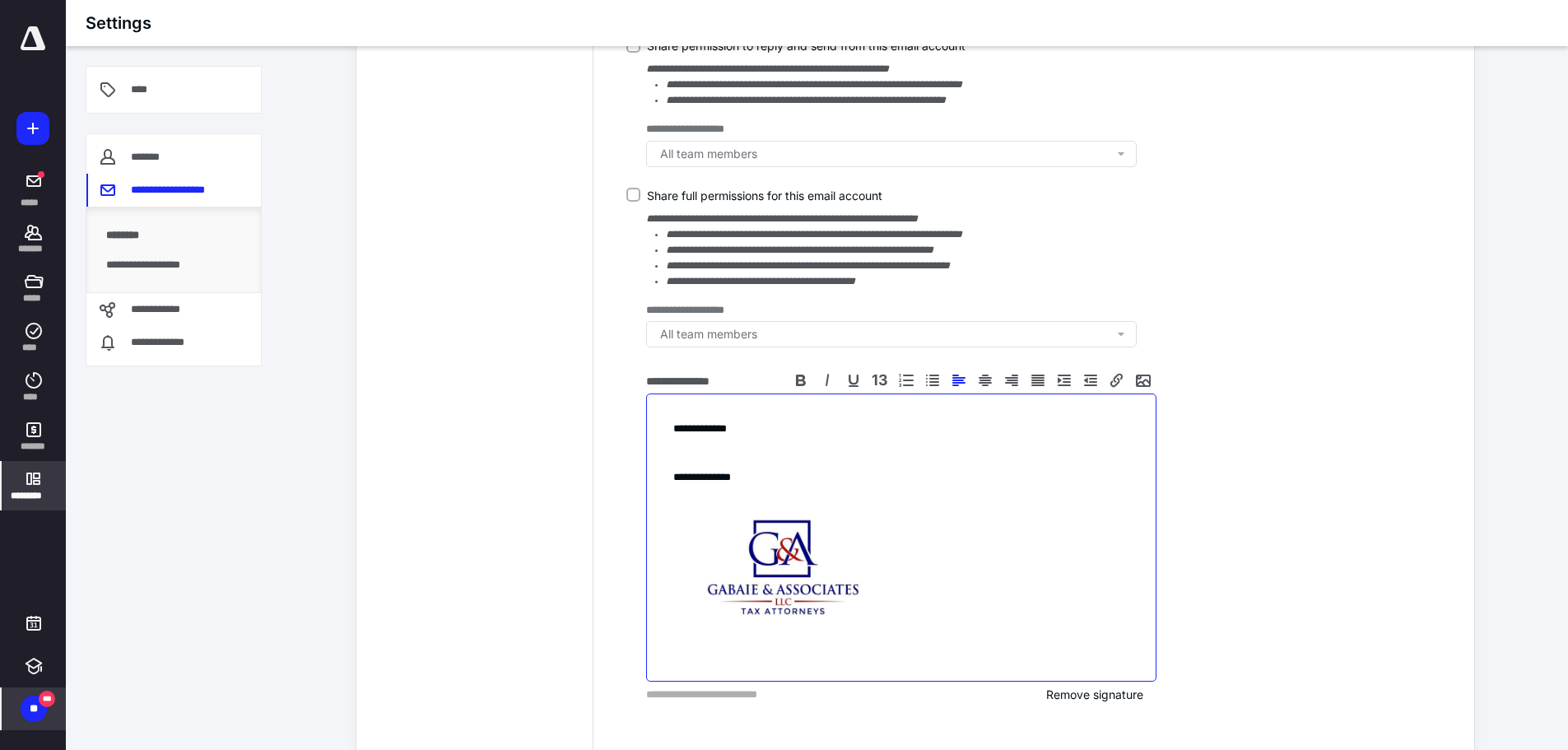 click at bounding box center (901, 570) 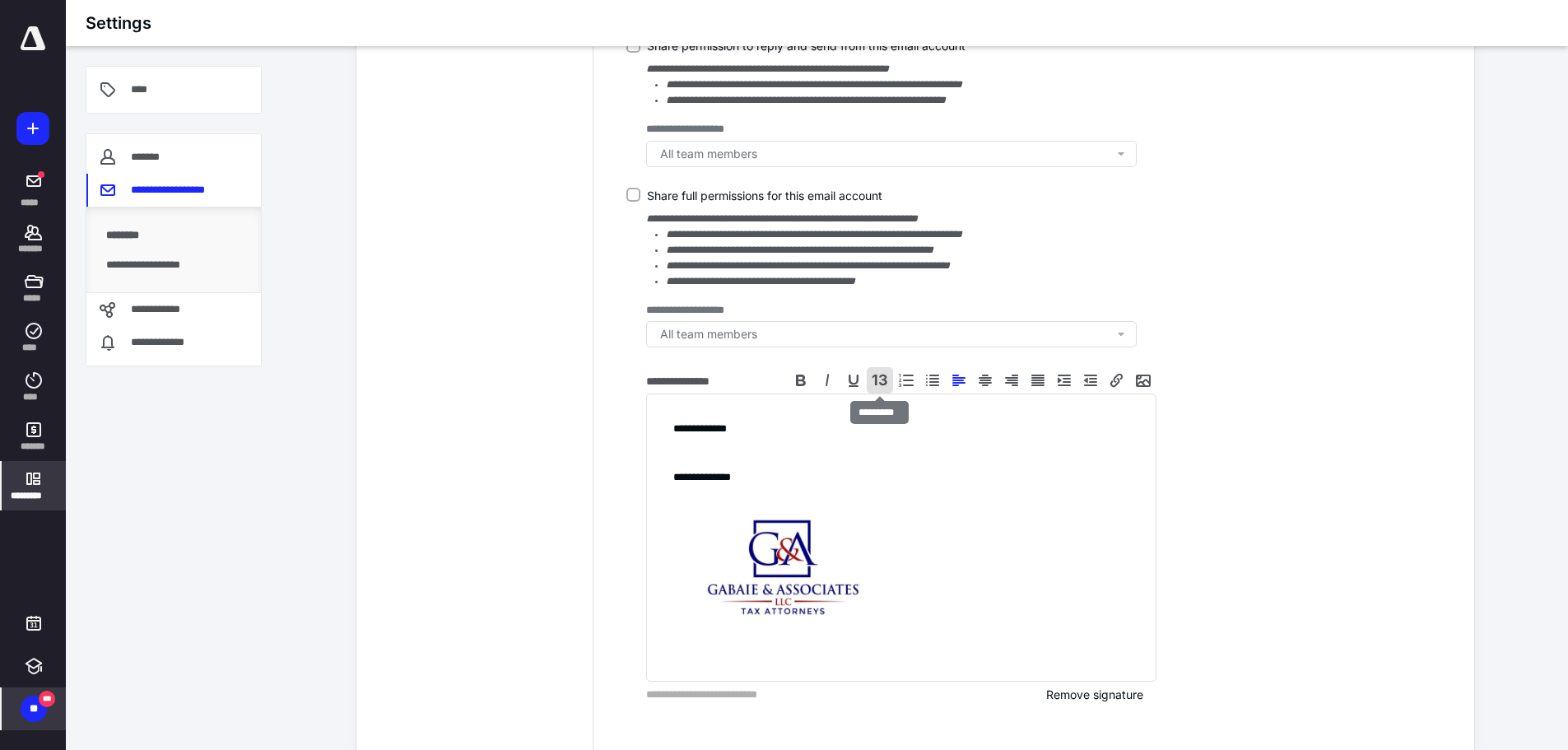 click on "13" at bounding box center [880, 380] 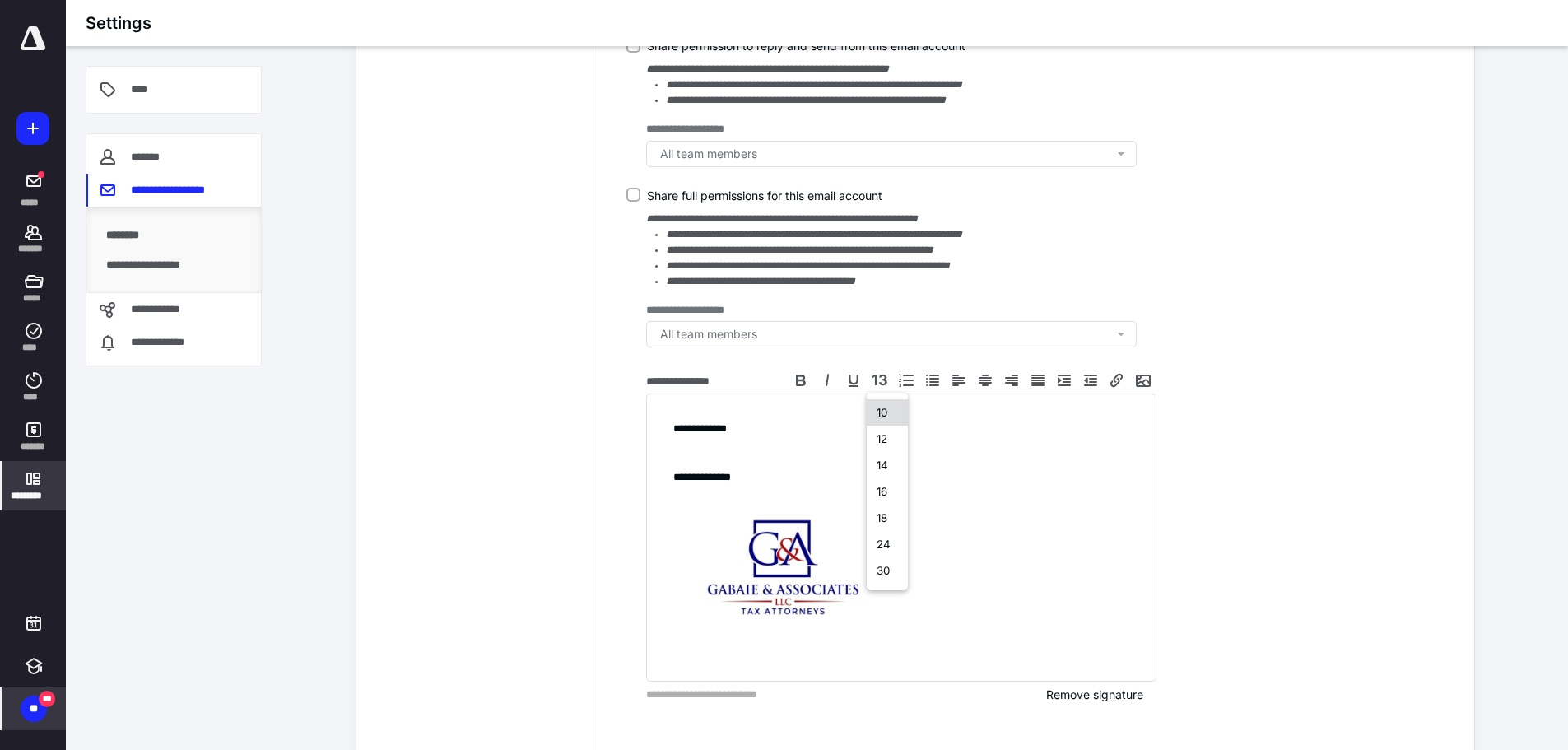 click on "10" at bounding box center [887, 412] 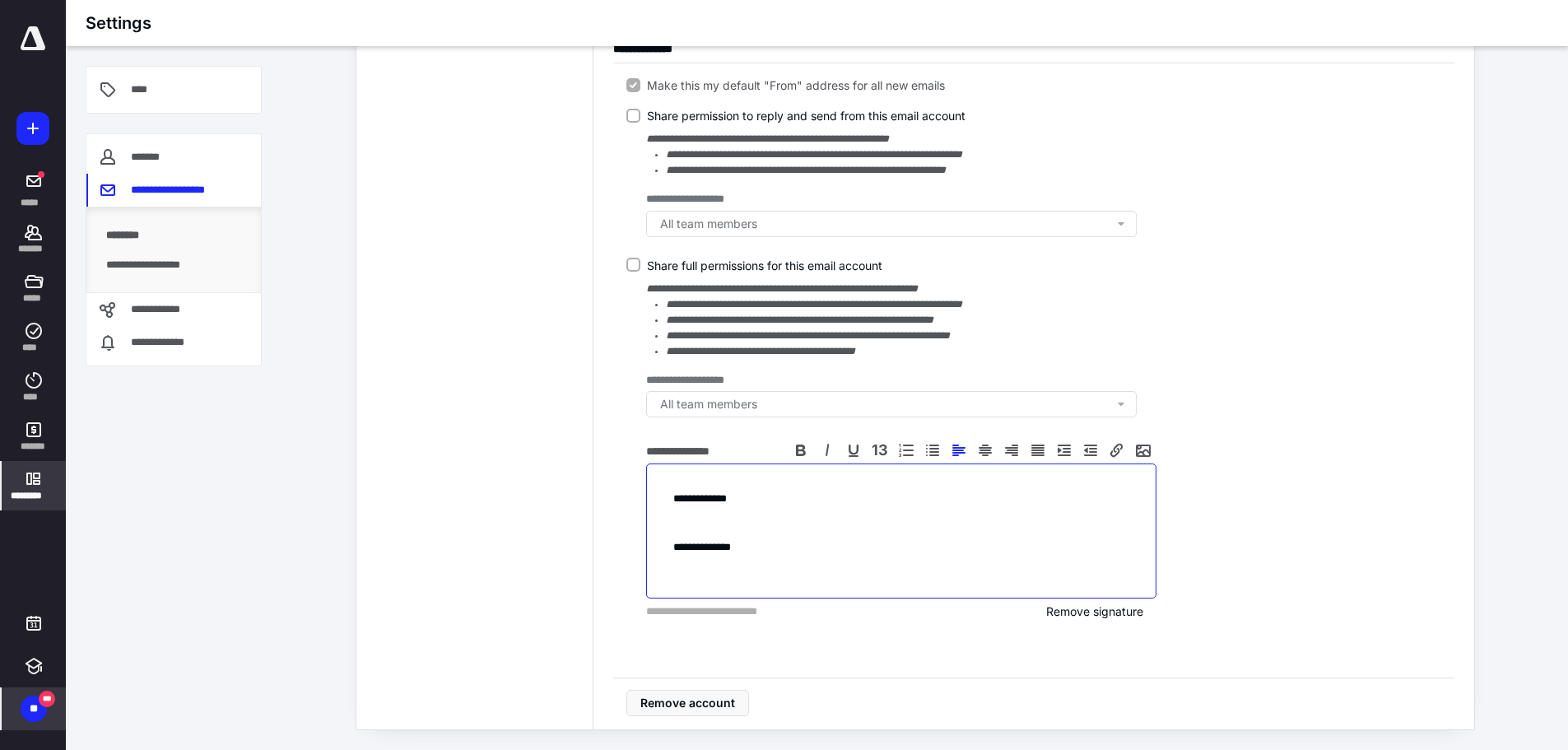 scroll, scrollTop: 399, scrollLeft: 0, axis: vertical 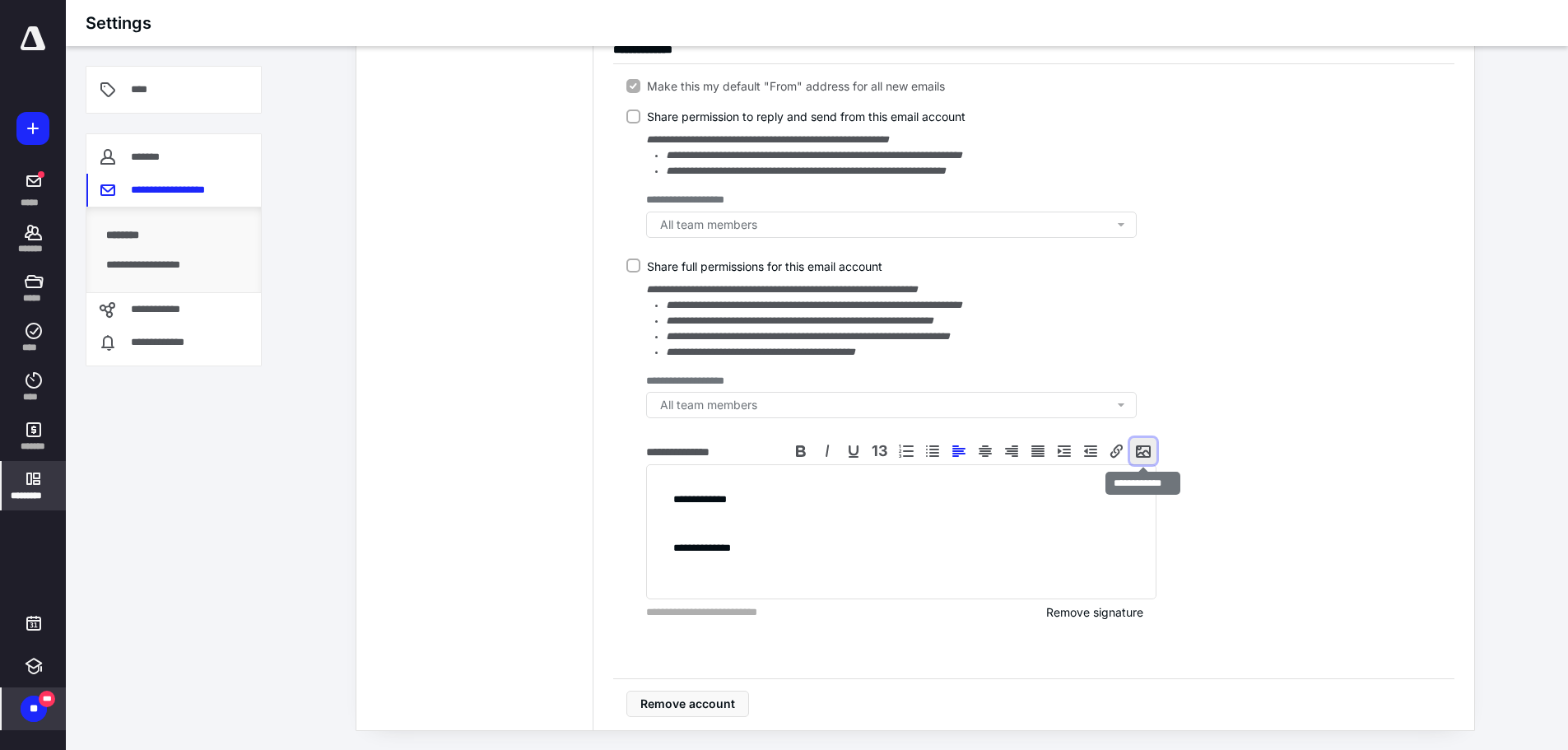 click at bounding box center (1143, 451) 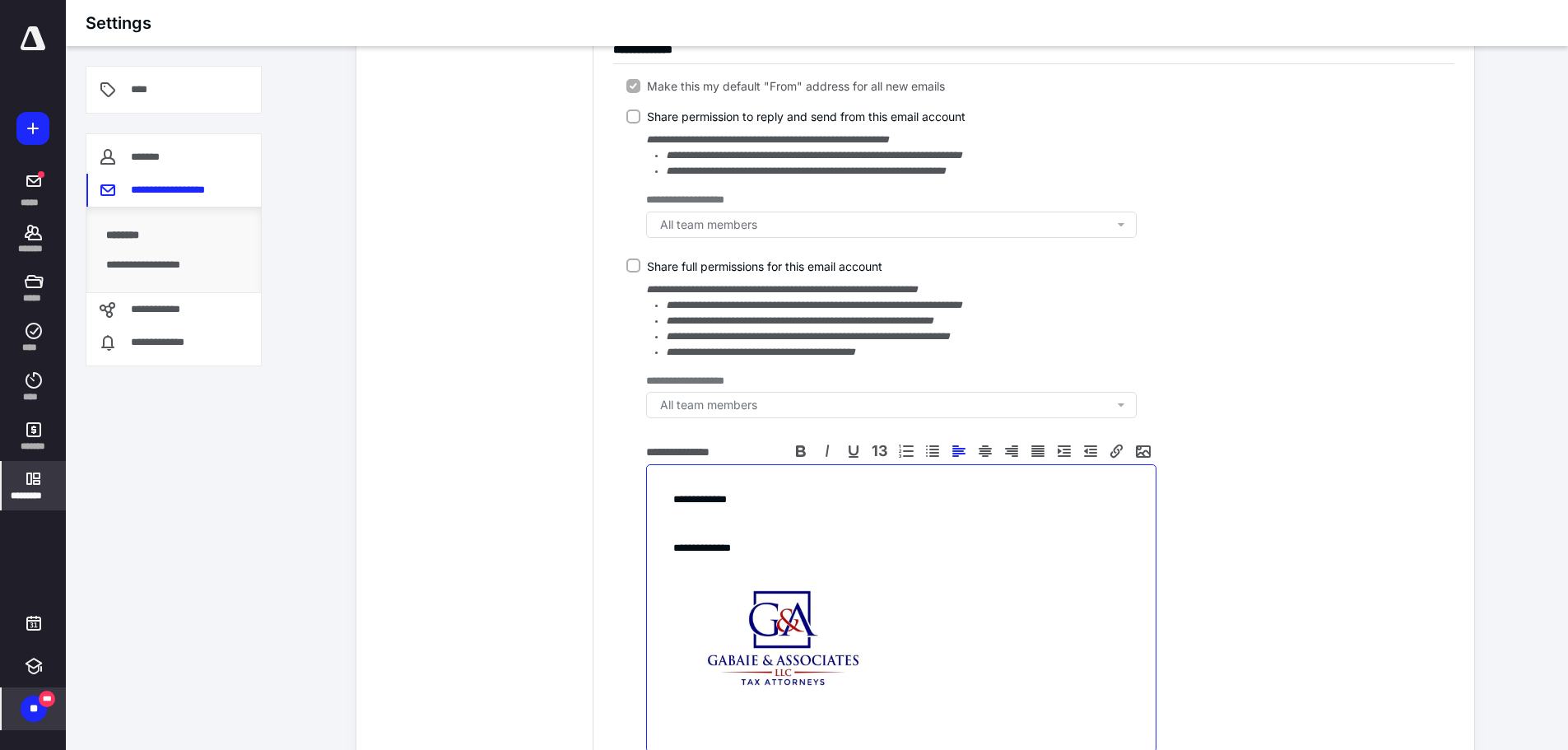 click at bounding box center [901, 641] 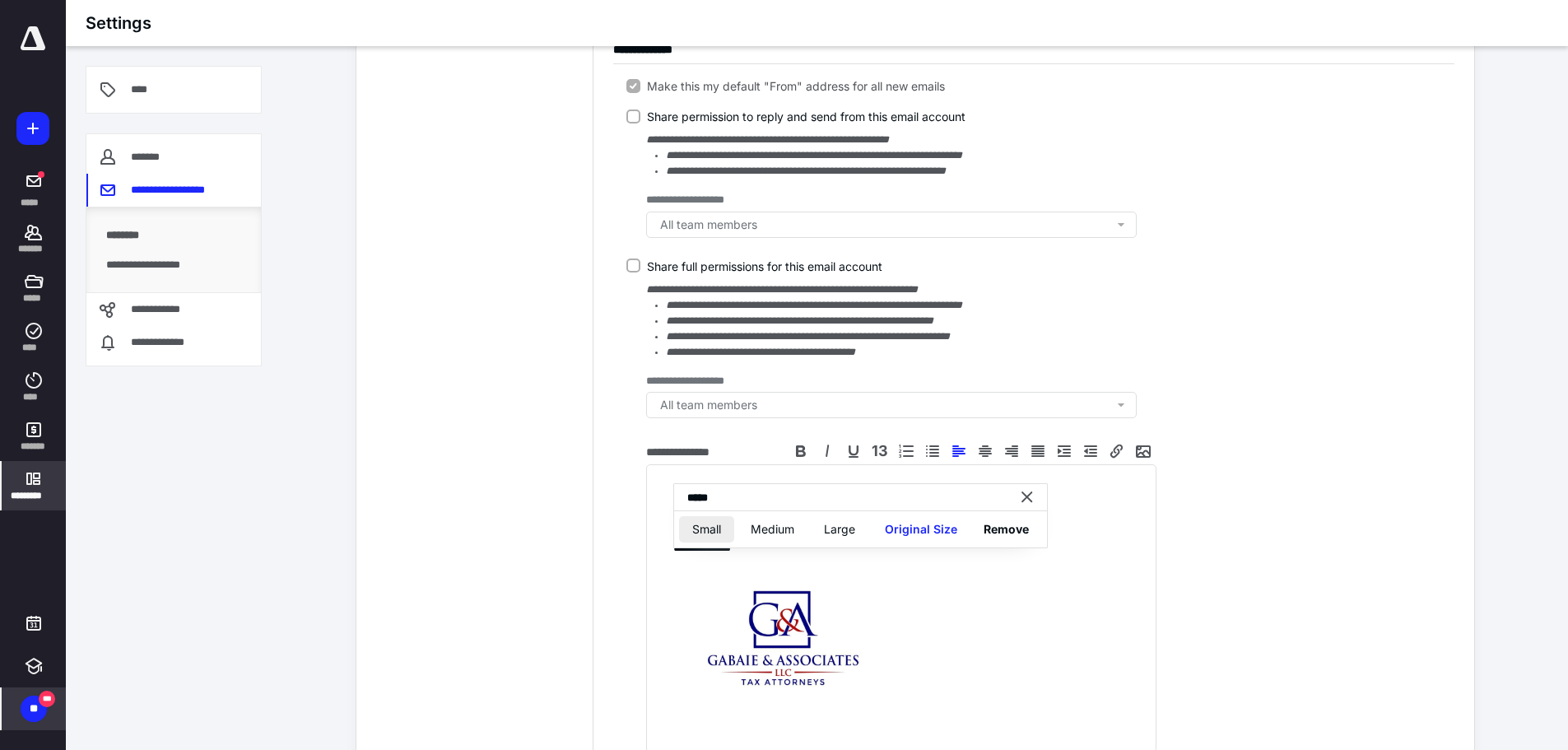 click on "Small" at bounding box center (706, 529) 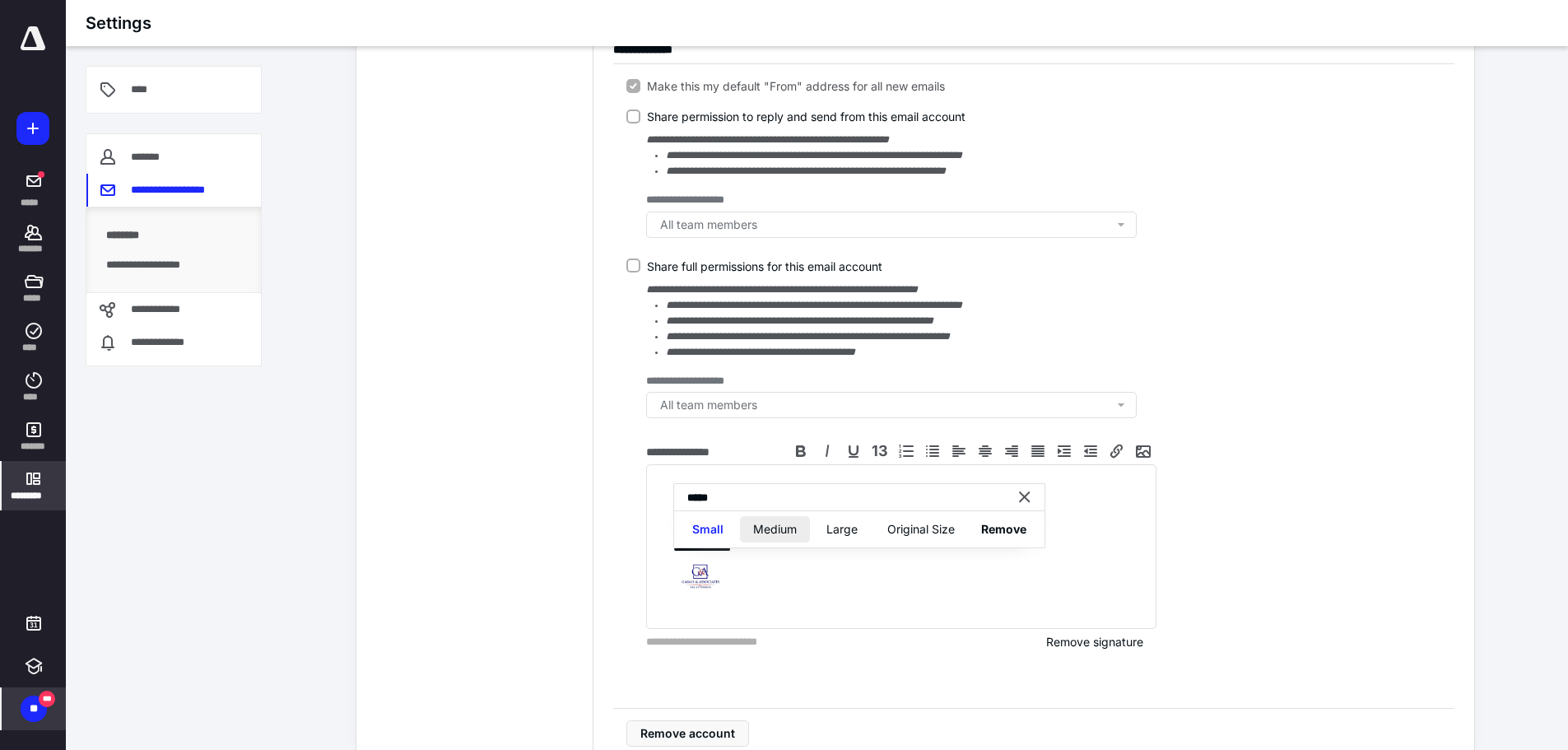 click on "Medium" at bounding box center [775, 529] 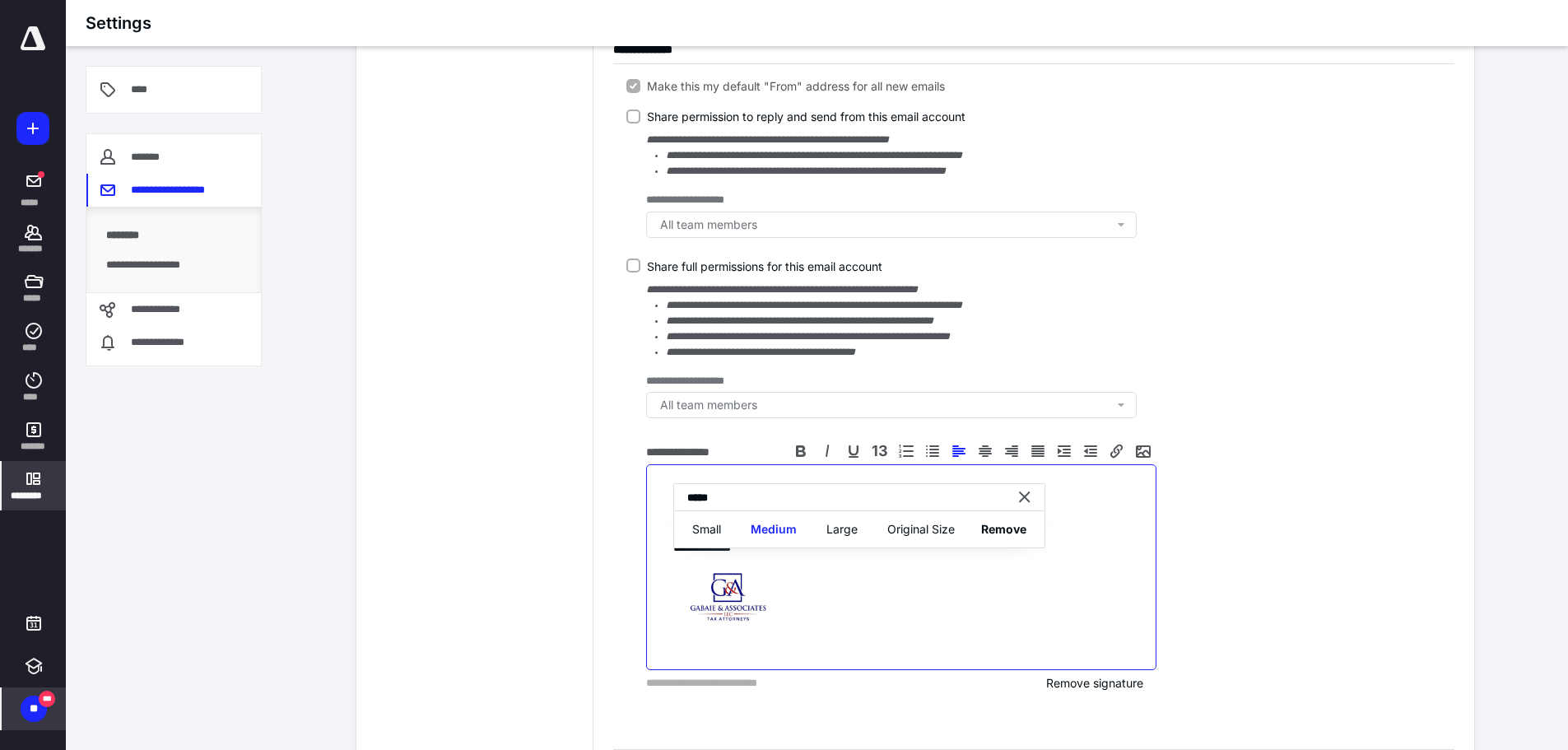 click at bounding box center (901, 599) 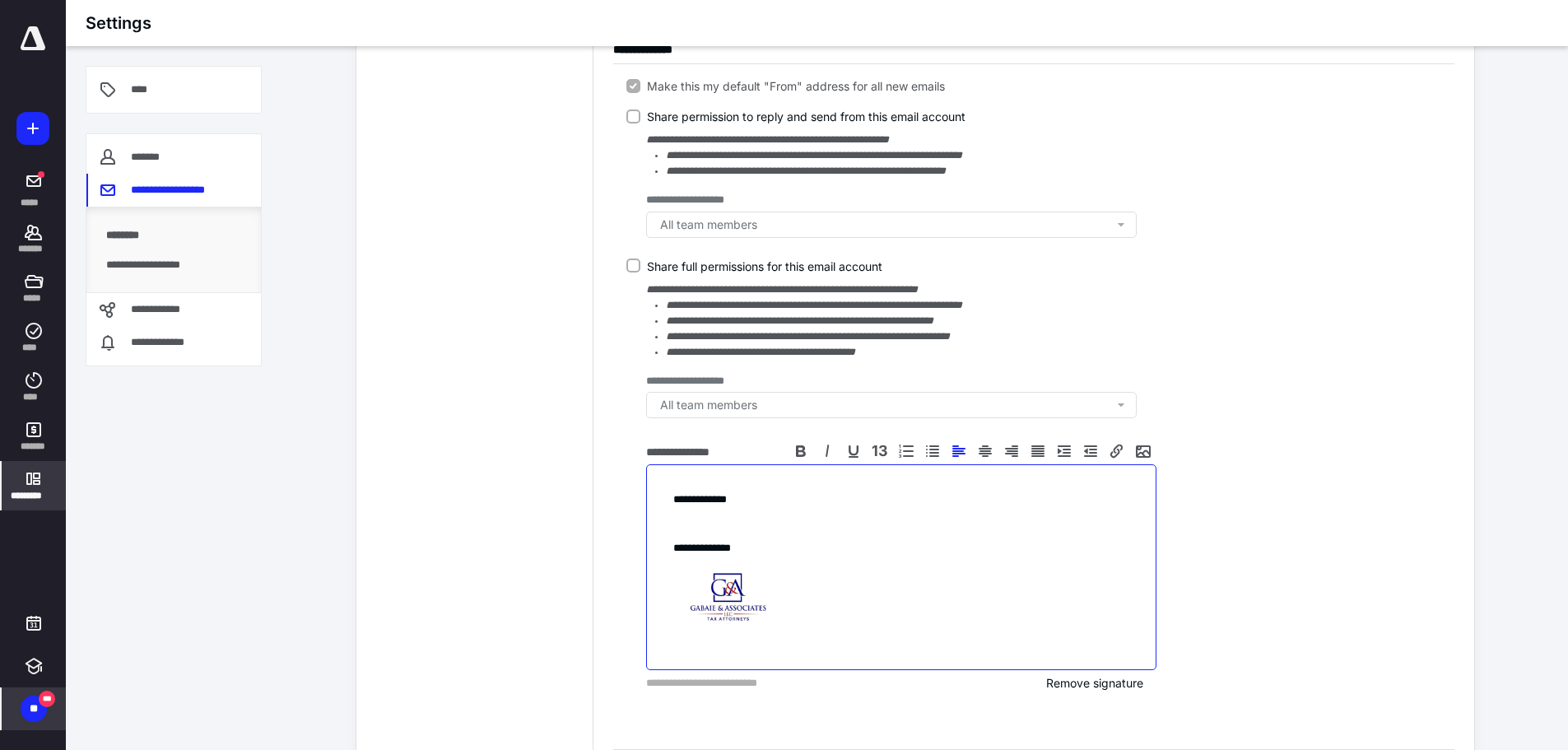 click on "**********" at bounding box center (901, 567) 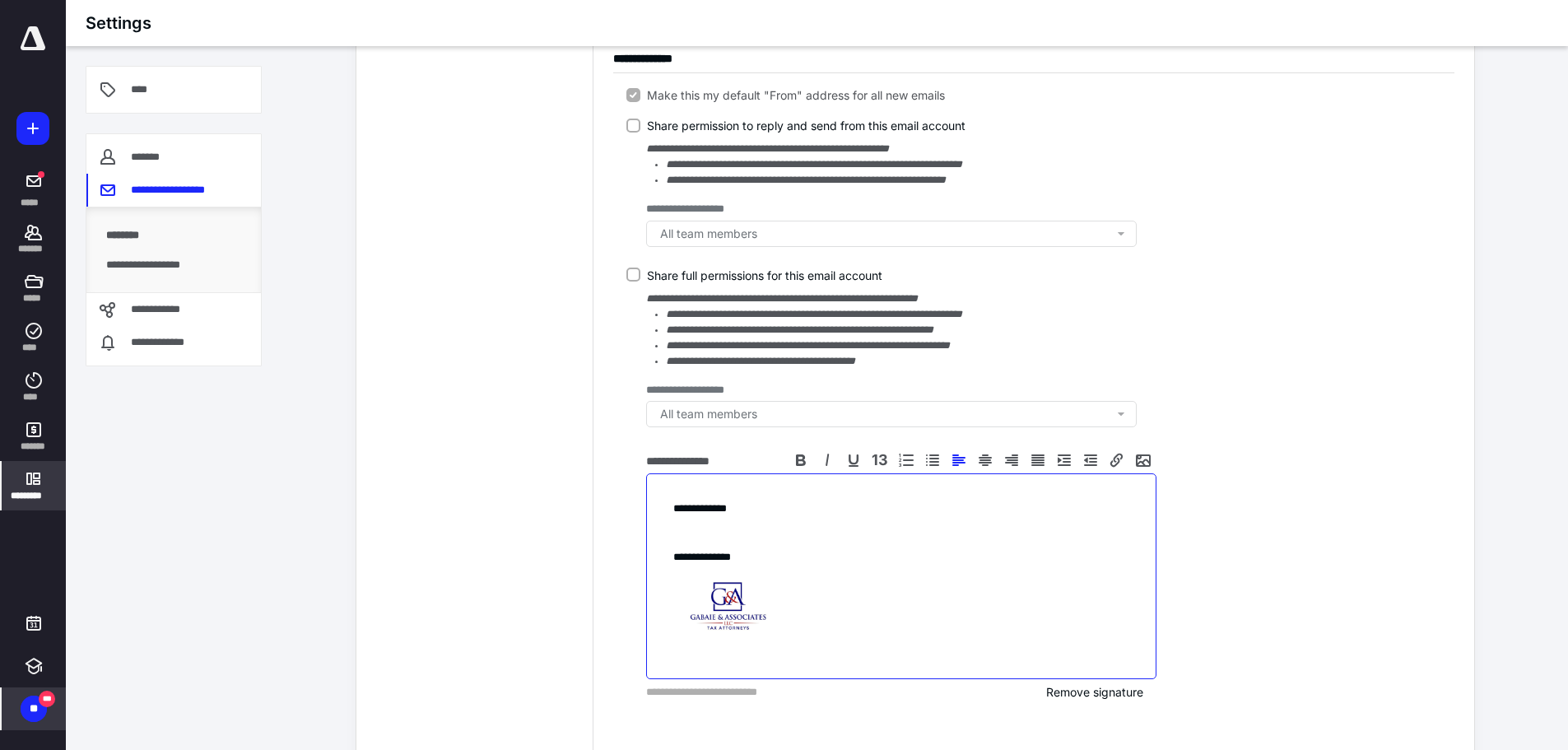 scroll, scrollTop: 470, scrollLeft: 0, axis: vertical 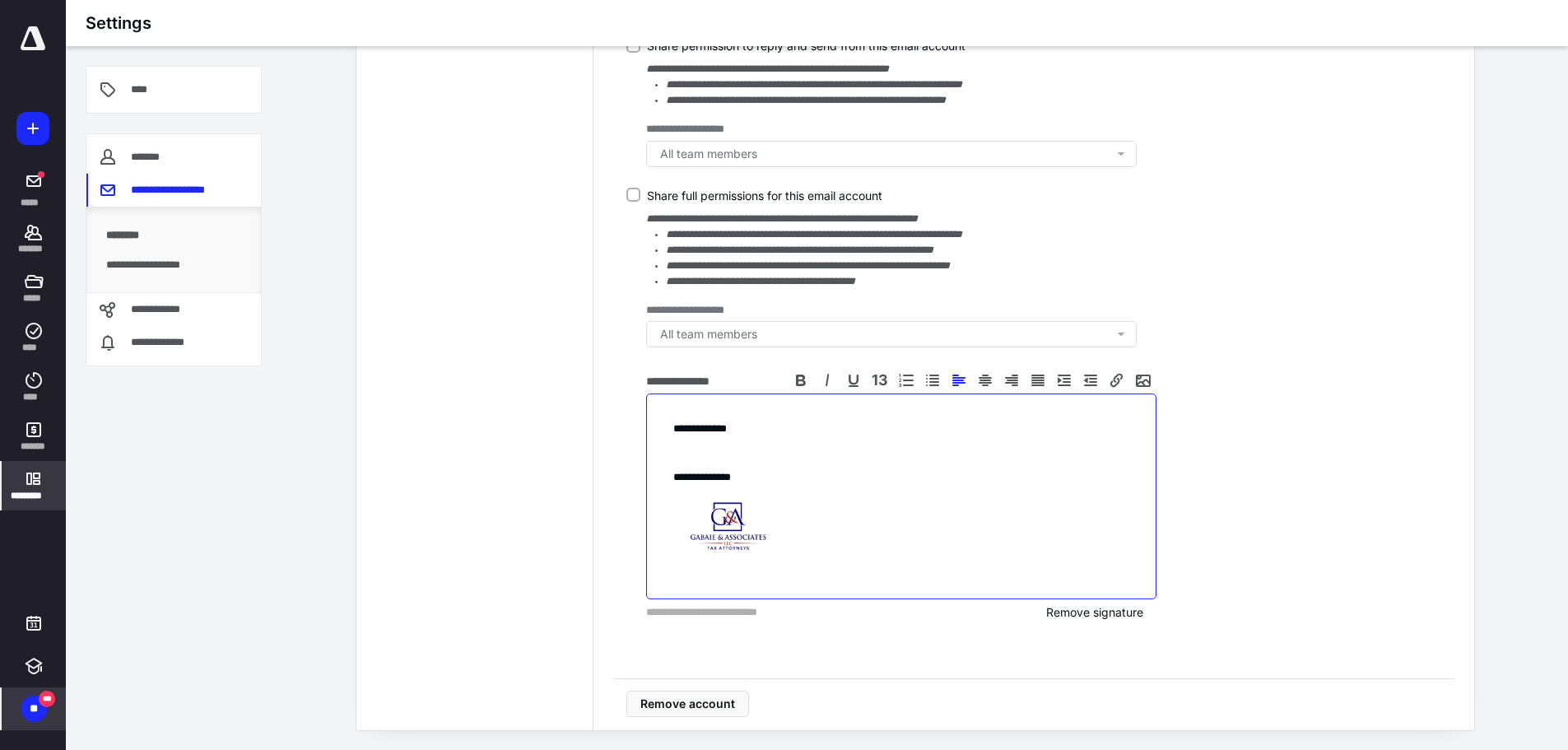 click on "**********" at bounding box center [901, 477] 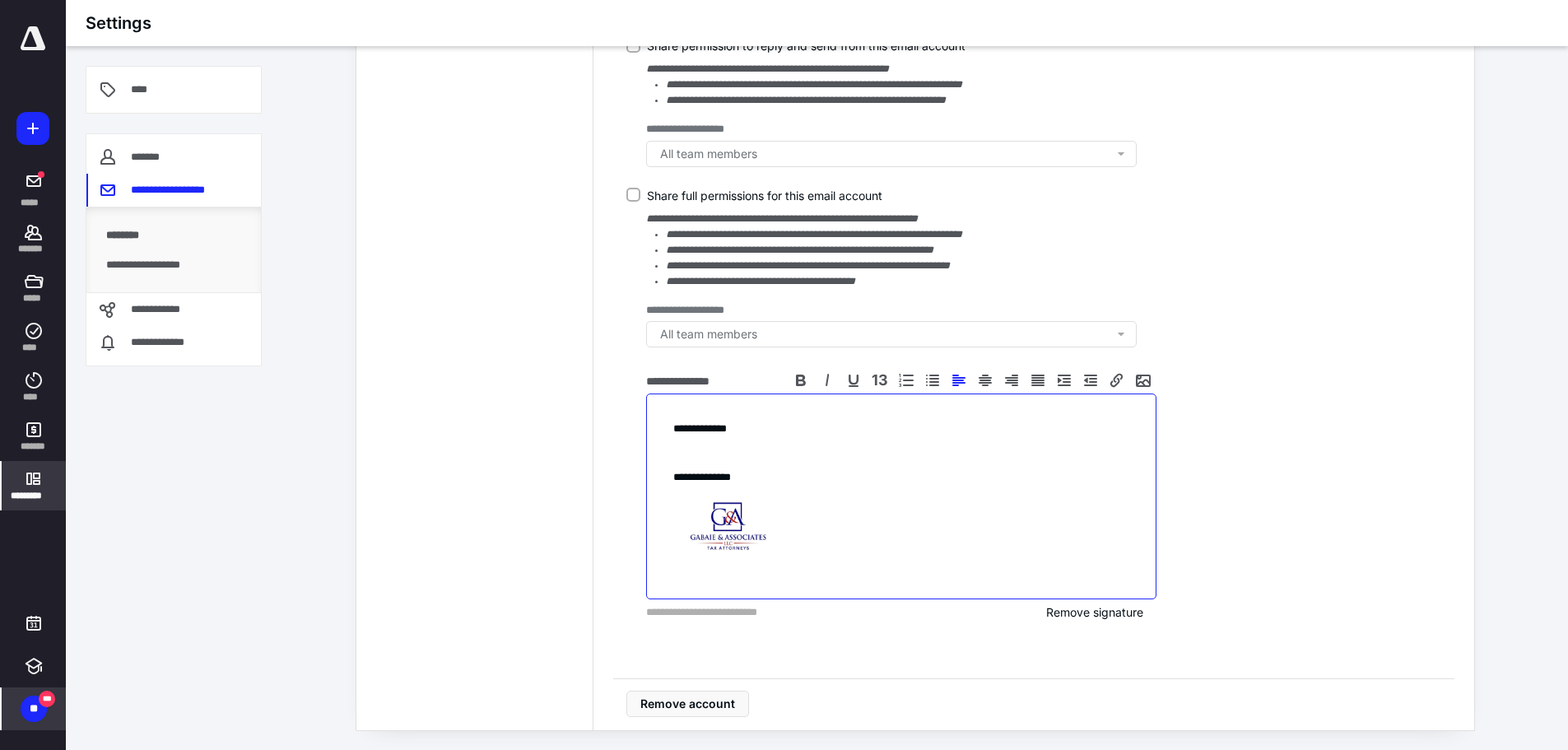 click on "**********" at bounding box center (901, 496) 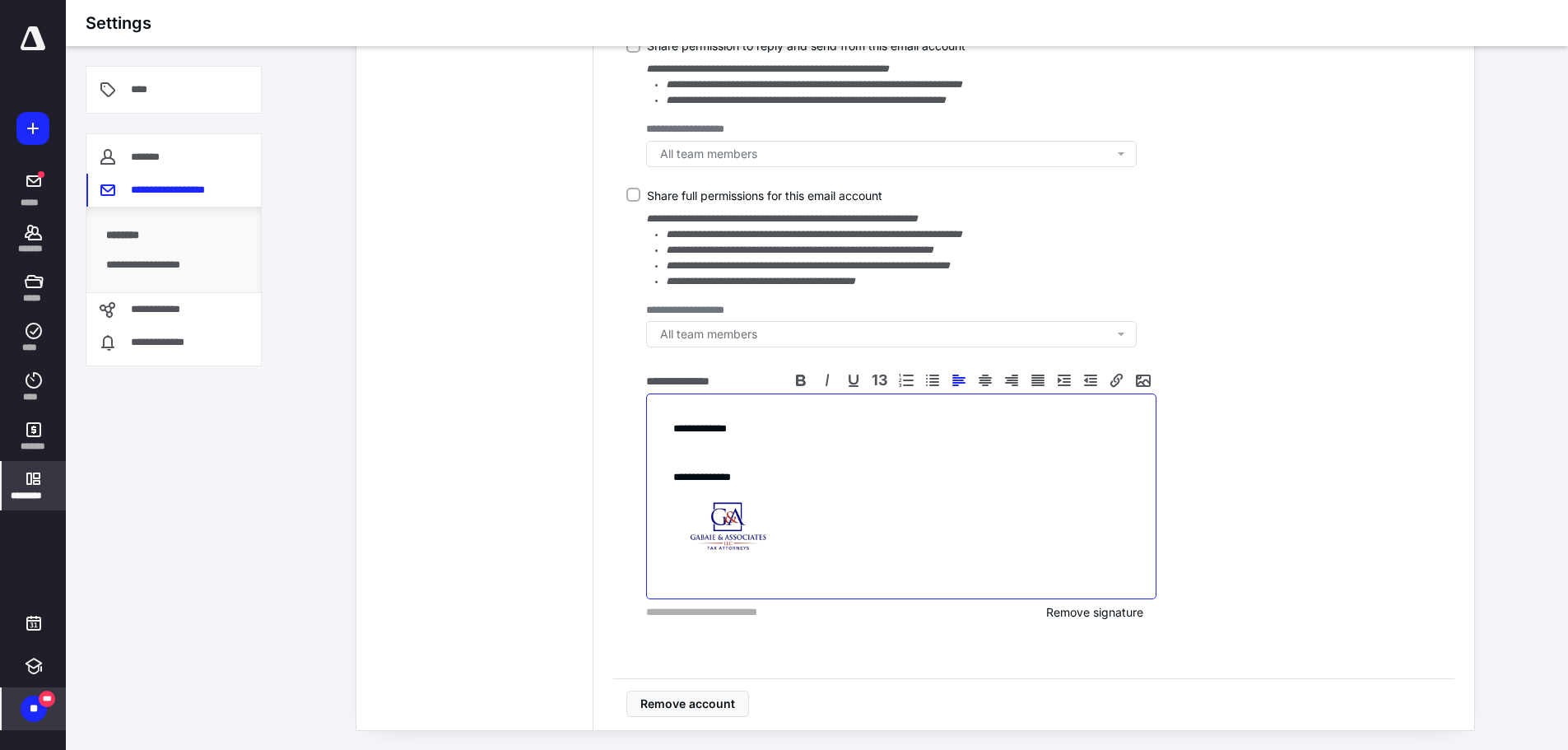 click at bounding box center (901, 529) 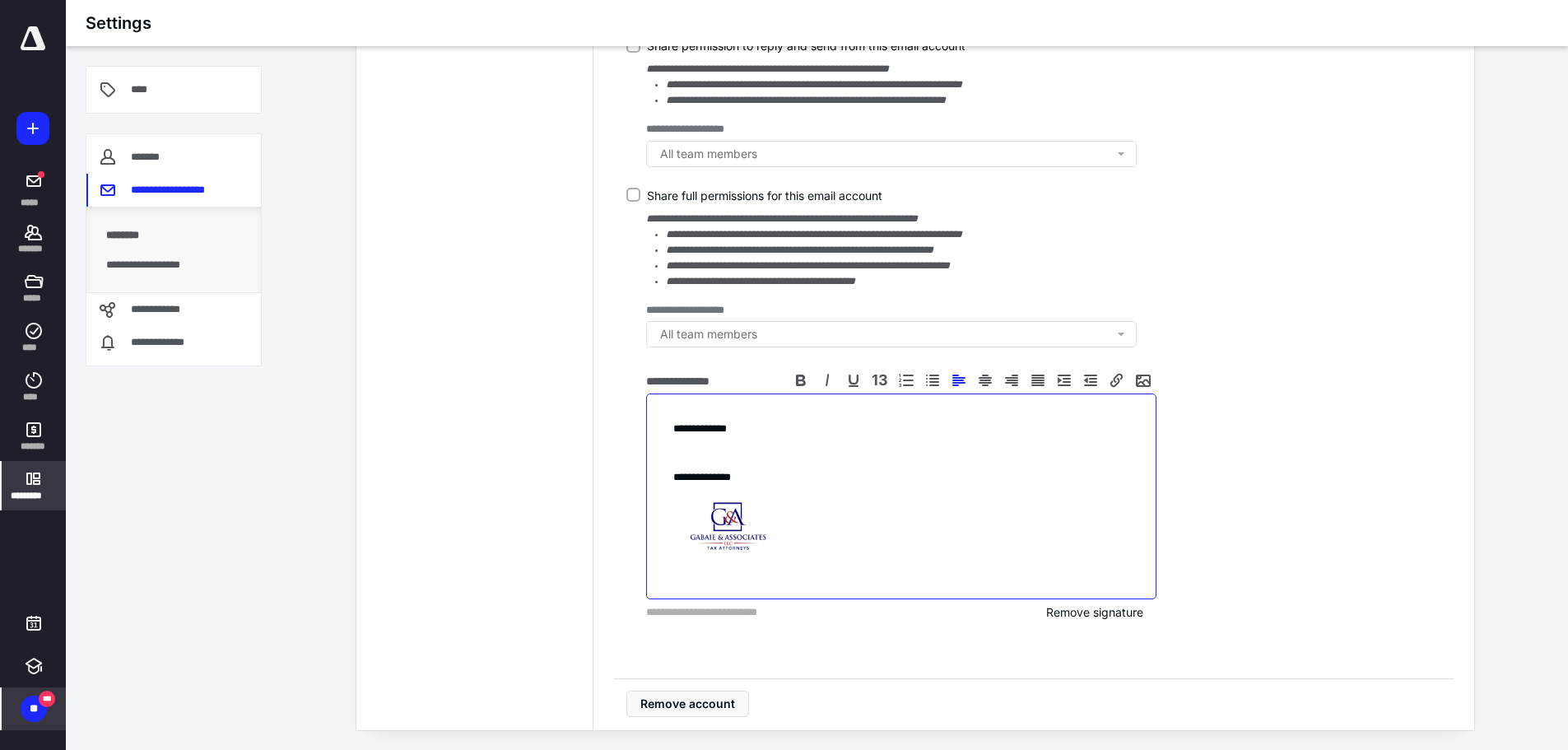 click on "**********" at bounding box center (901, 496) 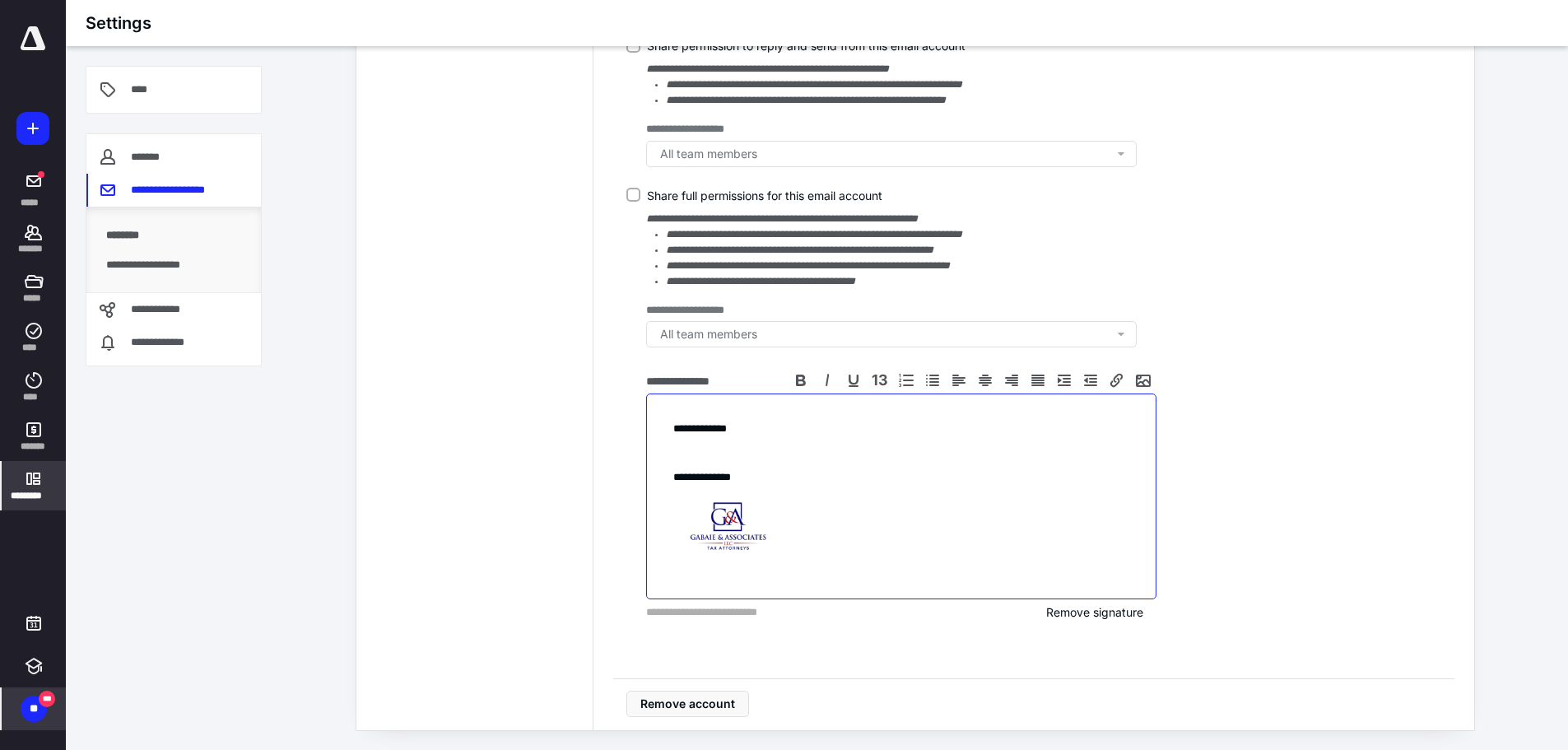 click on "**********" at bounding box center [901, 496] 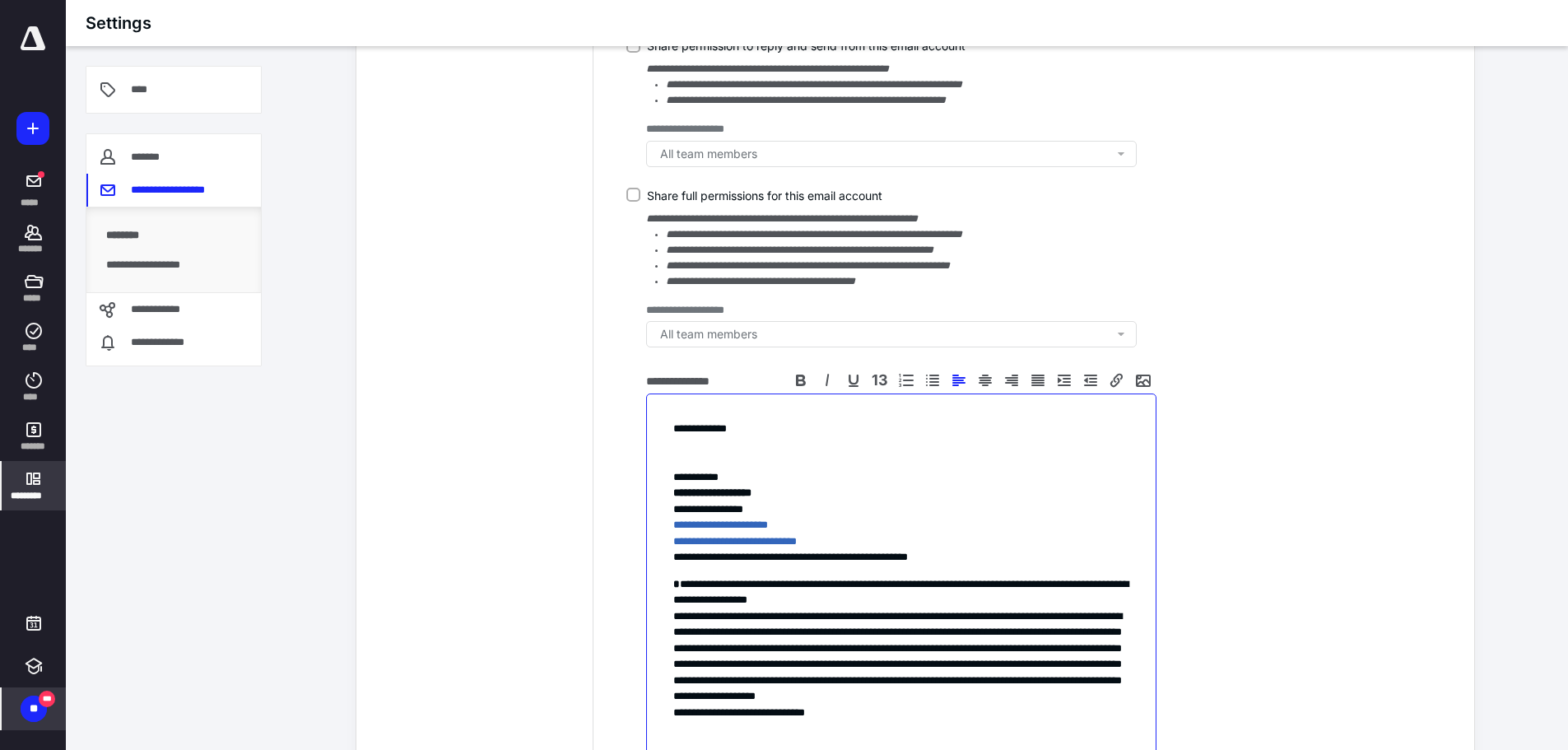 click at bounding box center (901, 461) 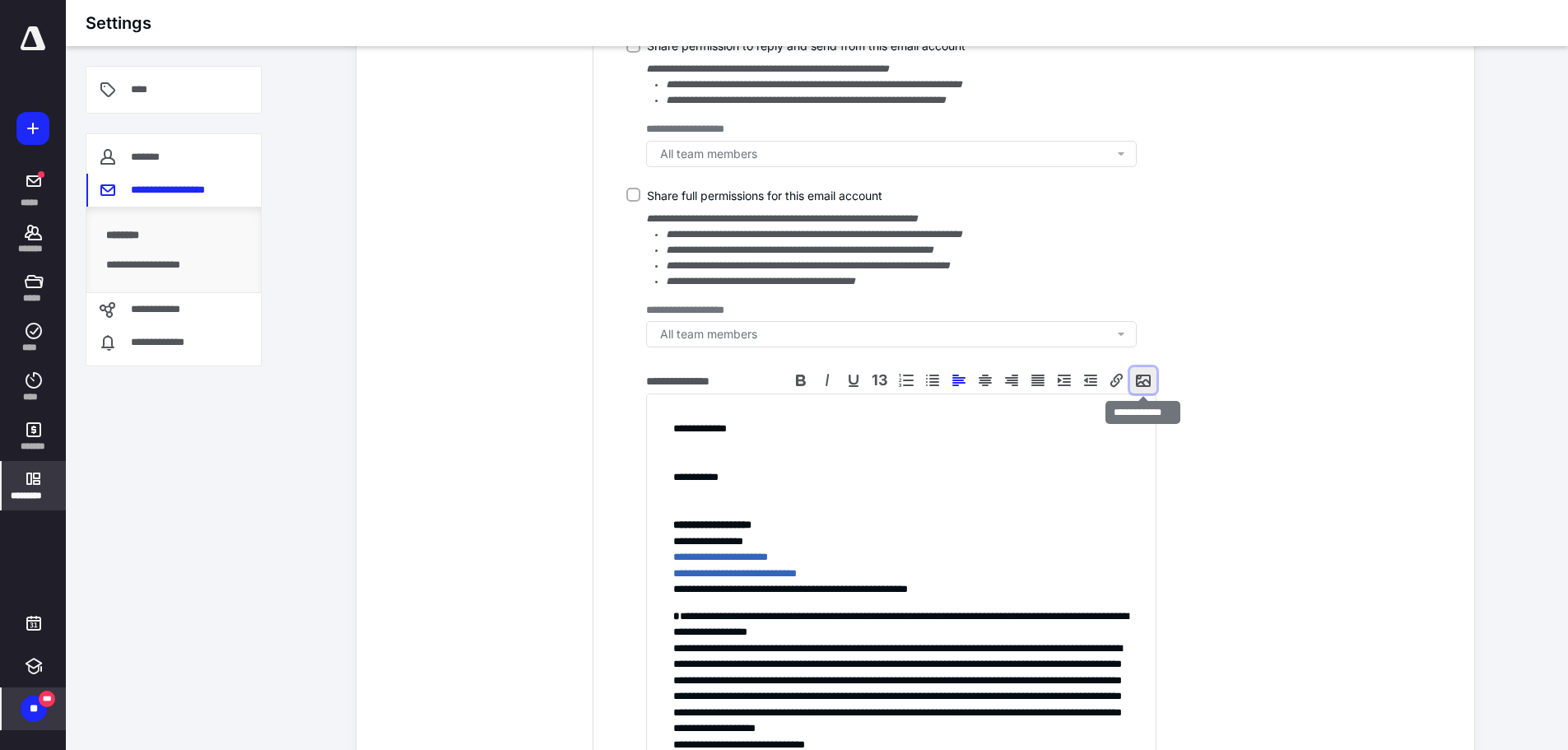 click at bounding box center [1143, 380] 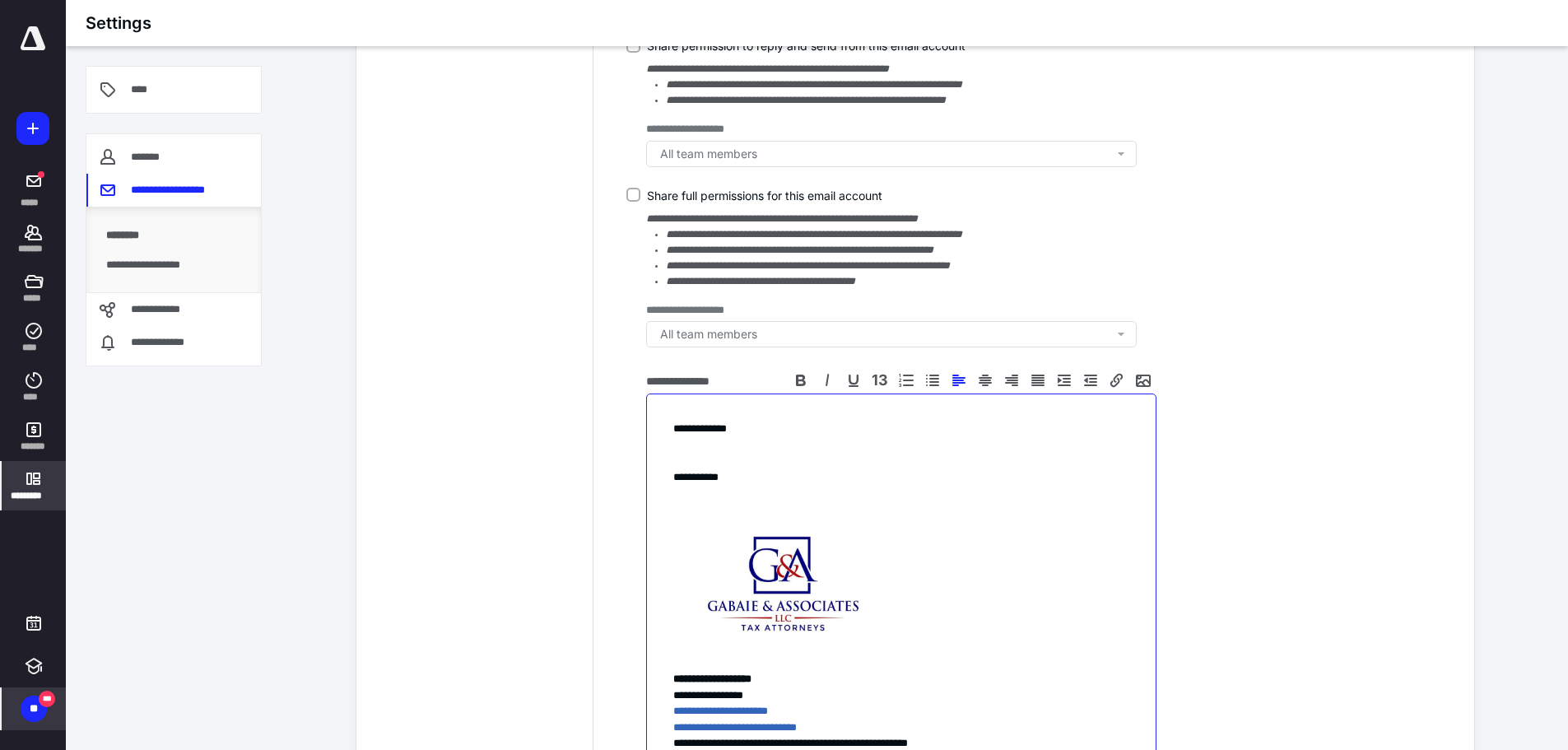 click at bounding box center (783, 584) 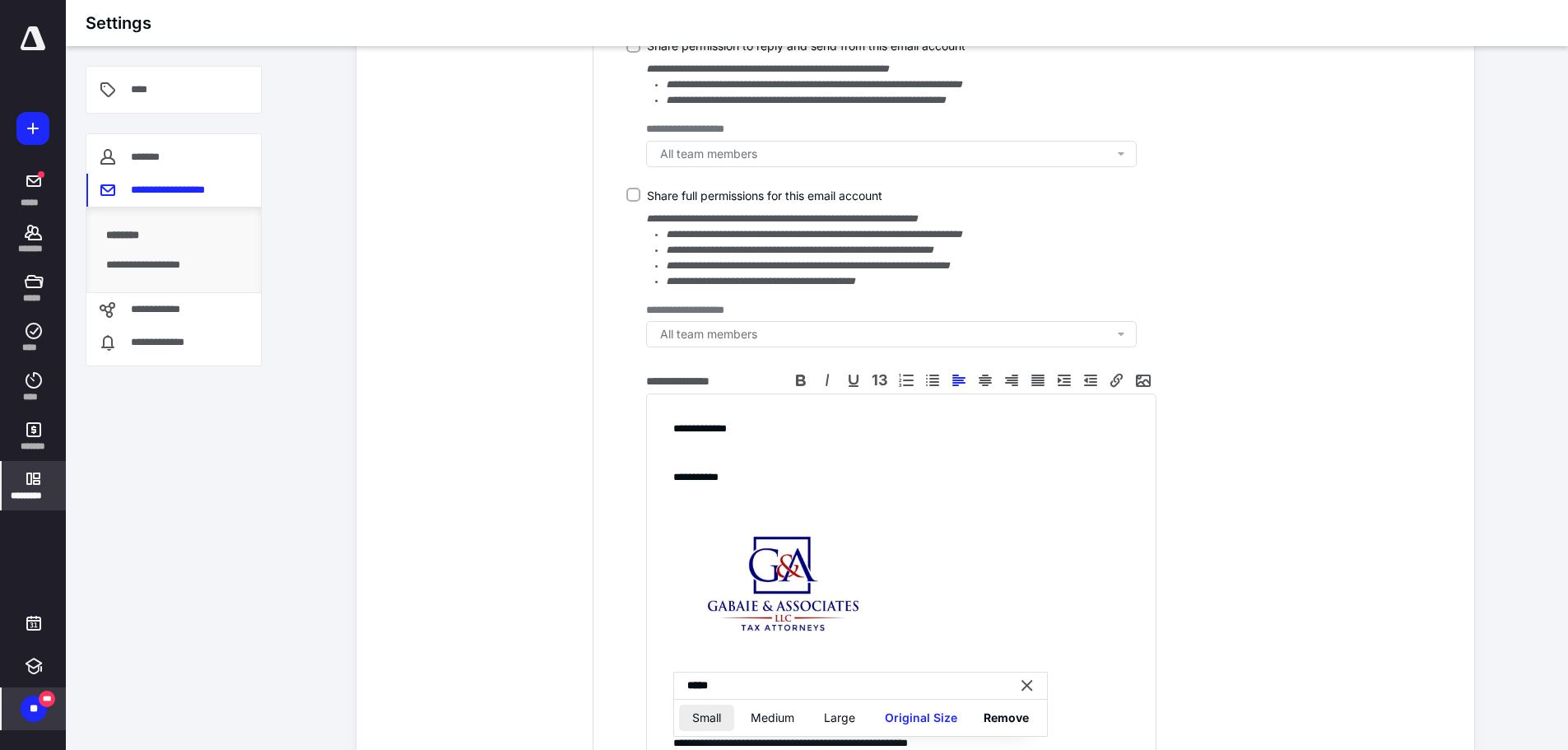 click on "Small" at bounding box center (706, 718) 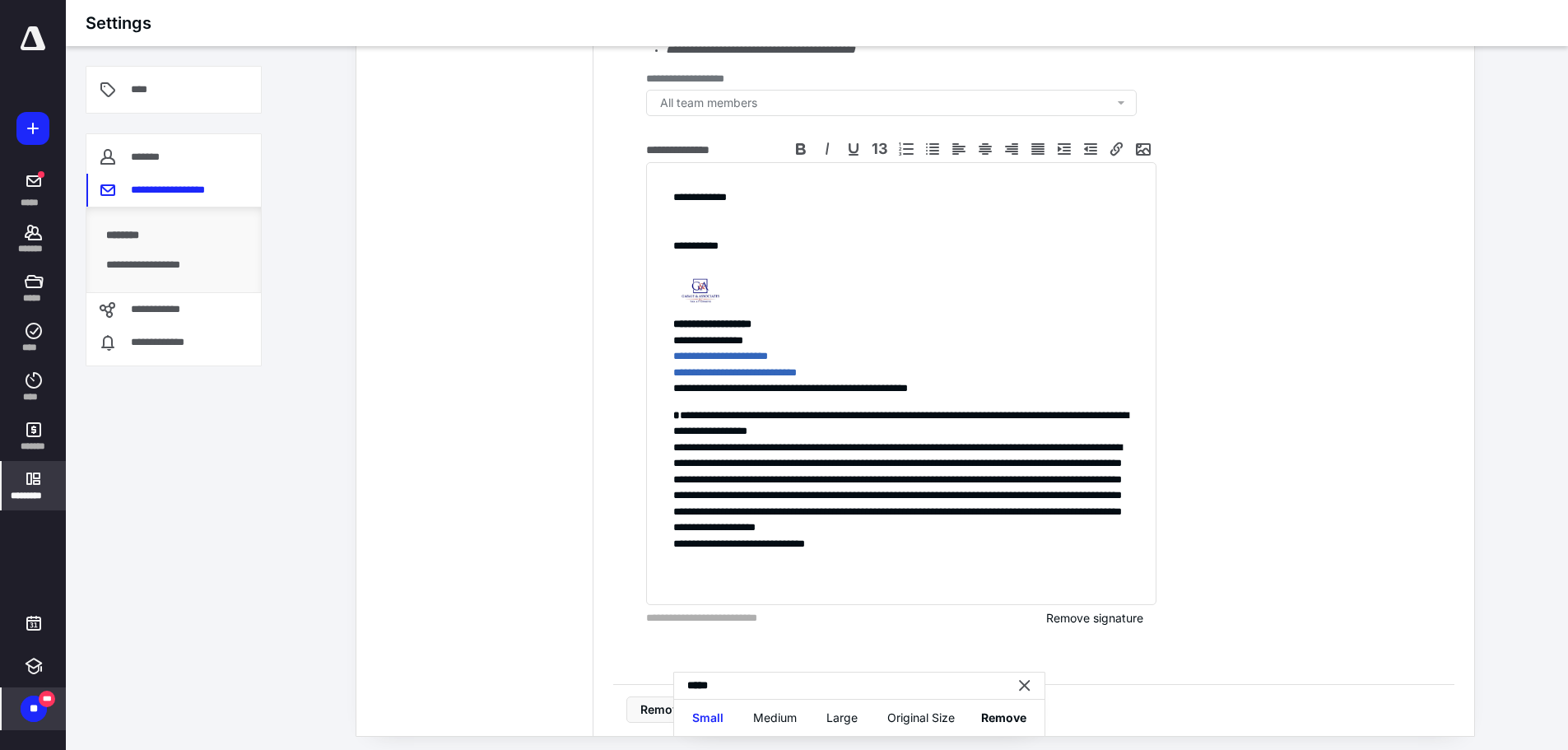 scroll, scrollTop: 707, scrollLeft: 0, axis: vertical 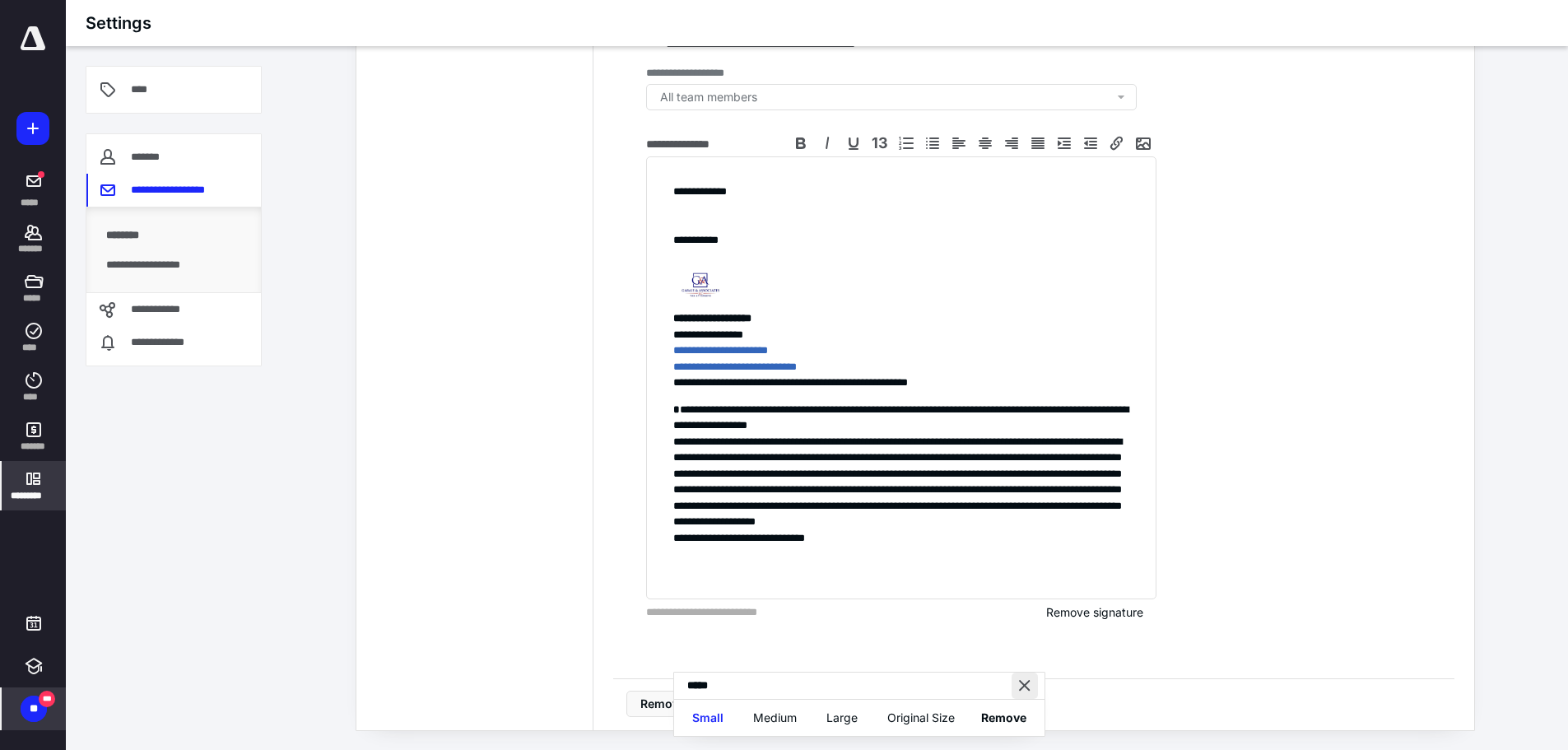 click at bounding box center [1025, 686] 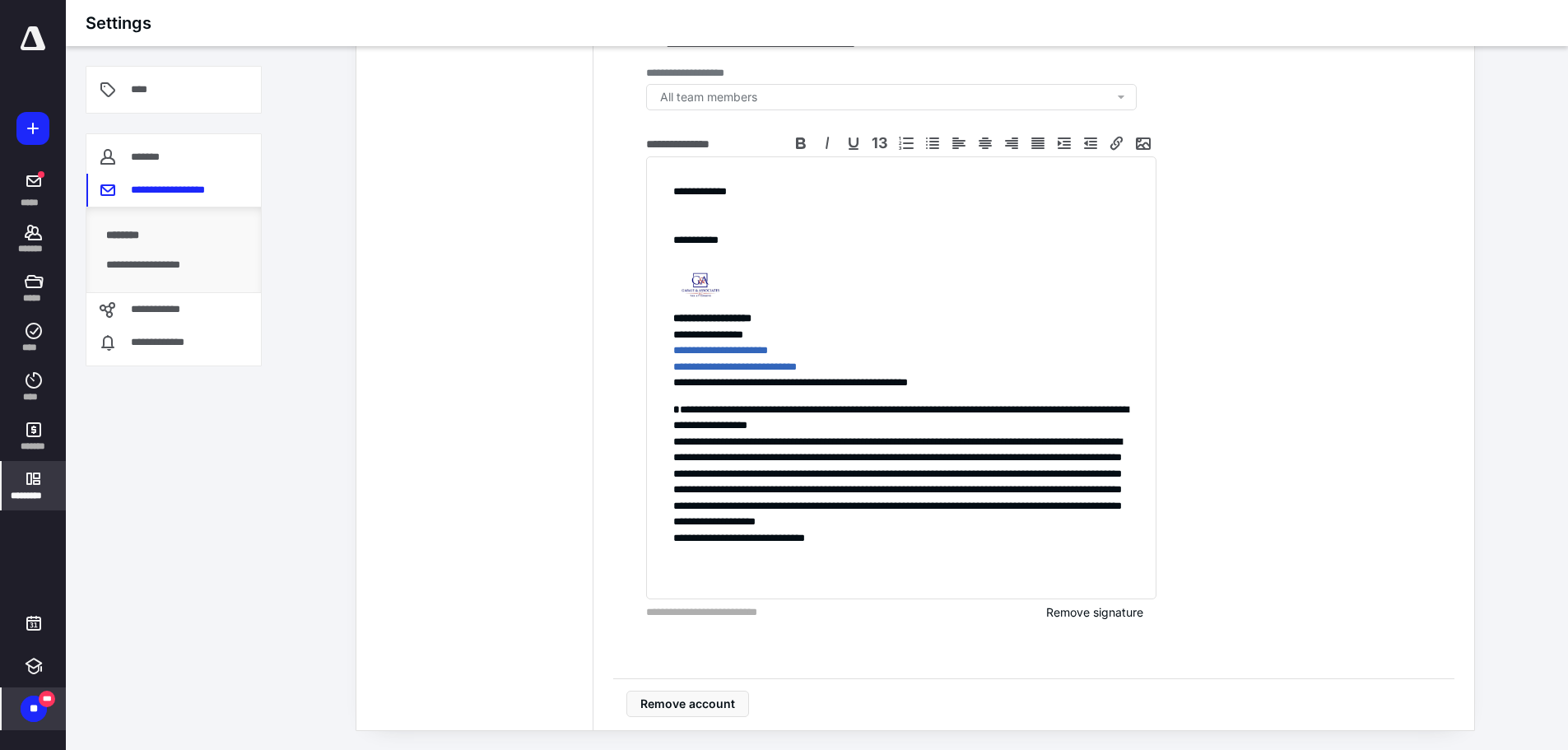 click on "**********" at bounding box center (1050, 378) 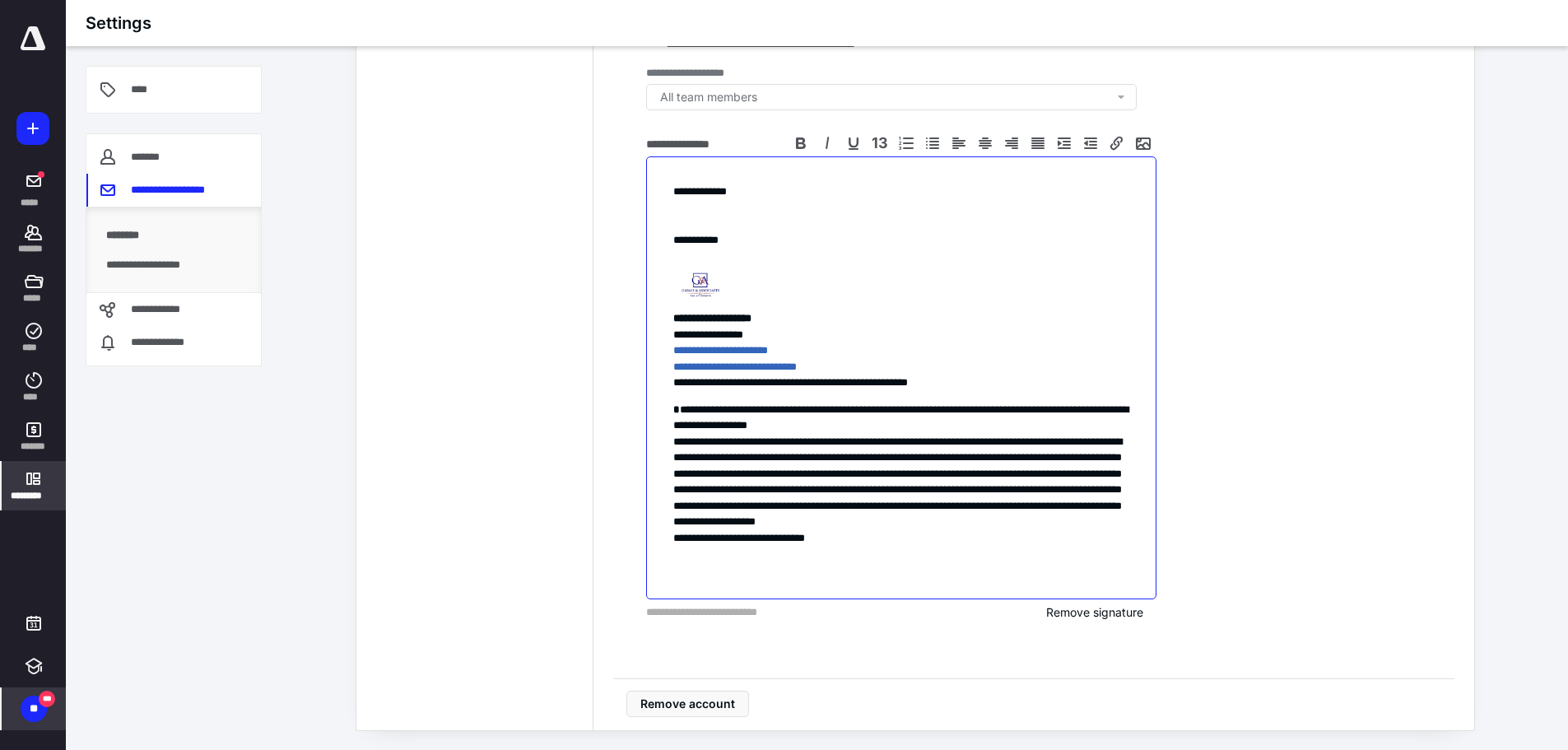 click at bounding box center (901, 208) 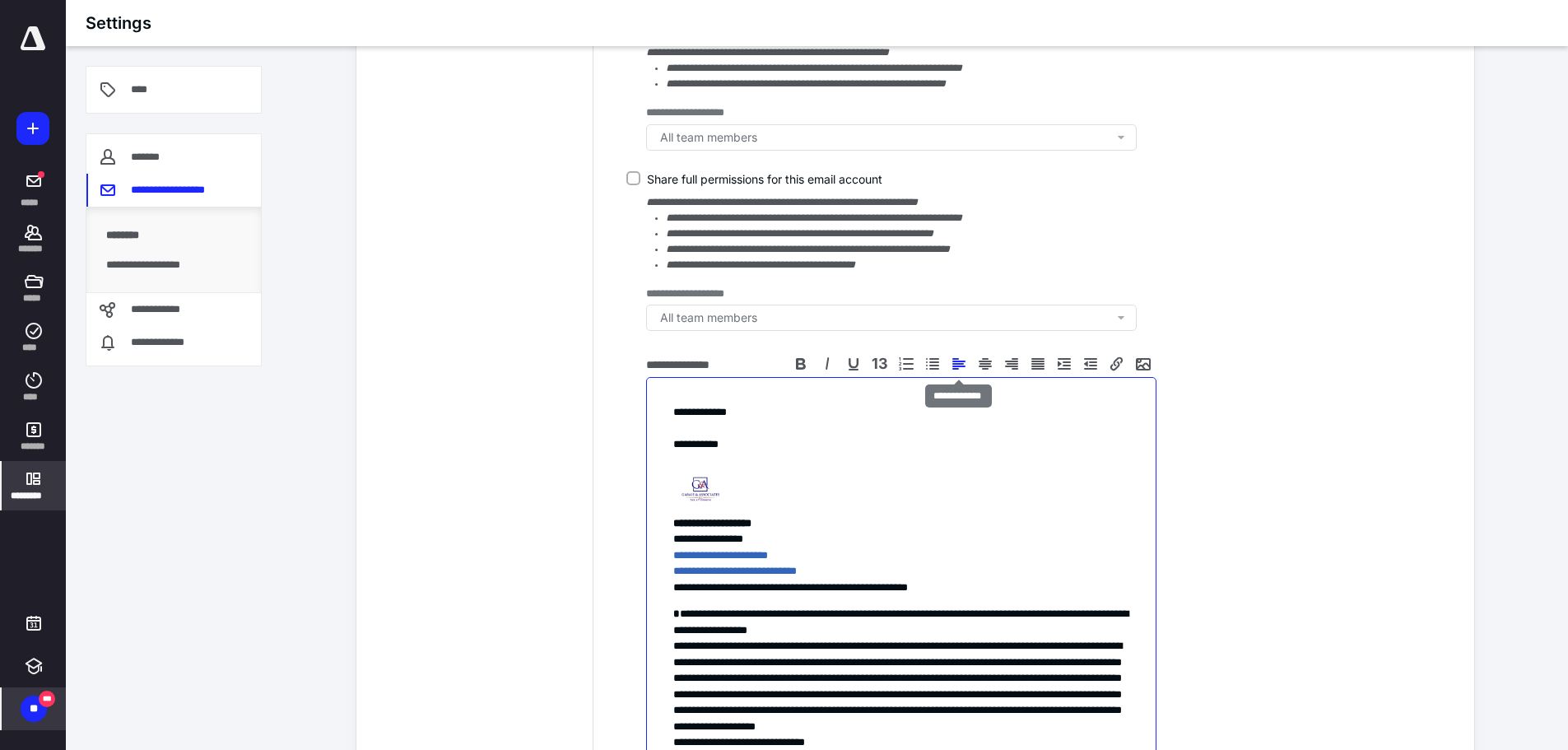 scroll, scrollTop: 494, scrollLeft: 0, axis: vertical 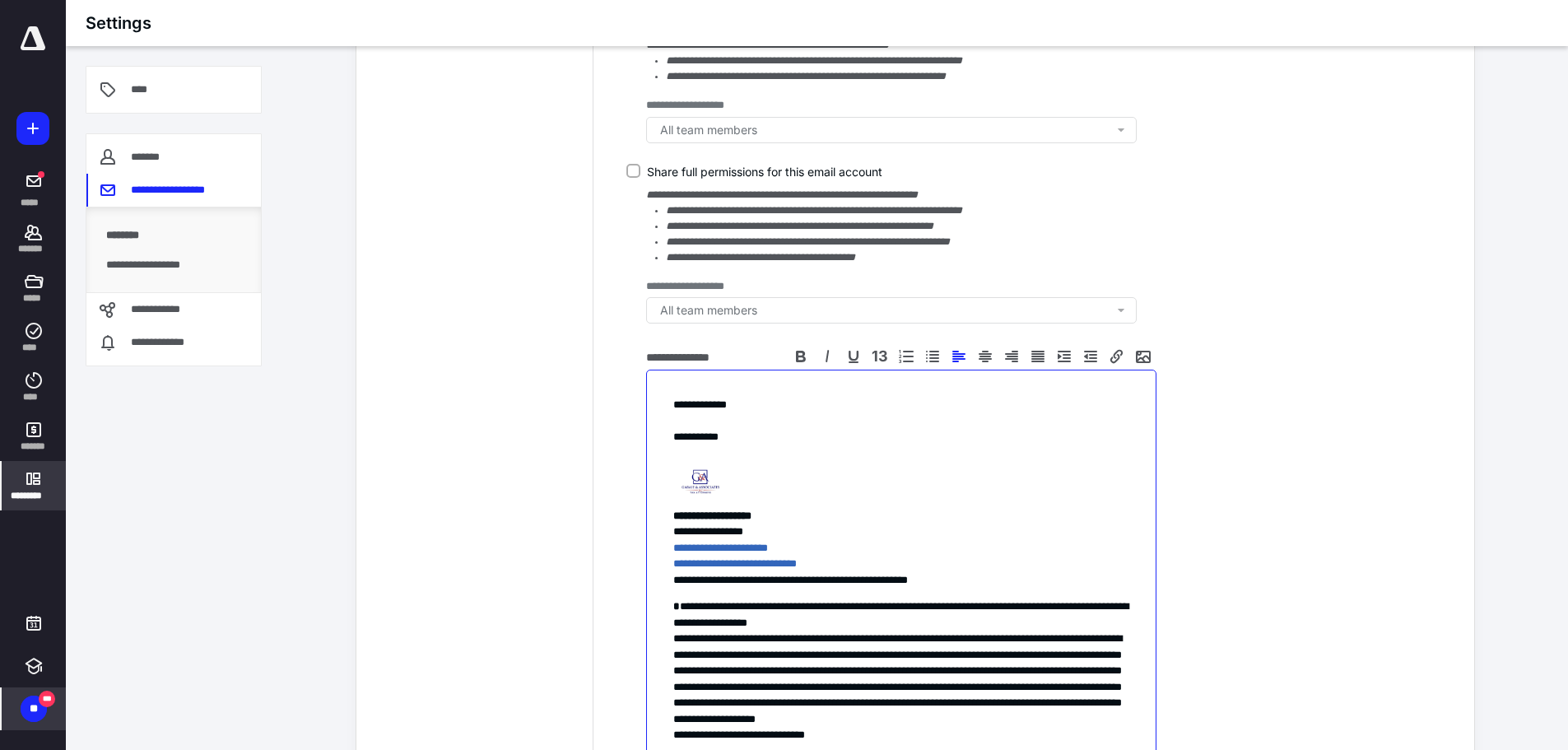 click on "**********" at bounding box center (901, 583) 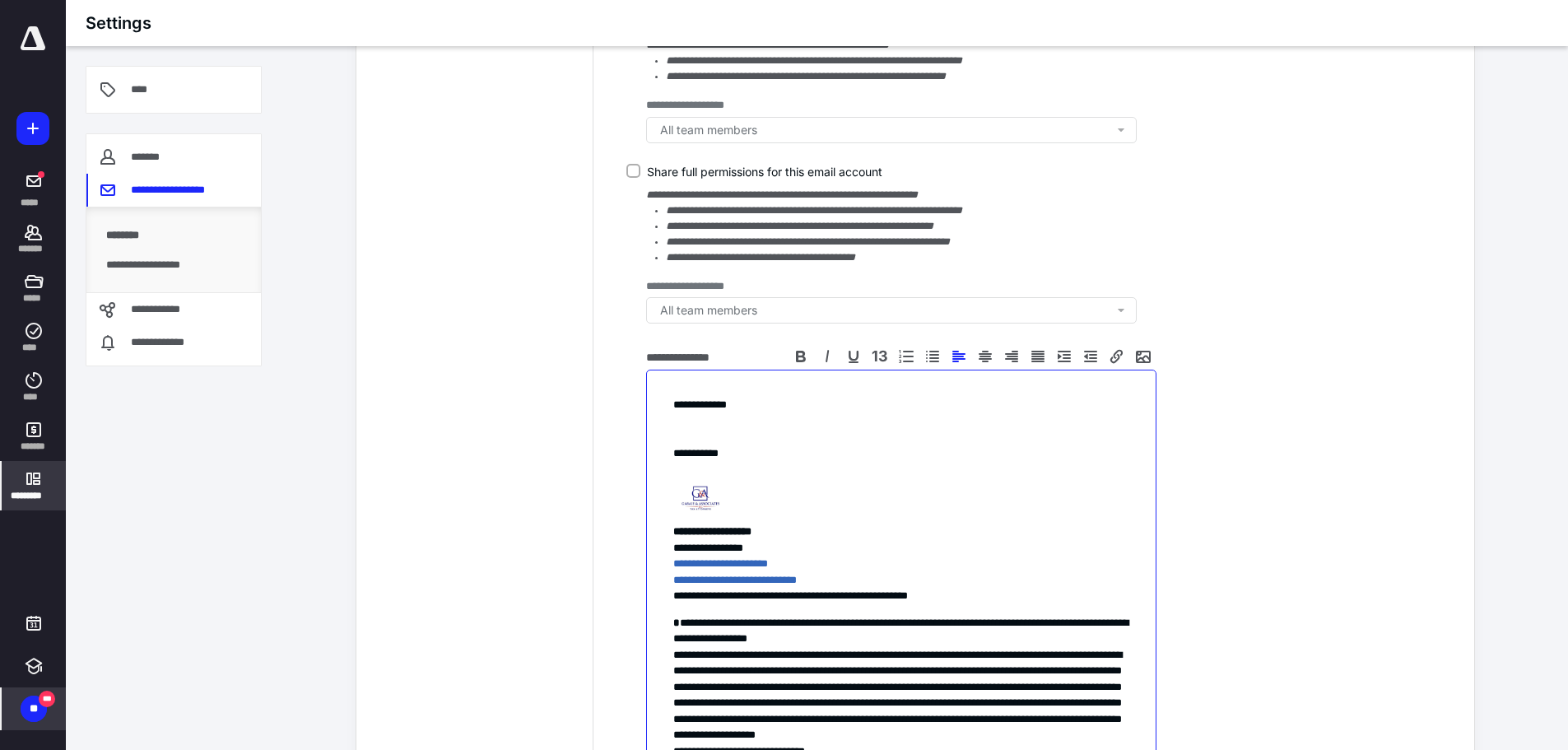 click at bounding box center (901, 469) 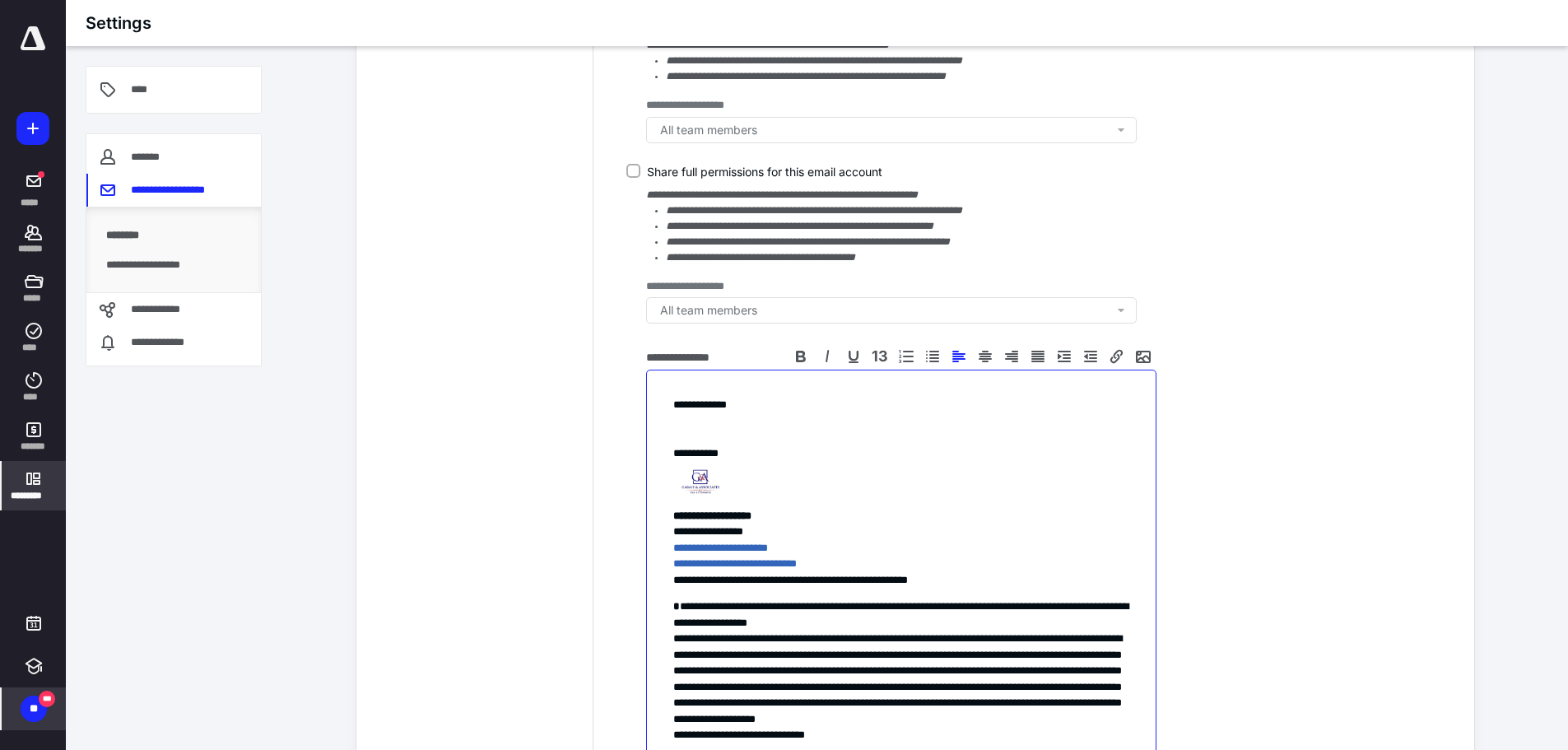 click on "**********" at bounding box center (901, 454) 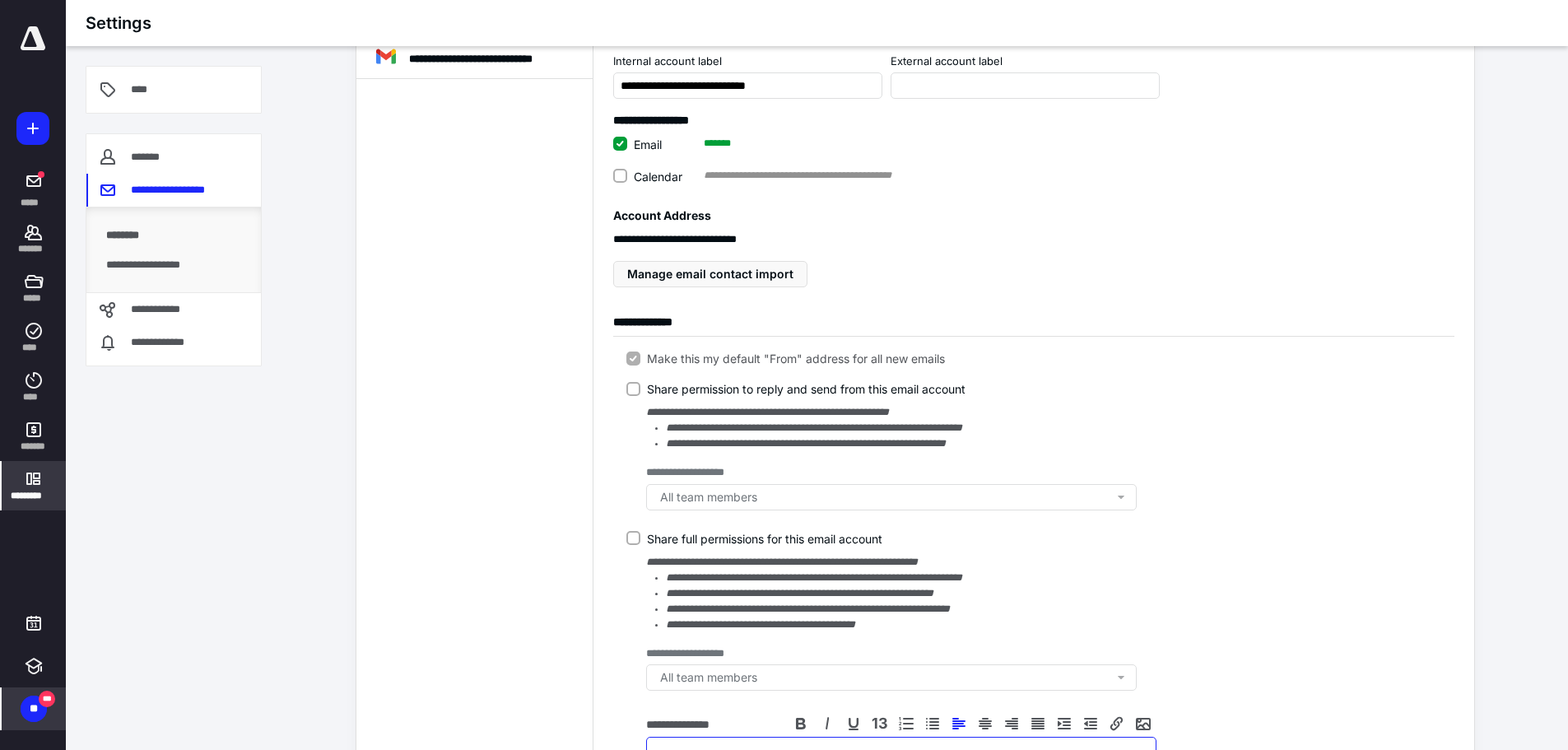 scroll, scrollTop: 33, scrollLeft: 0, axis: vertical 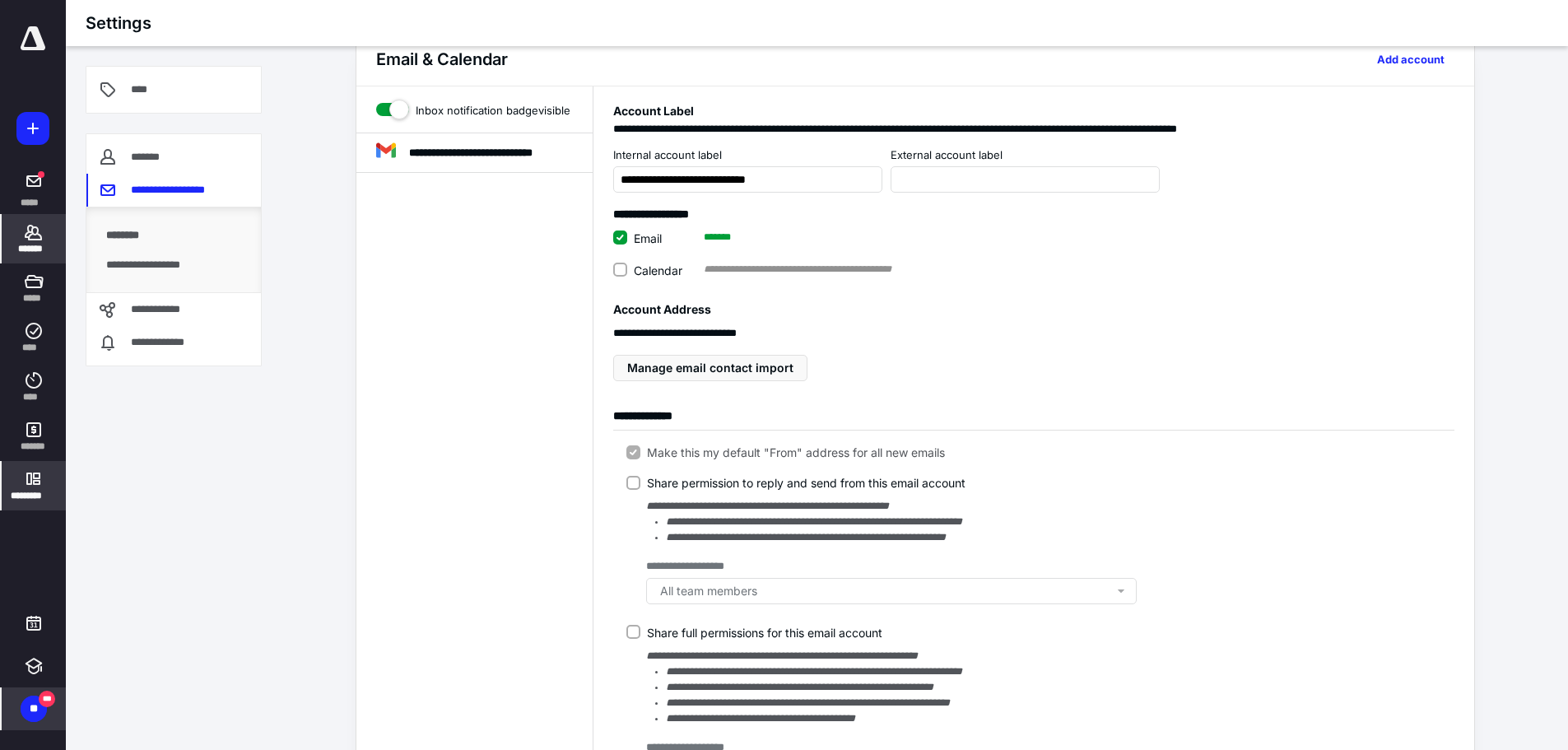 click on "*******" at bounding box center (34, 249) 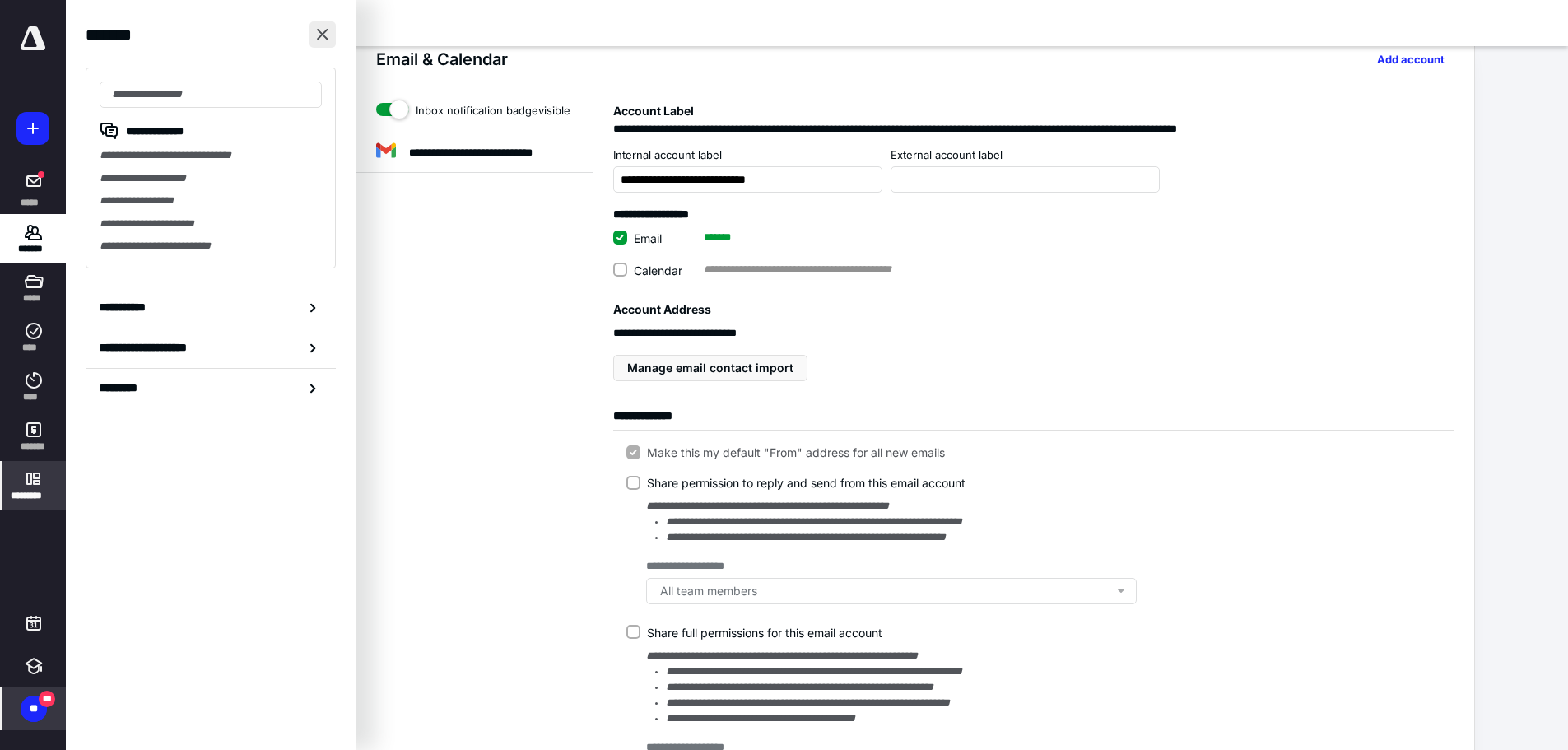 click at bounding box center (323, 35) 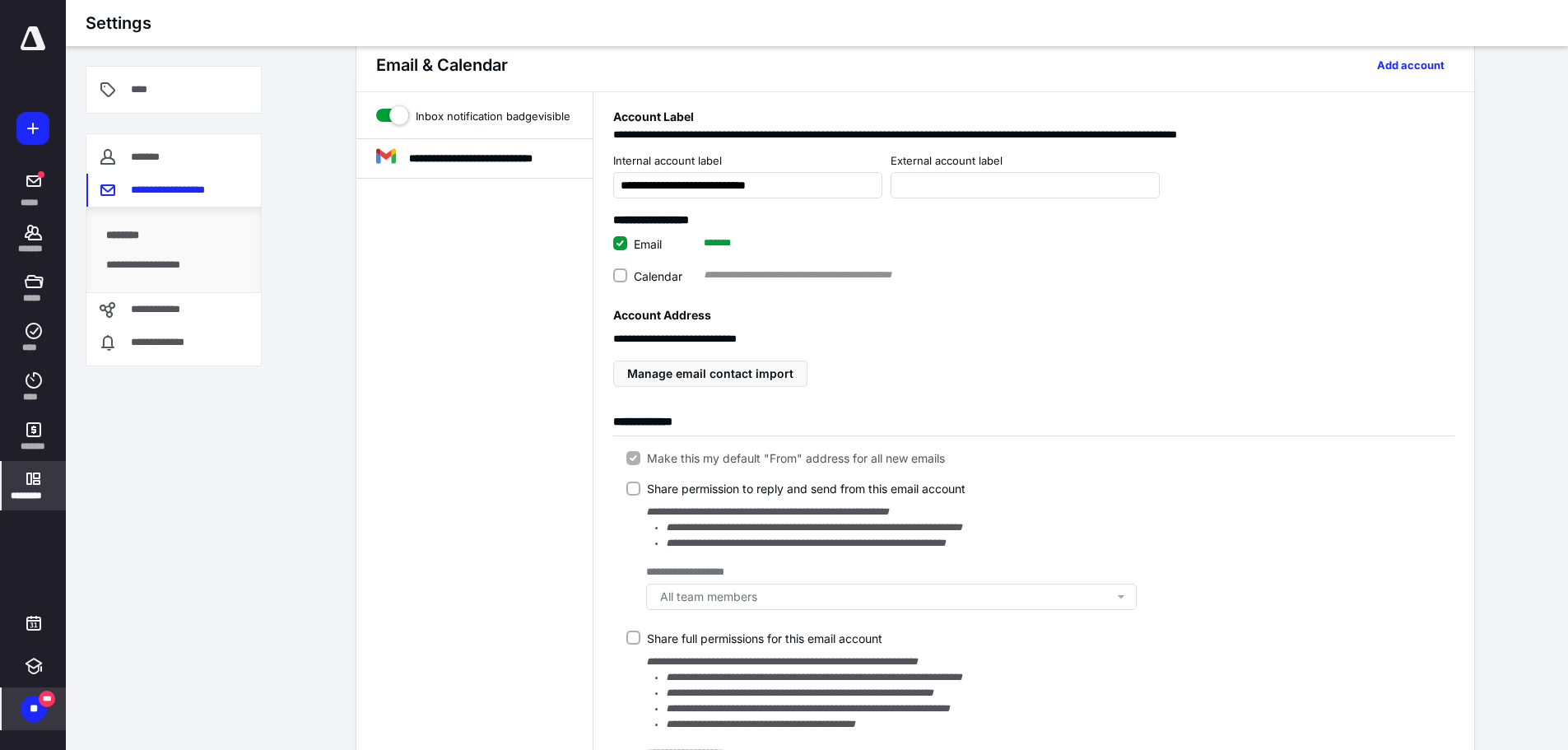 scroll, scrollTop: 0, scrollLeft: 0, axis: both 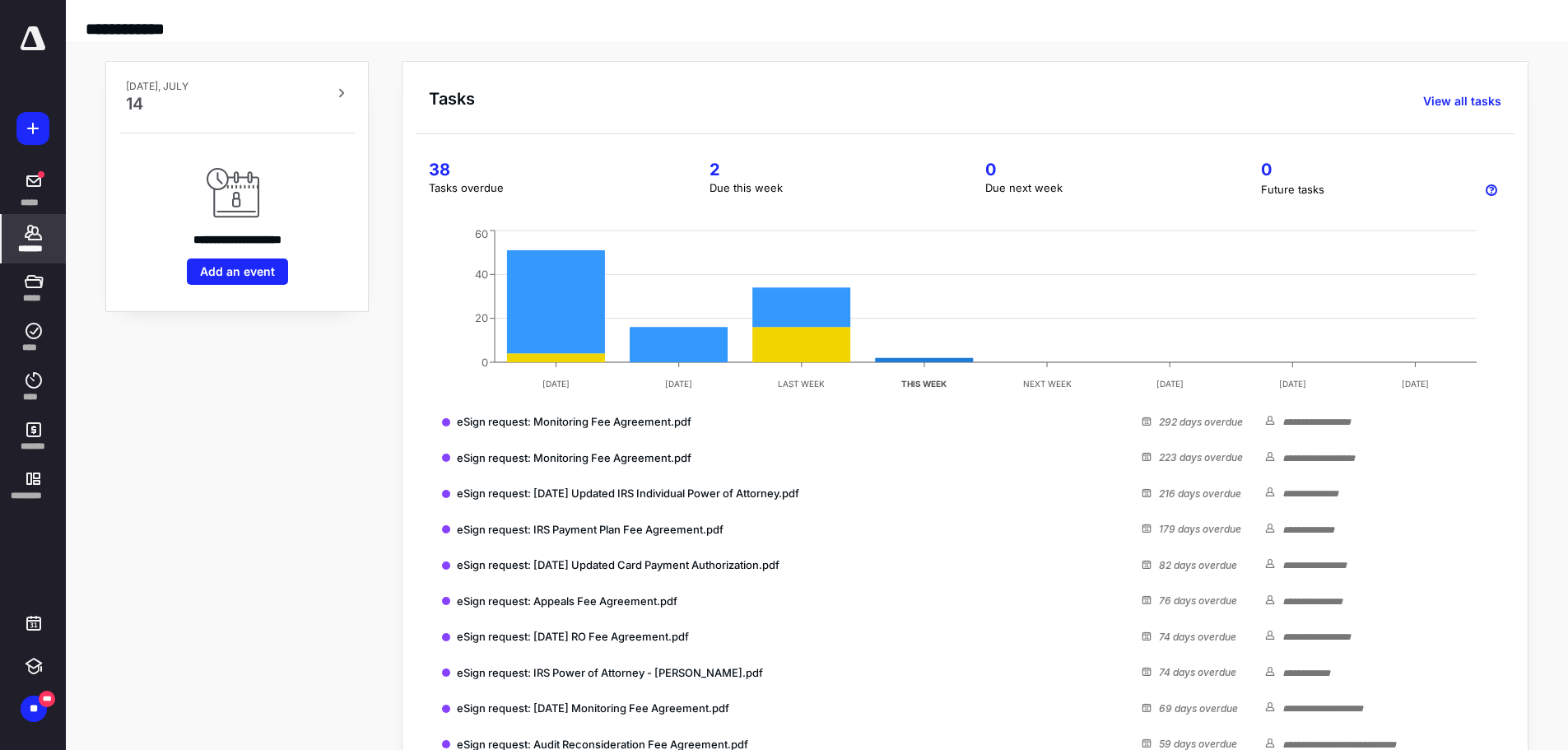 click 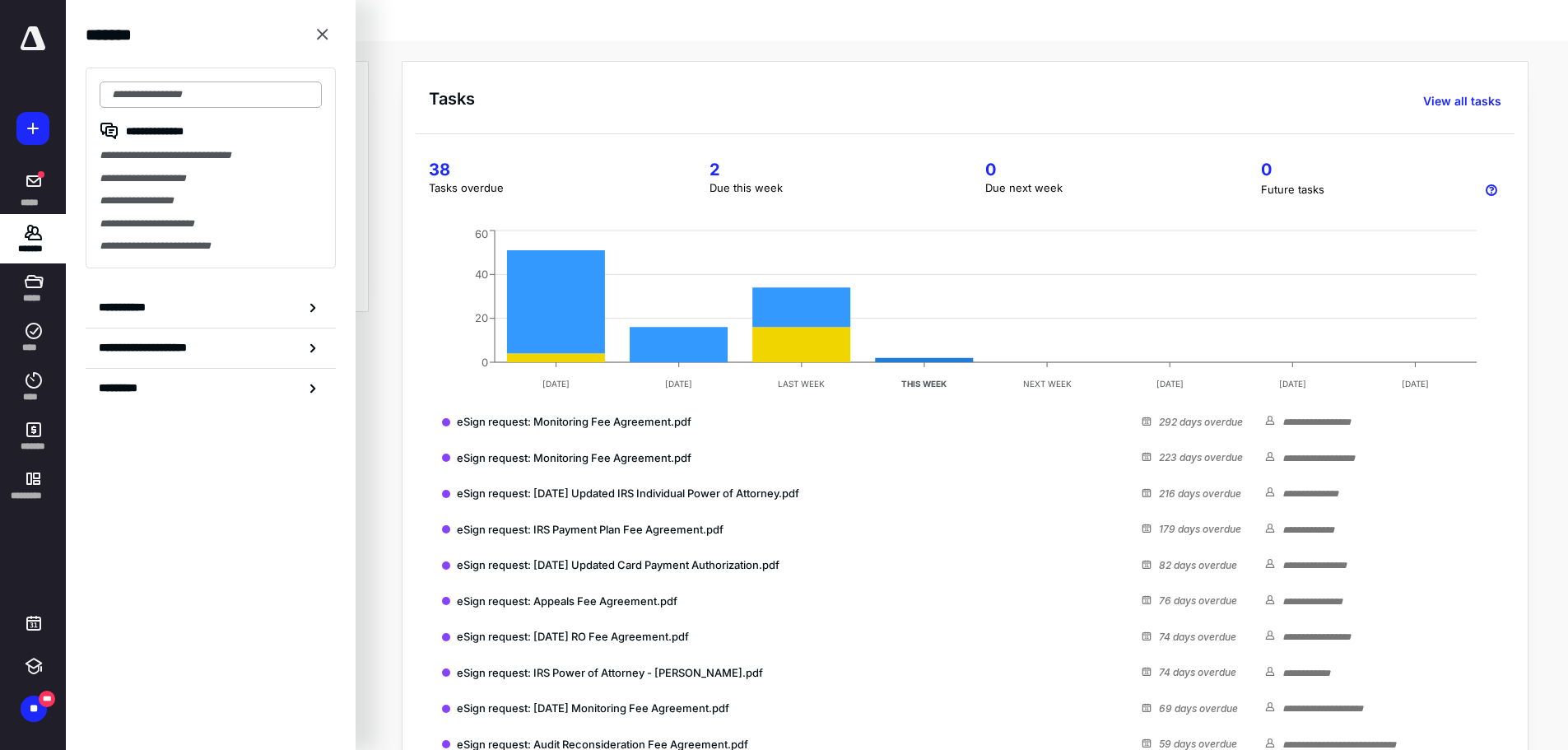 click at bounding box center (211, 95) 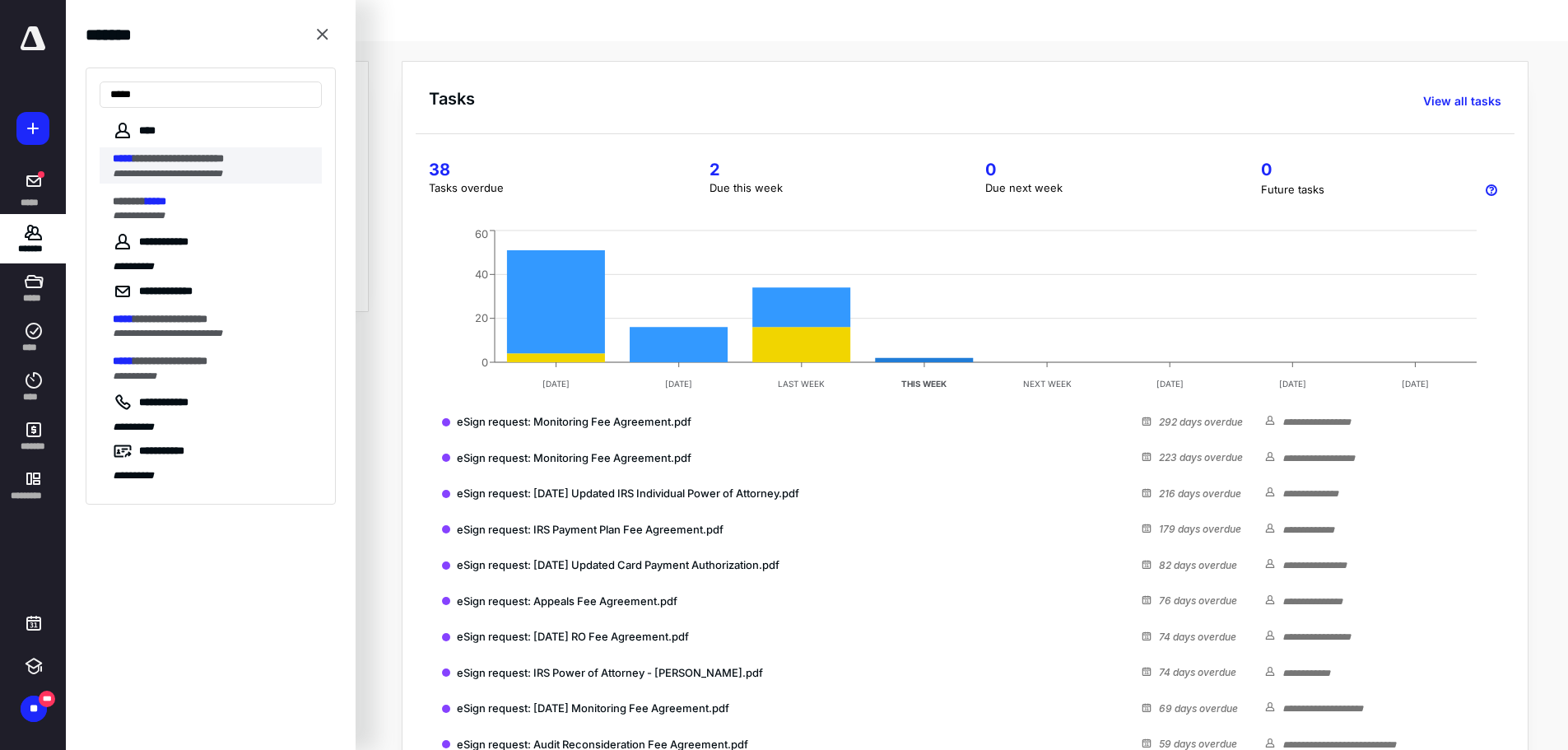 type on "*****" 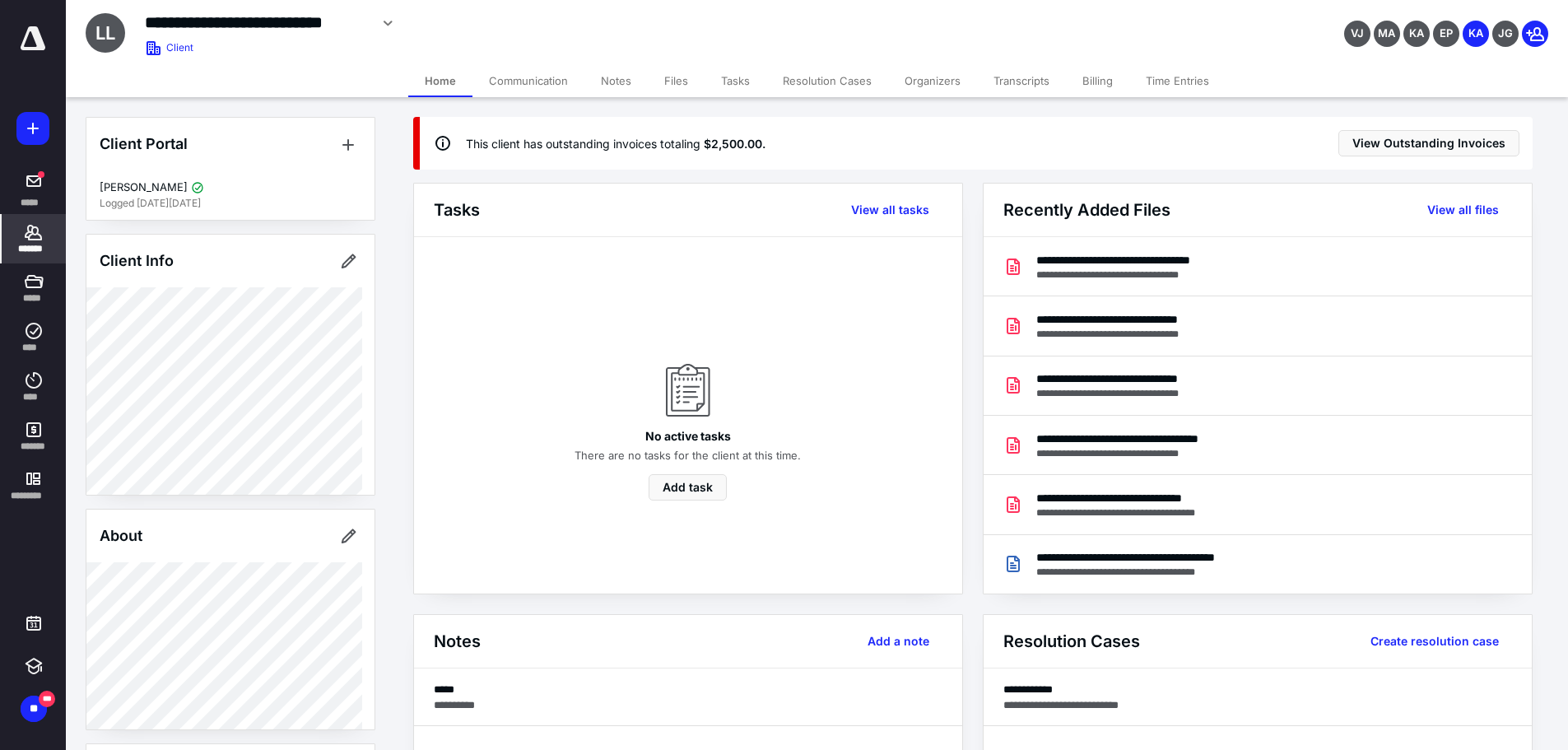 click 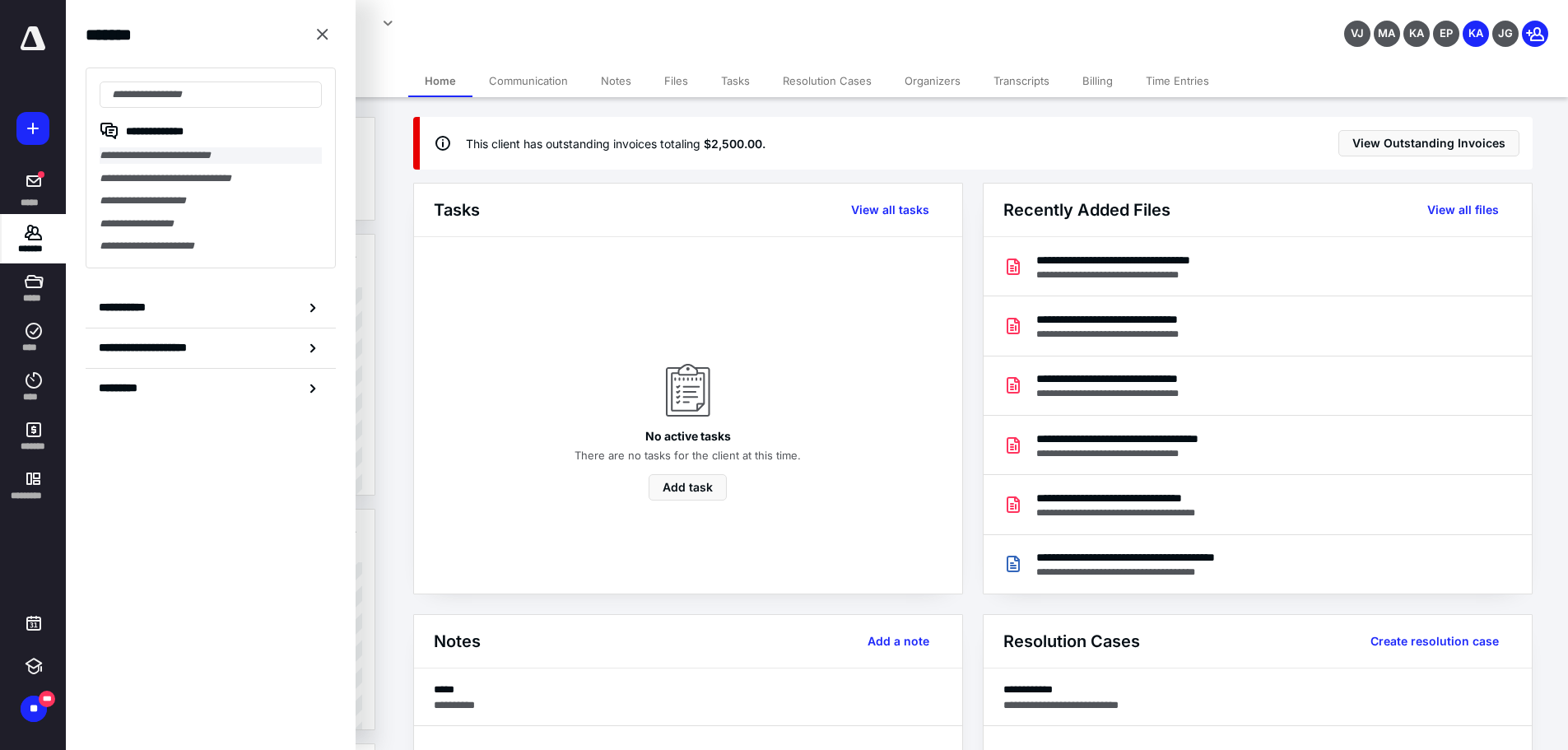 click on "**********" at bounding box center [211, 156] 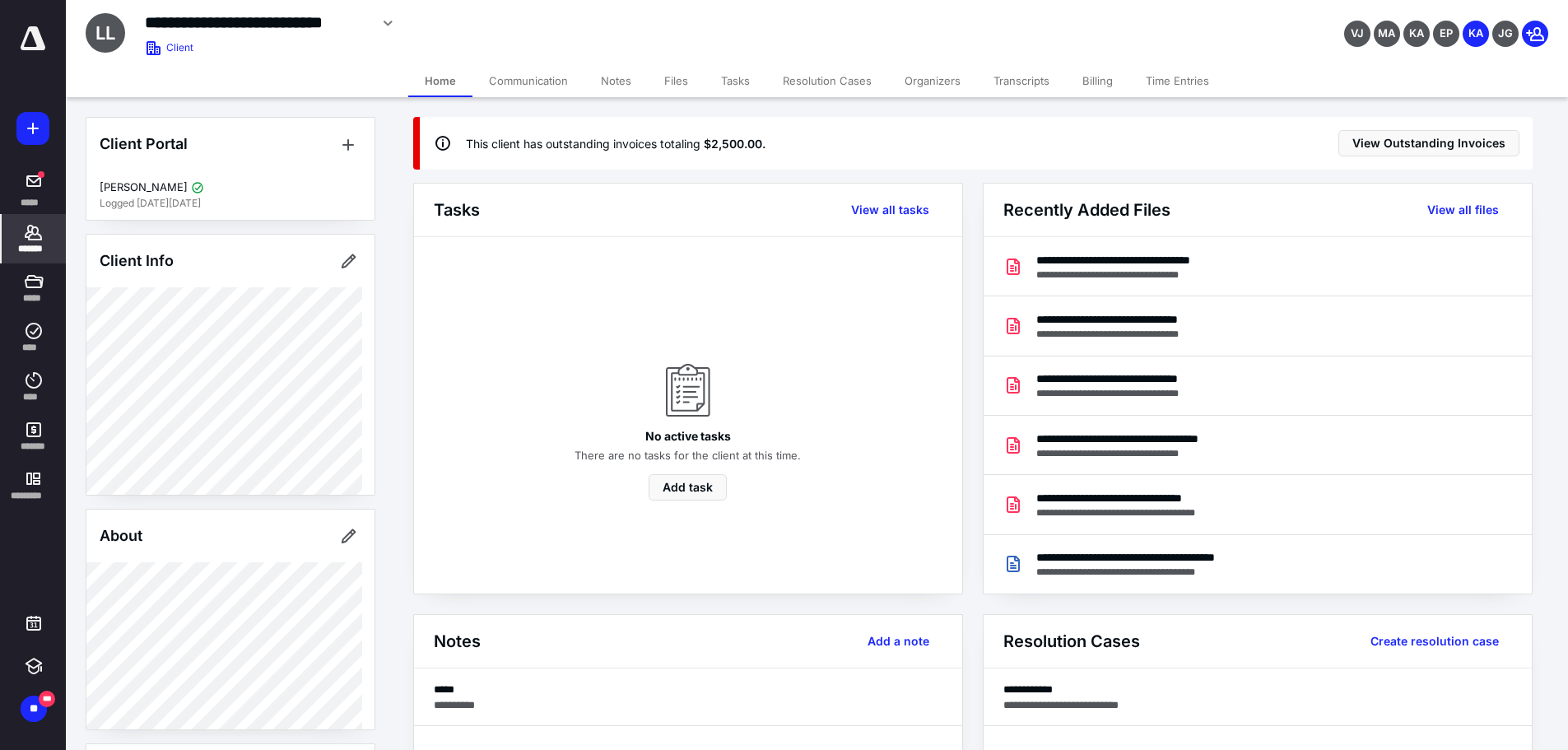 click on "Billing" at bounding box center (1097, 81) 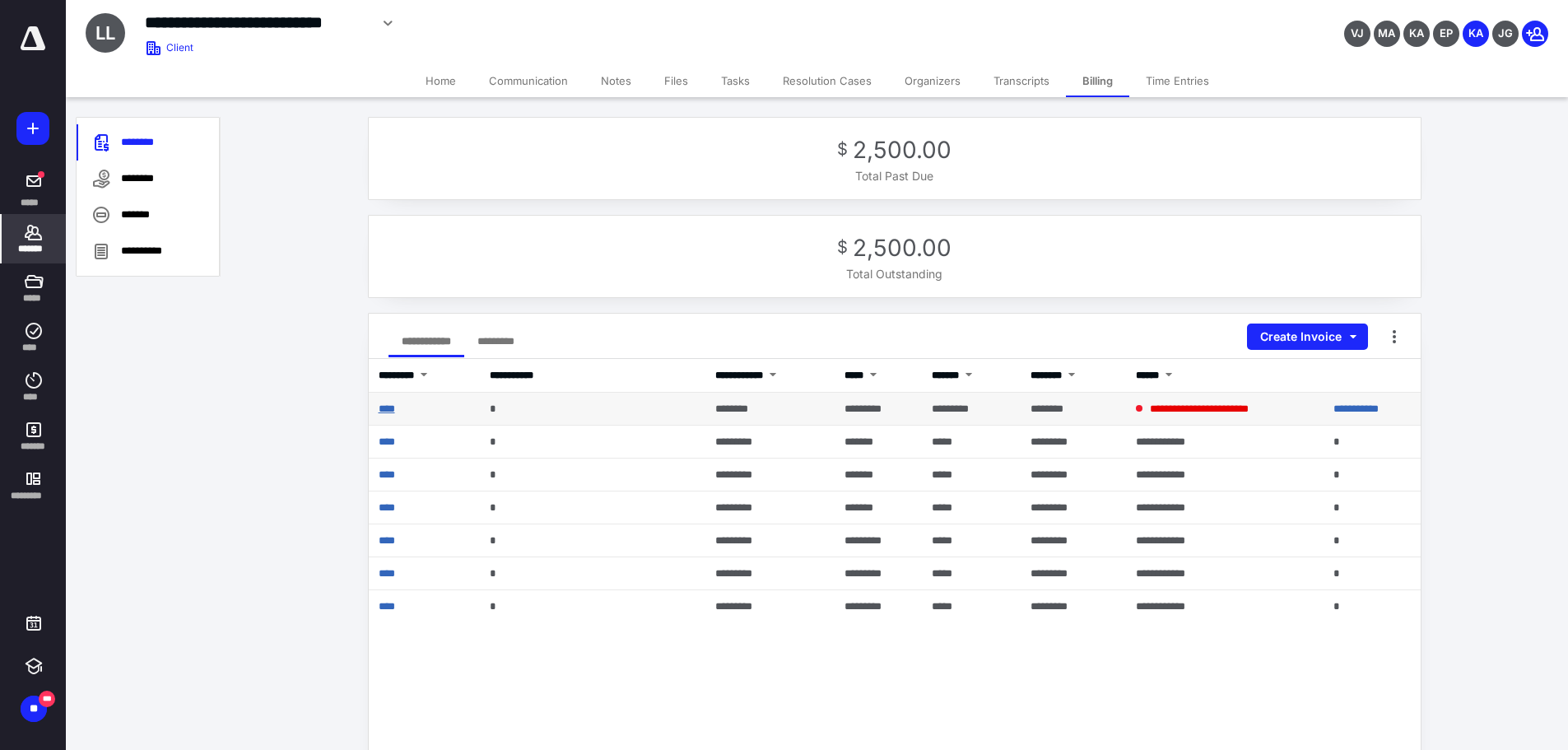 click on "****" at bounding box center [387, 408] 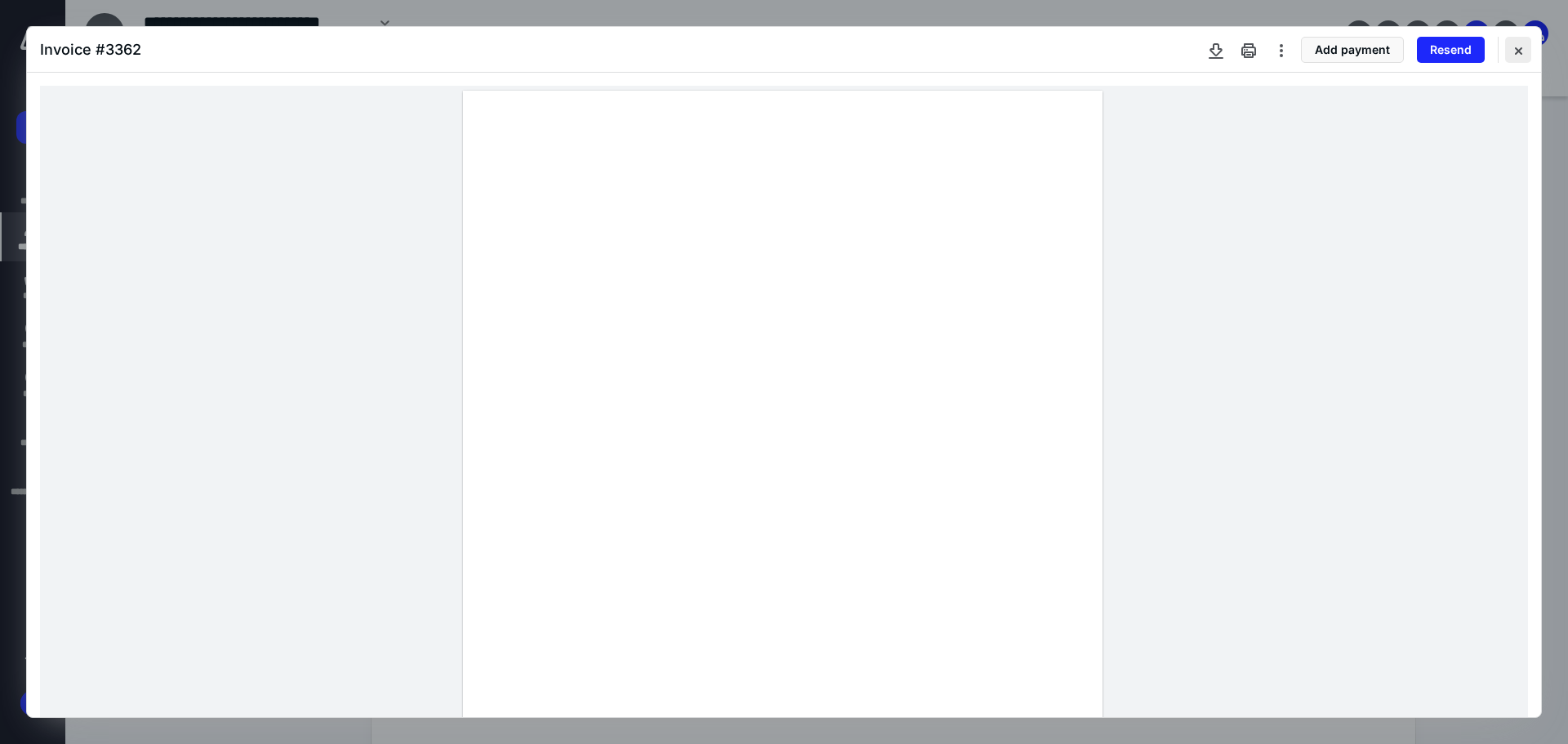 click at bounding box center [1518, 50] 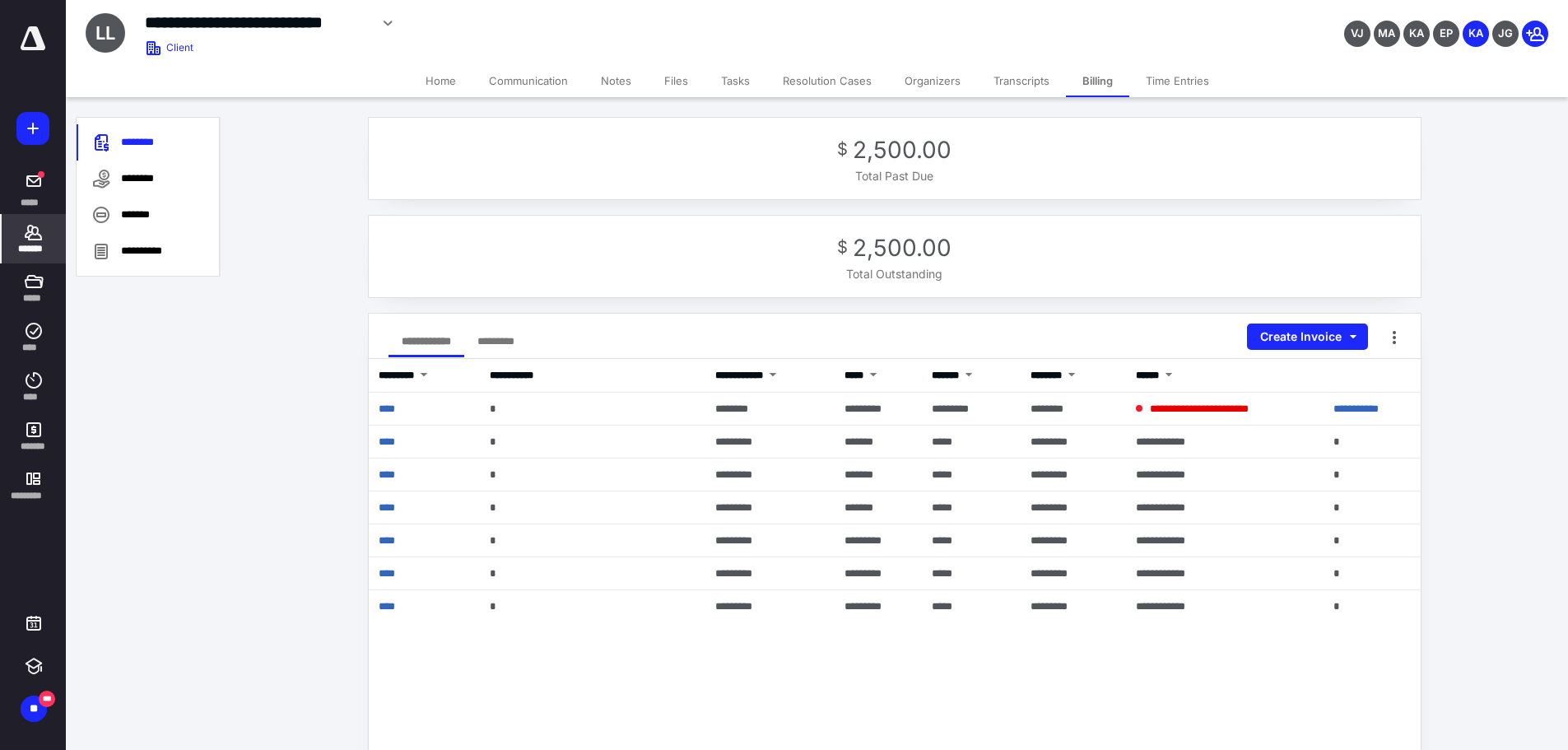click on "Home" at bounding box center [440, 81] 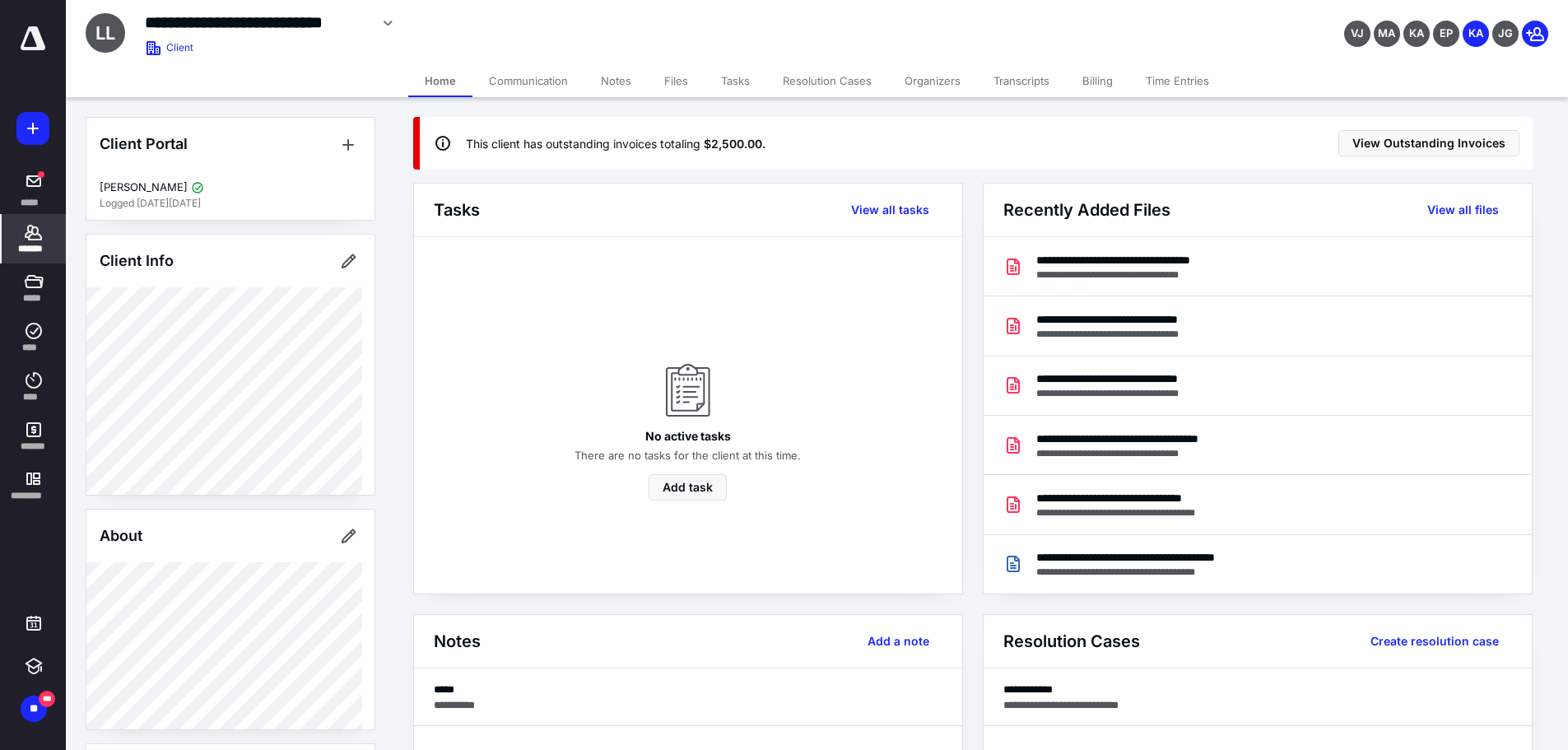 click on "Home" at bounding box center [440, 81] 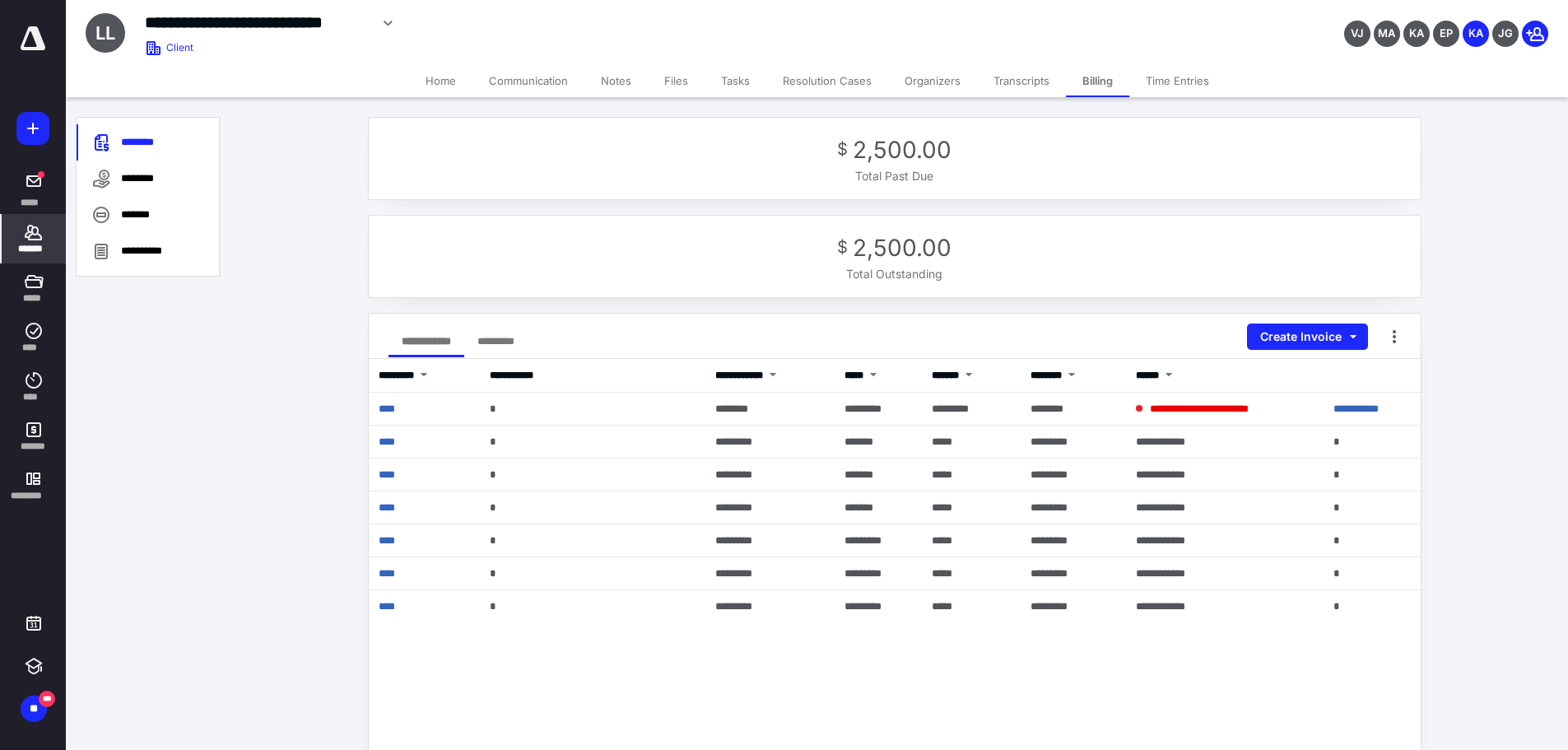 click 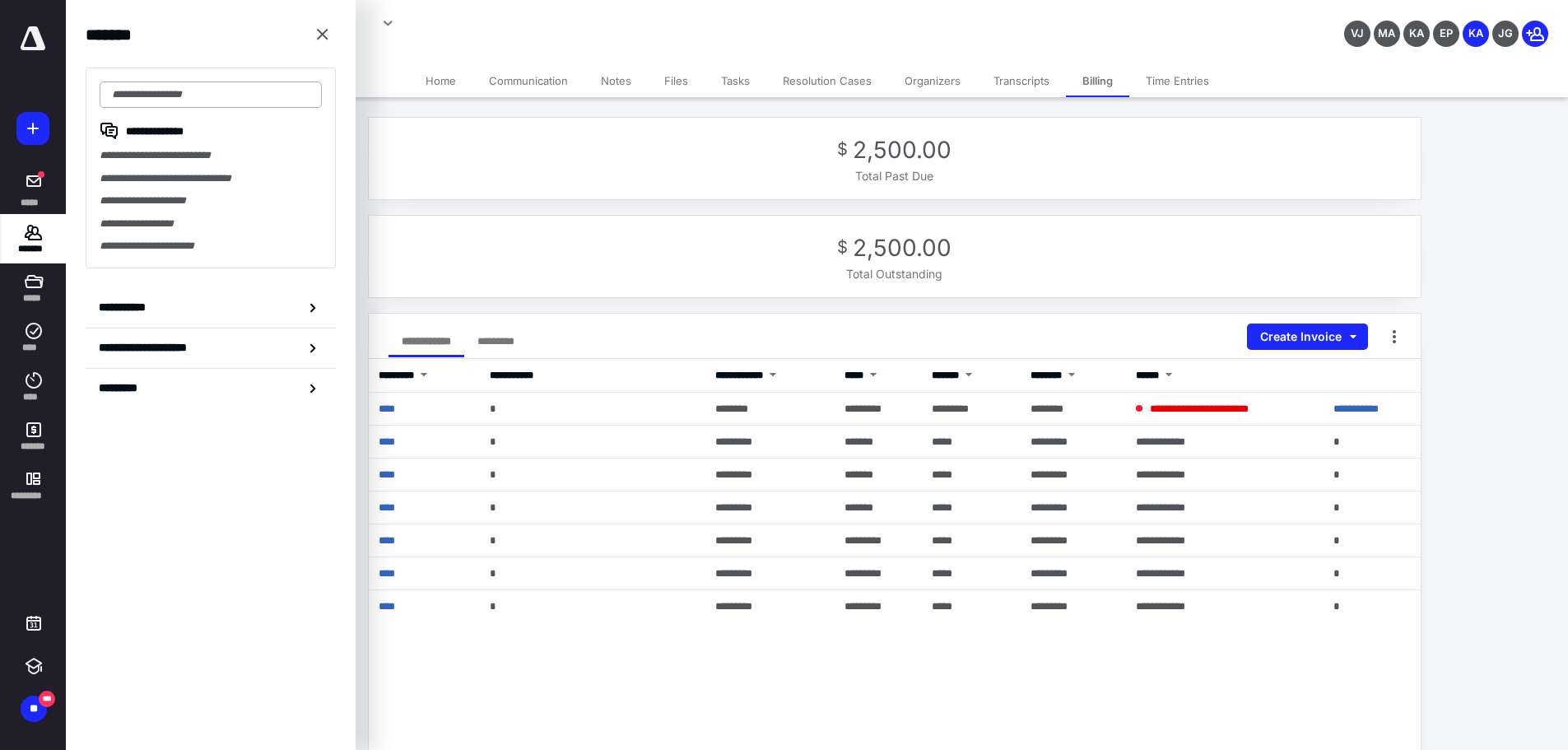 click at bounding box center [211, 95] 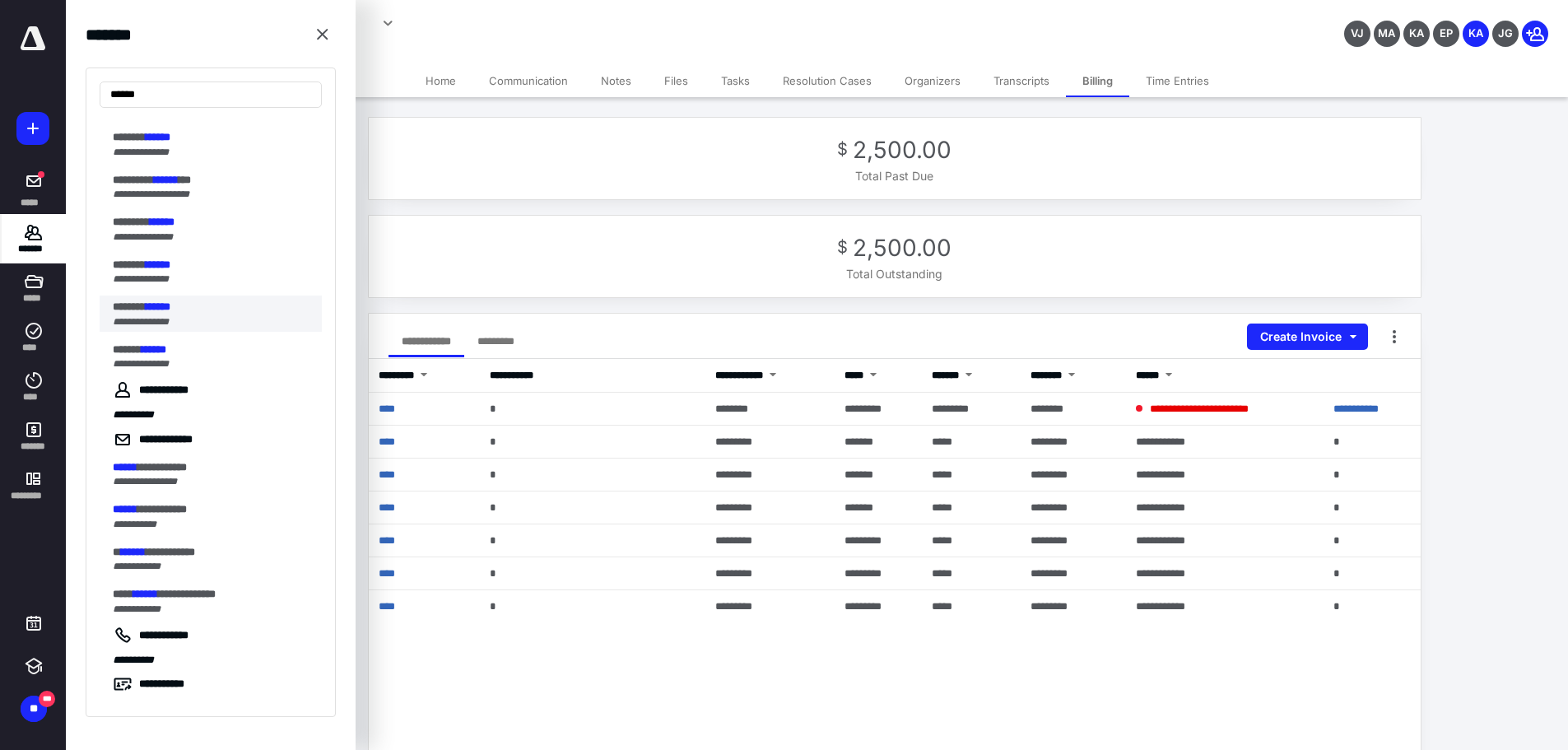 scroll, scrollTop: 127, scrollLeft: 0, axis: vertical 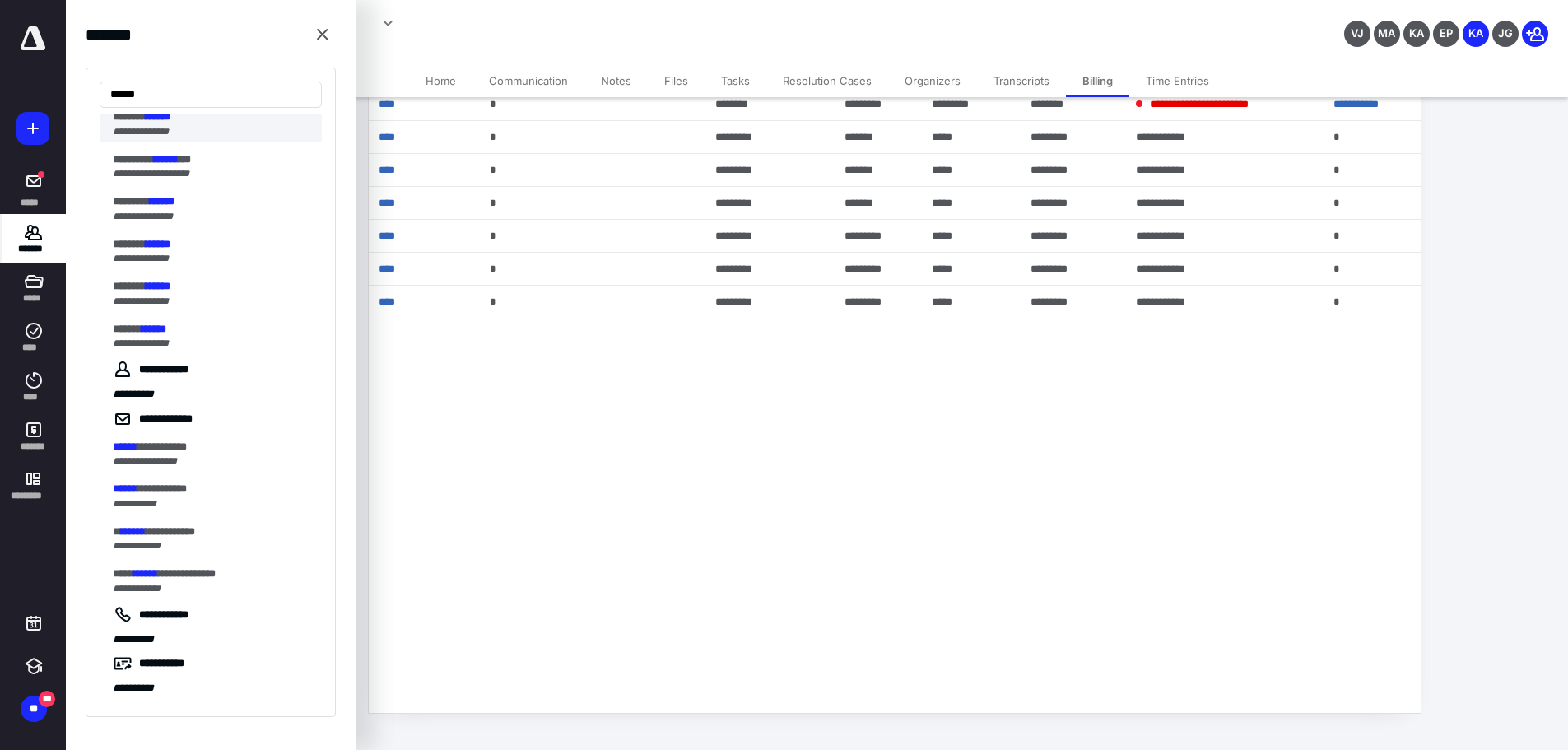 type on "******" 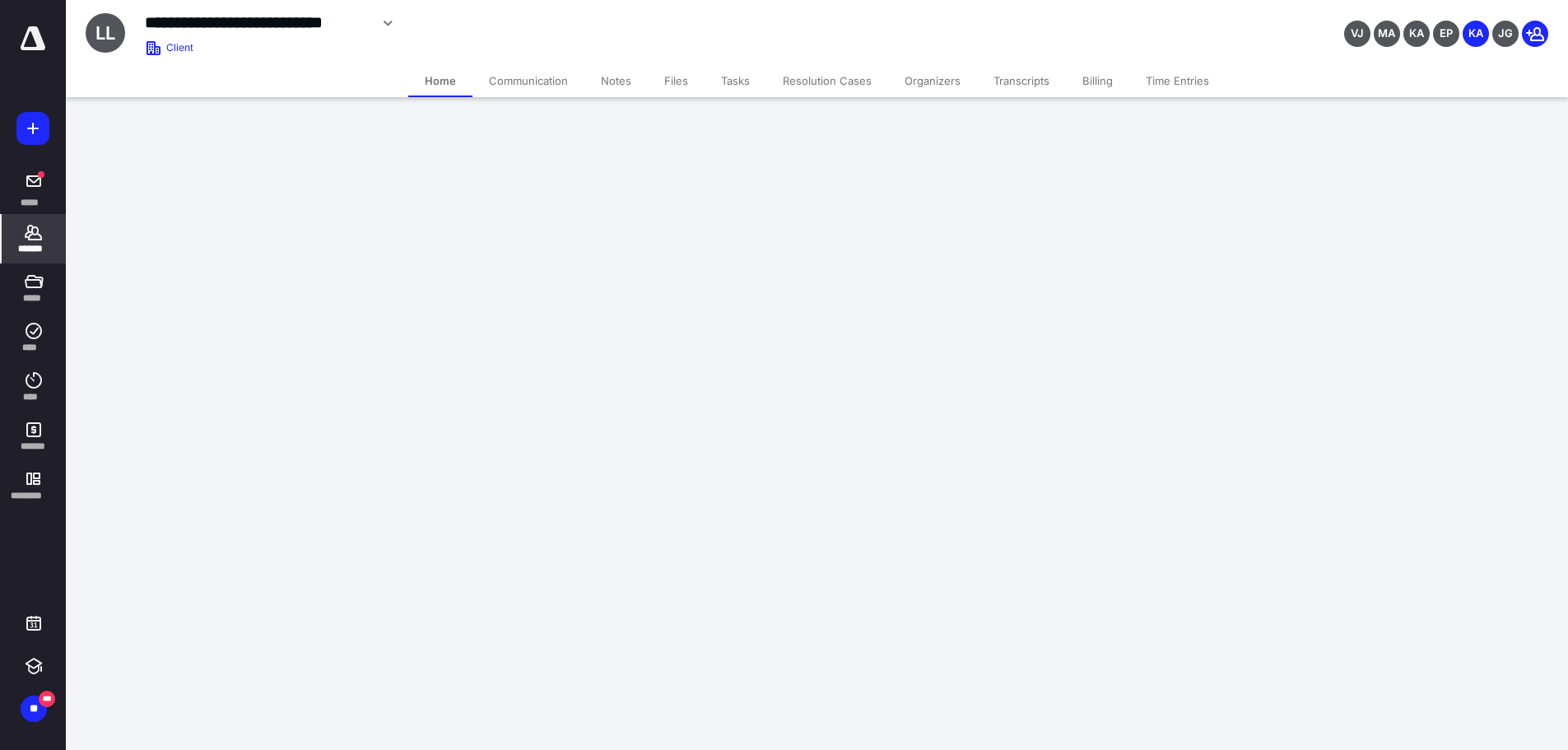 scroll, scrollTop: 0, scrollLeft: 0, axis: both 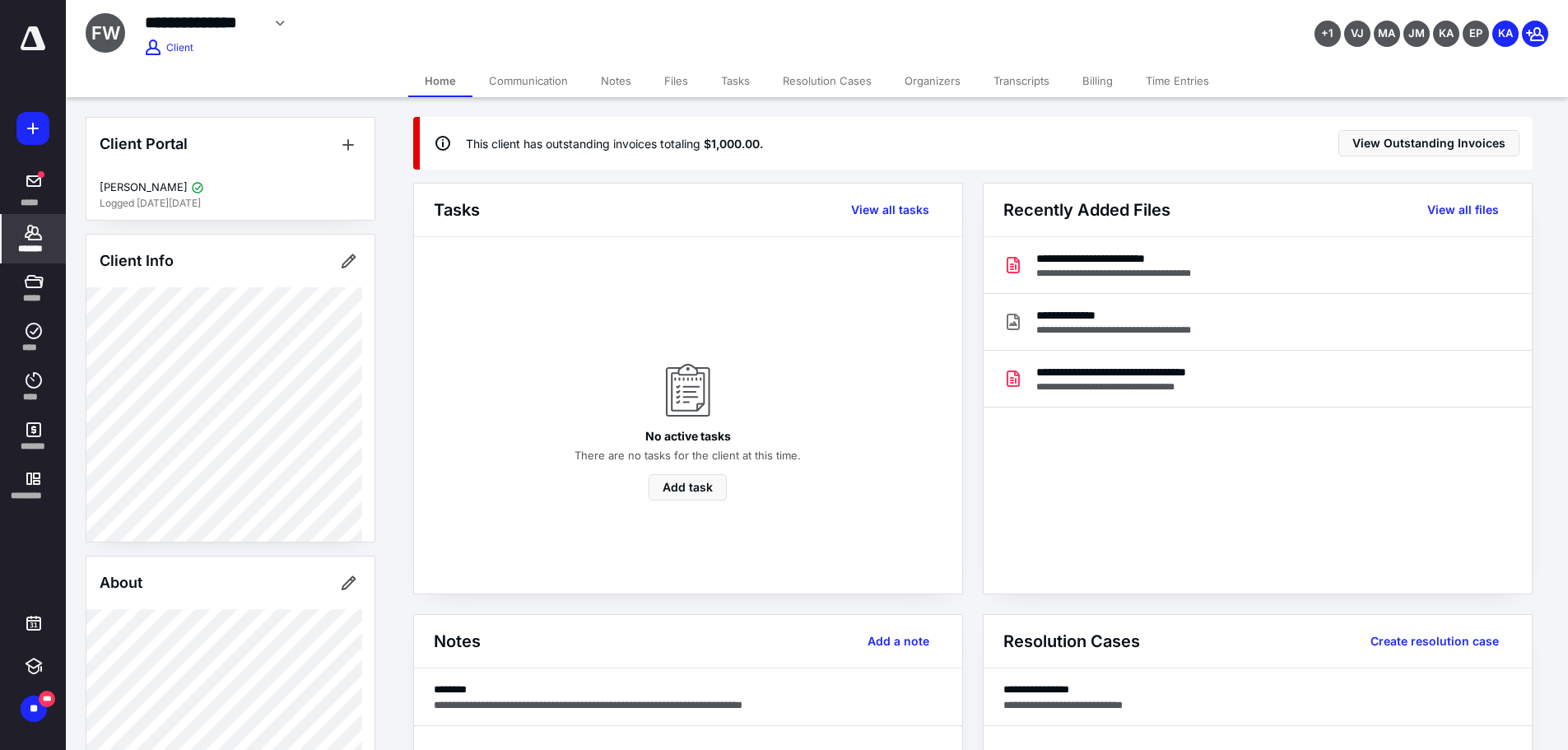 click on "Billing" at bounding box center [1097, 81] 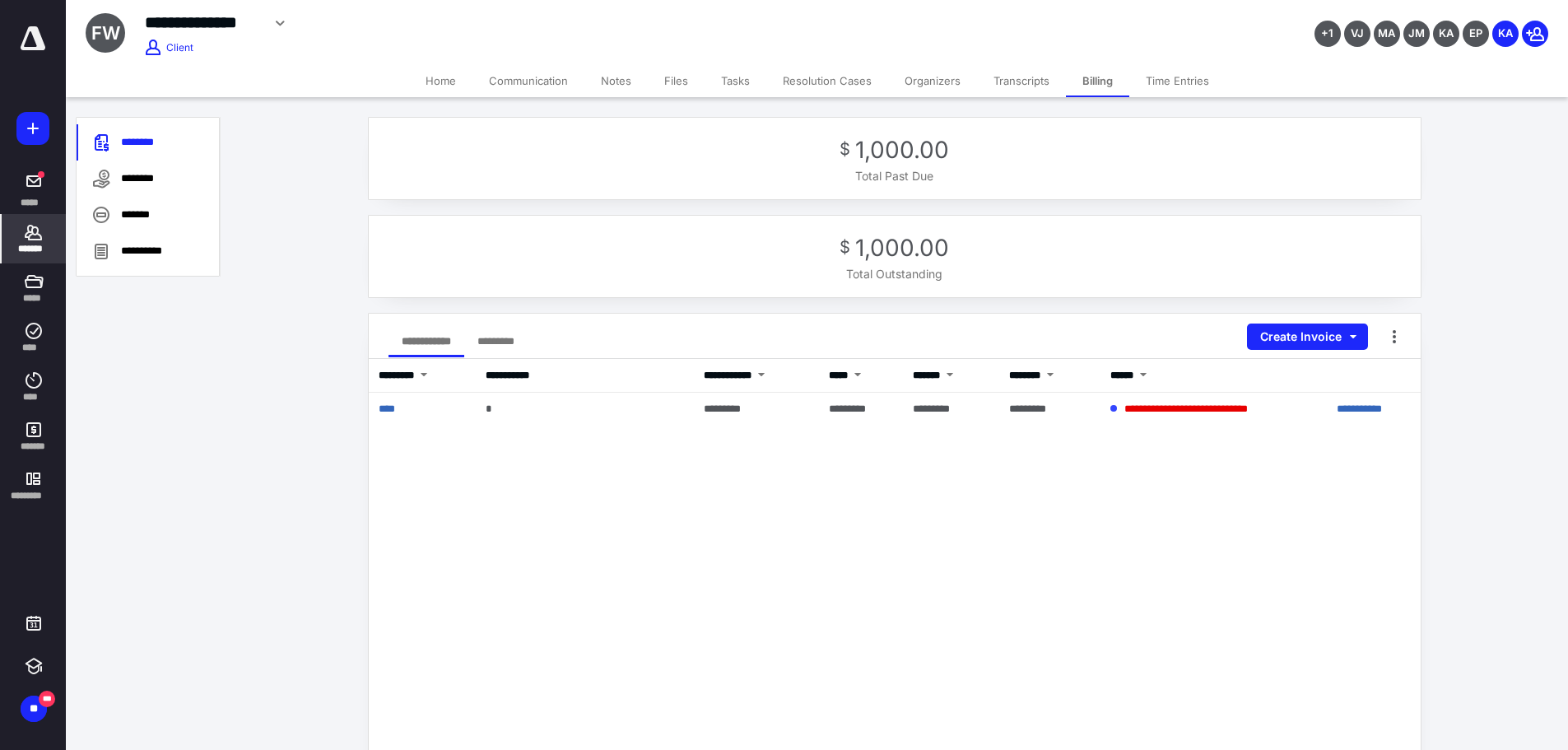 click on "Home" at bounding box center [440, 81] 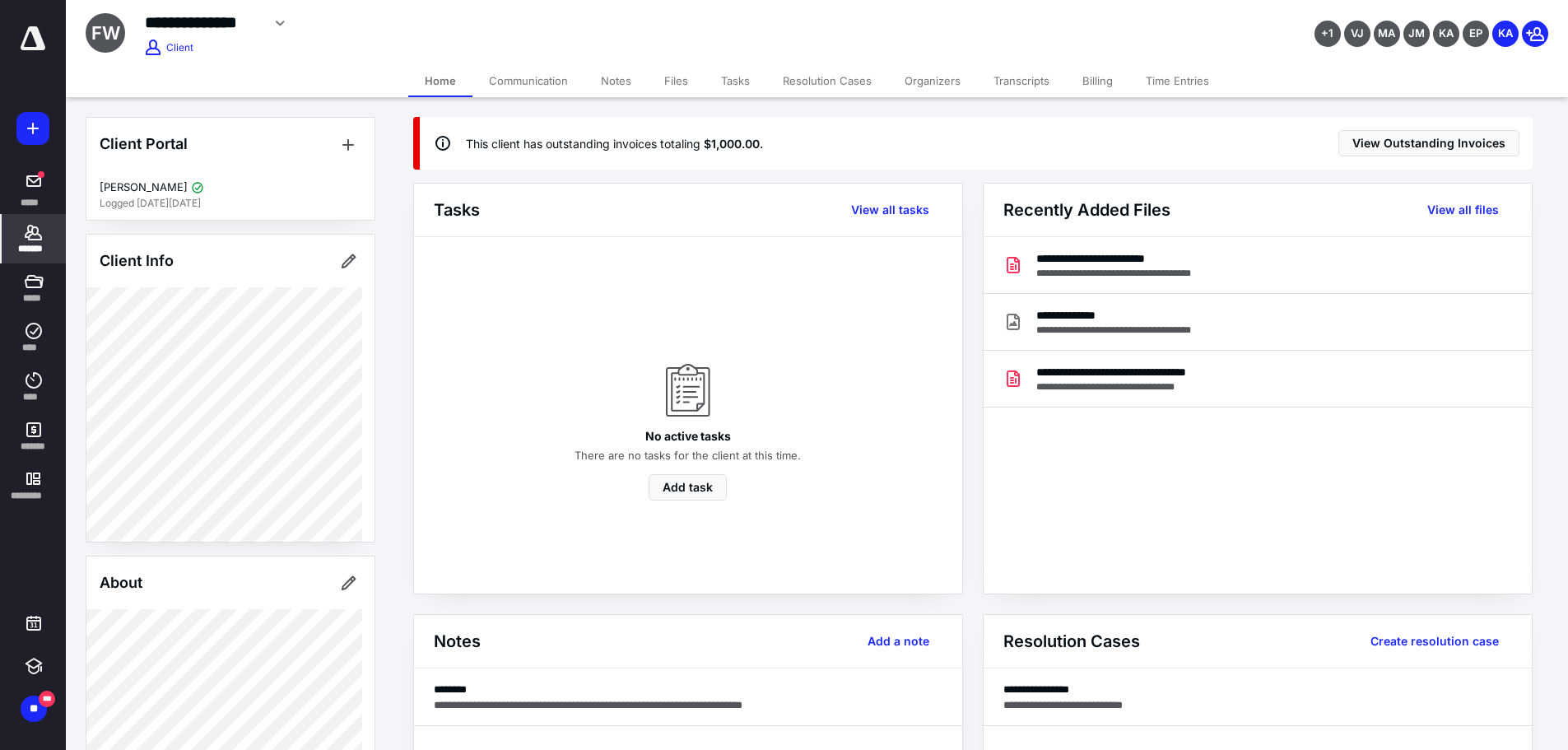 click 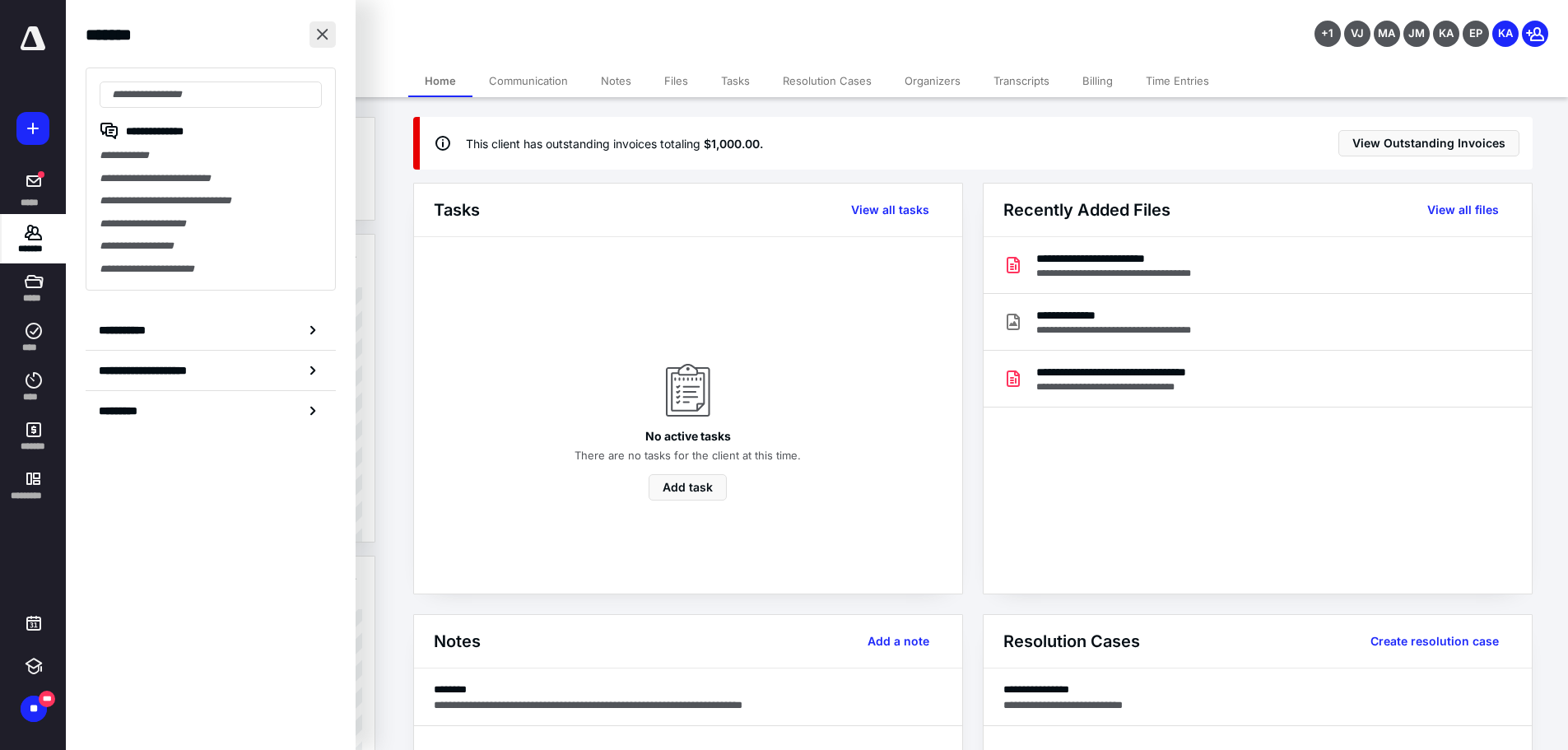 click at bounding box center (323, 35) 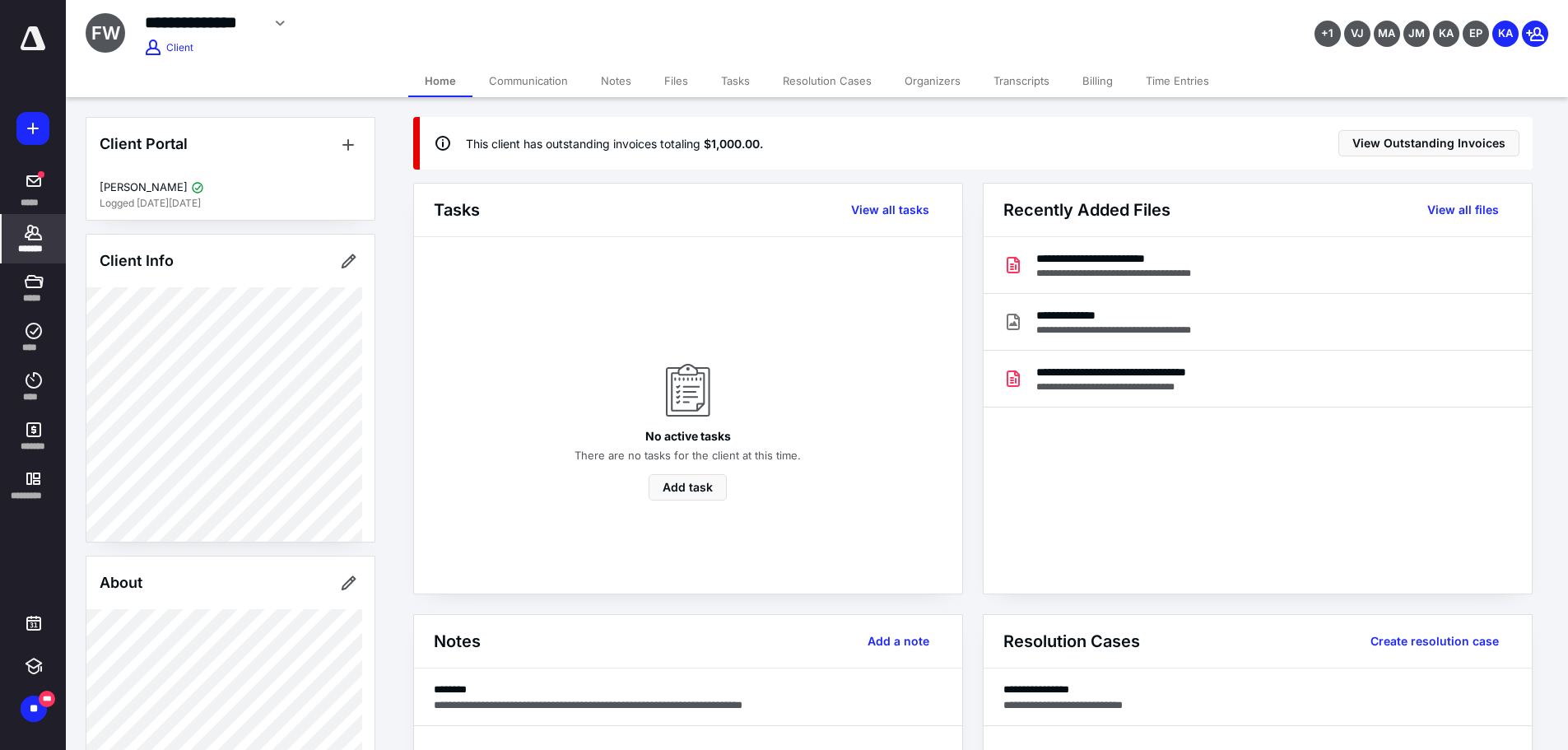 click on "Home" at bounding box center [440, 81] 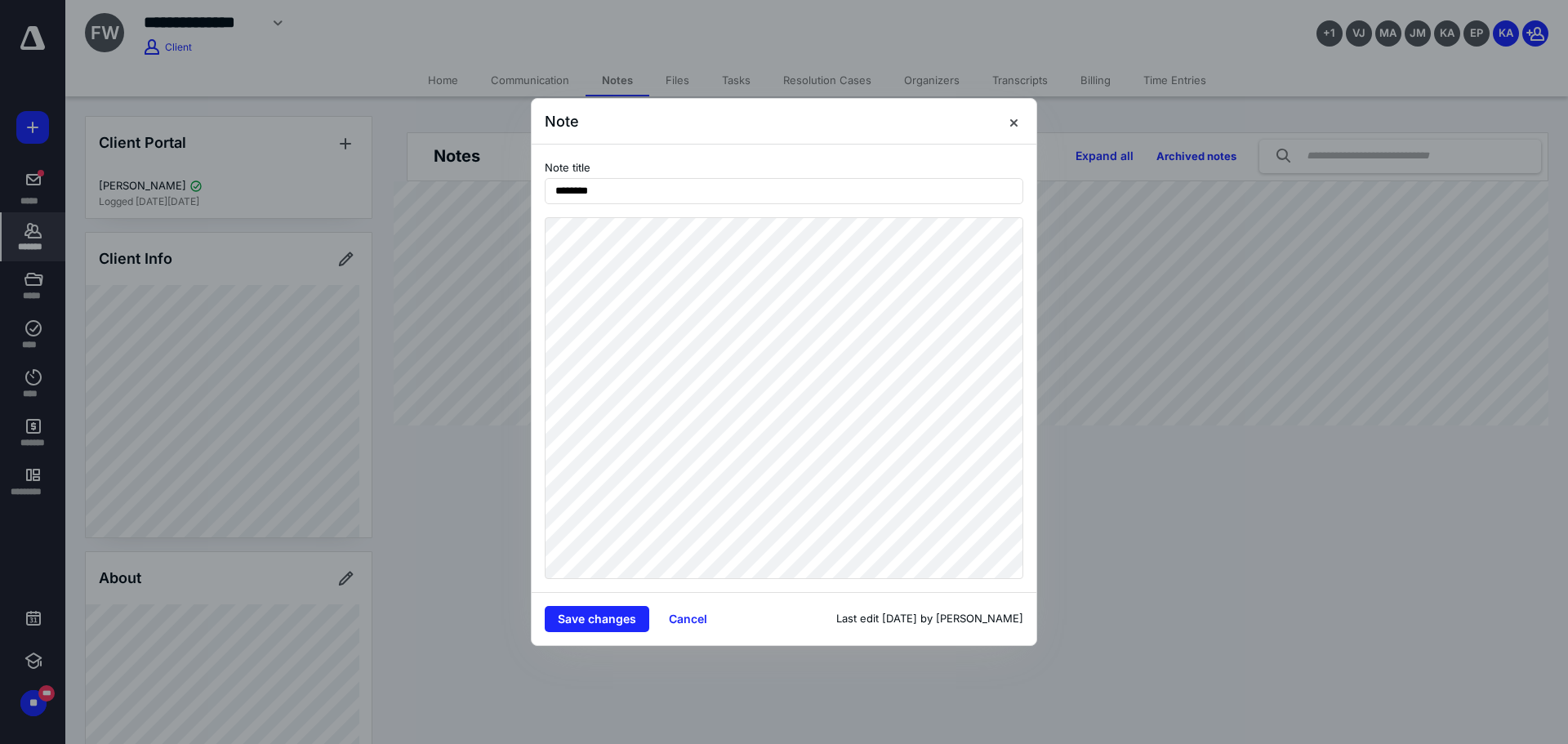 drag, startPoint x: 703, startPoint y: 620, endPoint x: 760, endPoint y: 595, distance: 62.24147 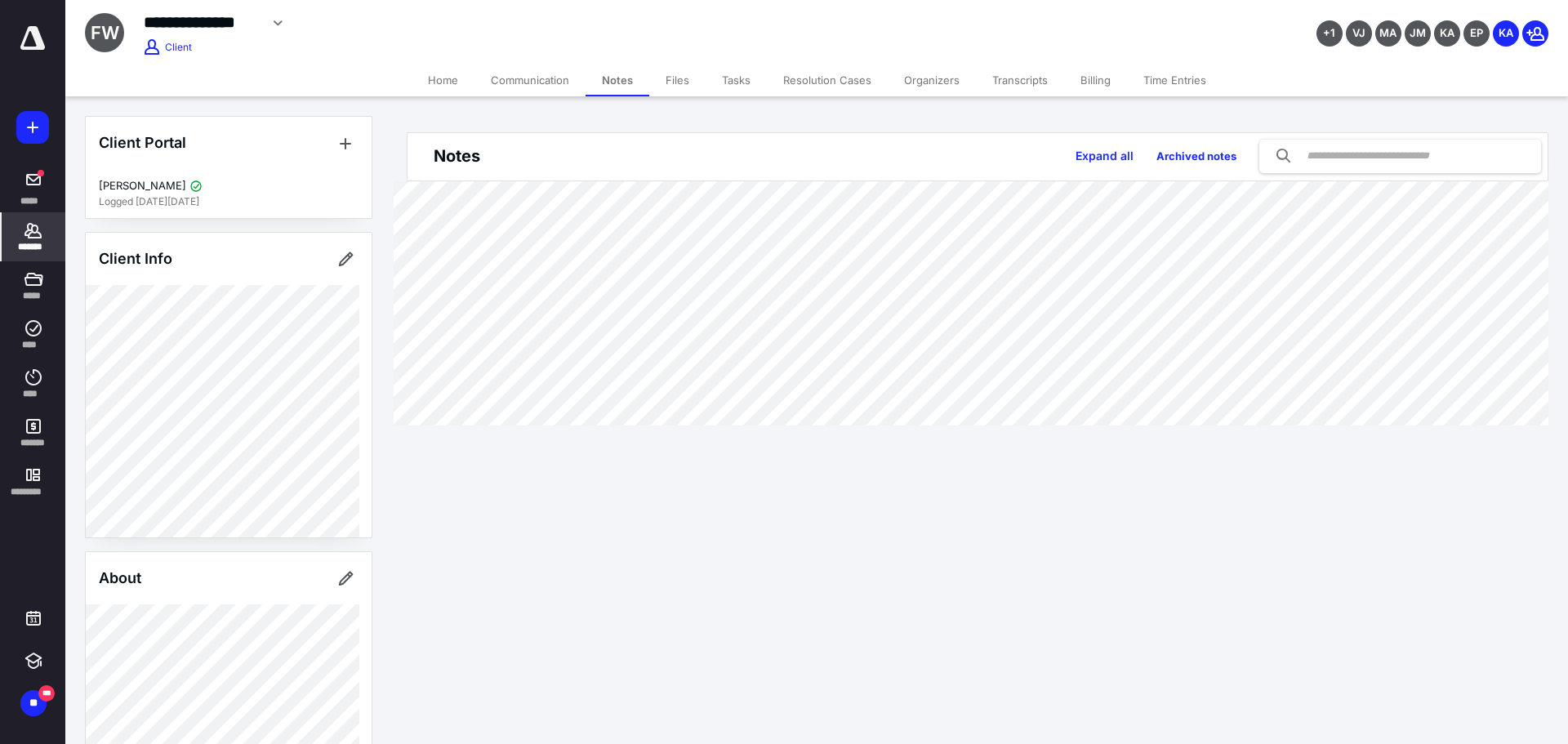 click on "Home" at bounding box center (443, 80) 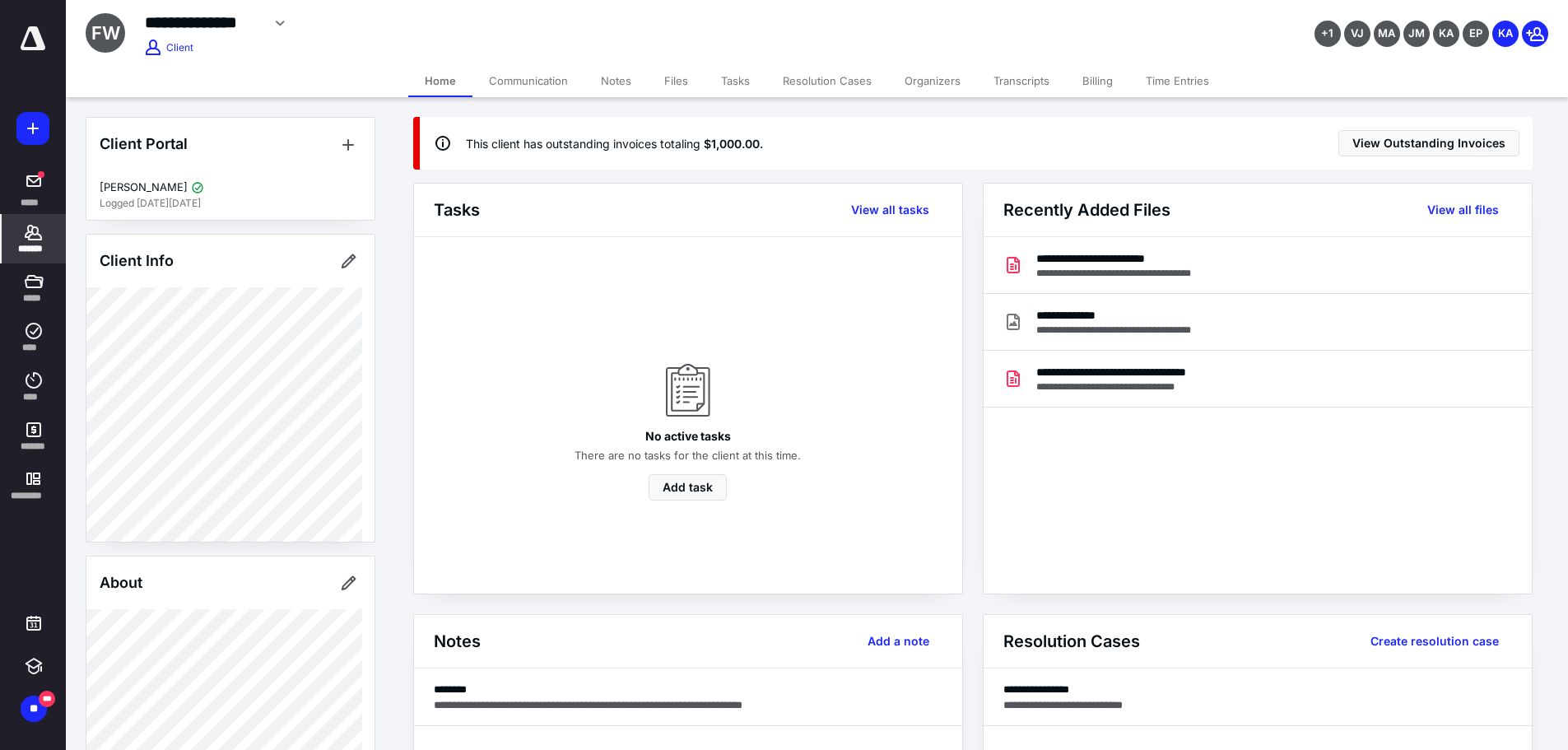 click 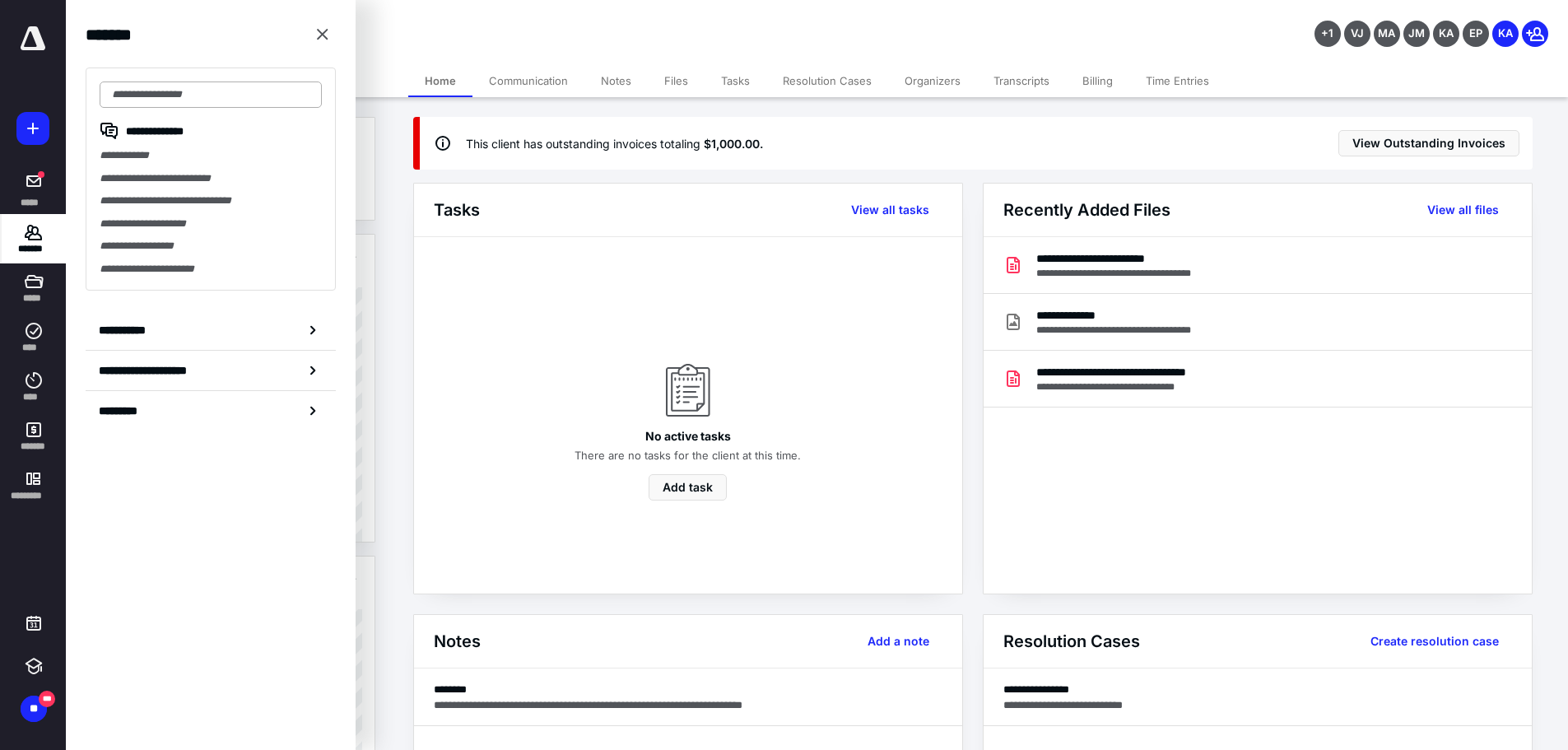 click at bounding box center (211, 95) 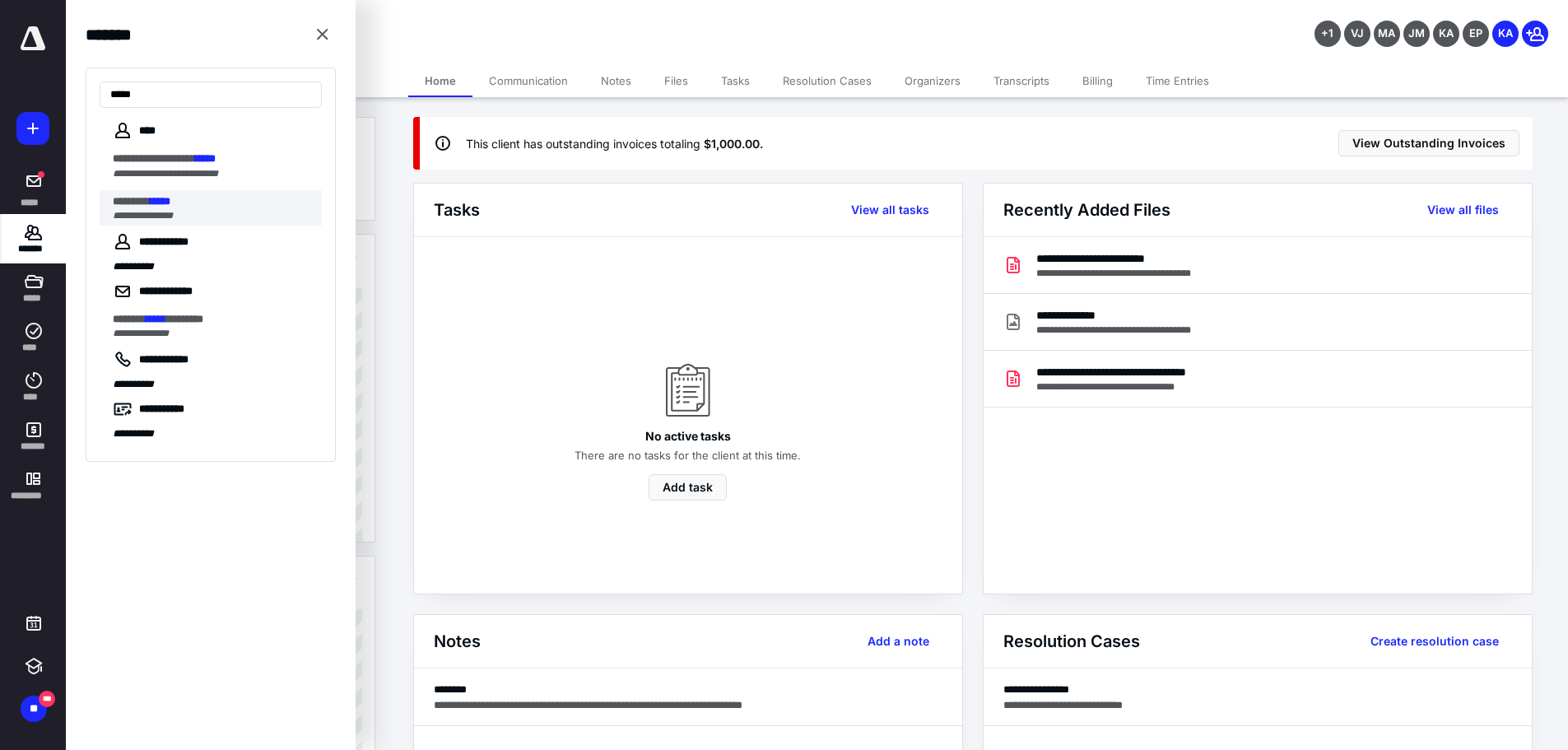 type on "*****" 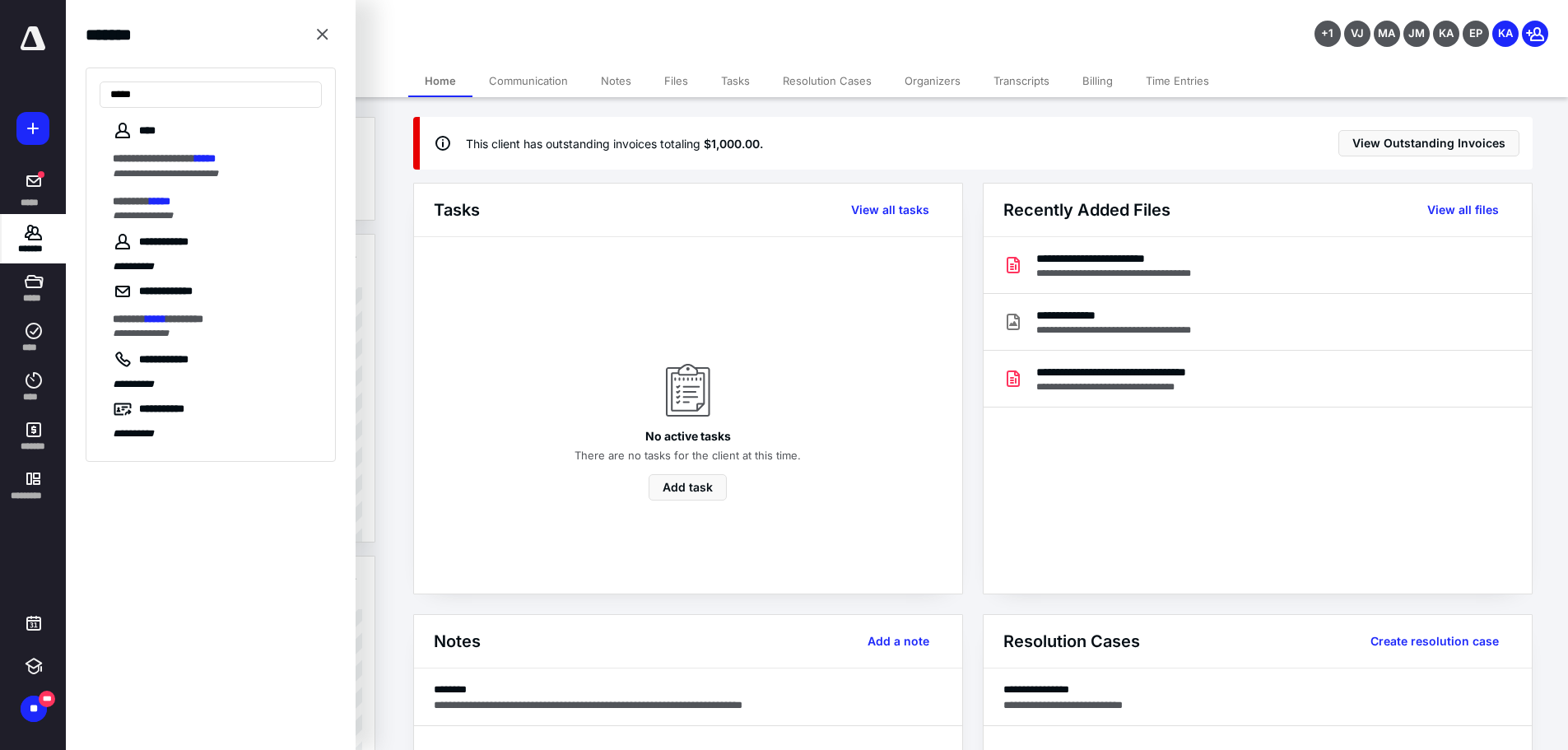 click on "*****" at bounding box center (160, 201) 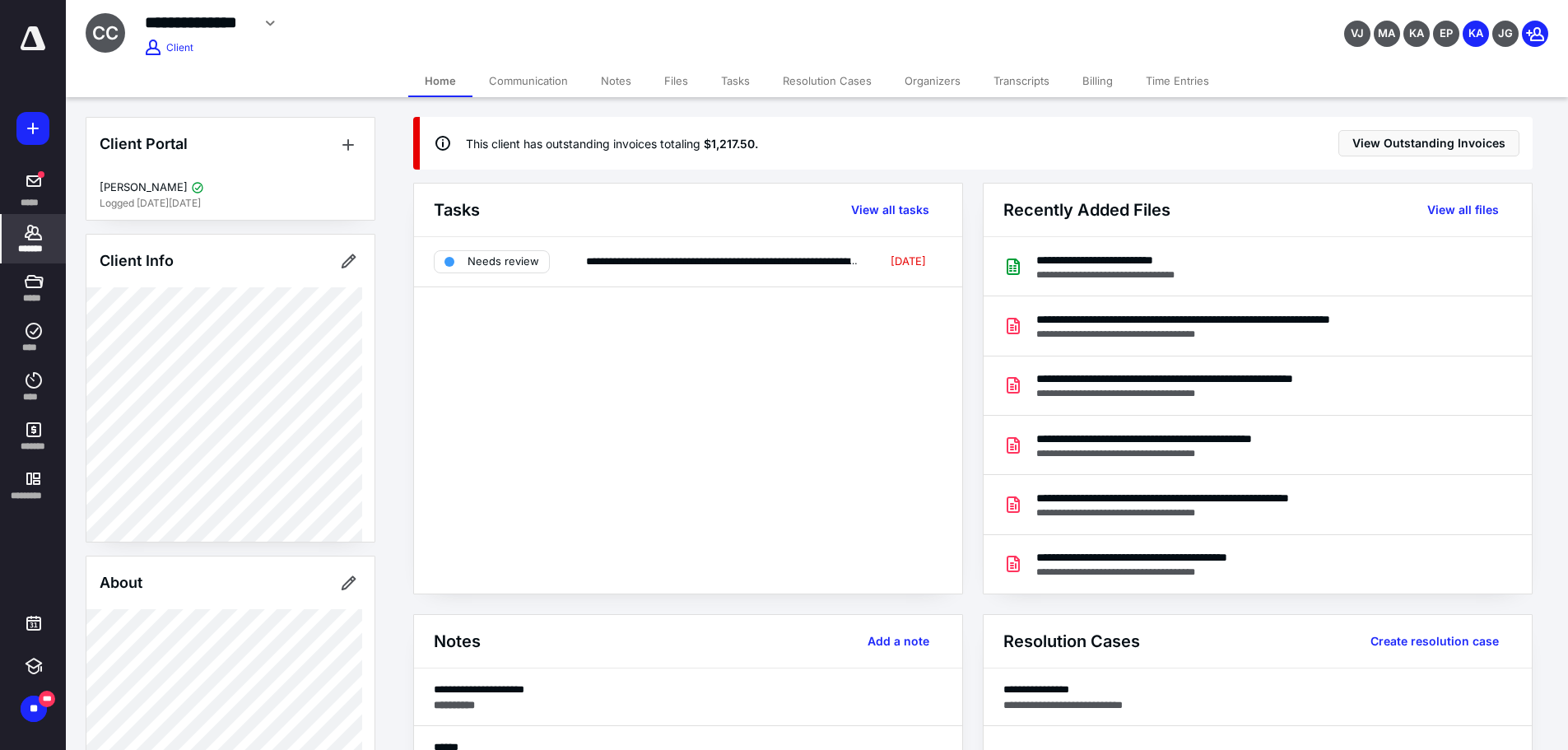 click on "Home" at bounding box center (440, 81) 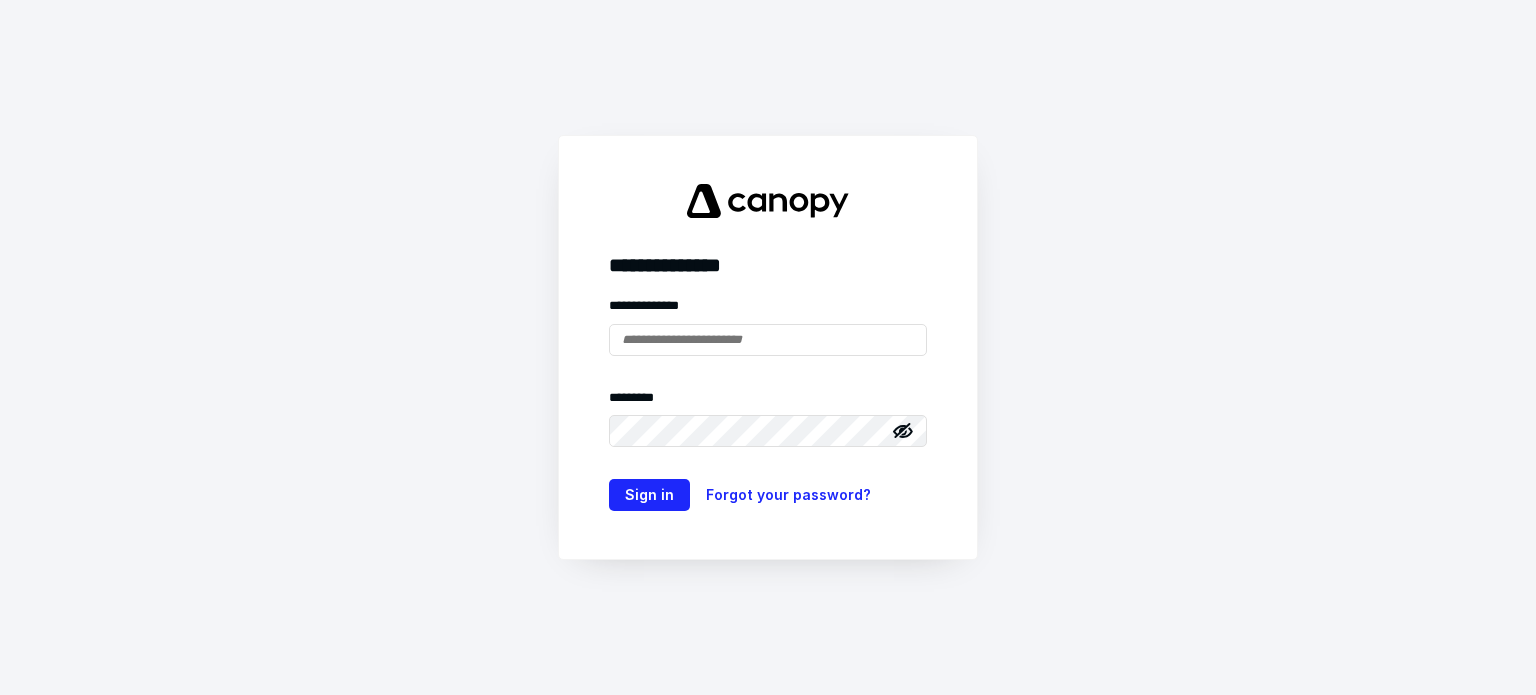 scroll, scrollTop: 0, scrollLeft: 0, axis: both 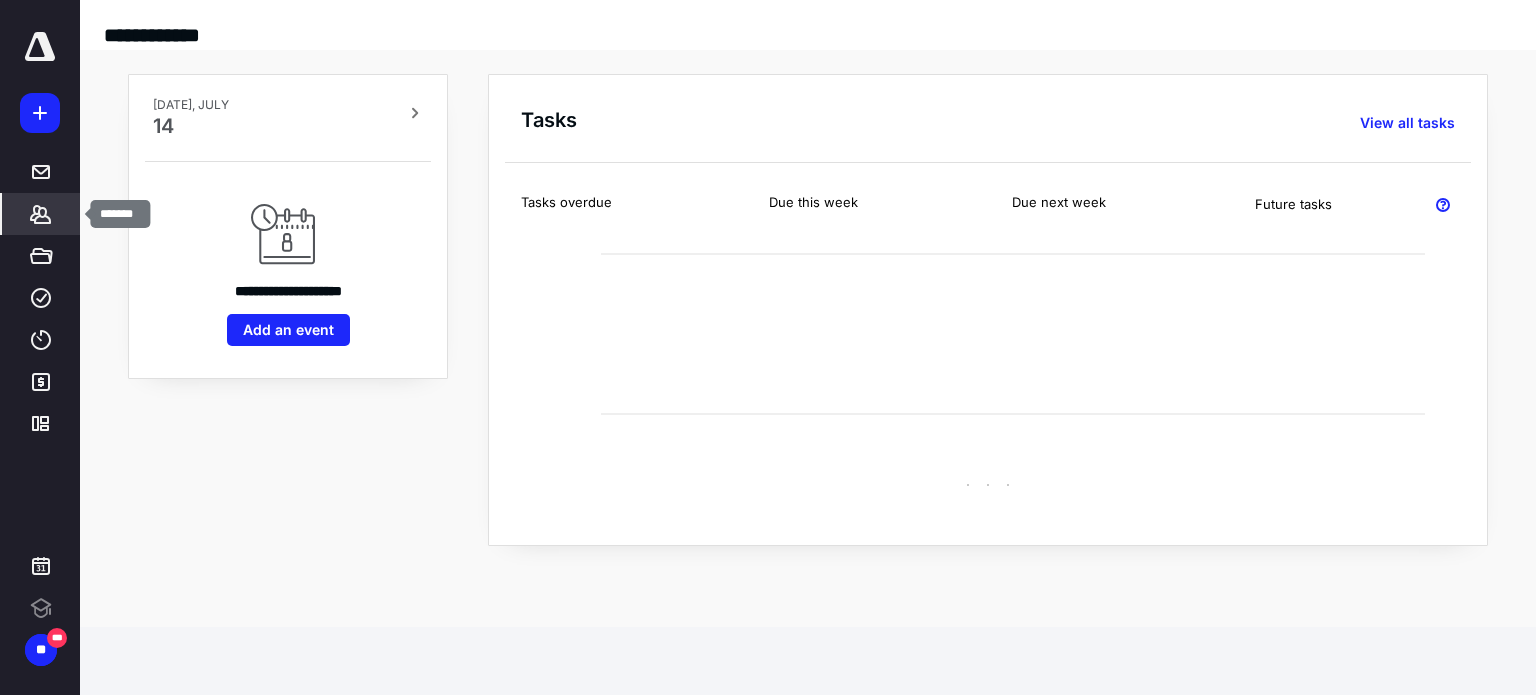 click 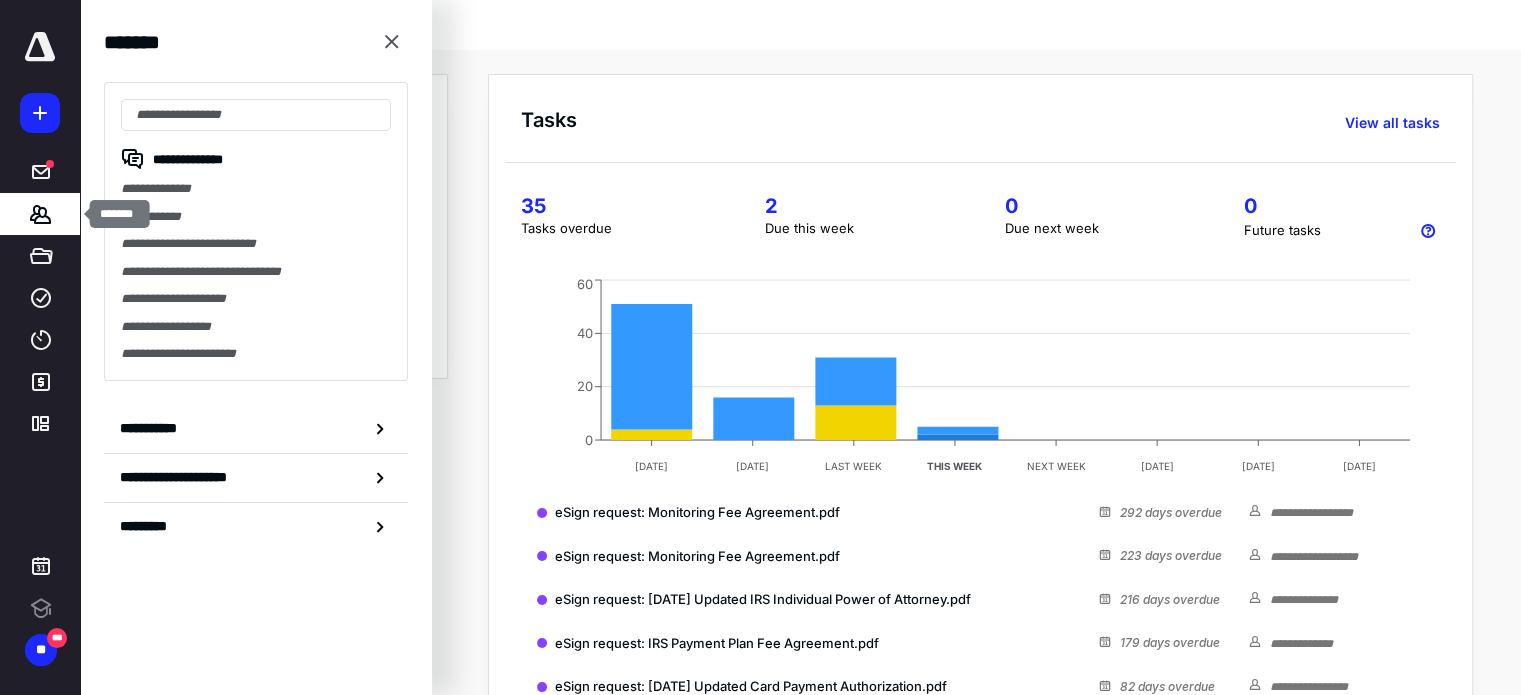 scroll, scrollTop: 0, scrollLeft: 0, axis: both 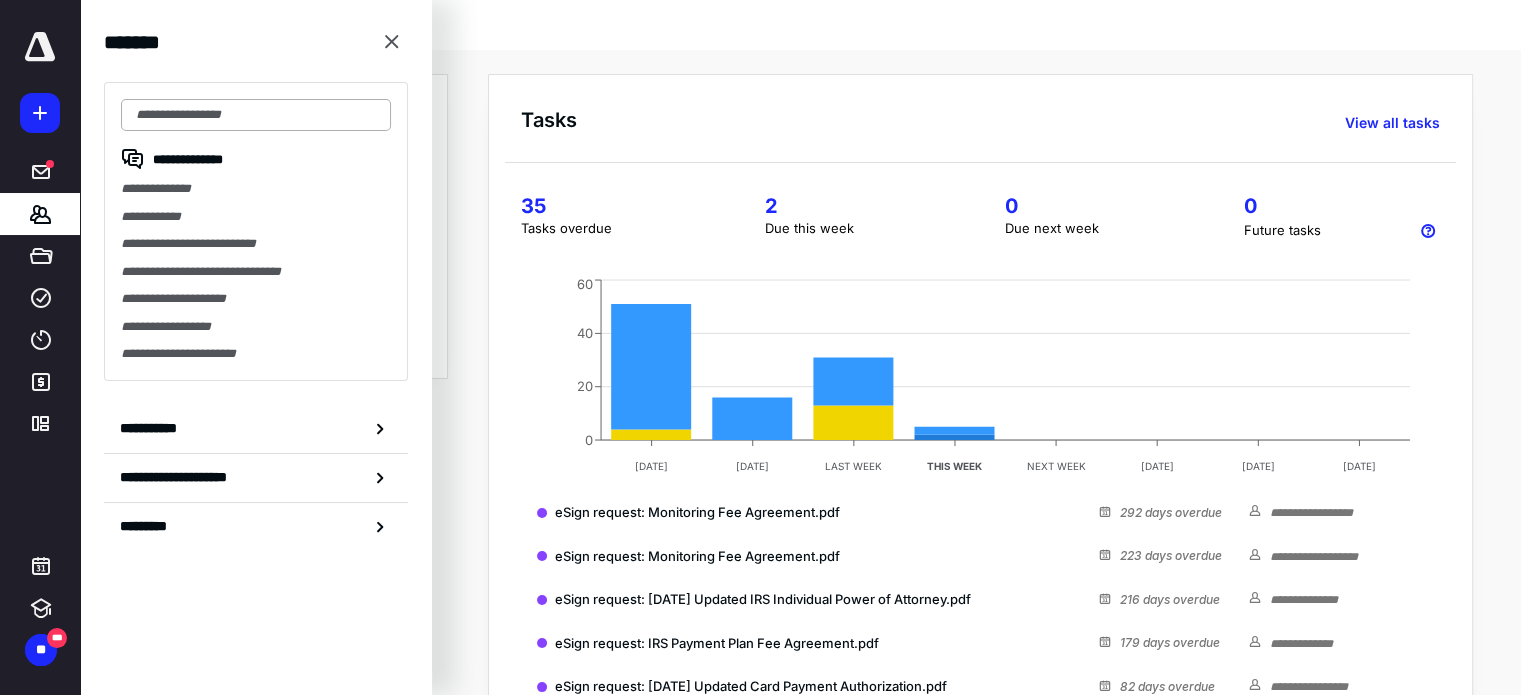 click at bounding box center (256, 115) 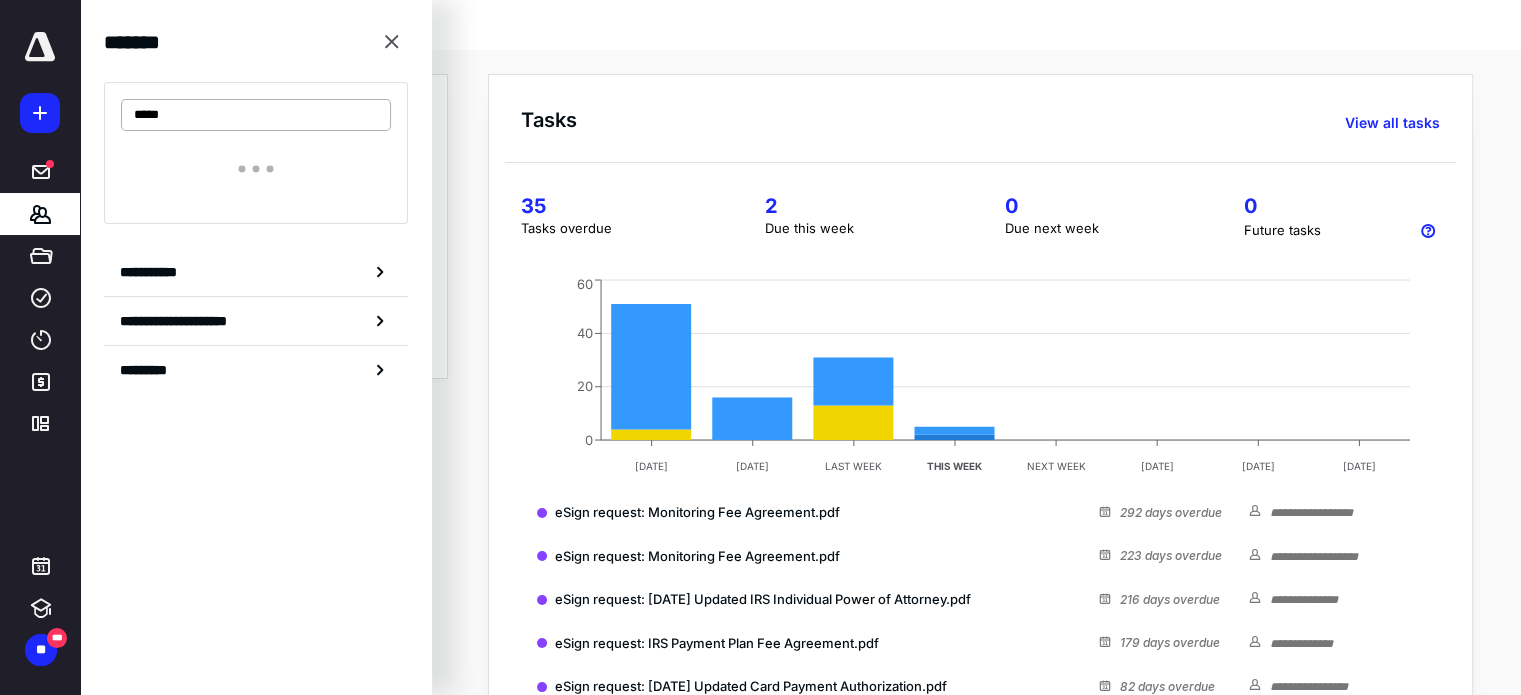 type on "*****" 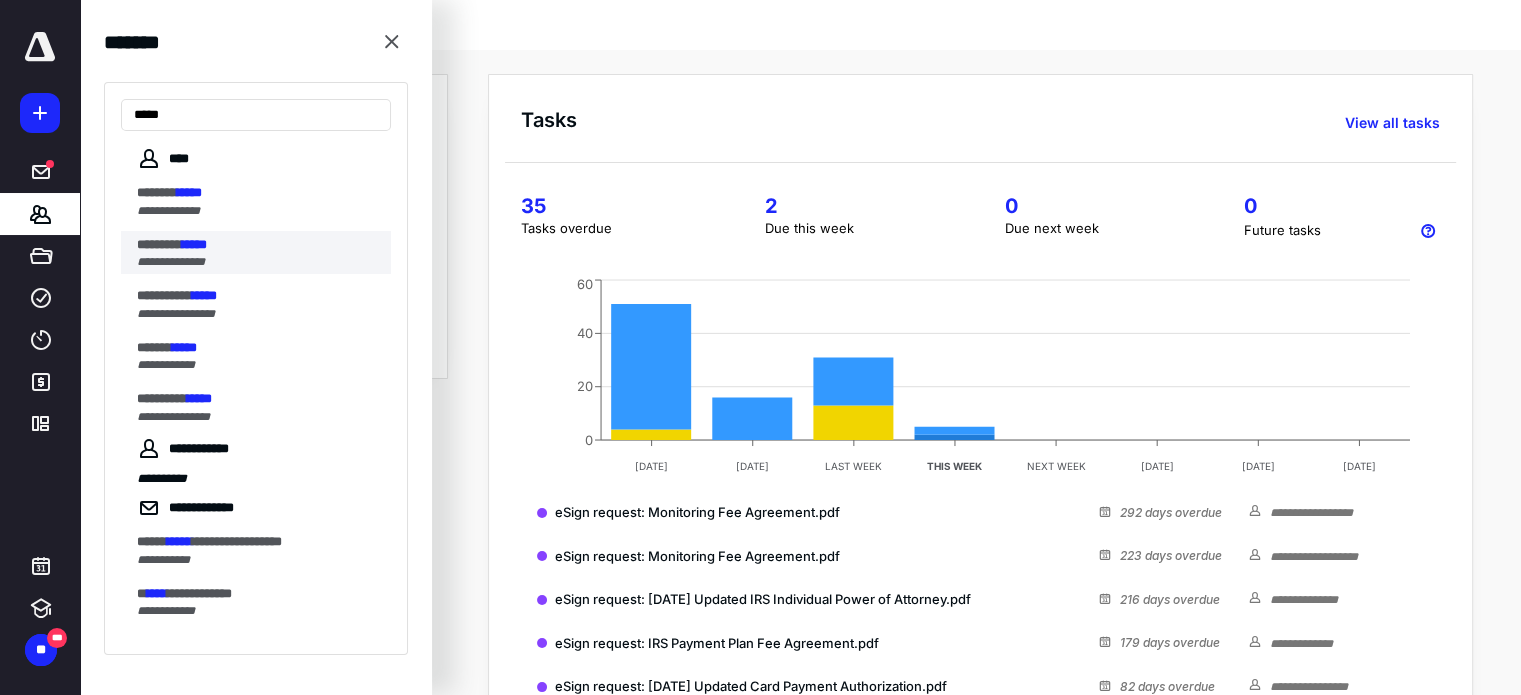click on "******** *****" at bounding box center [258, 245] 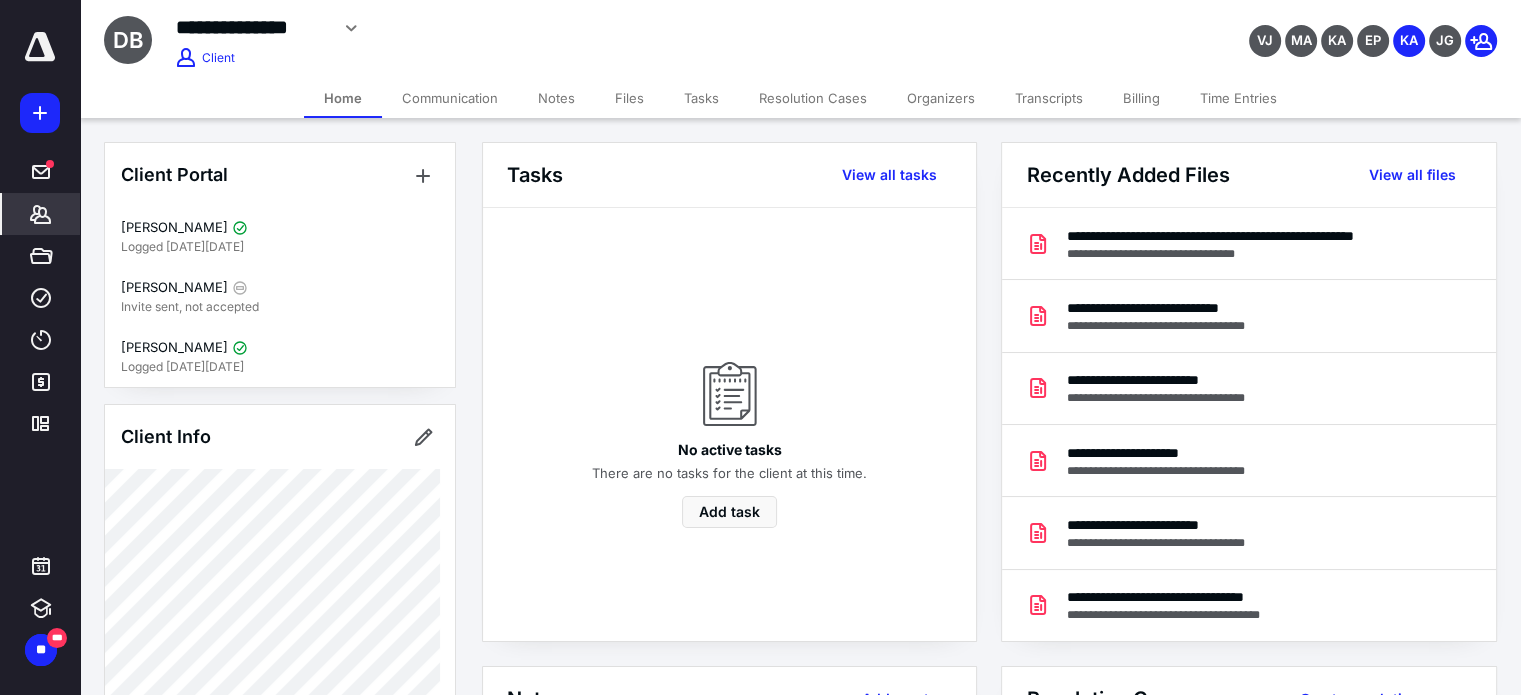 click on "Notes" at bounding box center [556, 98] 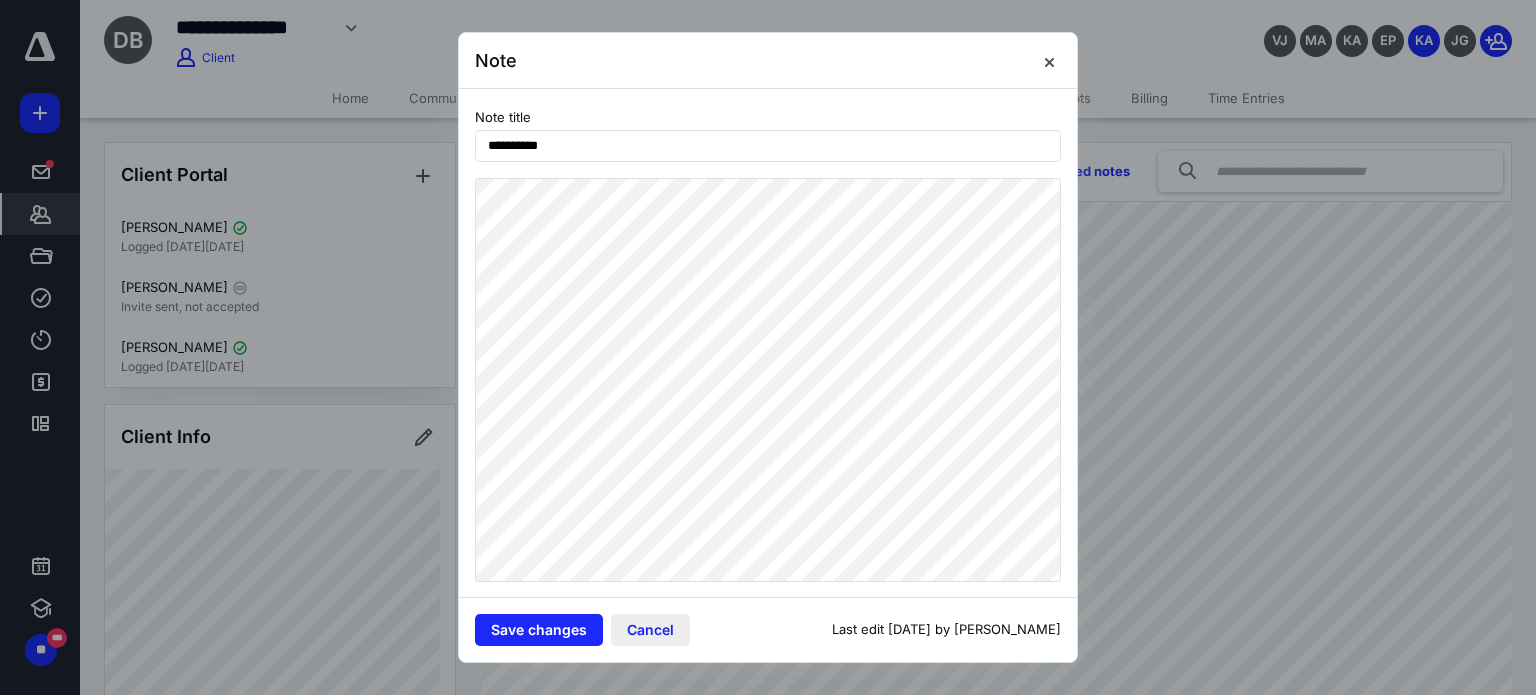 click on "Cancel" at bounding box center (650, 630) 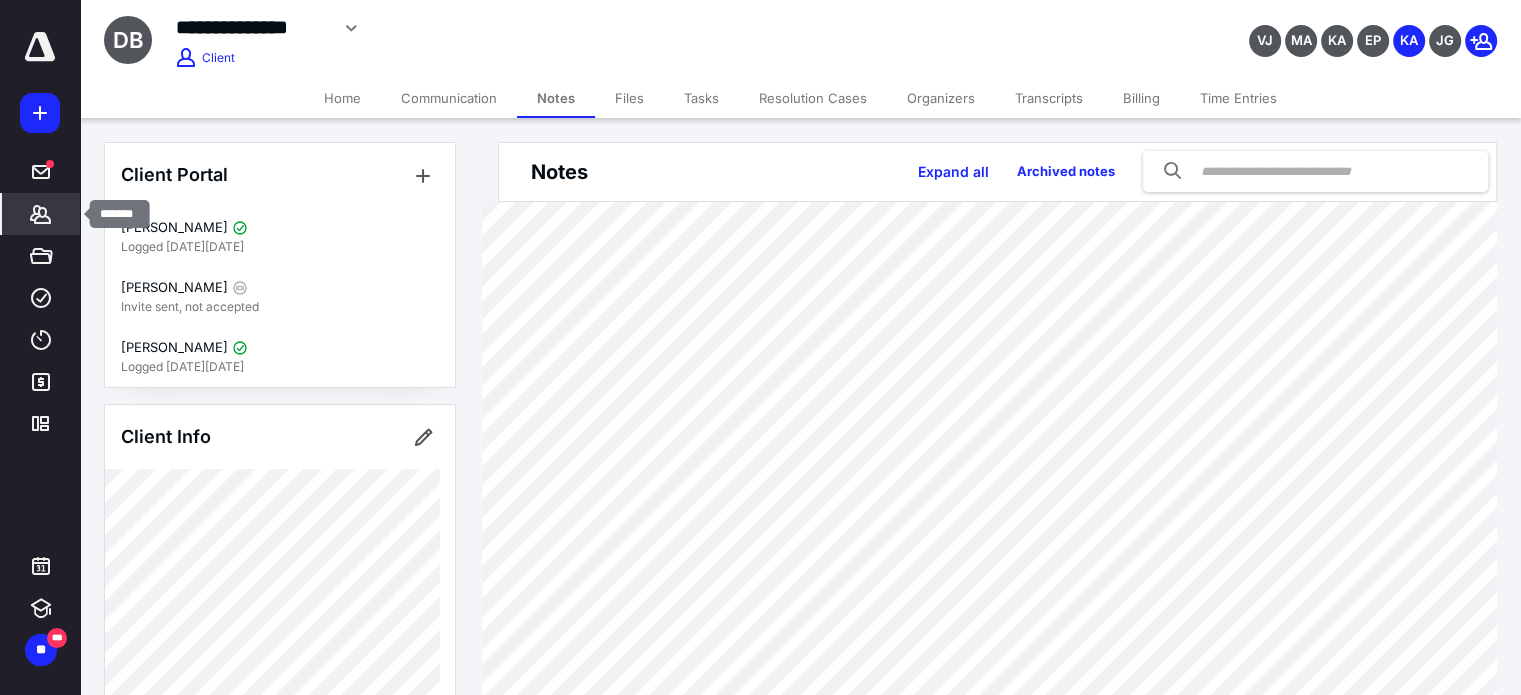 click 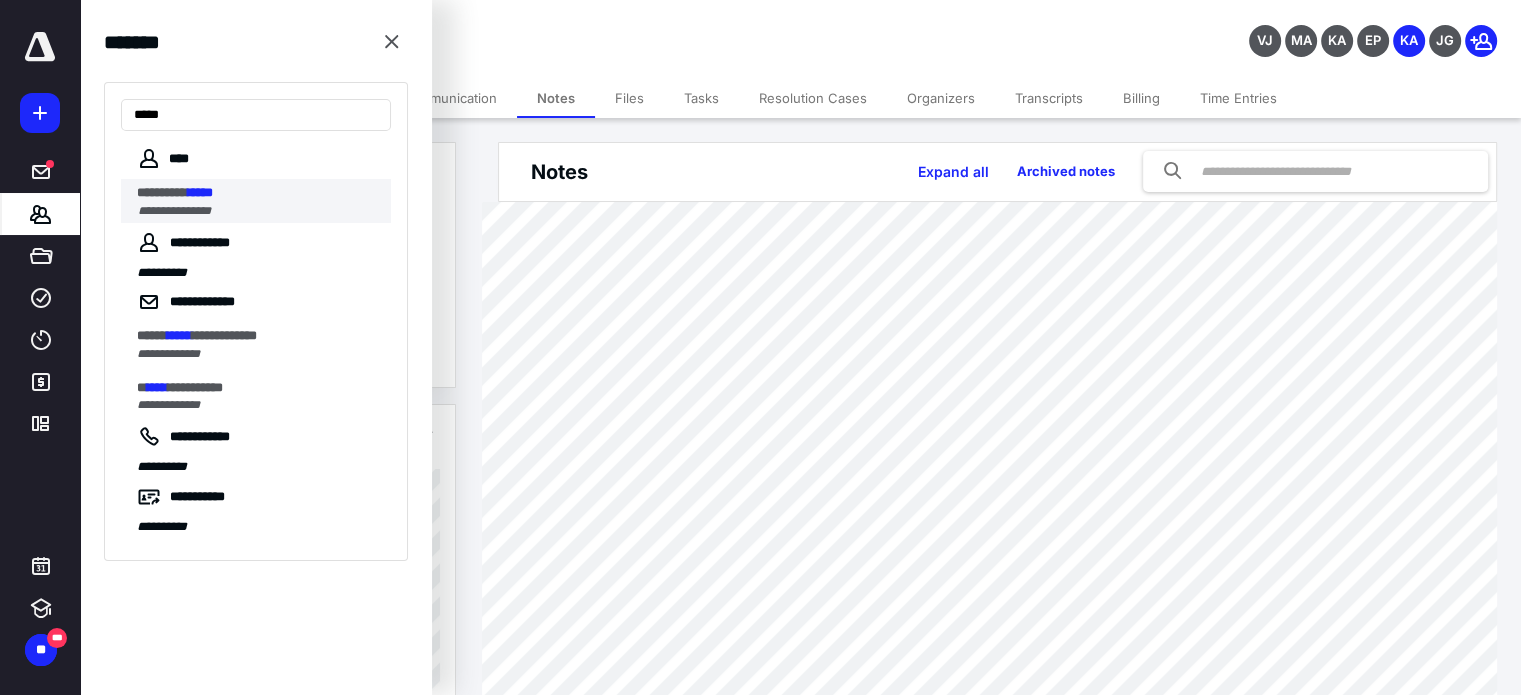 type on "*****" 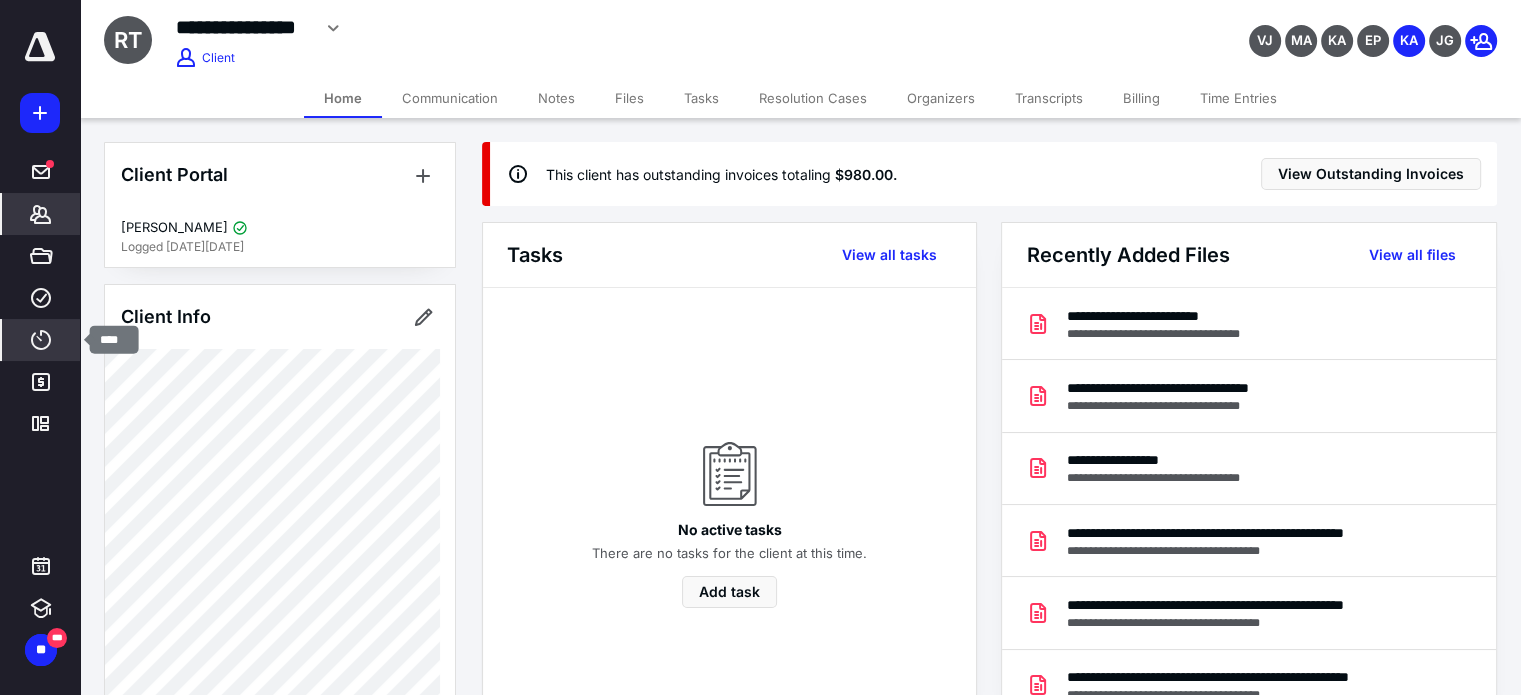 click 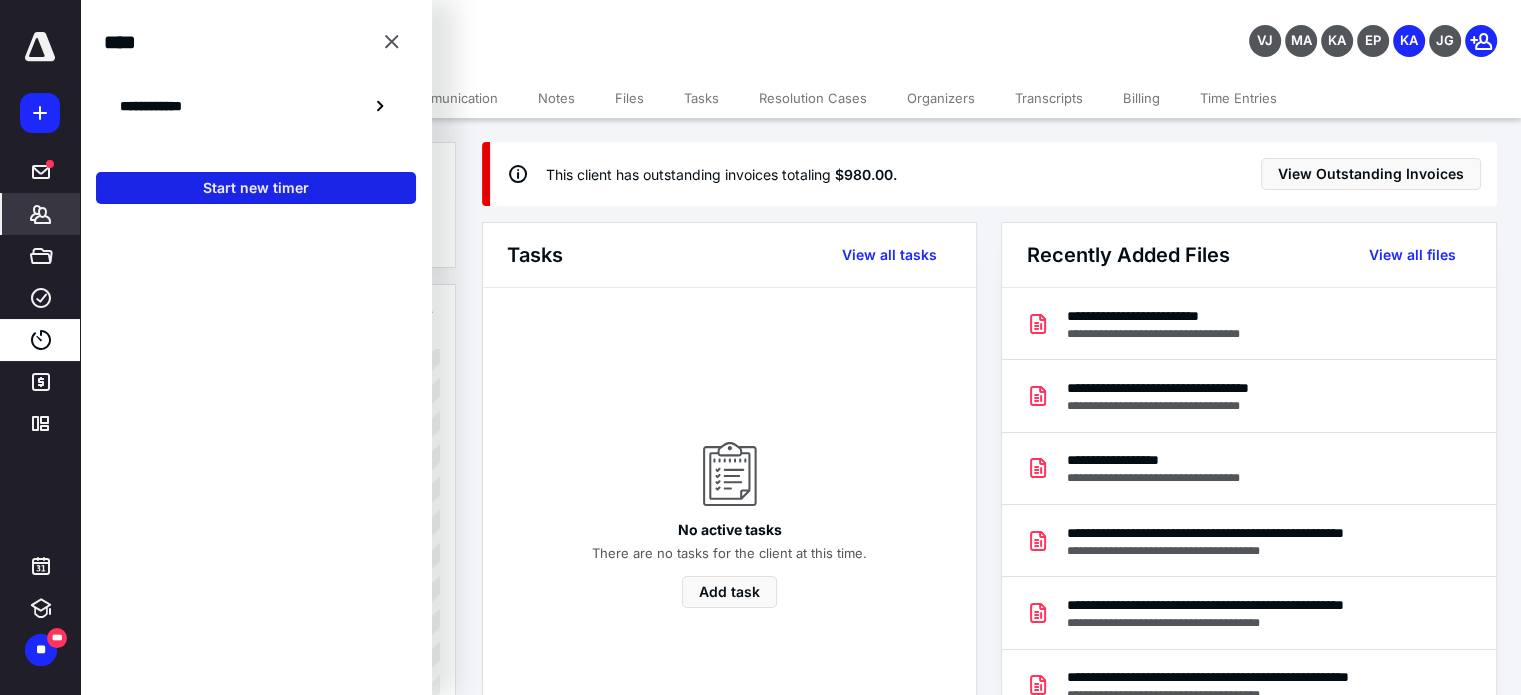 click on "Start new timer" at bounding box center [256, 188] 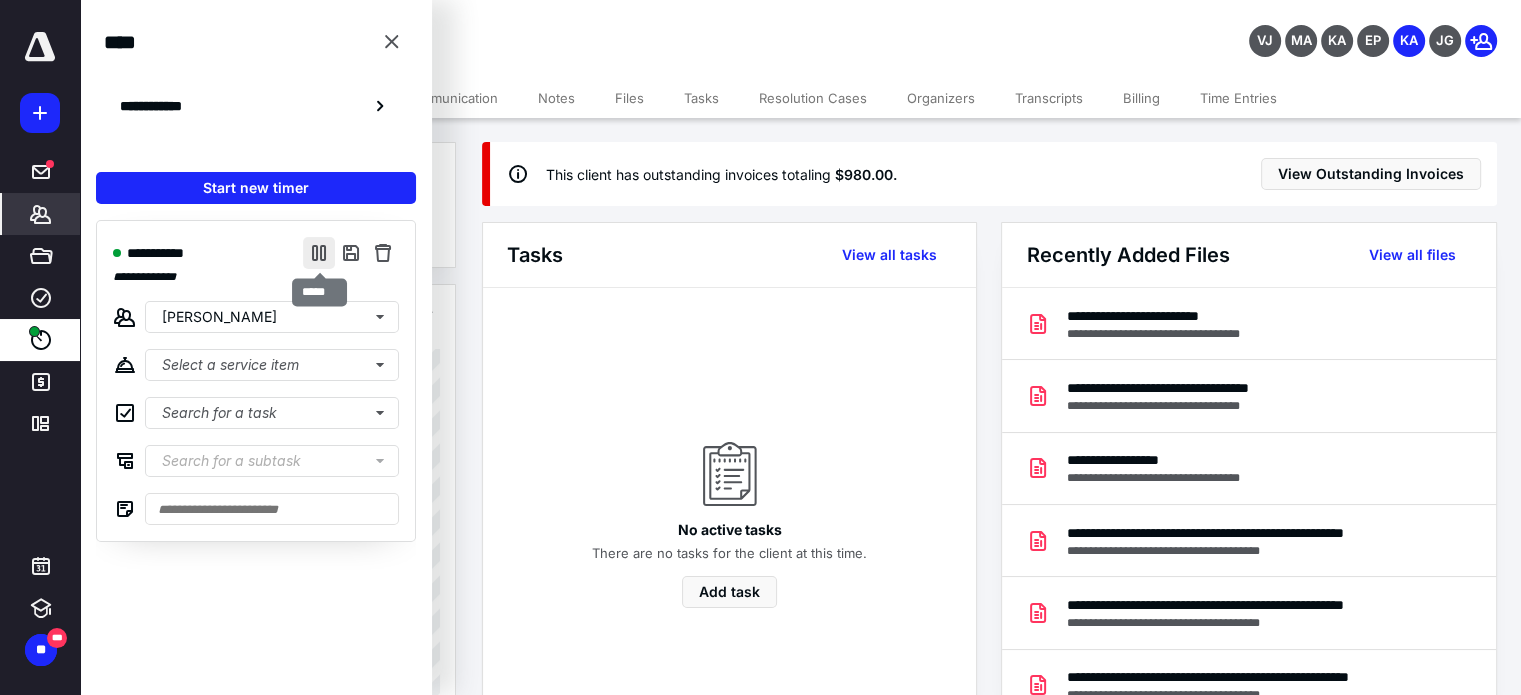 click at bounding box center (319, 253) 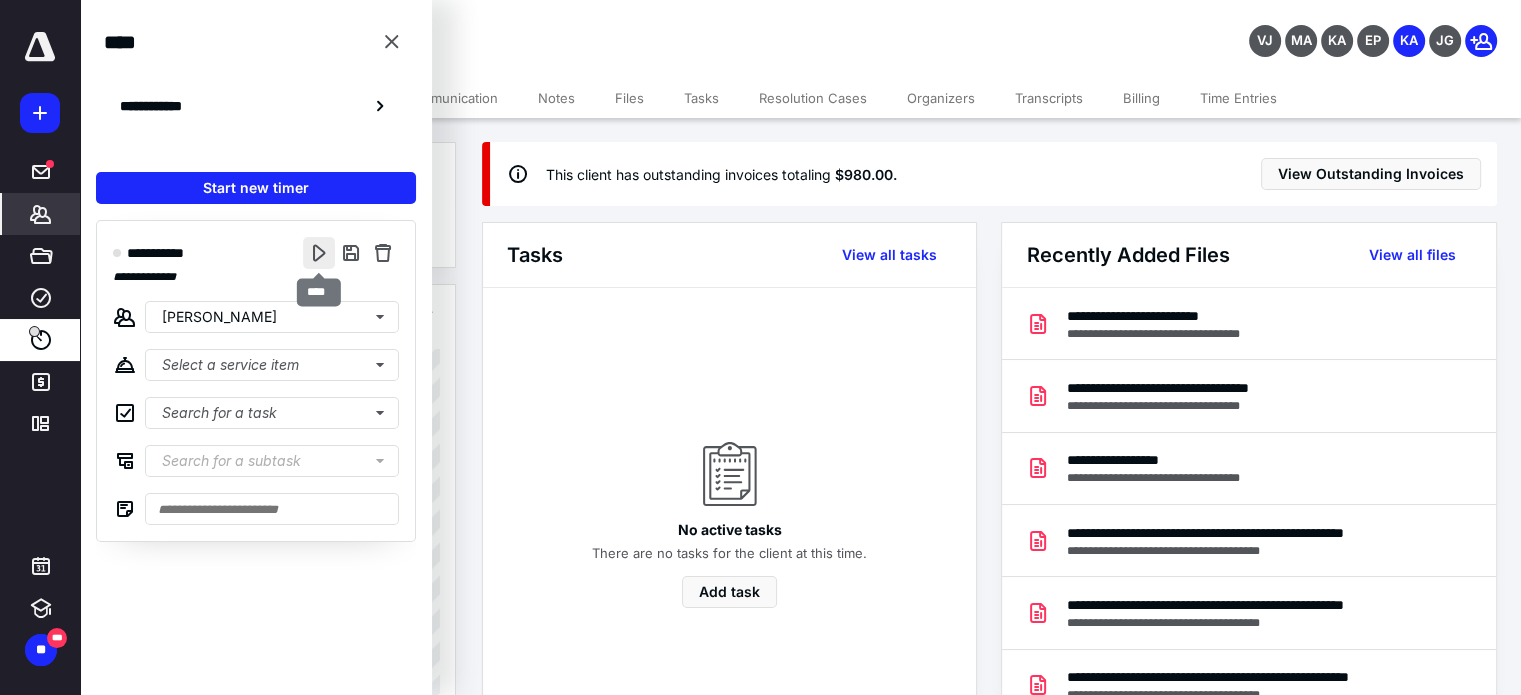 click at bounding box center (319, 253) 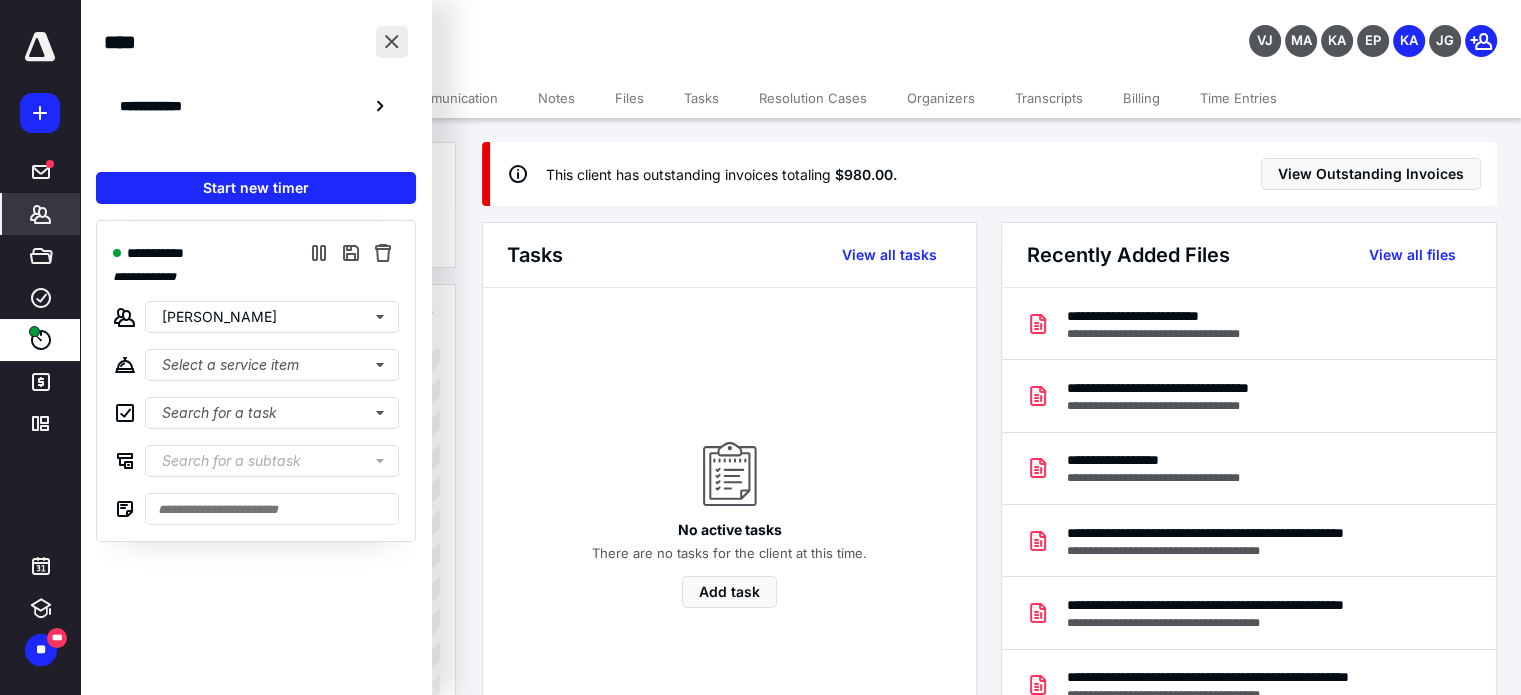 click at bounding box center [392, 42] 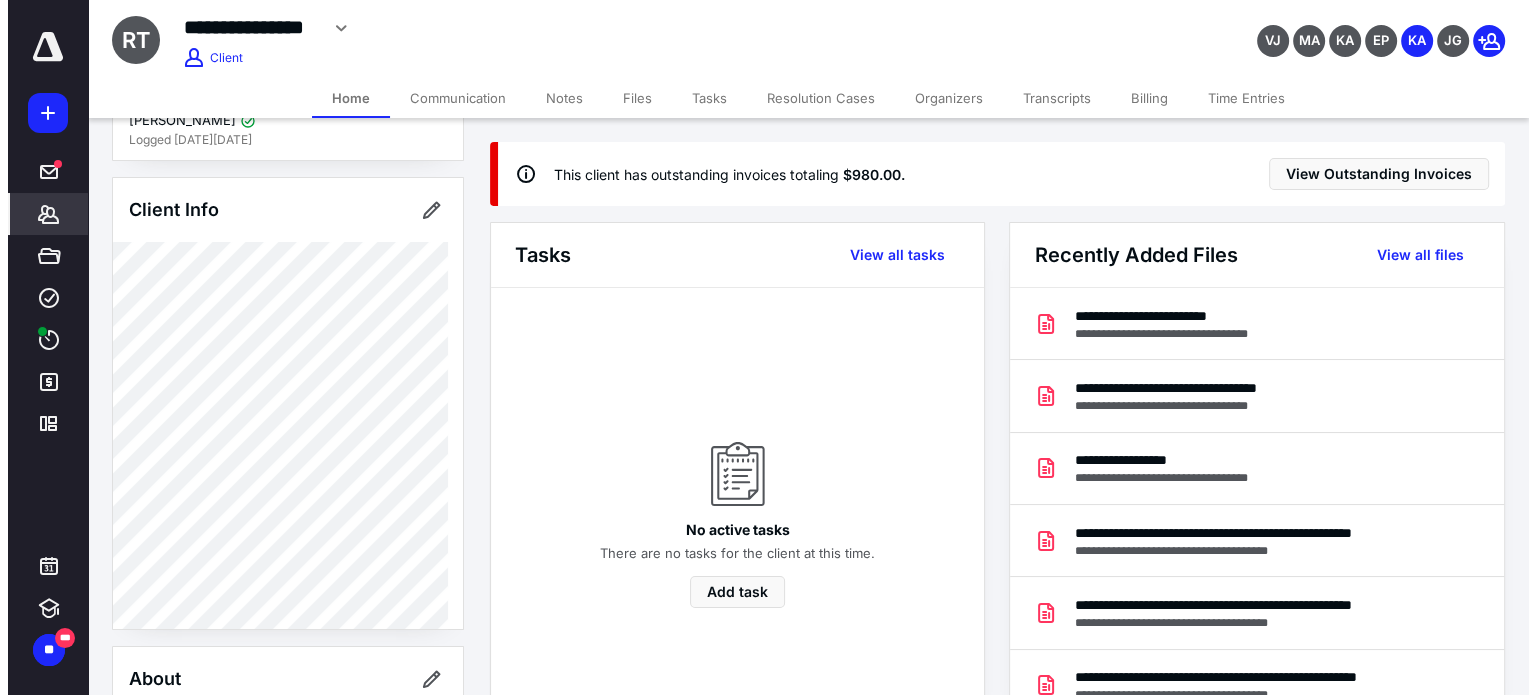 scroll, scrollTop: 100, scrollLeft: 0, axis: vertical 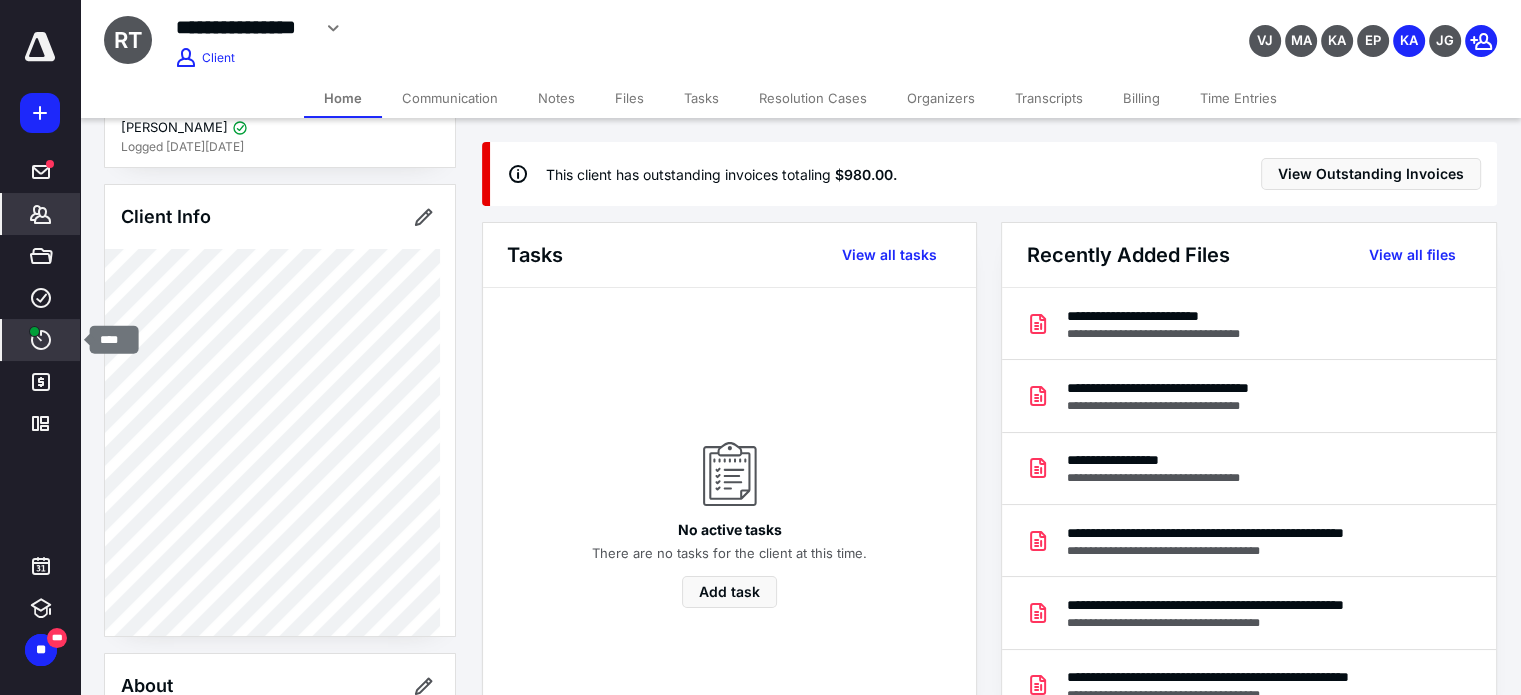 click 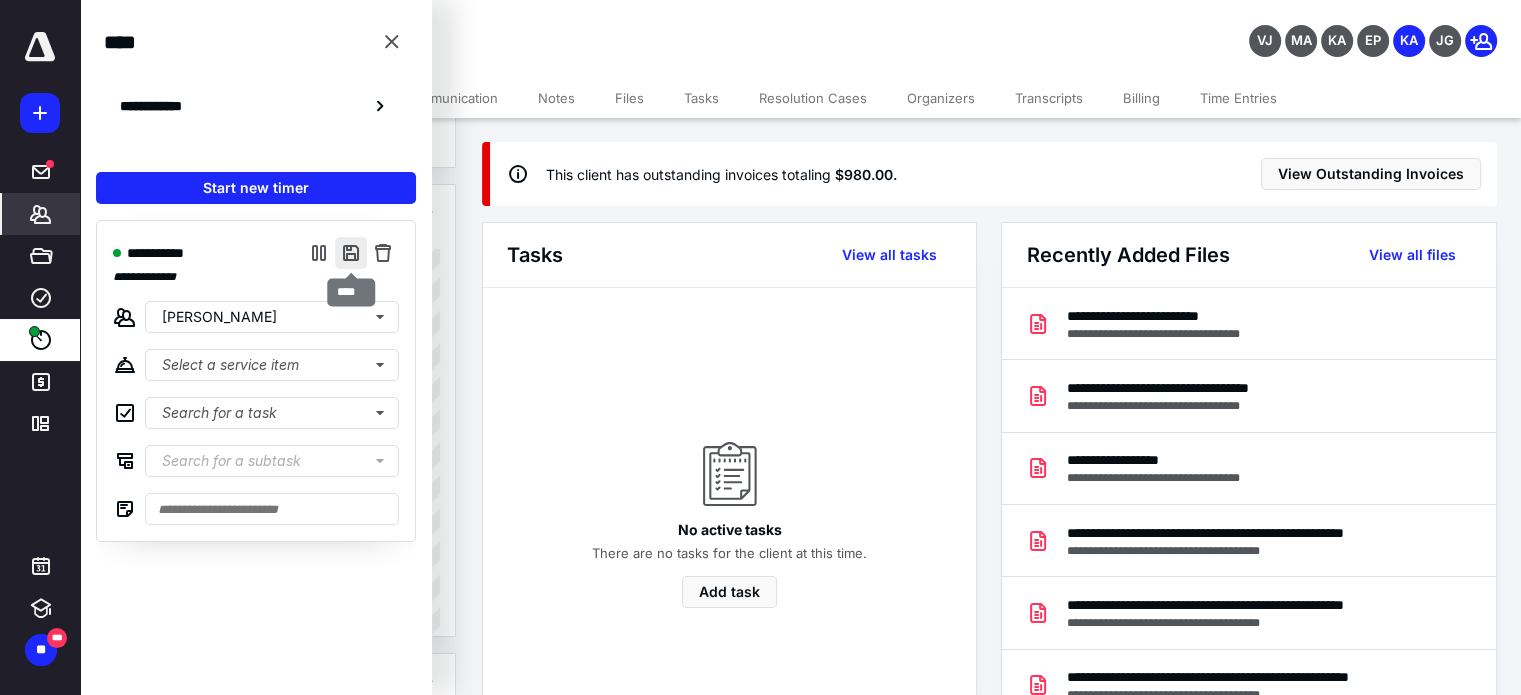click at bounding box center [351, 253] 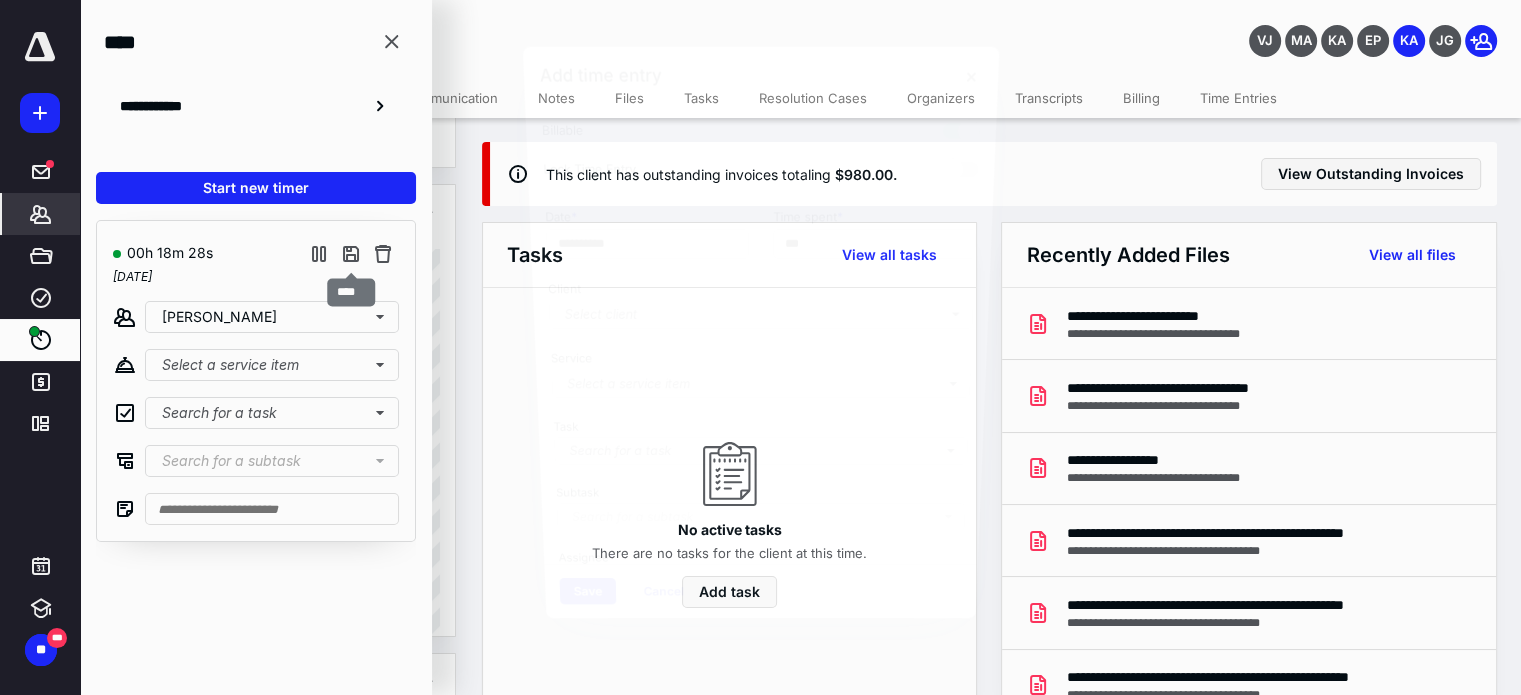 type on "***" 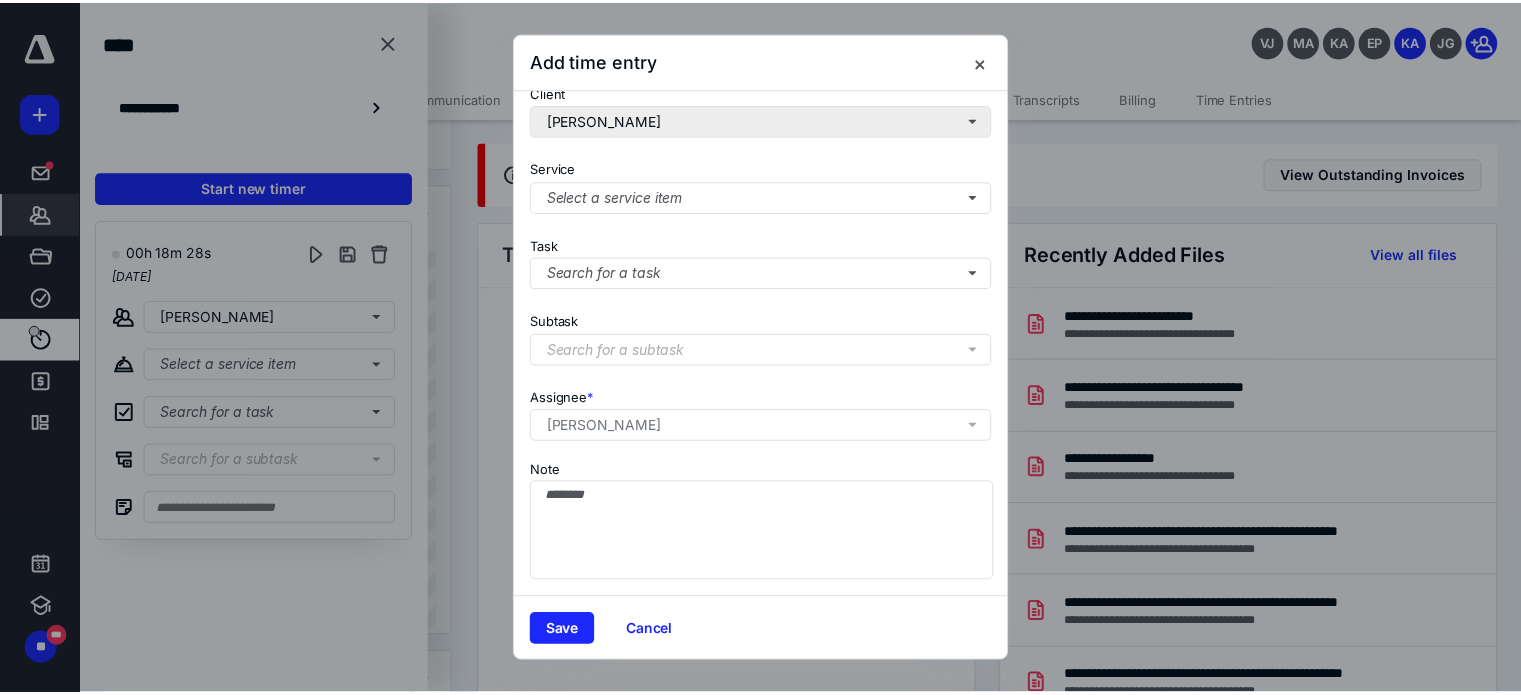 scroll, scrollTop: 205, scrollLeft: 0, axis: vertical 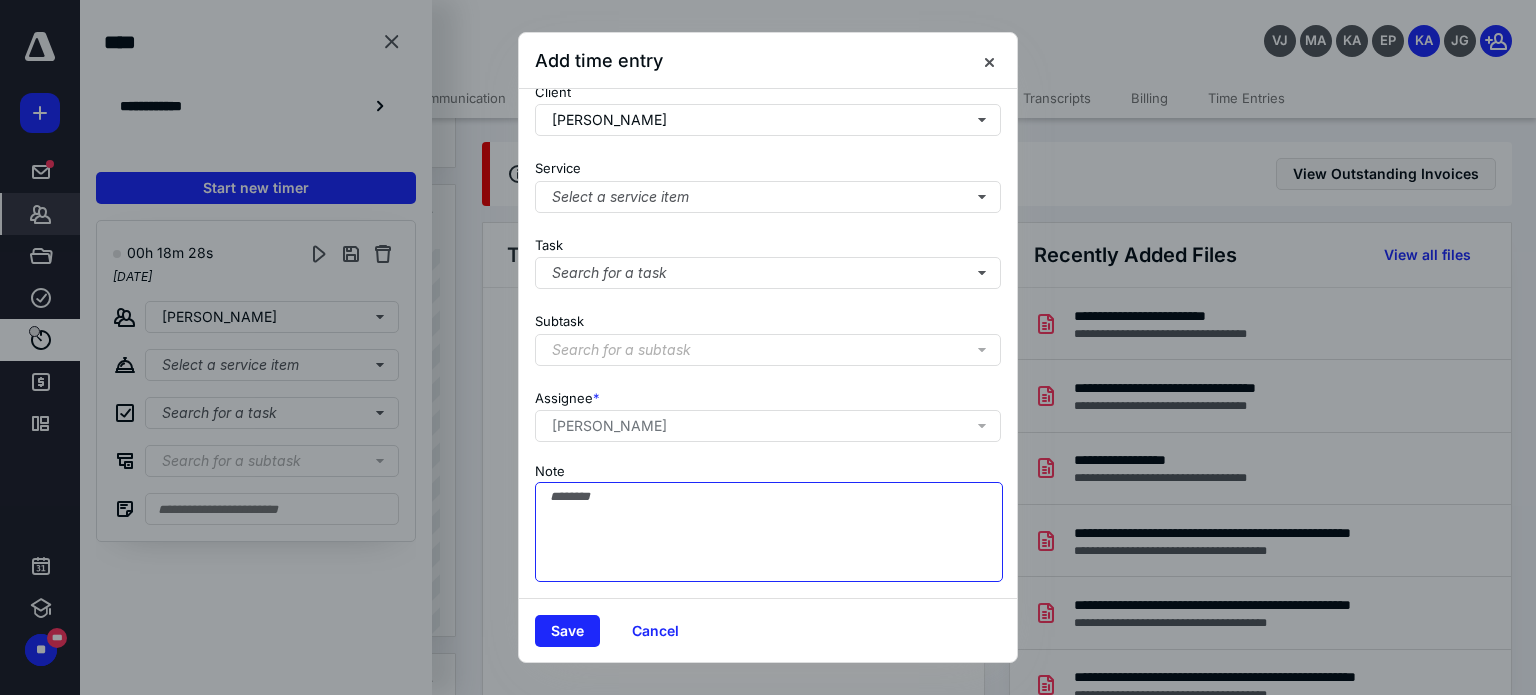 click on "Note" at bounding box center (769, 532) 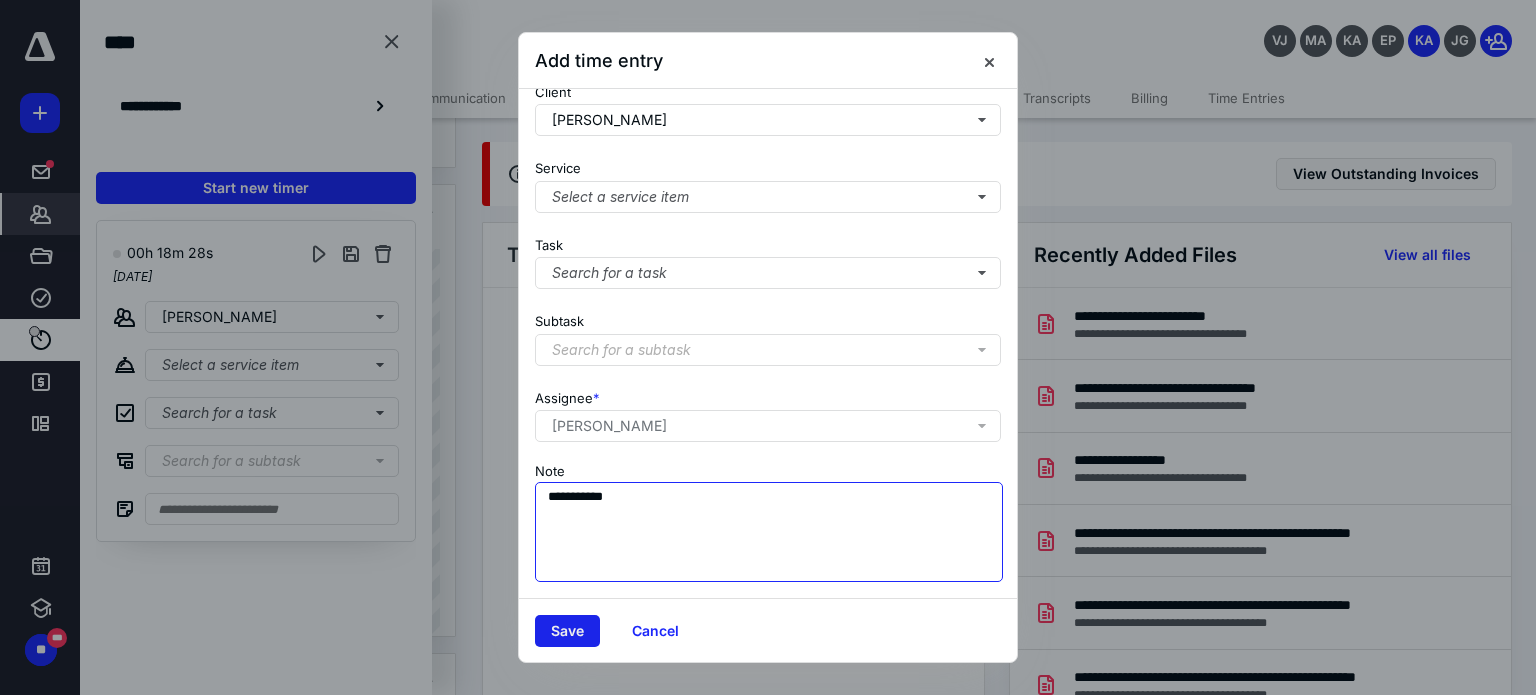 type on "**********" 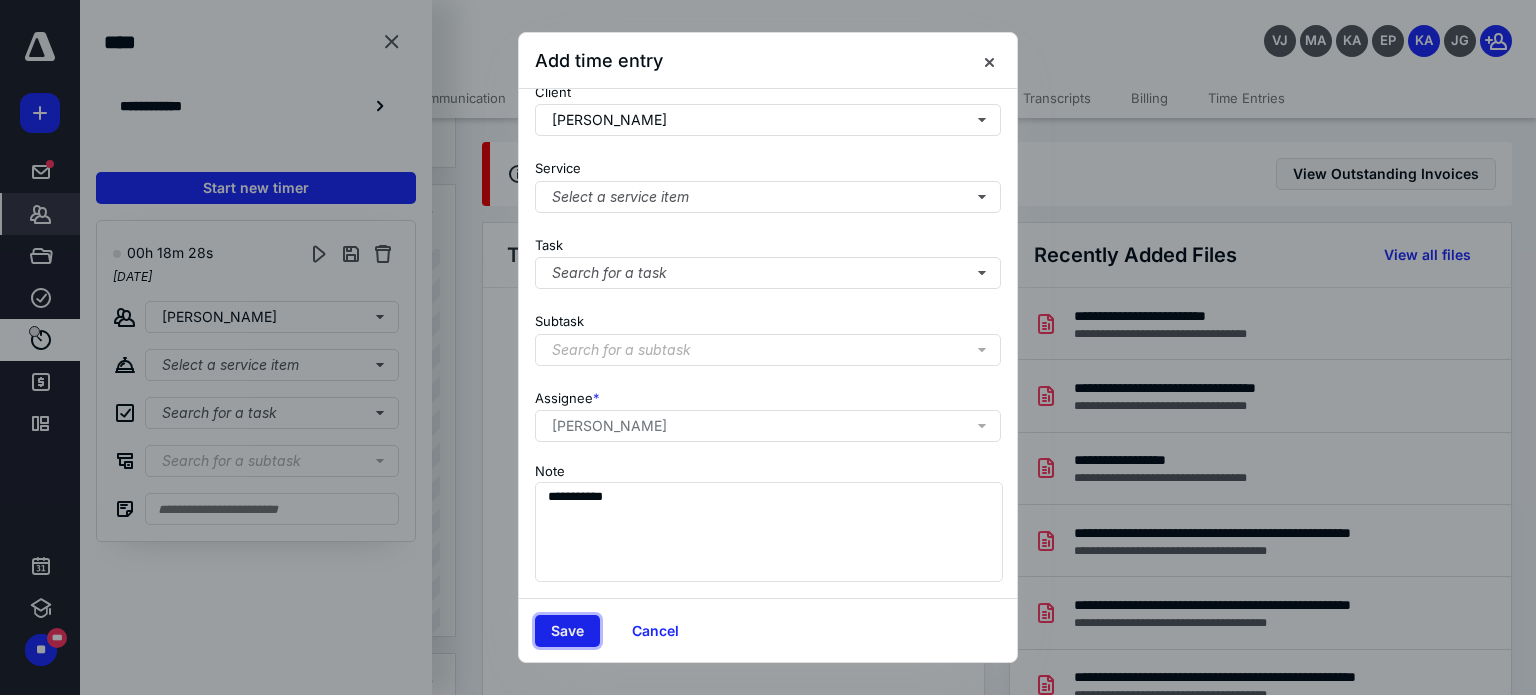 click on "Save" at bounding box center (567, 631) 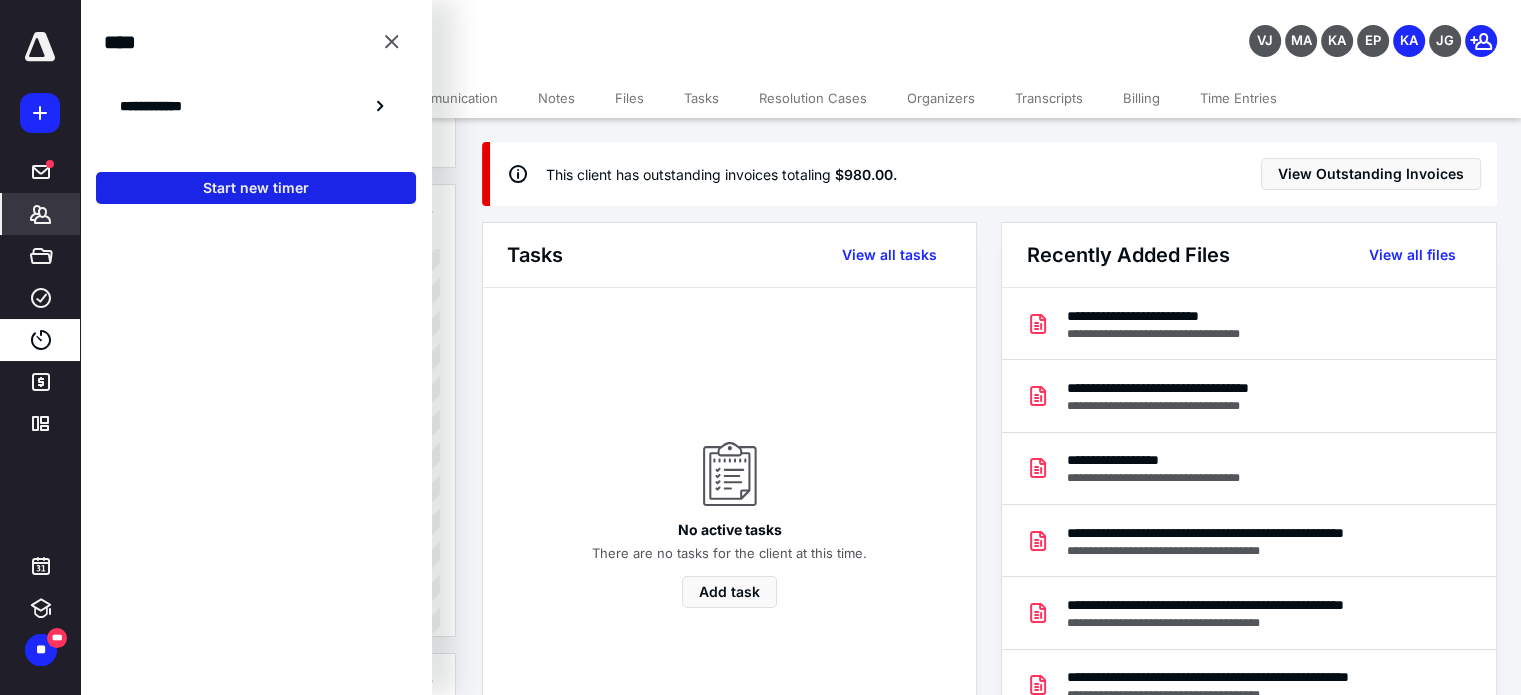 click on "Start new timer" at bounding box center (256, 188) 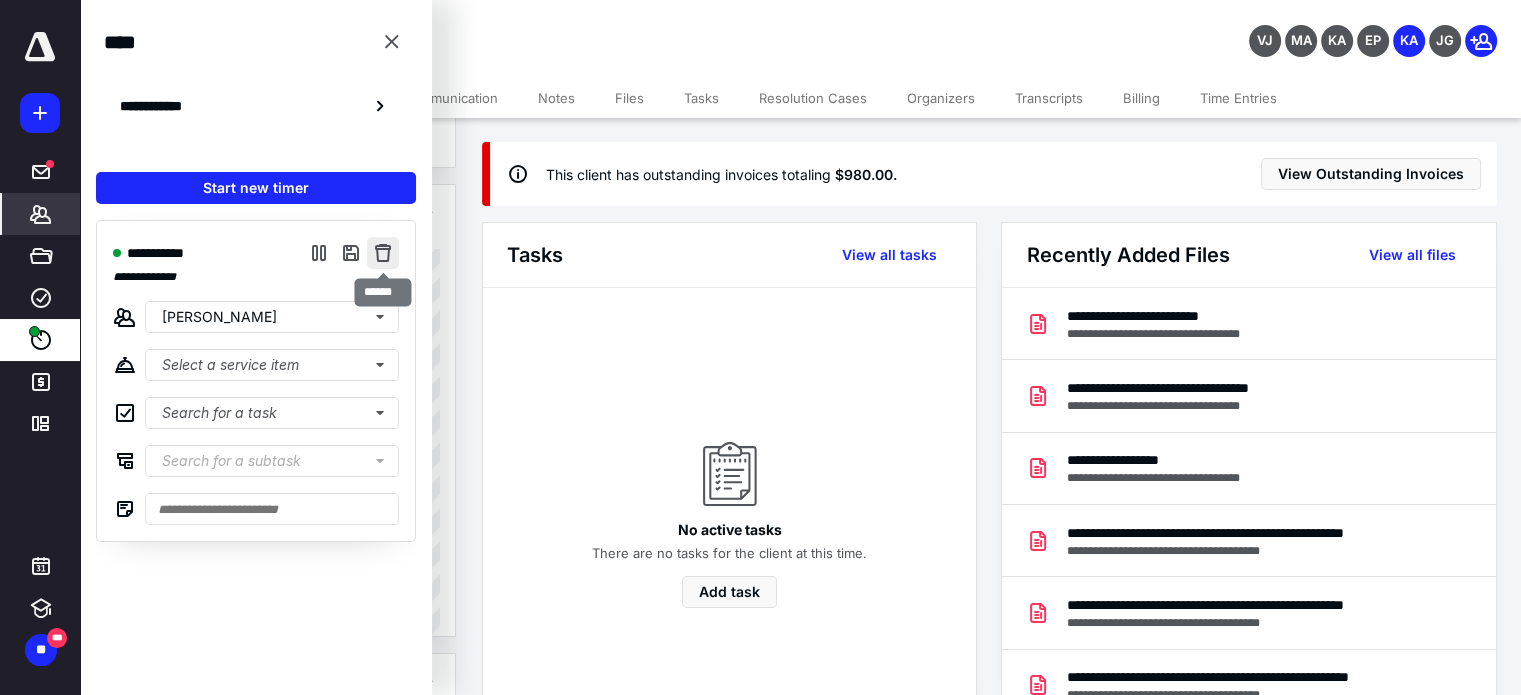 drag, startPoint x: 388, startPoint y: 246, endPoint x: 380, endPoint y: 237, distance: 12.0415945 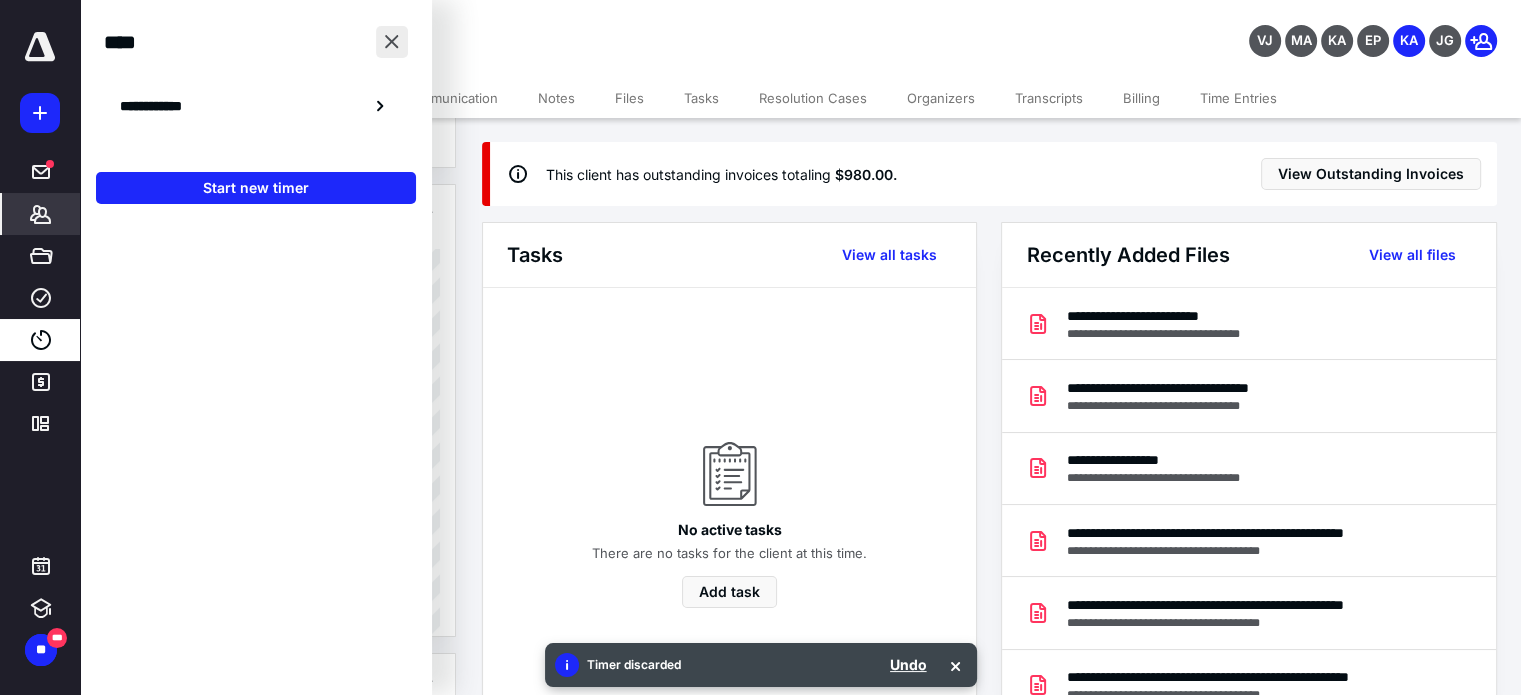 click at bounding box center (392, 42) 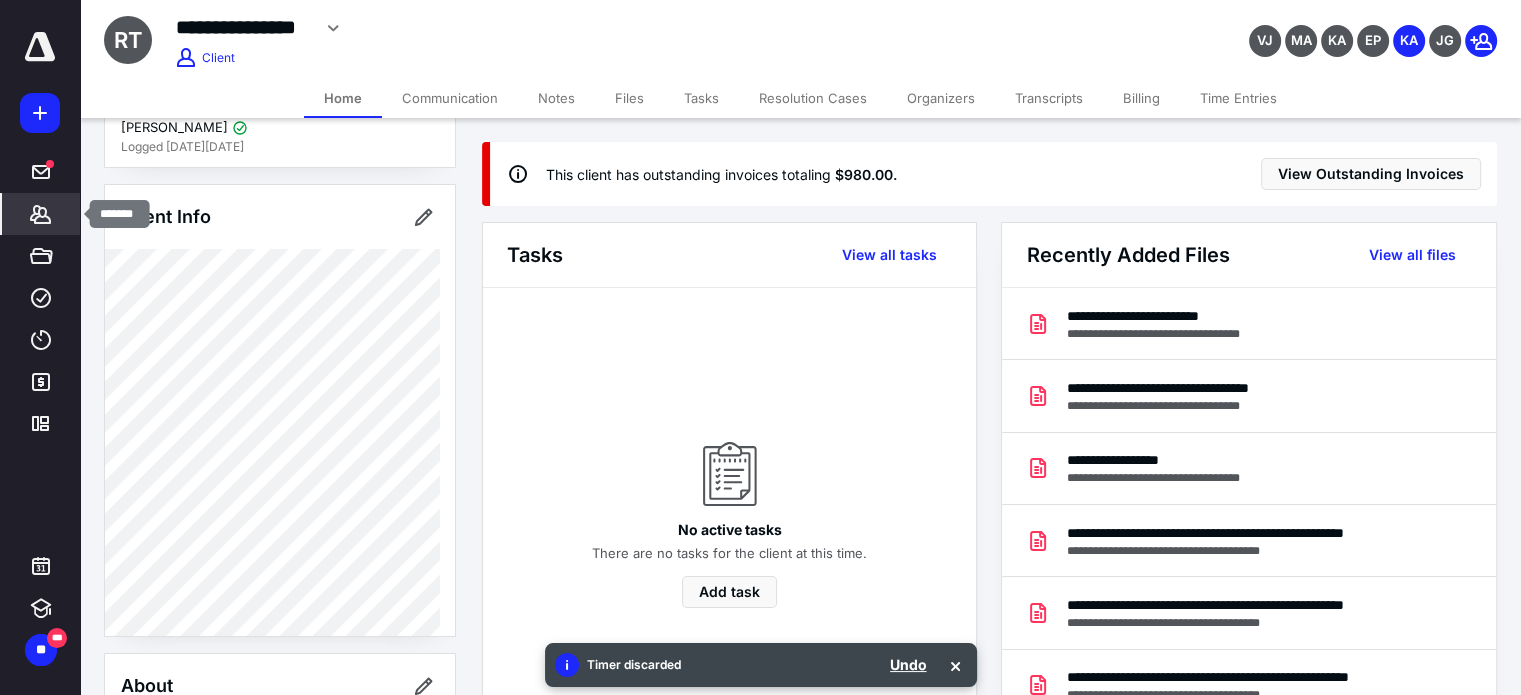 click 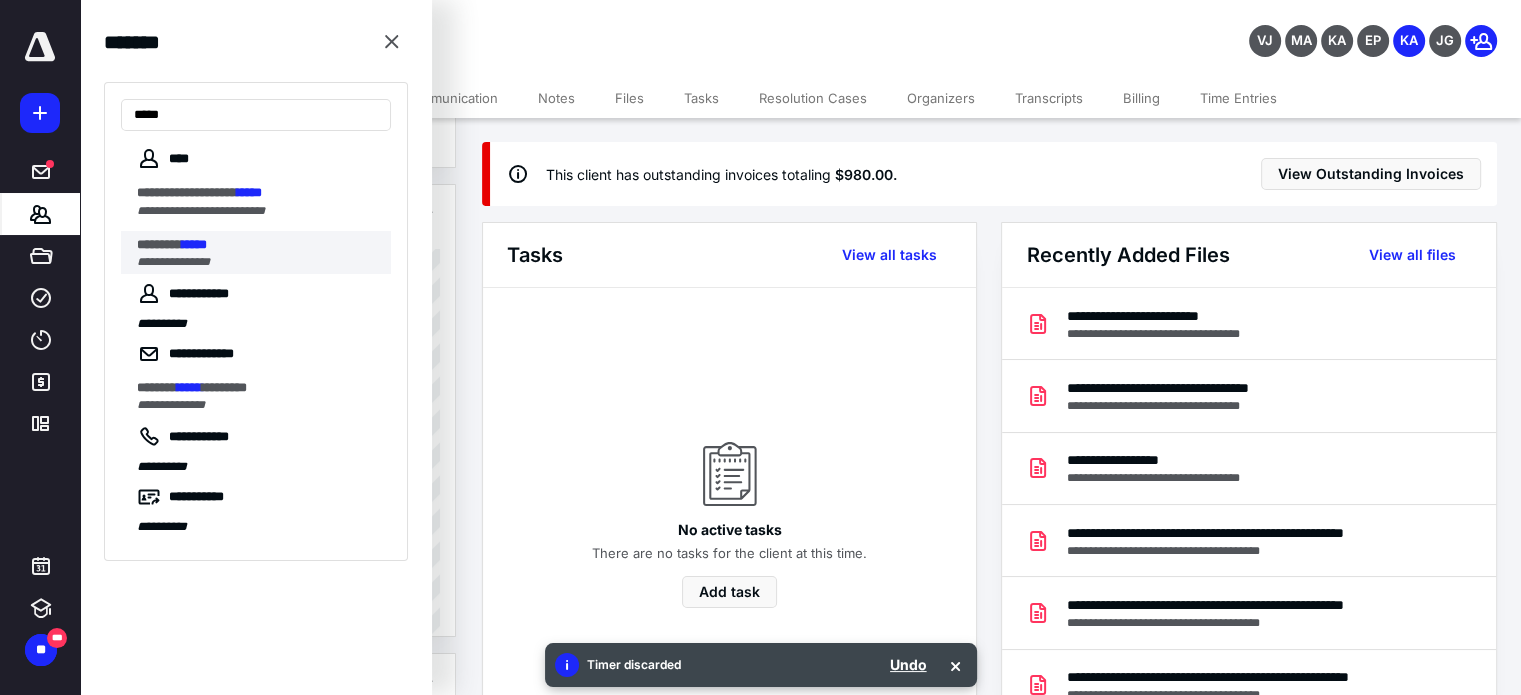 type on "*****" 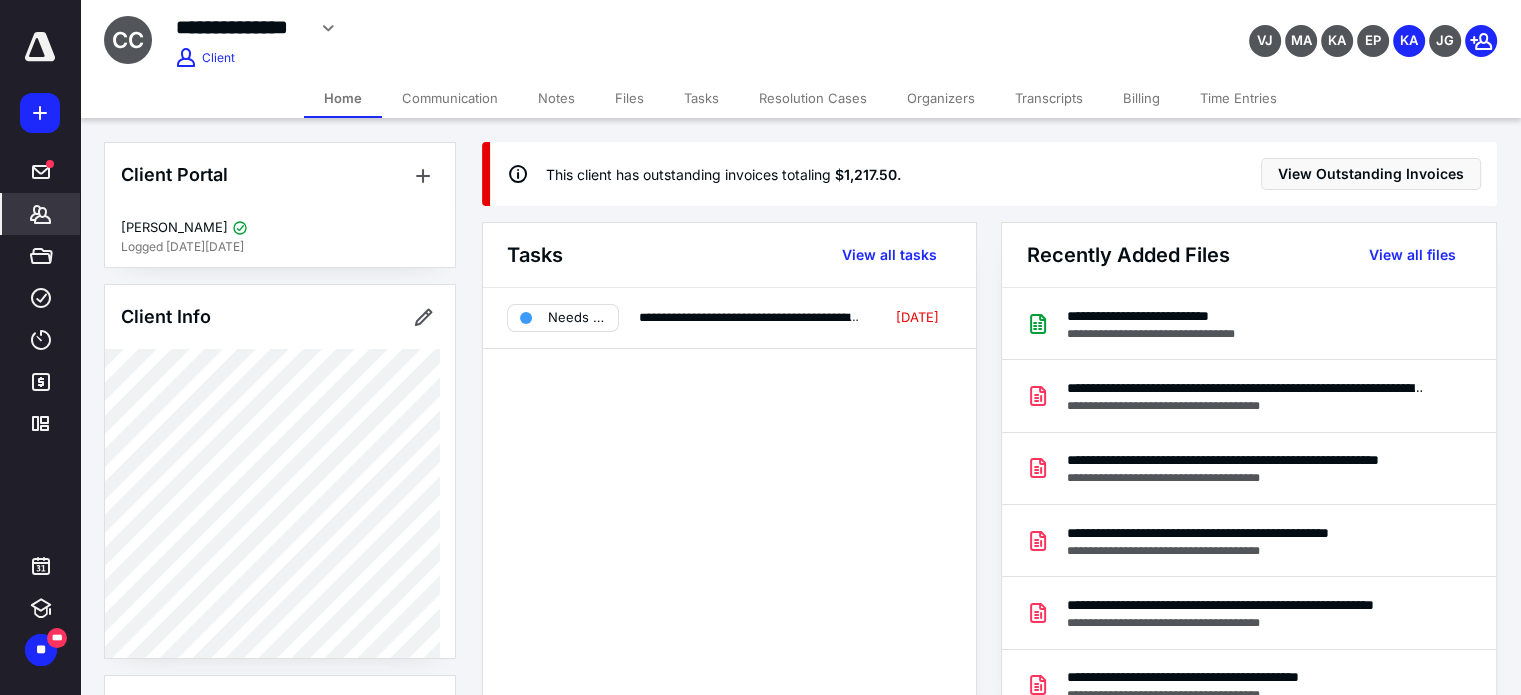 click on "Billing" at bounding box center (1141, 98) 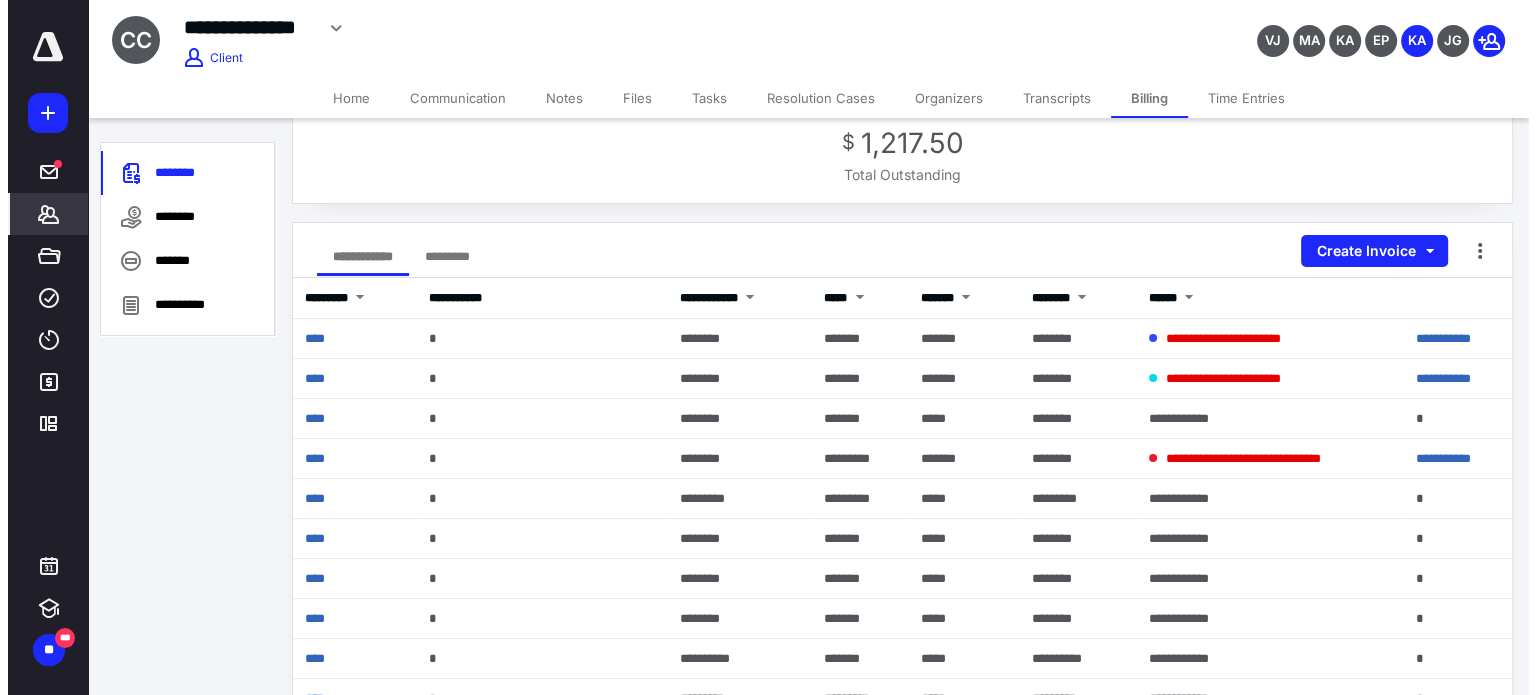 scroll, scrollTop: 200, scrollLeft: 0, axis: vertical 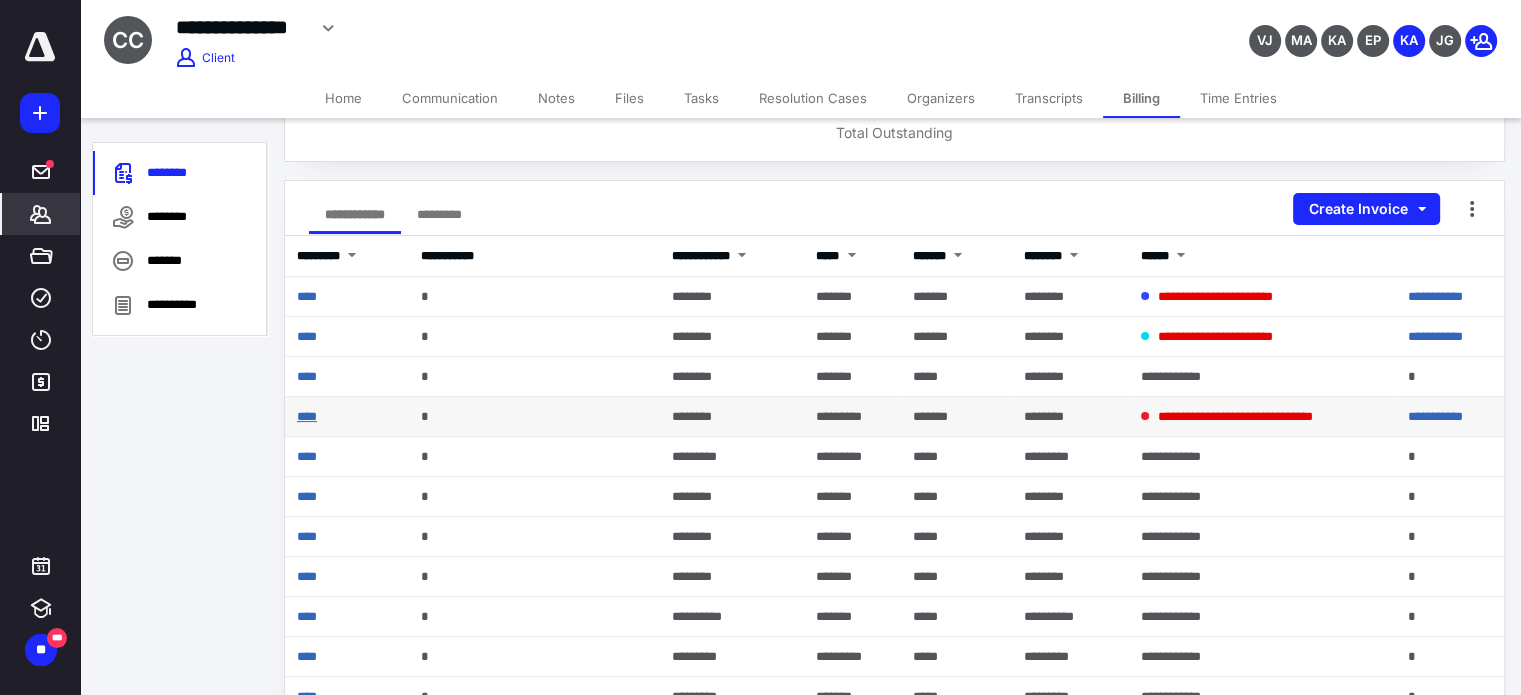click on "****" at bounding box center (307, 416) 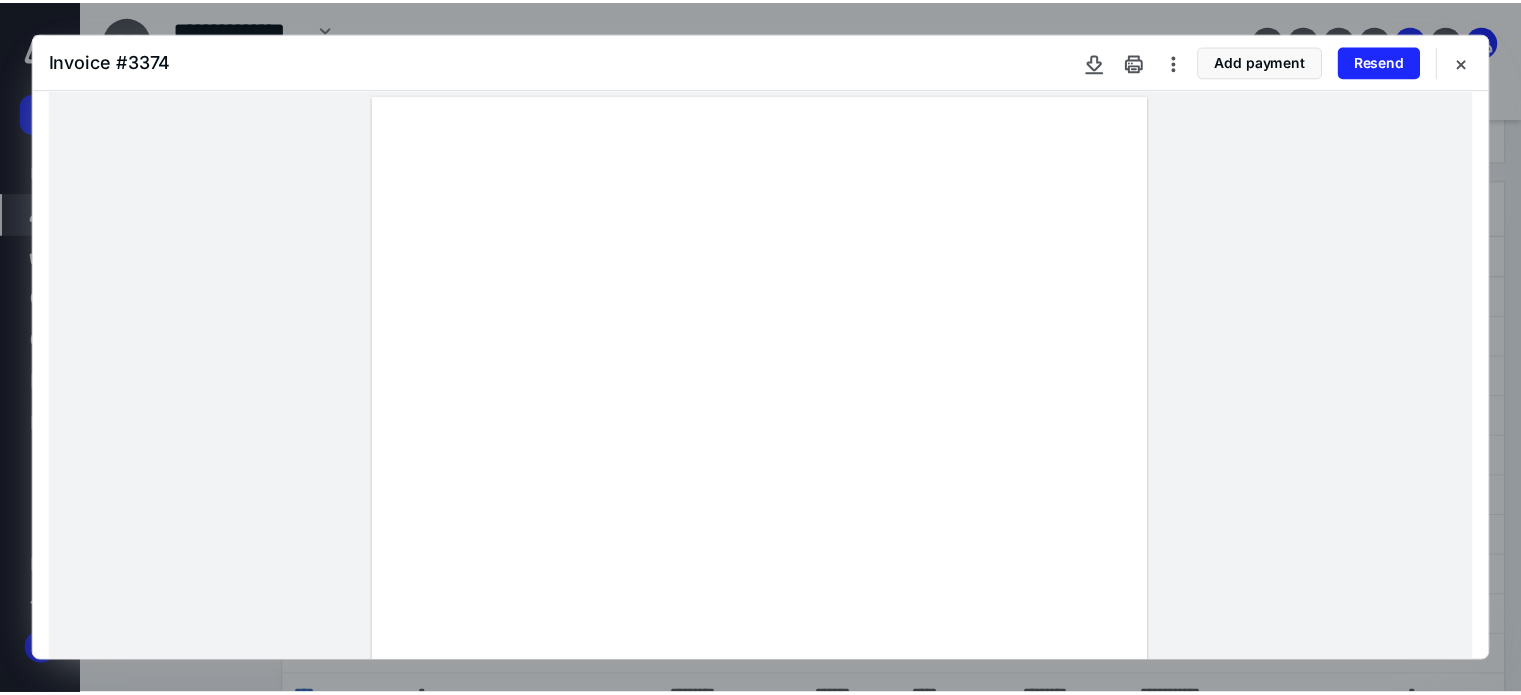 scroll, scrollTop: 0, scrollLeft: 0, axis: both 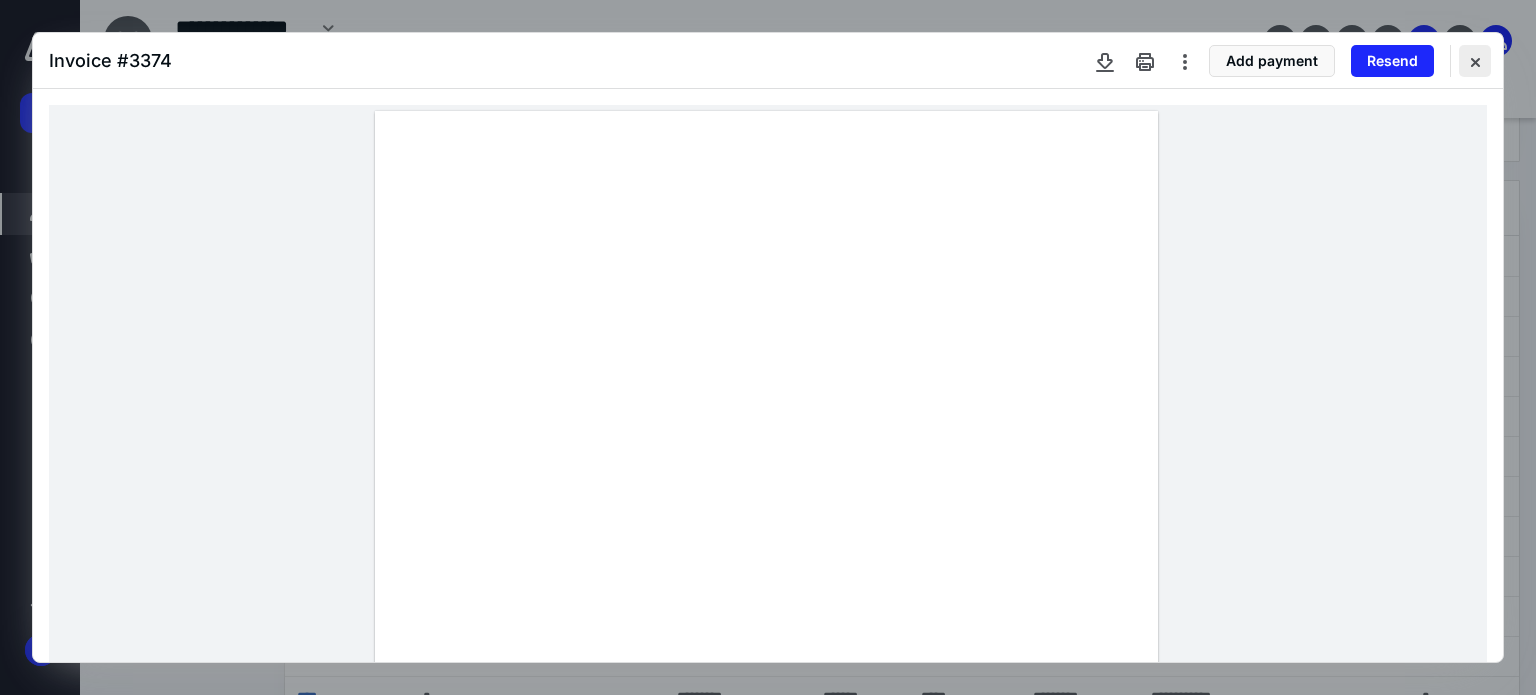 click at bounding box center [1475, 61] 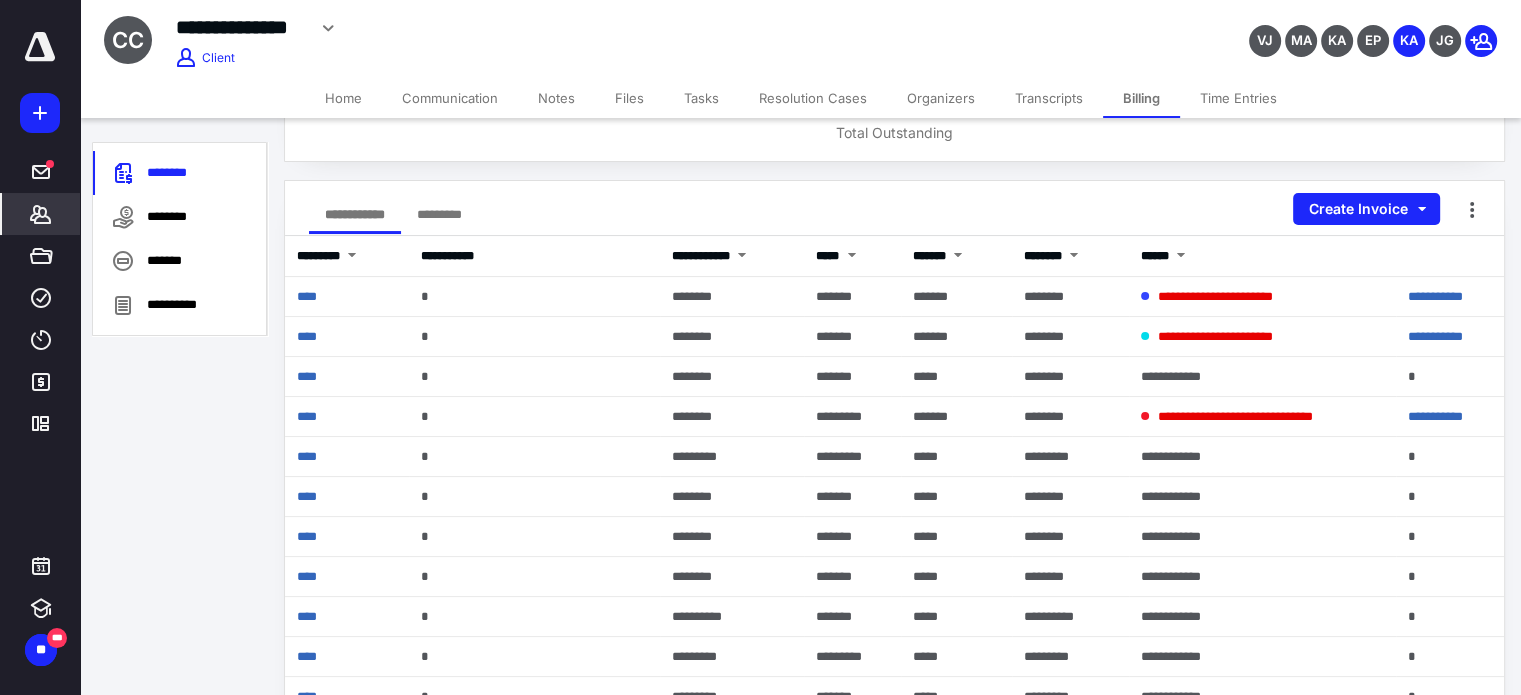 click on "Home" at bounding box center [343, 98] 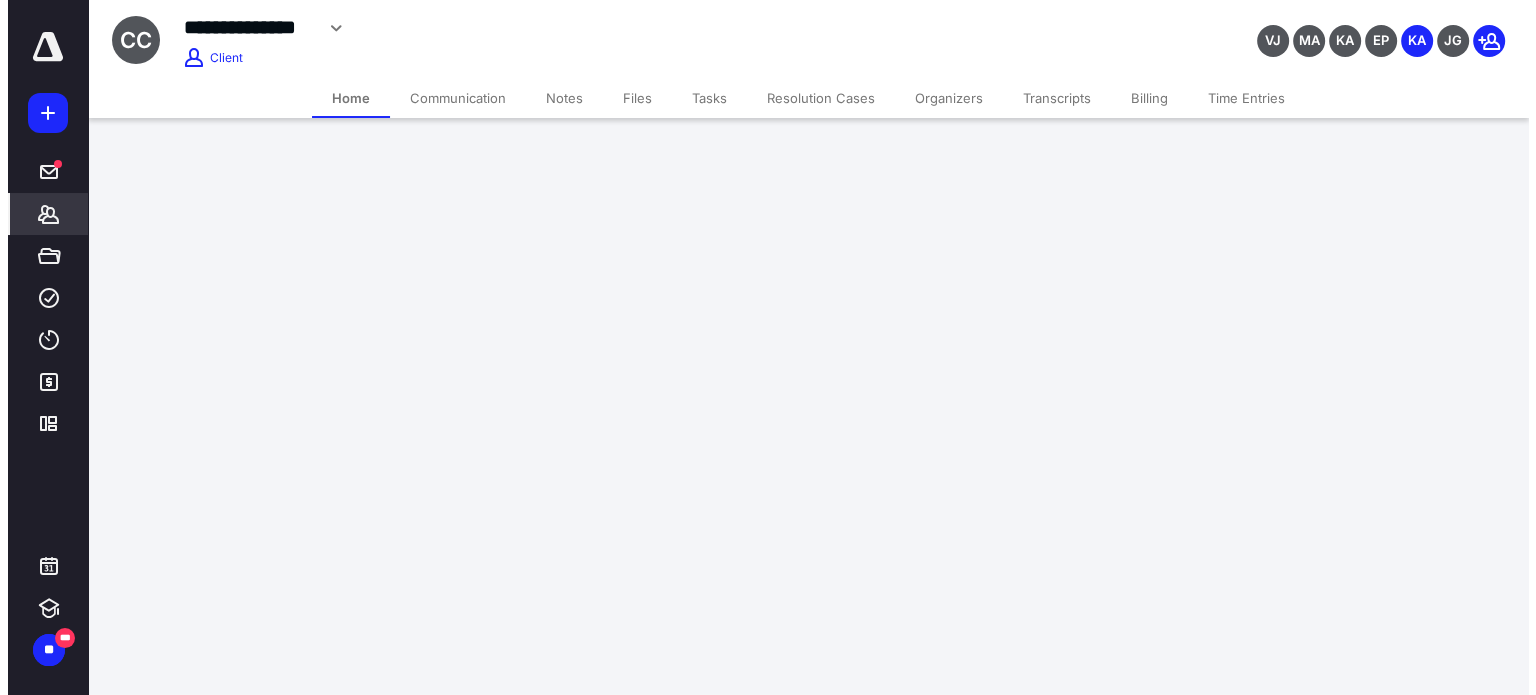 scroll, scrollTop: 0, scrollLeft: 0, axis: both 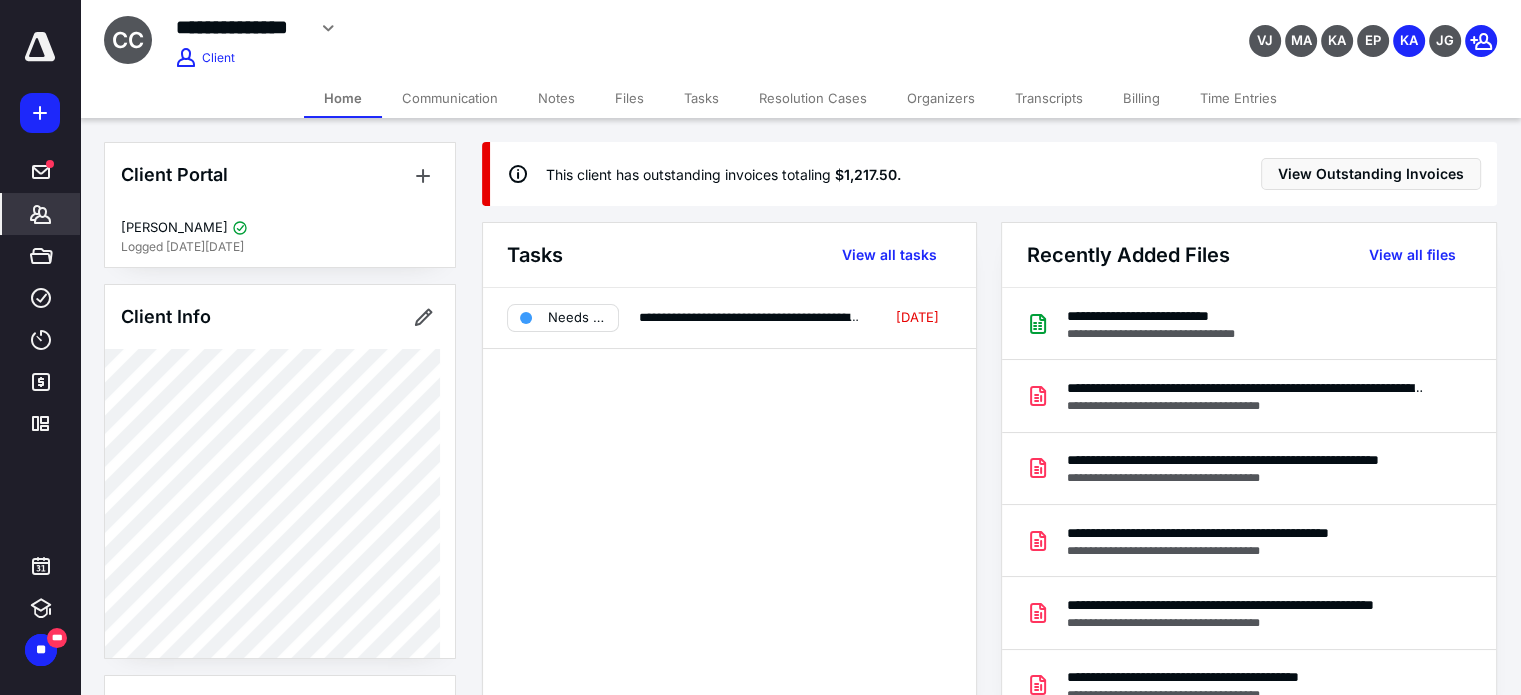 click on "Billing" at bounding box center [1141, 98] 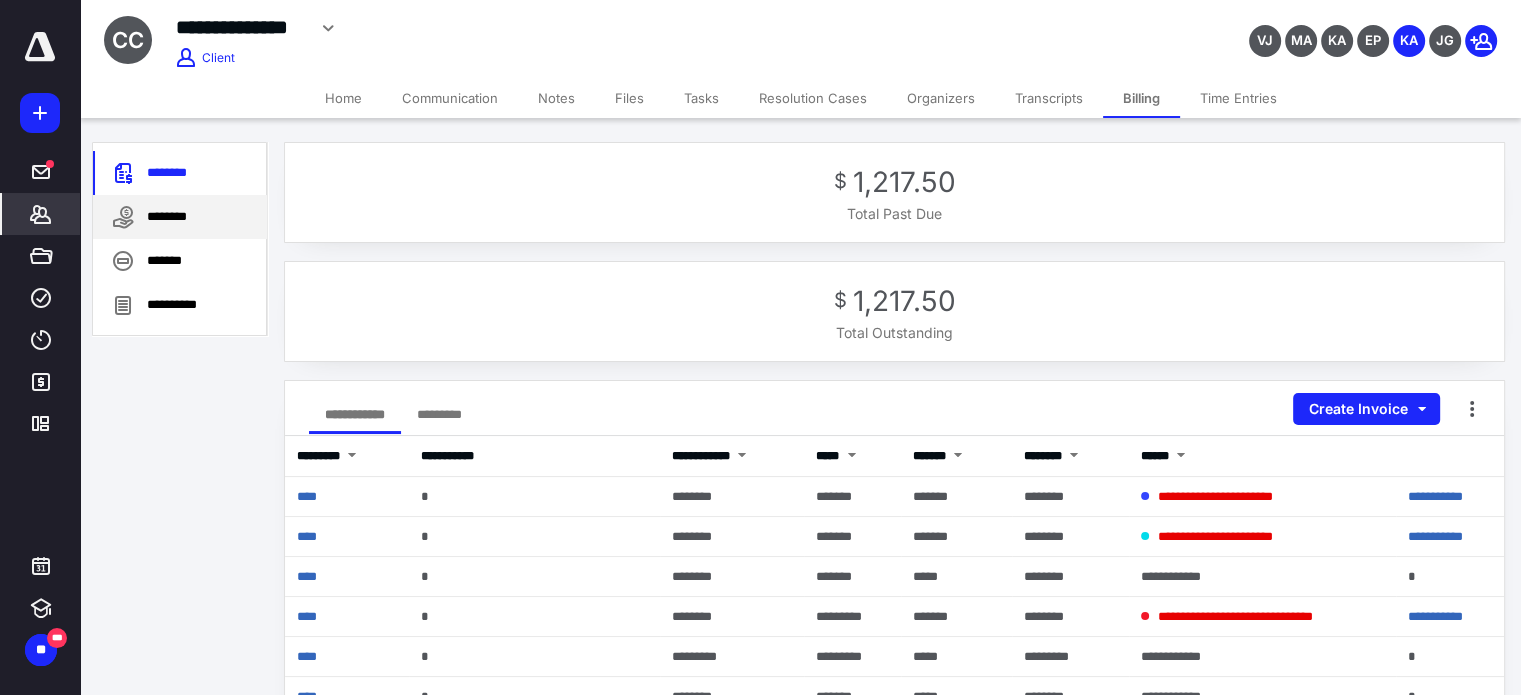 click on "********" at bounding box center (180, 217) 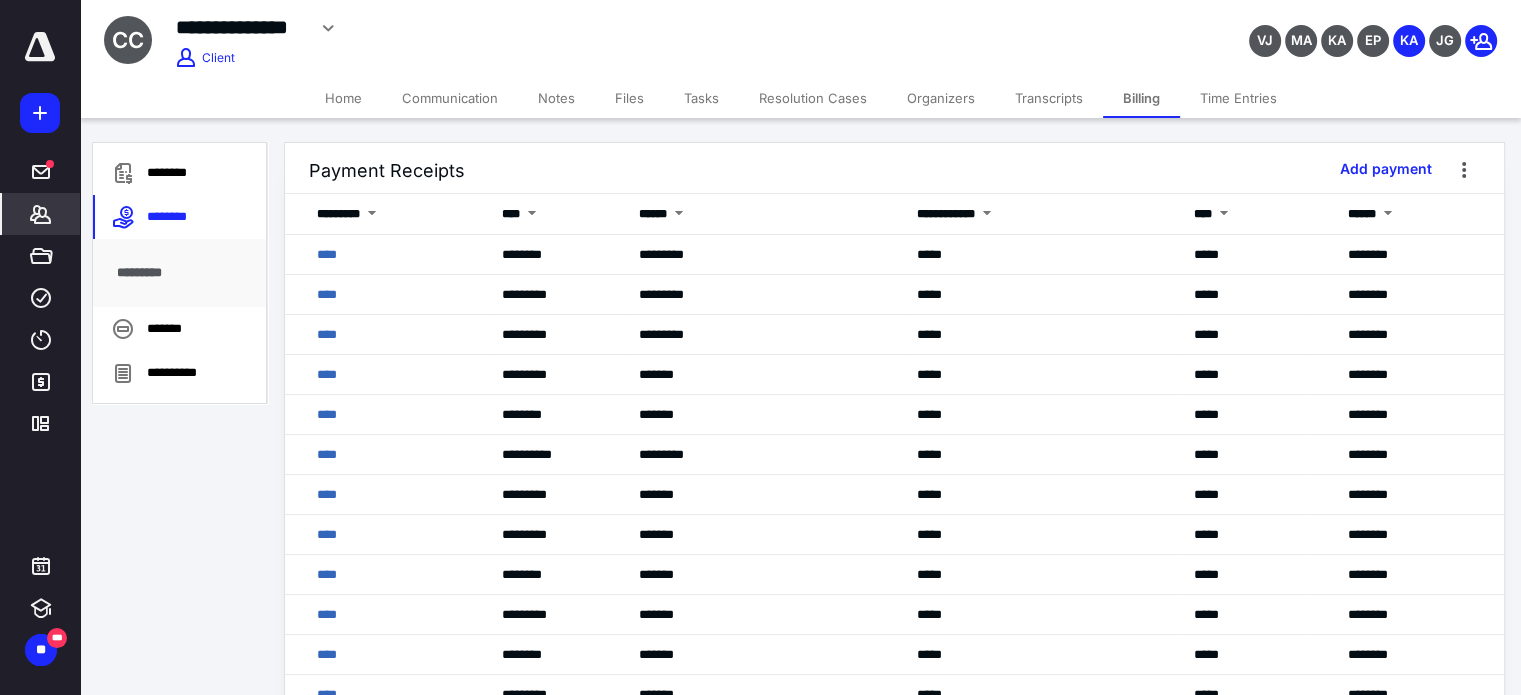 click on "Home" at bounding box center [343, 98] 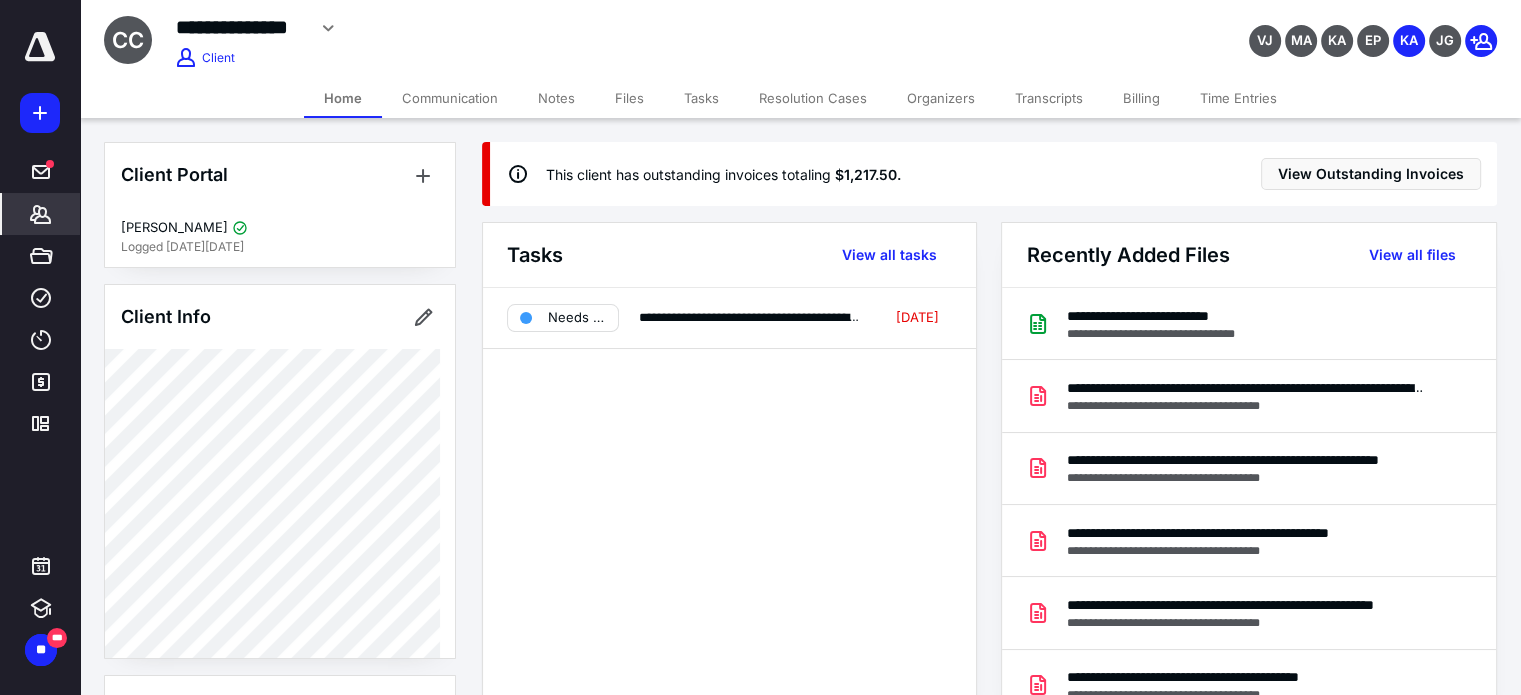 click on "Notes" at bounding box center (556, 98) 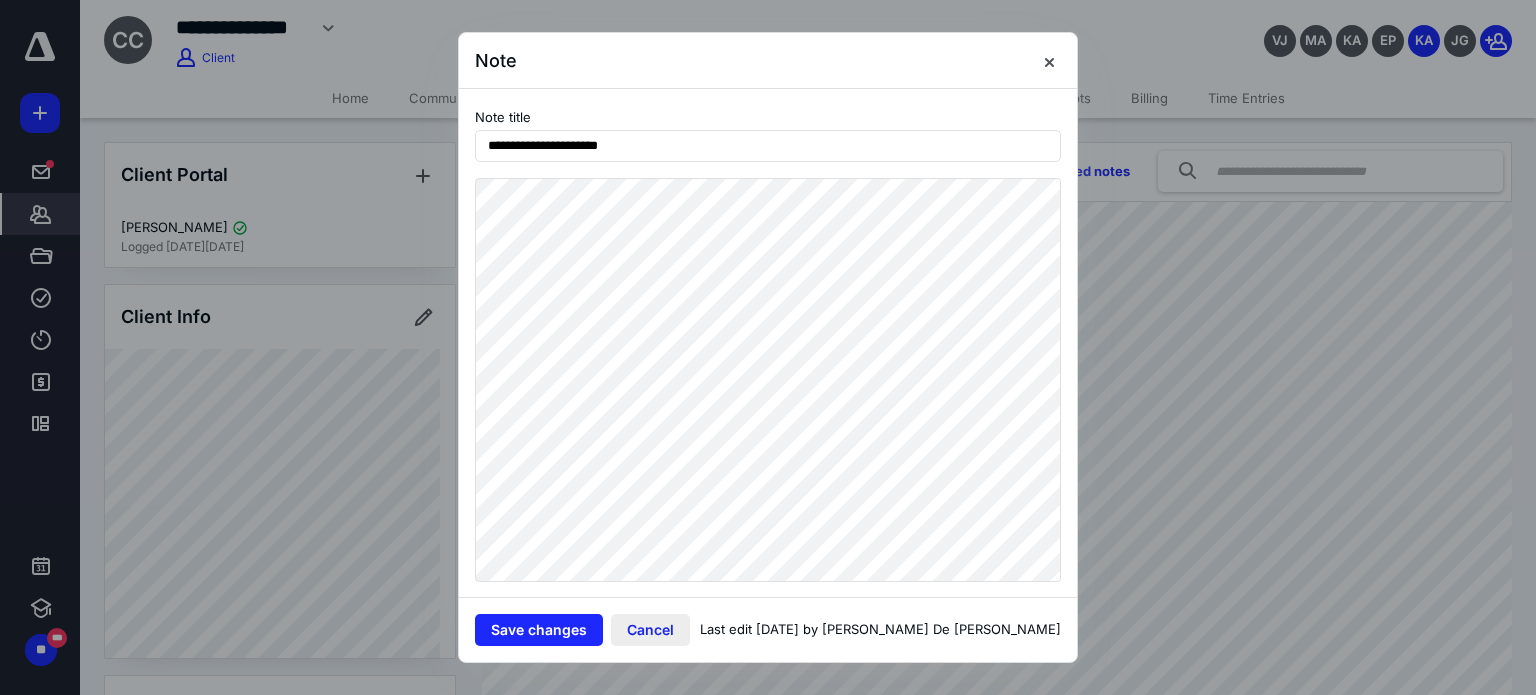 click on "Cancel" at bounding box center (650, 630) 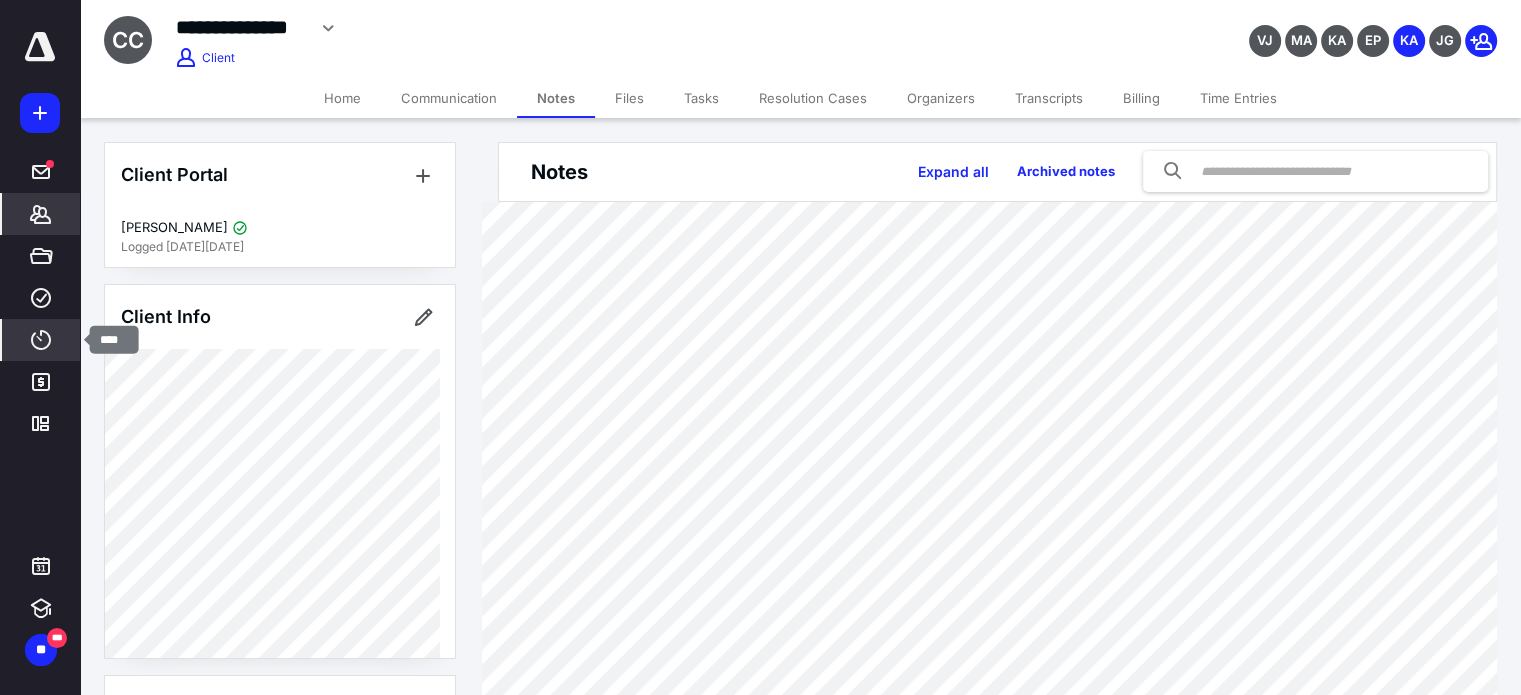 click 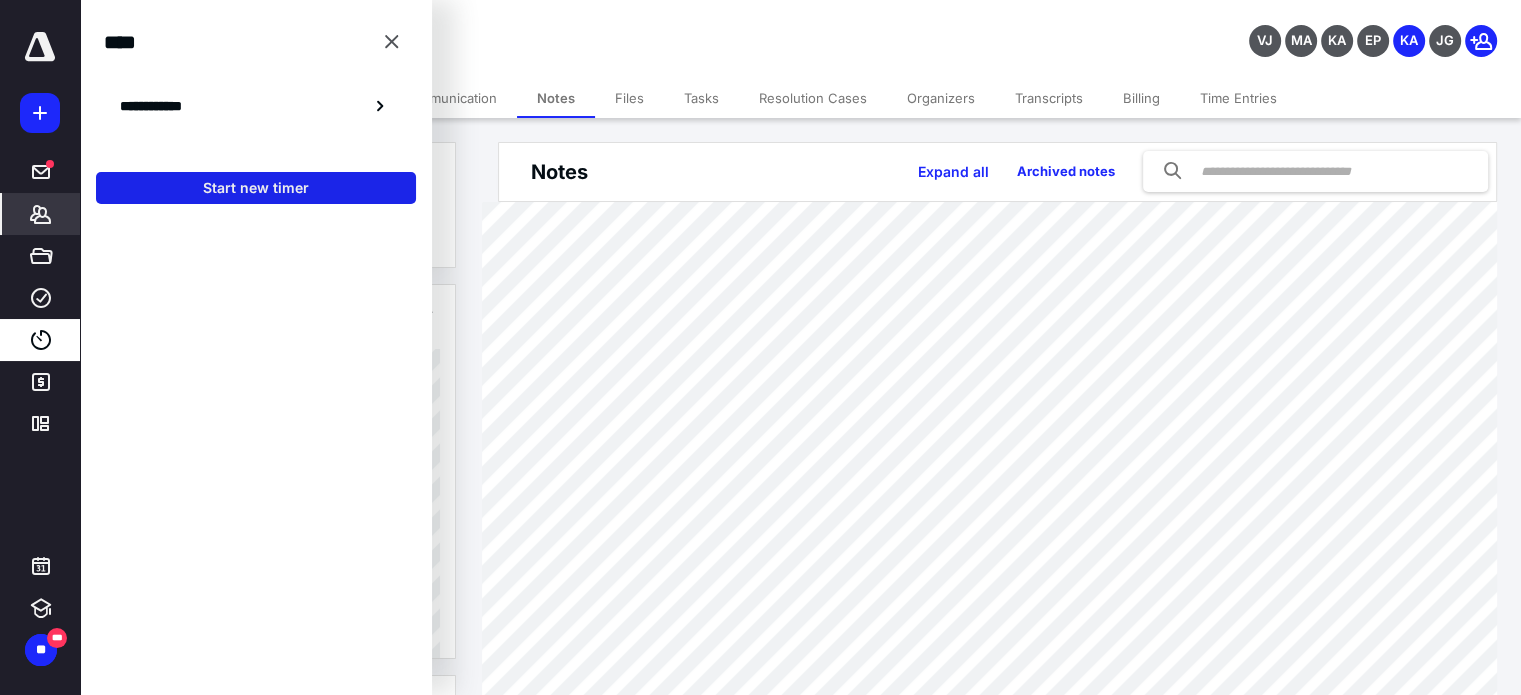 click on "Start new timer" at bounding box center (256, 188) 